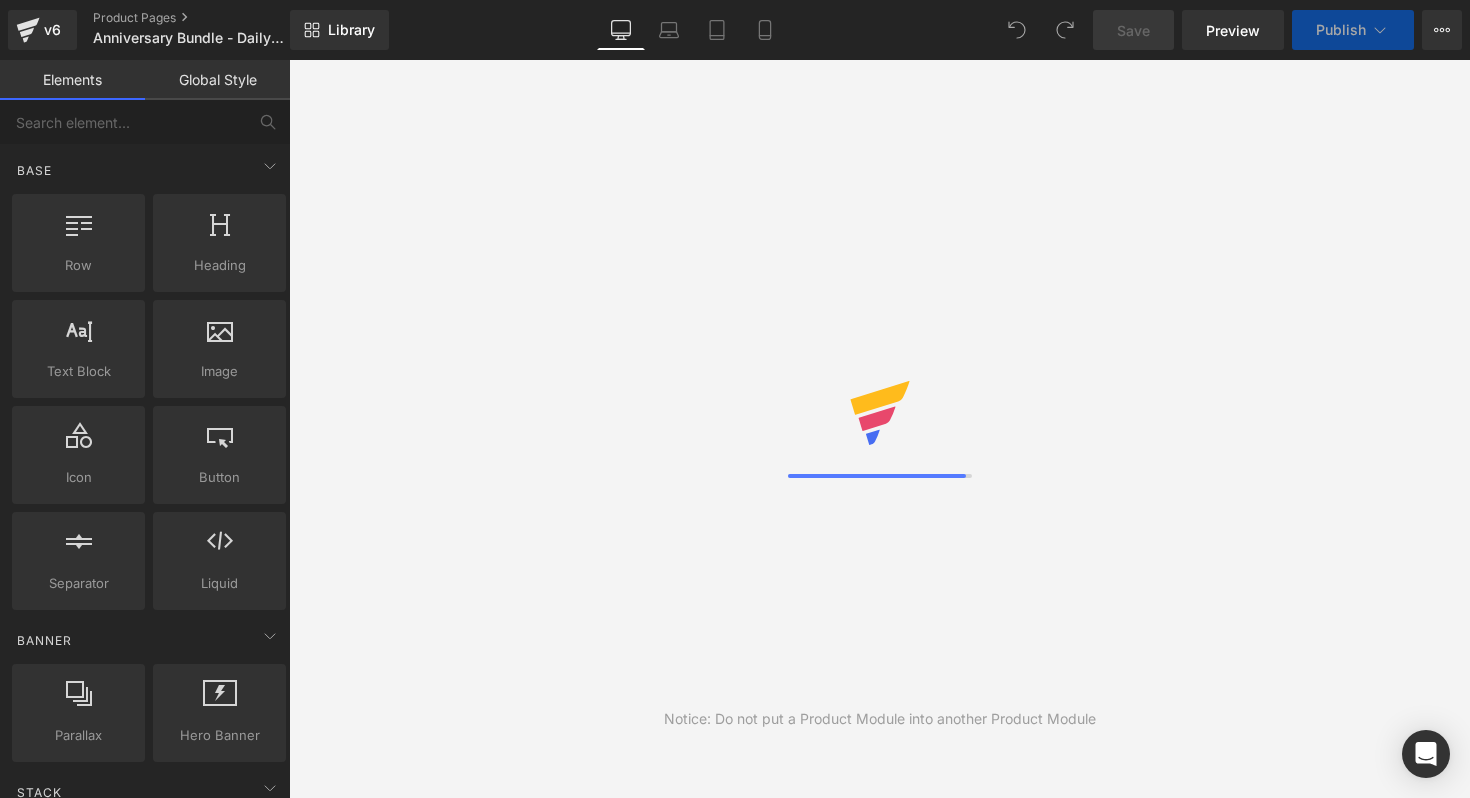 scroll, scrollTop: 0, scrollLeft: 0, axis: both 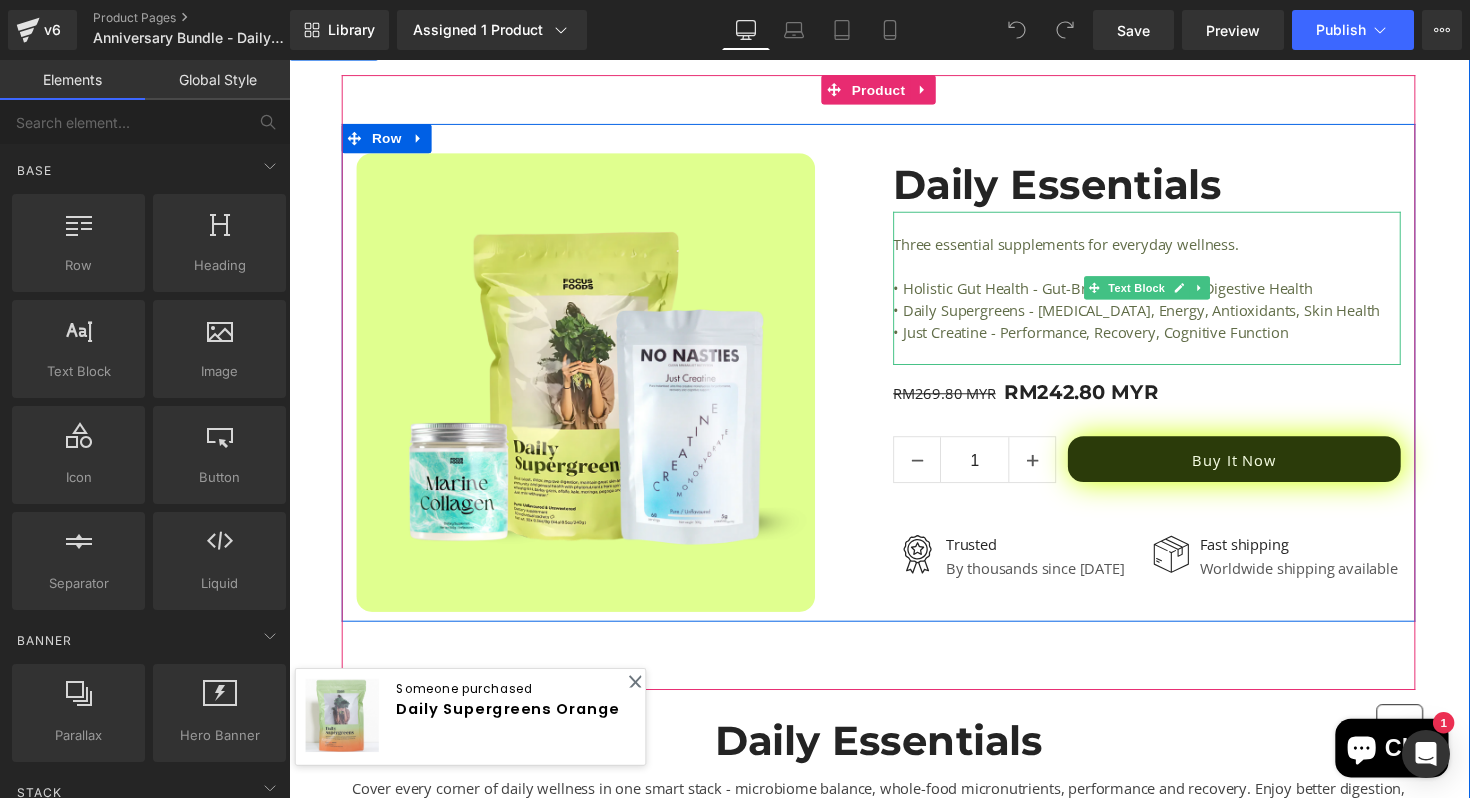 click on "• Holistic Gut Health - Gut-Brain Axis Support, Digestive Health" at bounding box center [1168, 293] 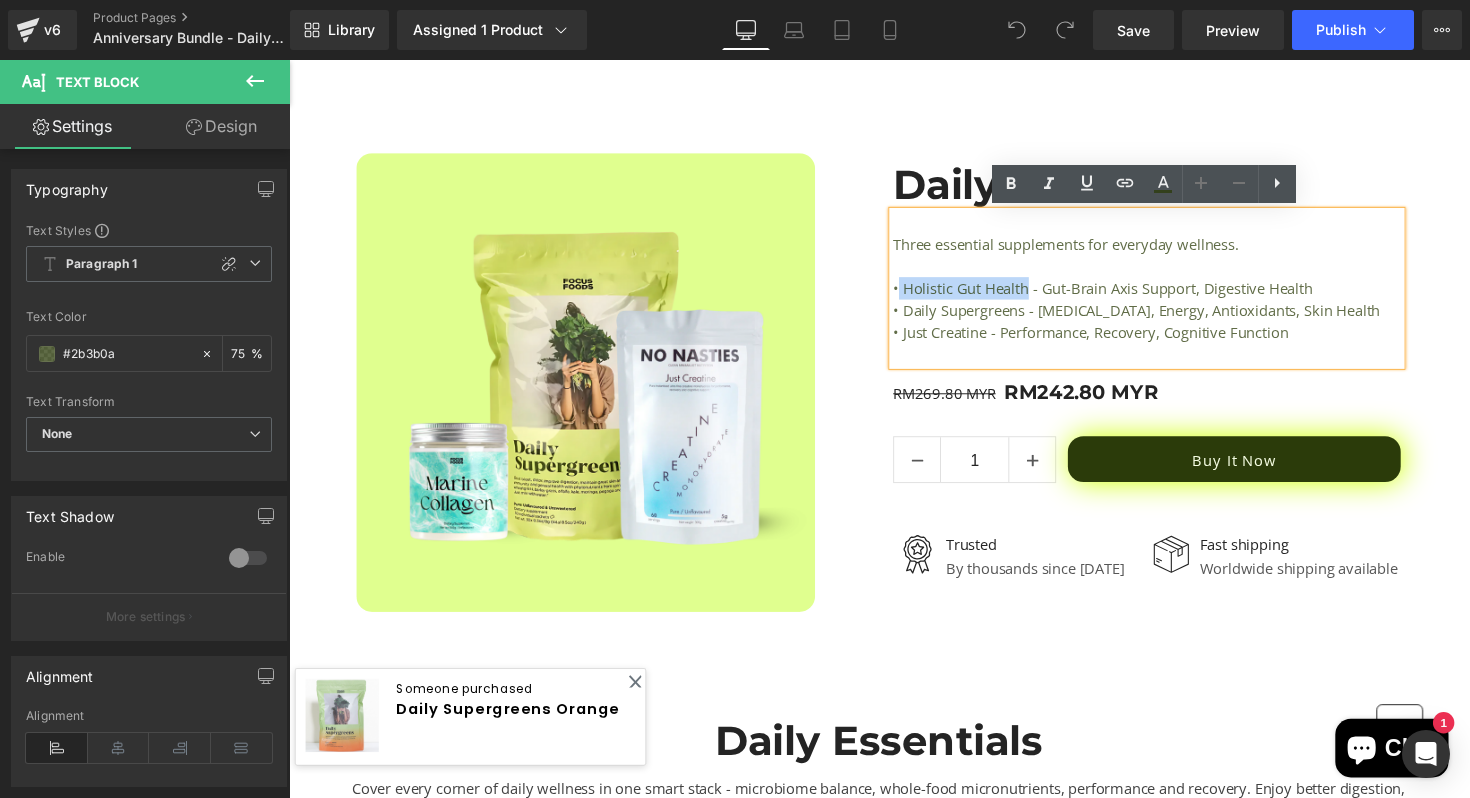 drag, startPoint x: 1047, startPoint y: 294, endPoint x: 913, endPoint y: 292, distance: 134.01492 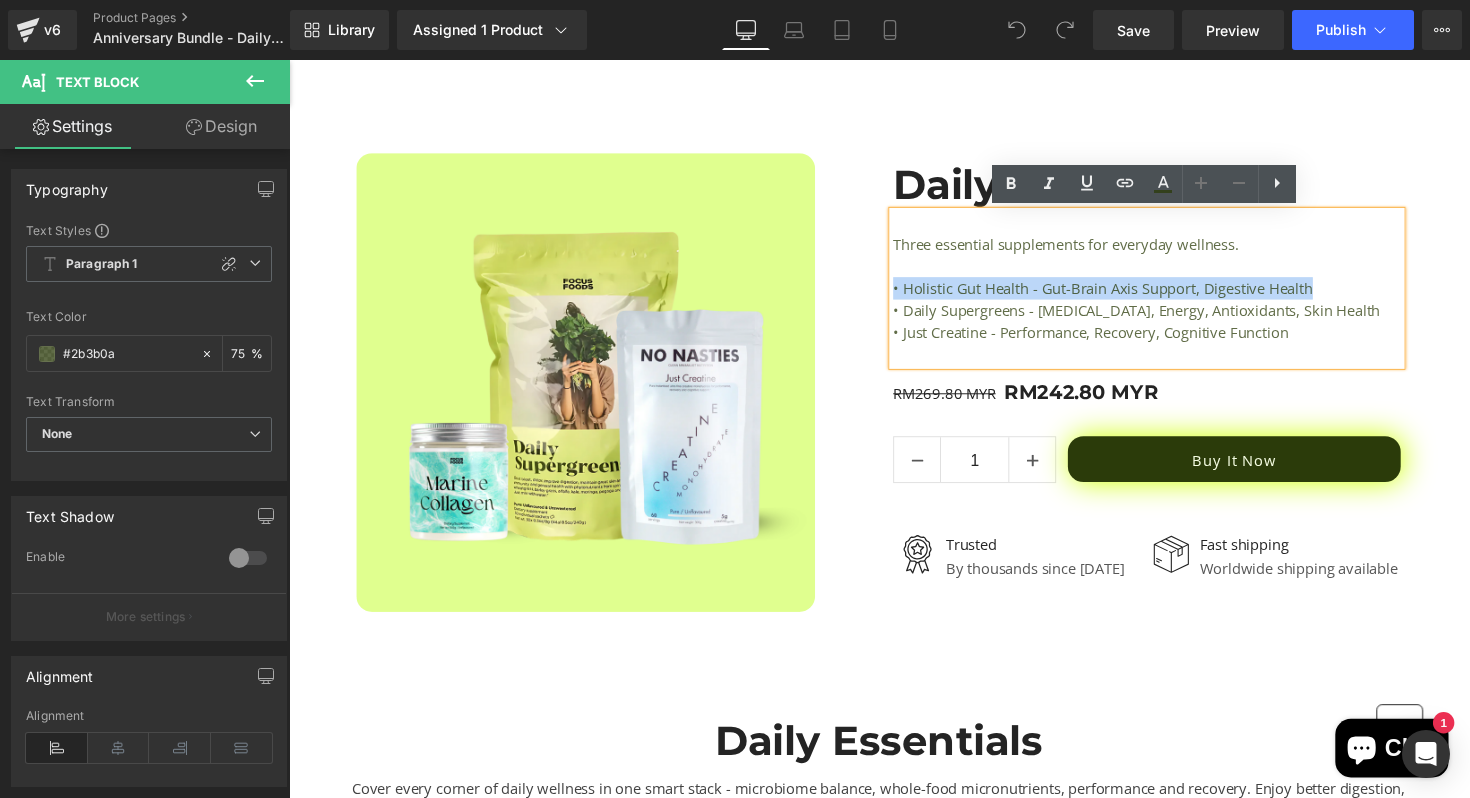 drag, startPoint x: 1352, startPoint y: 299, endPoint x: 908, endPoint y: 295, distance: 444.018 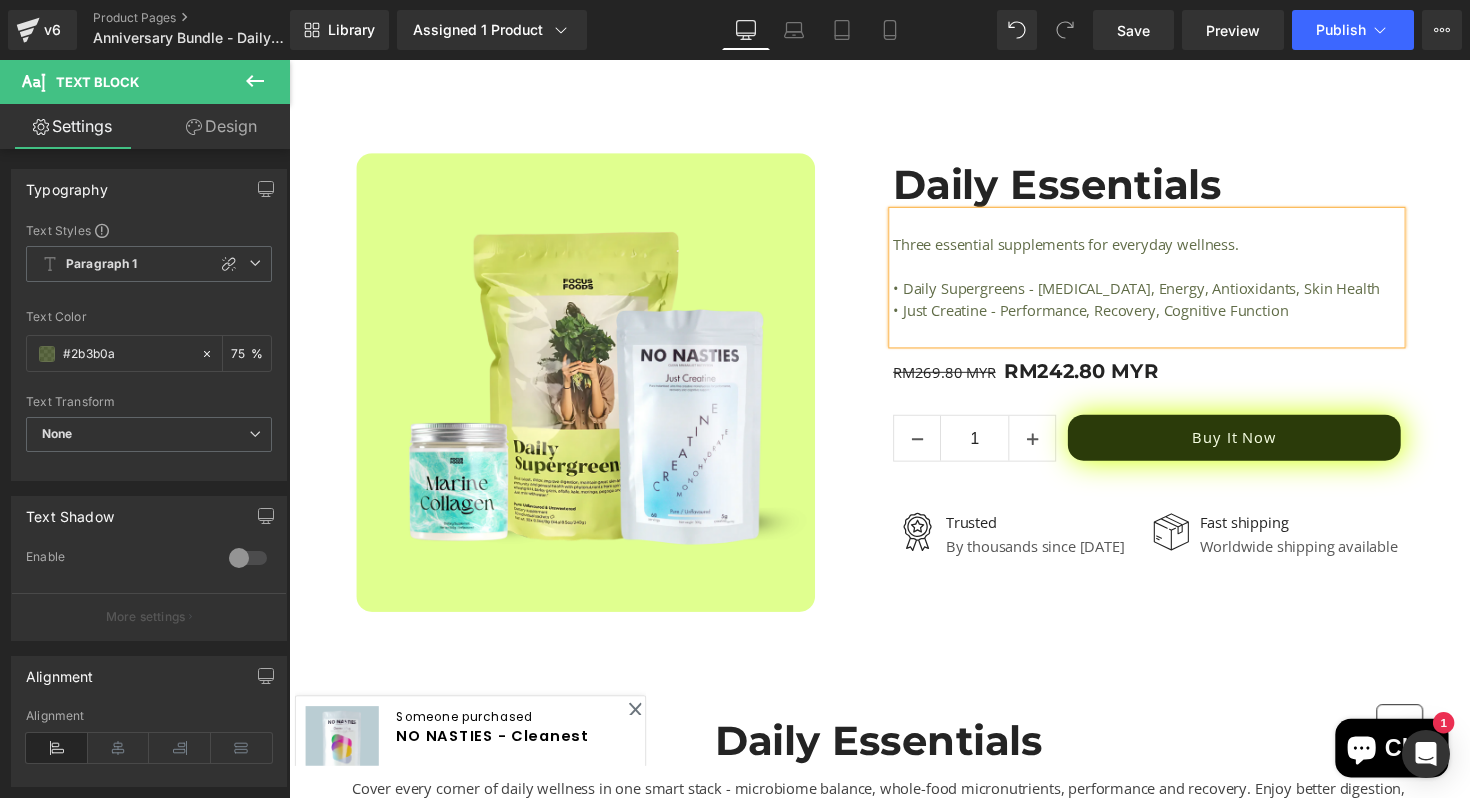 click on "• Just Creatine - Performance, Recovery, Cognitive Function" at bounding box center [1168, 316] 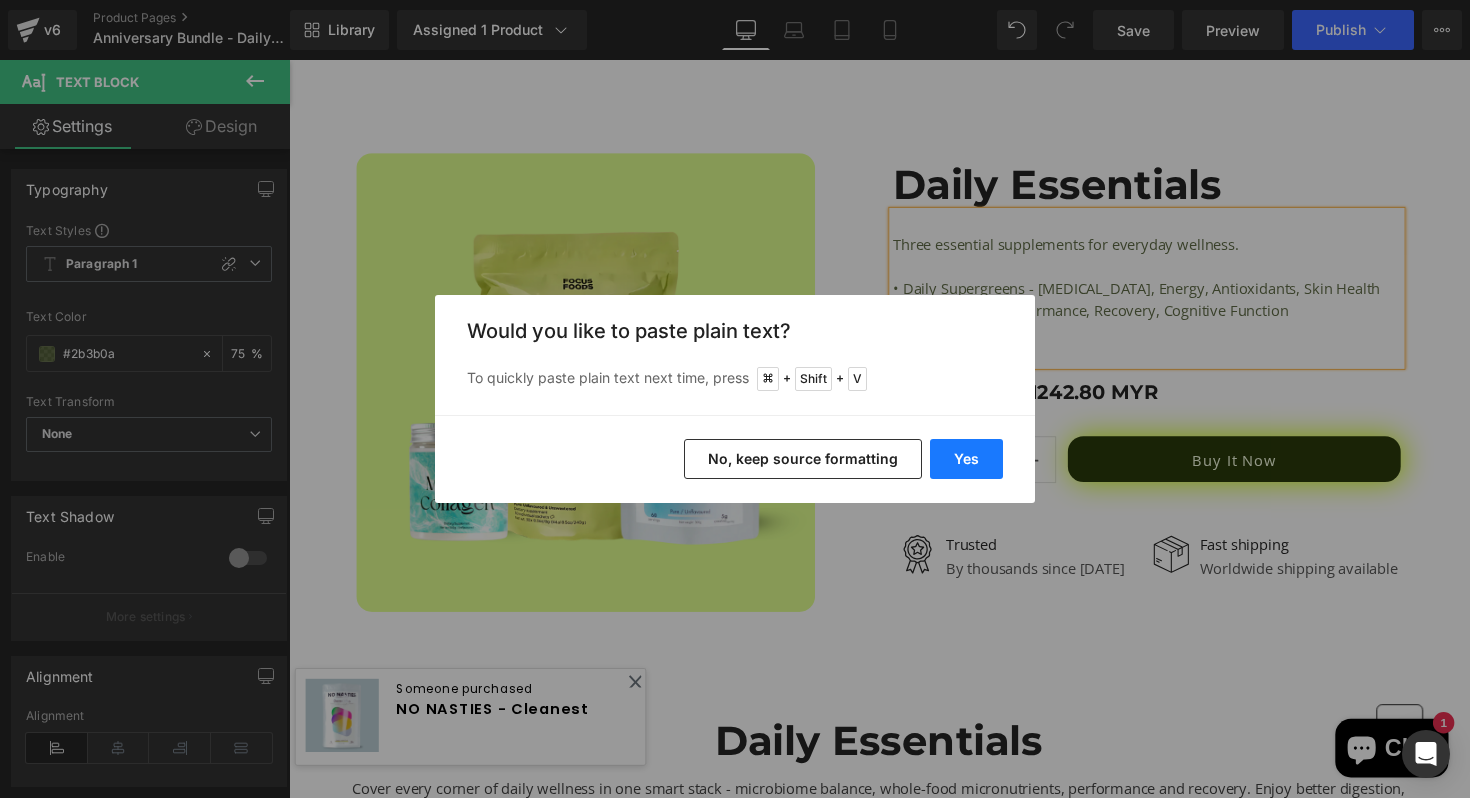 click on "Yes" at bounding box center (966, 459) 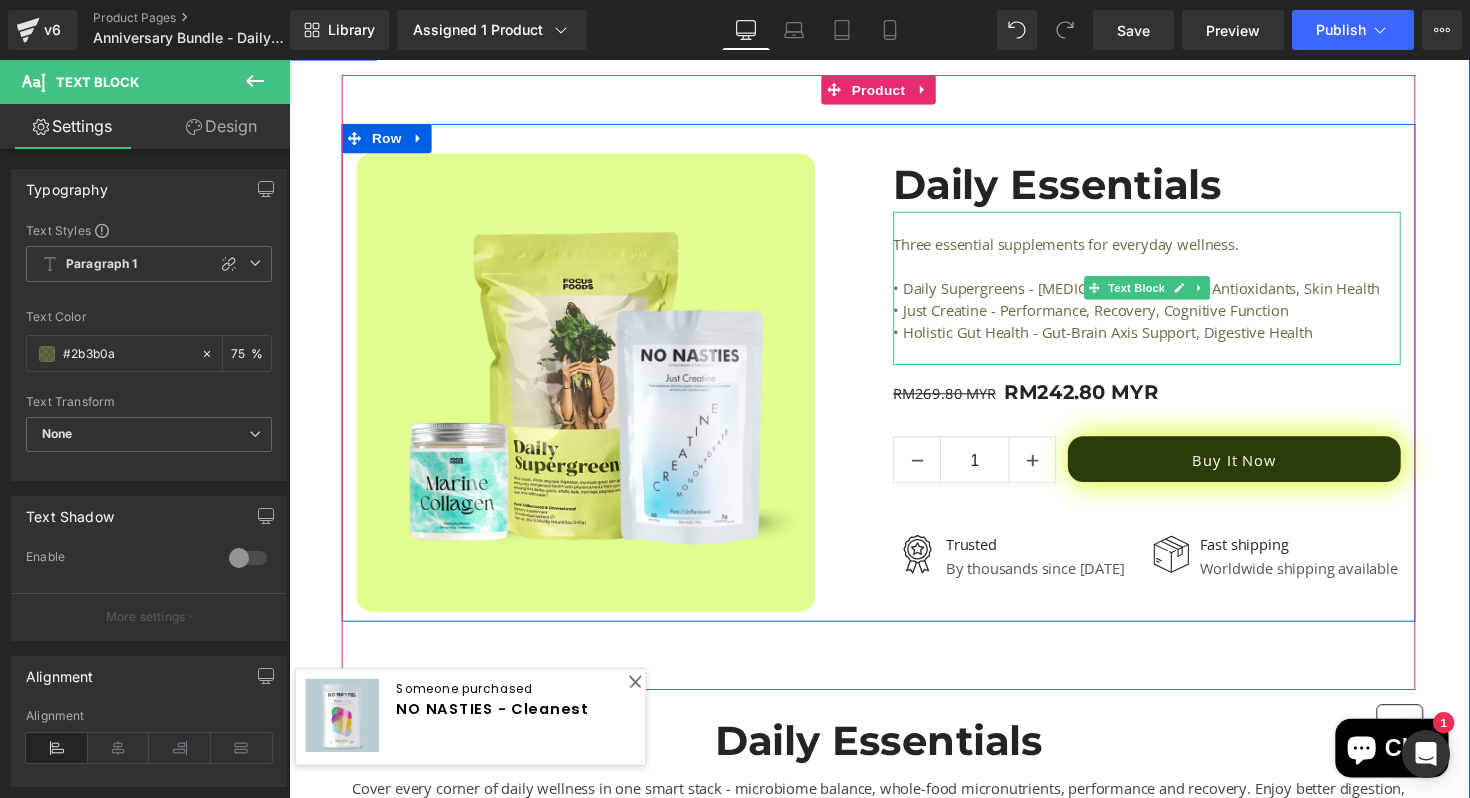 click on "• Holistic Gut Health - Gut-Brain Axis Support, Digestive Health" at bounding box center (1168, 338) 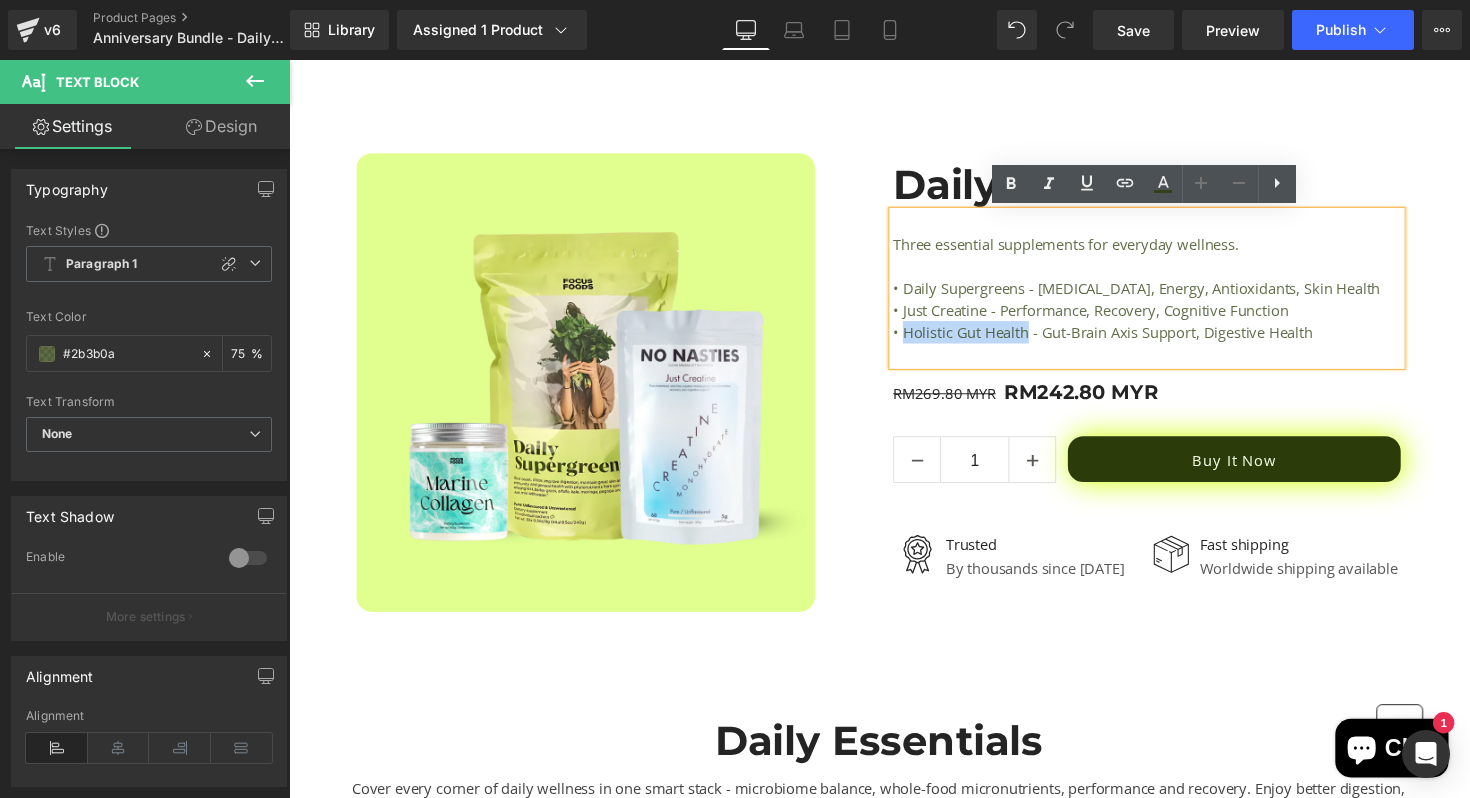 drag, startPoint x: 1046, startPoint y: 340, endPoint x: 922, endPoint y: 340, distance: 124 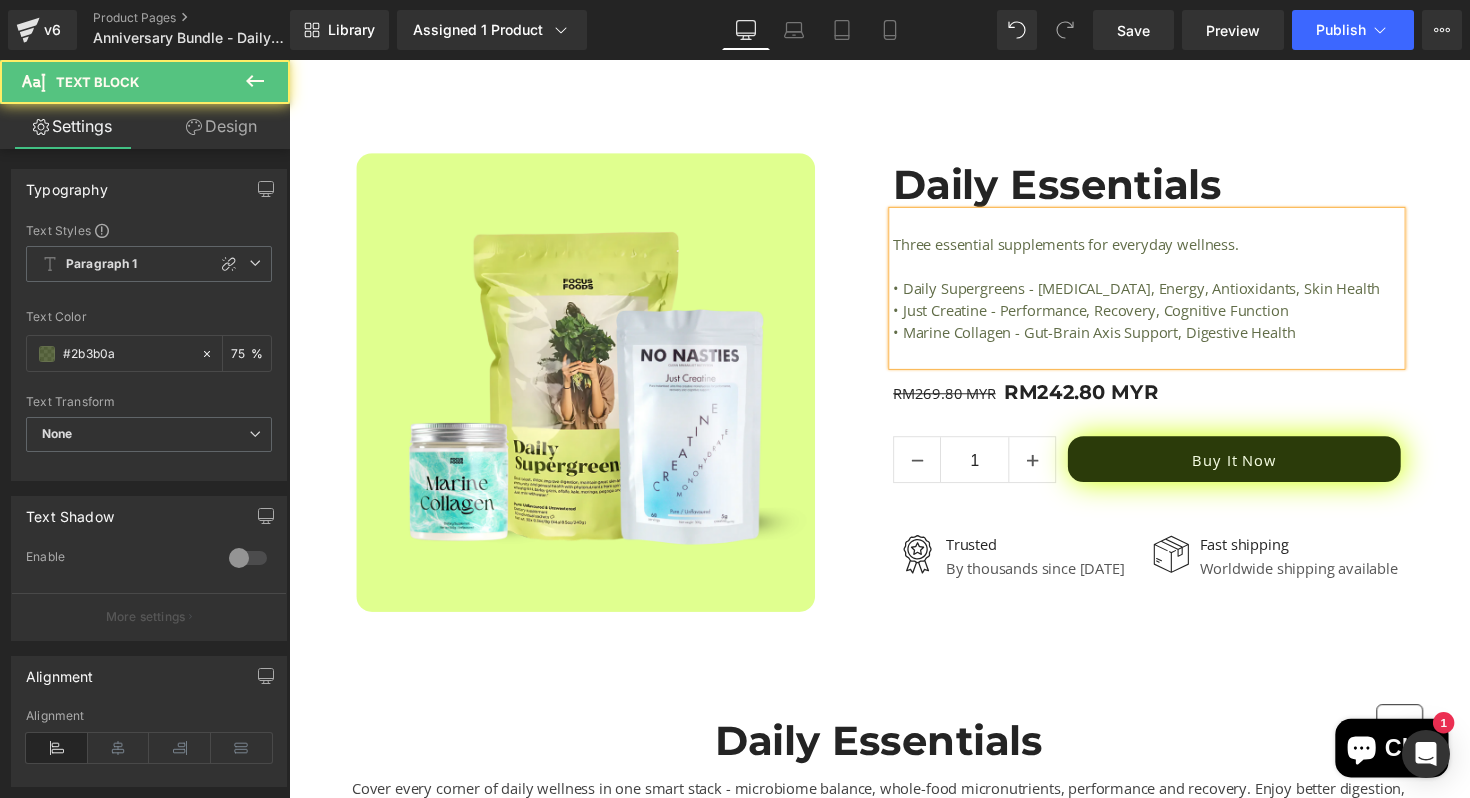 drag, startPoint x: 1049, startPoint y: 336, endPoint x: 1331, endPoint y: 341, distance: 282.0443 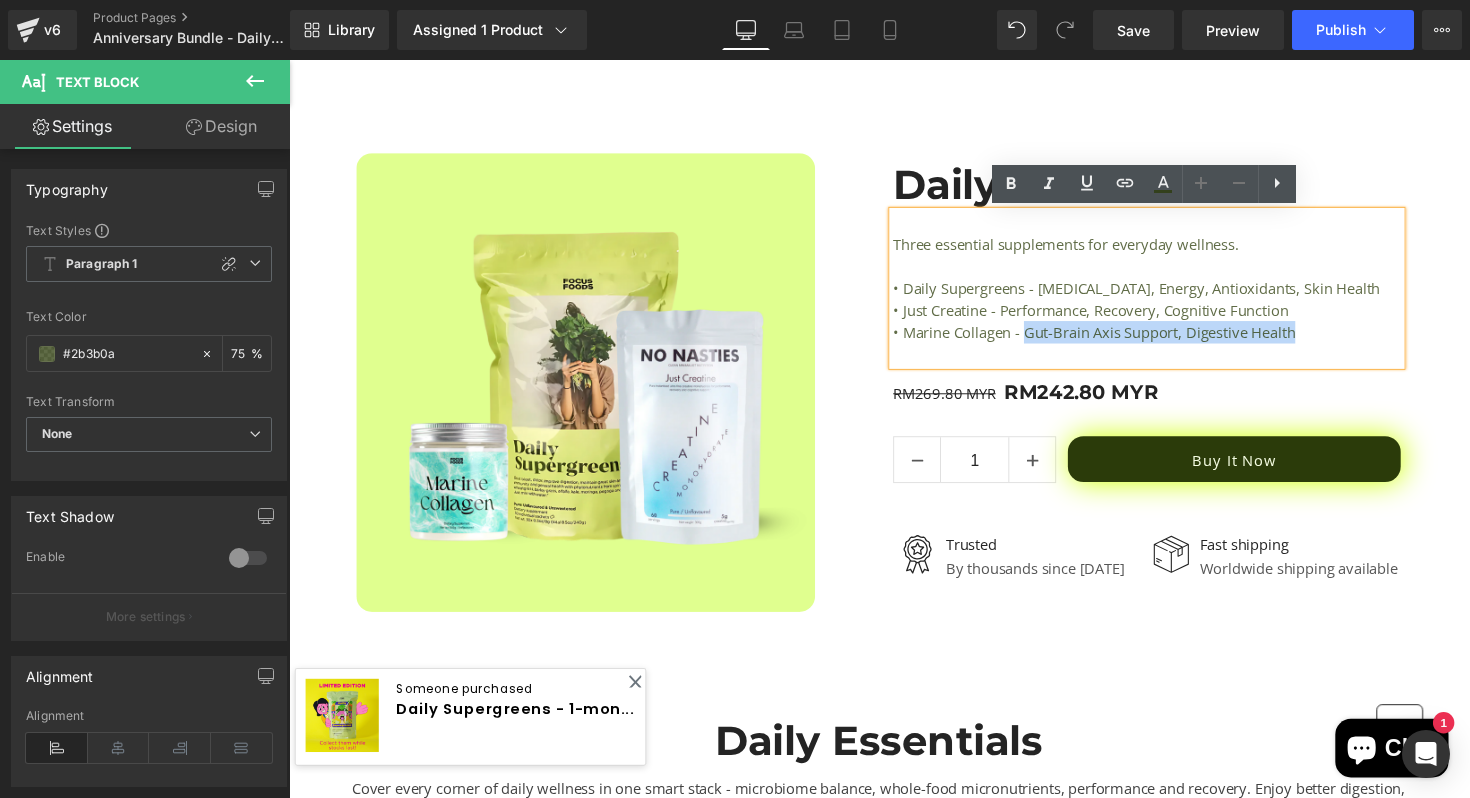drag, startPoint x: 1343, startPoint y: 341, endPoint x: 1047, endPoint y: 343, distance: 296.00674 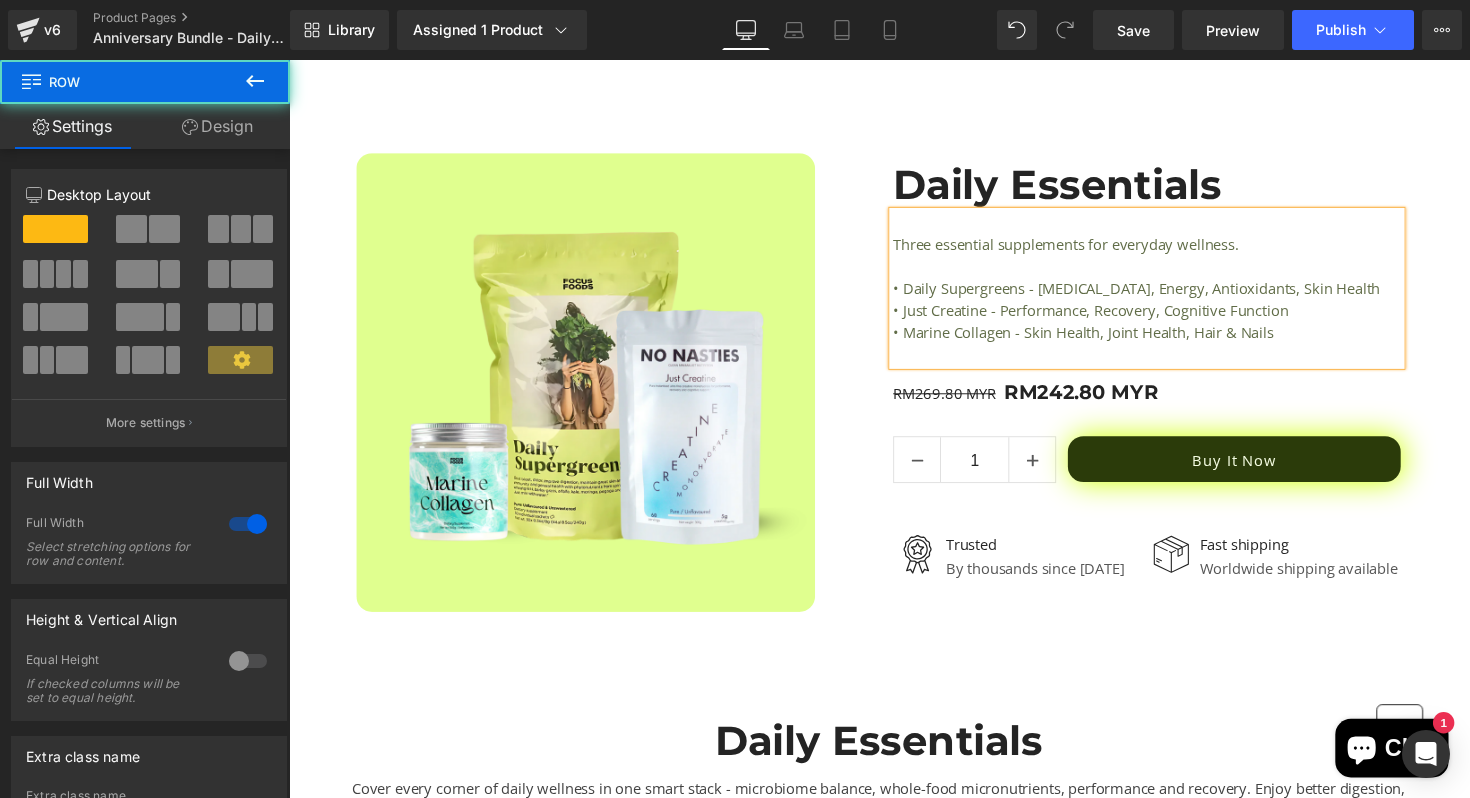 click on "Sale Off
(P) Image
Row
Daily Essentials
(P) Title
Three essential supplements for everyday wellness.  • Daily Supergreens - Bloating, Energy, Antioxidants, Skin Health • Just Creatine - Performance, Recovery, Cognitive Function  • Marine Collagen - Skin Health, Joint Health, Hair & Nails
Text Block
RM269.80  MYR" at bounding box center [894, 1307] 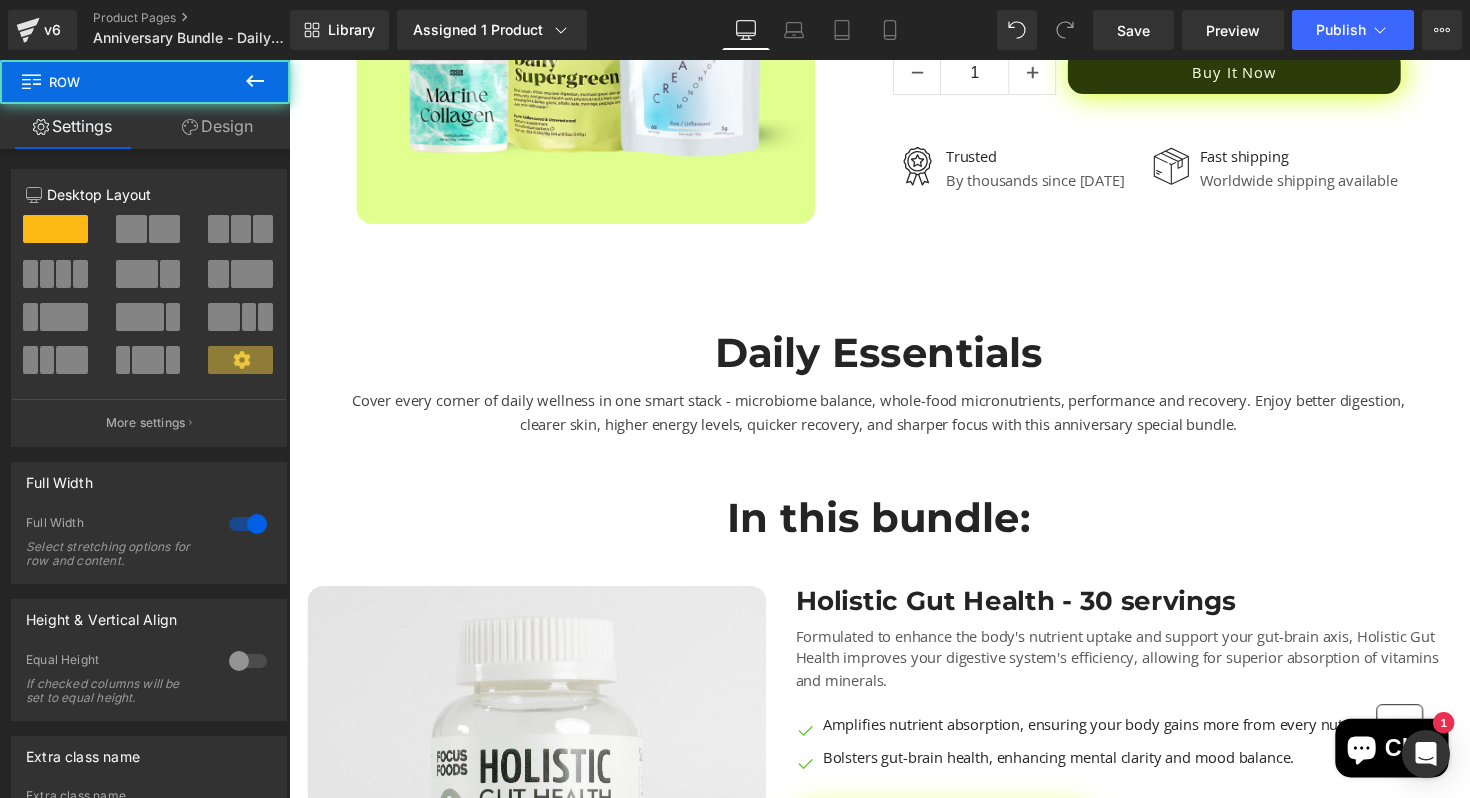 scroll, scrollTop: 639, scrollLeft: 0, axis: vertical 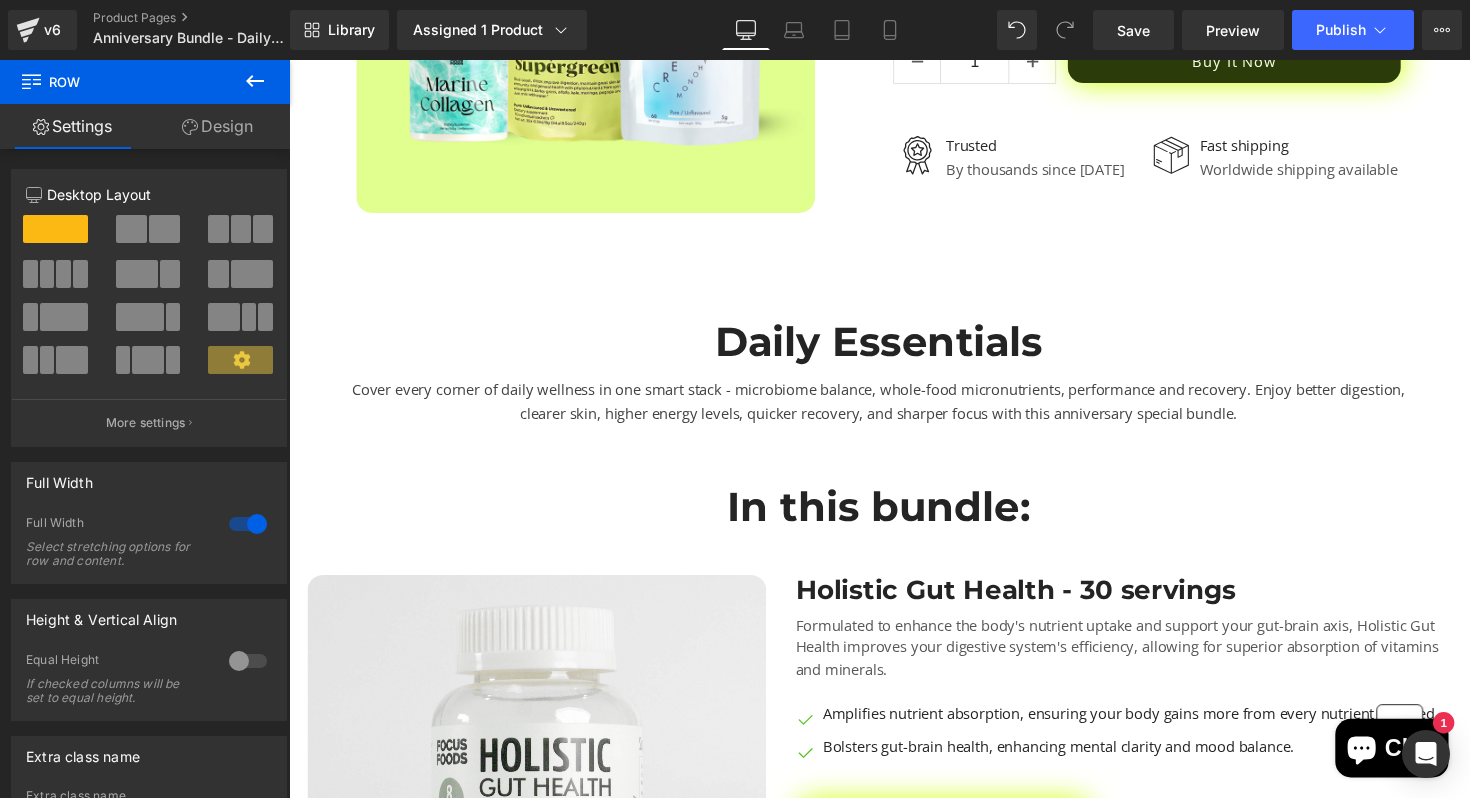click on "Cover every corner of daily wellness in one smart stack - microbiome balance, whole-food micronutrients, performance and recovery. Enjoy better digestion, clearer skin, higher energy levels, quicker recovery, and sharper focus with this anniversary special bundle." at bounding box center [893, 418] 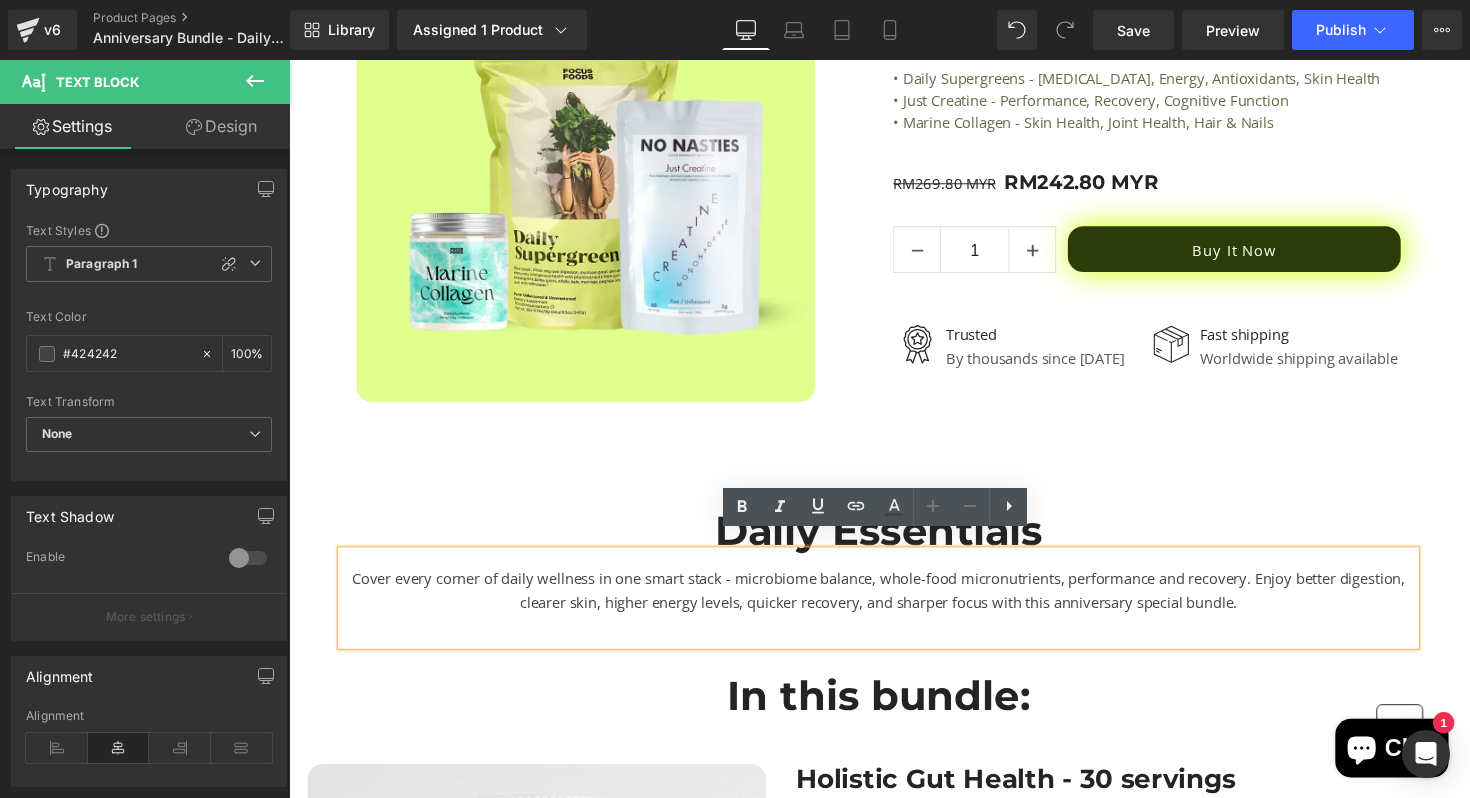 scroll, scrollTop: 471, scrollLeft: 0, axis: vertical 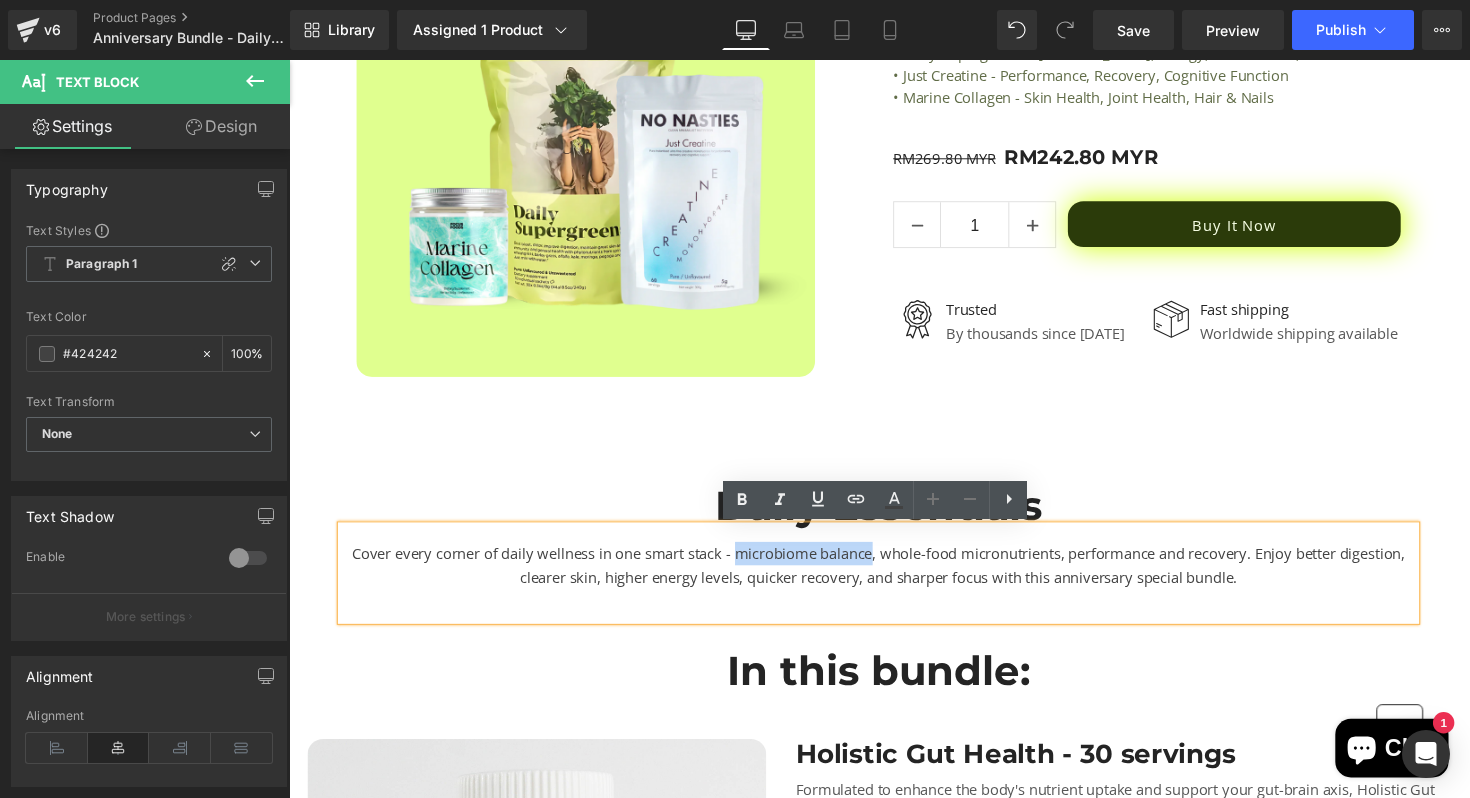 drag, startPoint x: 781, startPoint y: 564, endPoint x: 919, endPoint y: 565, distance: 138.00362 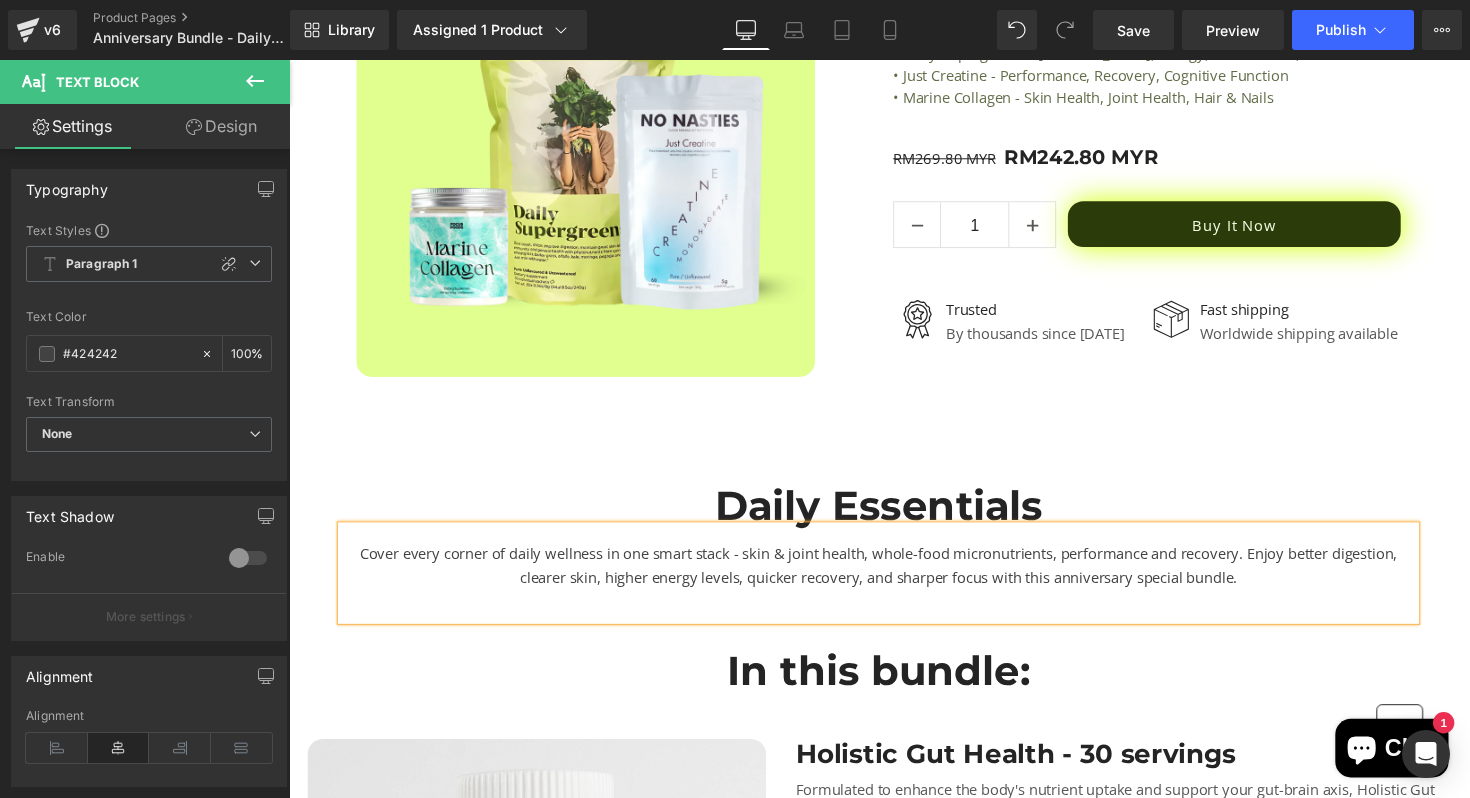 click on "Cover every corner of daily wellness in one smart stack - skin & joint health, whole-food micronutrients, performance and recovery. Enjoy better digestion, clearer skin, higher energy levels, quicker recovery, and sharper focus with this anniversary special bundle." at bounding box center [893, 586] 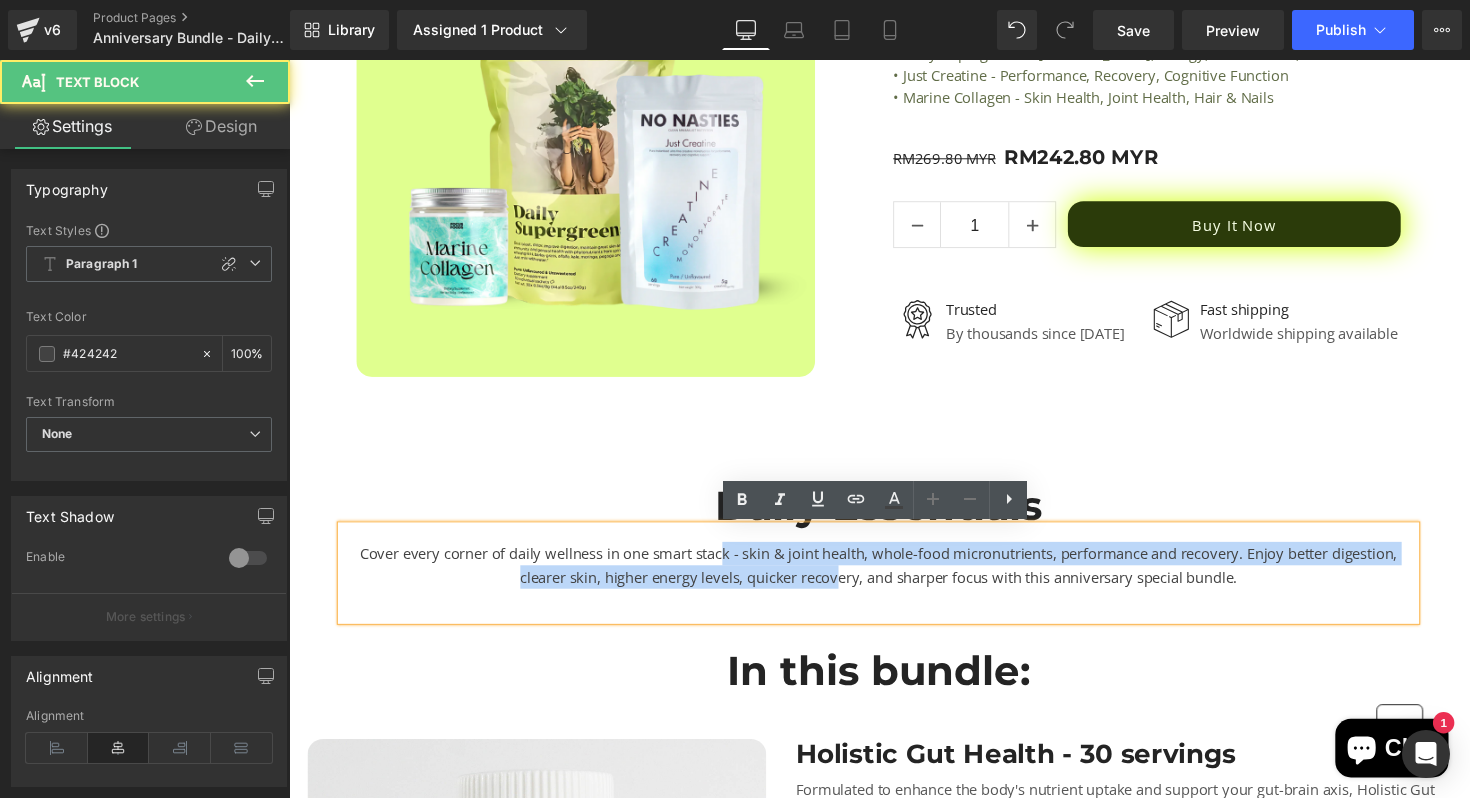 drag, startPoint x: 728, startPoint y: 564, endPoint x: 854, endPoint y: 602, distance: 131.60547 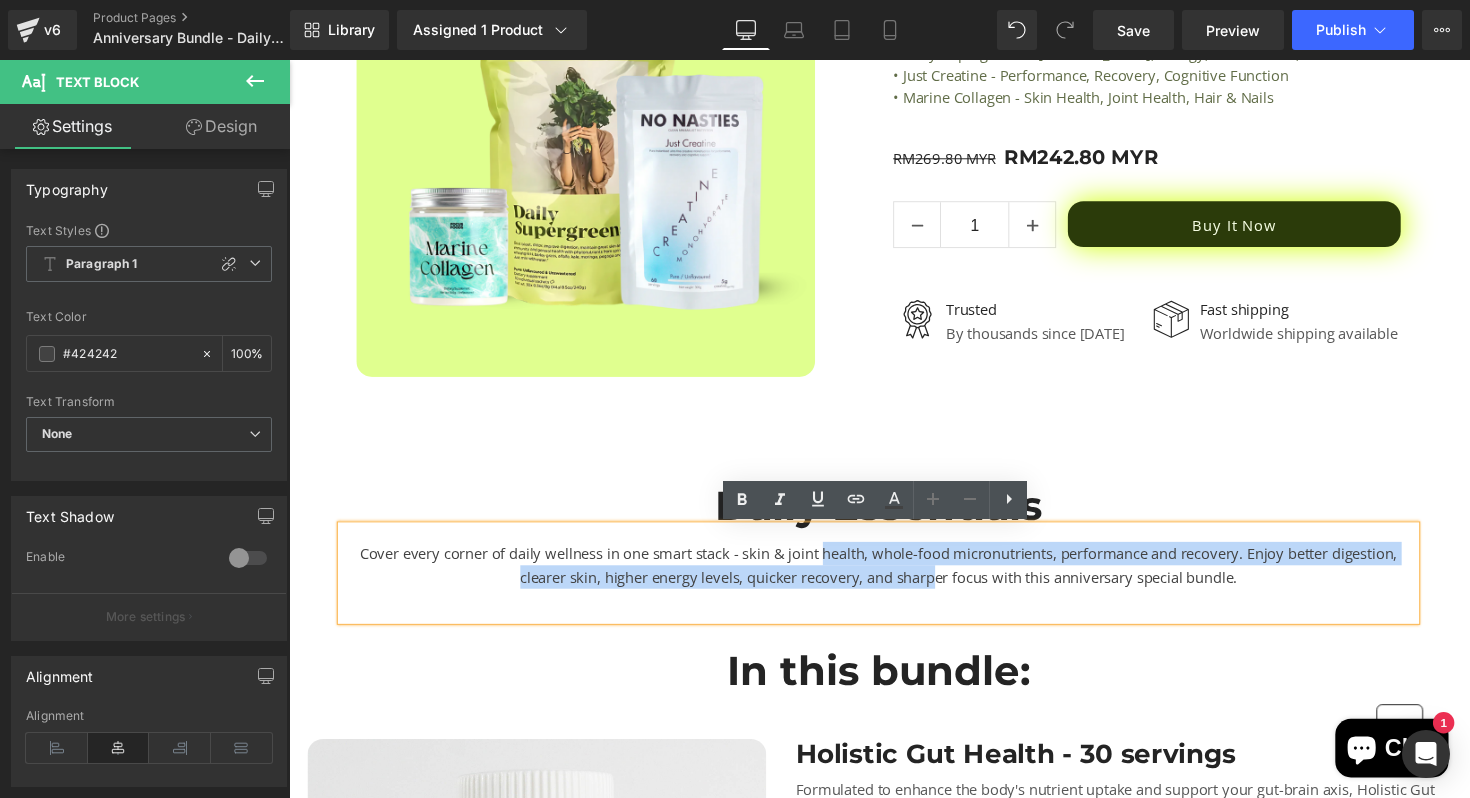 drag, startPoint x: 954, startPoint y: 597, endPoint x: 833, endPoint y: 565, distance: 125.1599 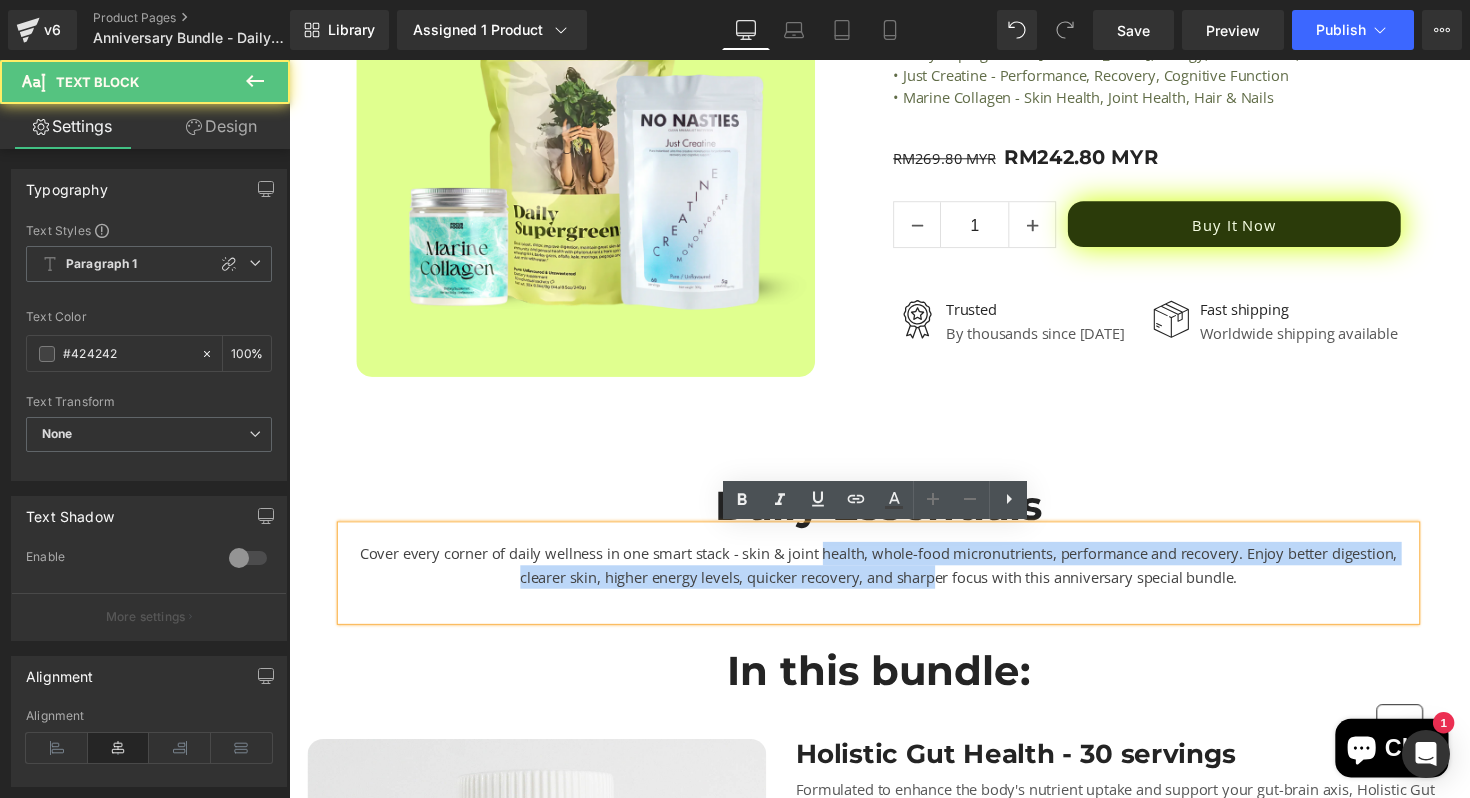 click on "Cover every corner of daily wellness in one smart stack - skin & joint health, whole-food micronutrients, performance and recovery. Enjoy better digestion, clearer skin, higher energy levels, quicker recovery, and sharper focus with this anniversary special bundle." at bounding box center (893, 586) 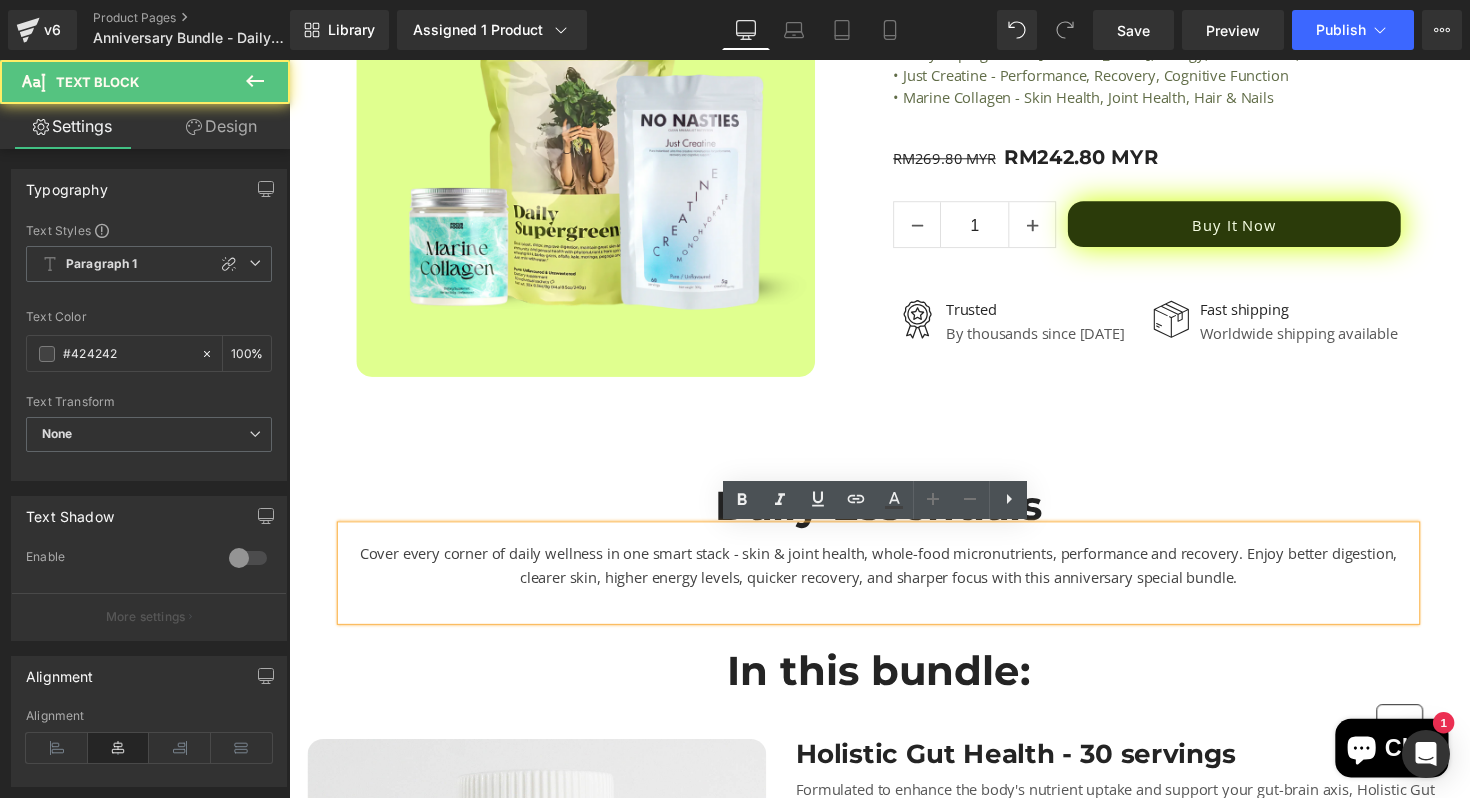 drag, startPoint x: 788, startPoint y: 565, endPoint x: 1014, endPoint y: 587, distance: 227.06827 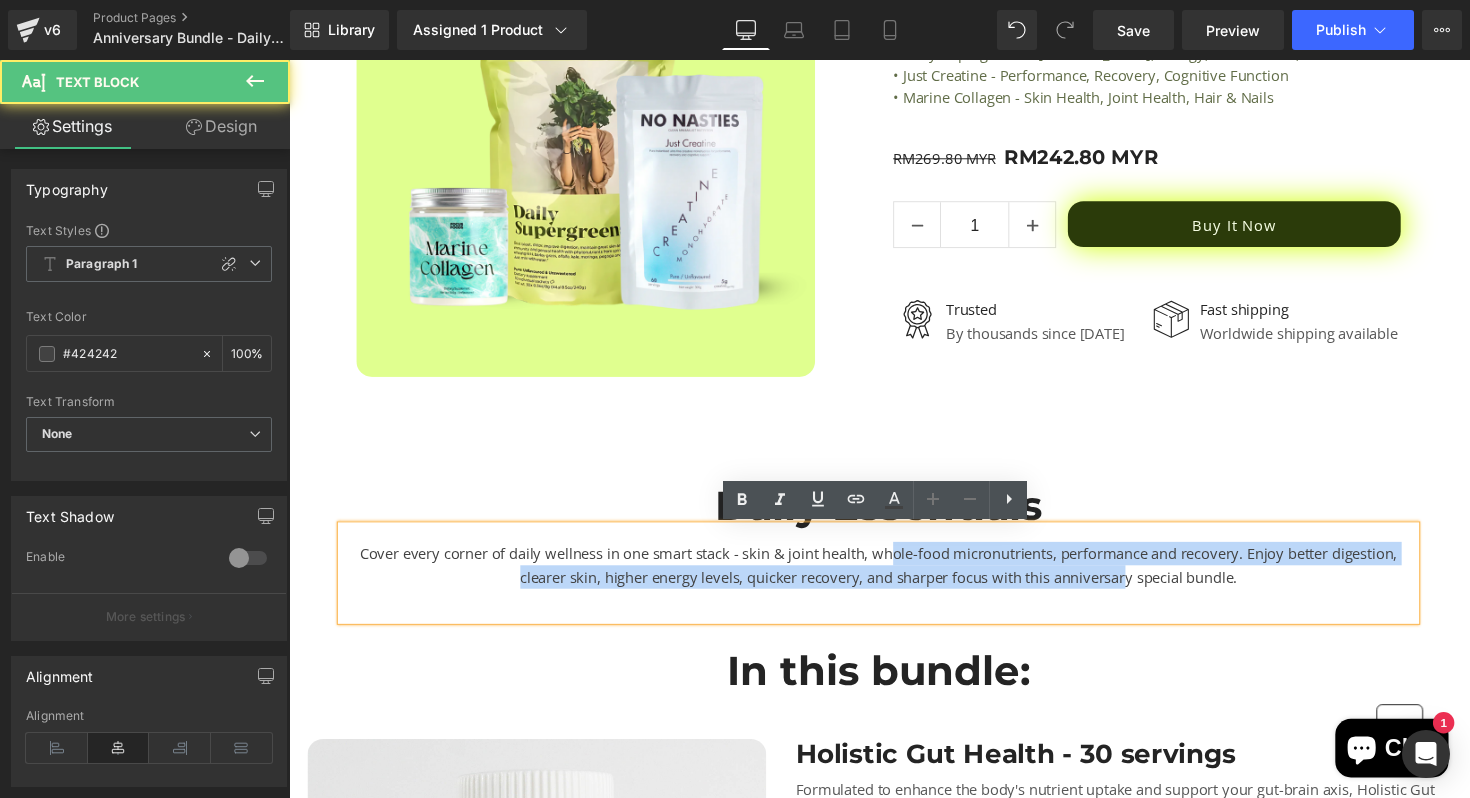 drag, startPoint x: 1151, startPoint y: 598, endPoint x: 903, endPoint y: 564, distance: 250.3198 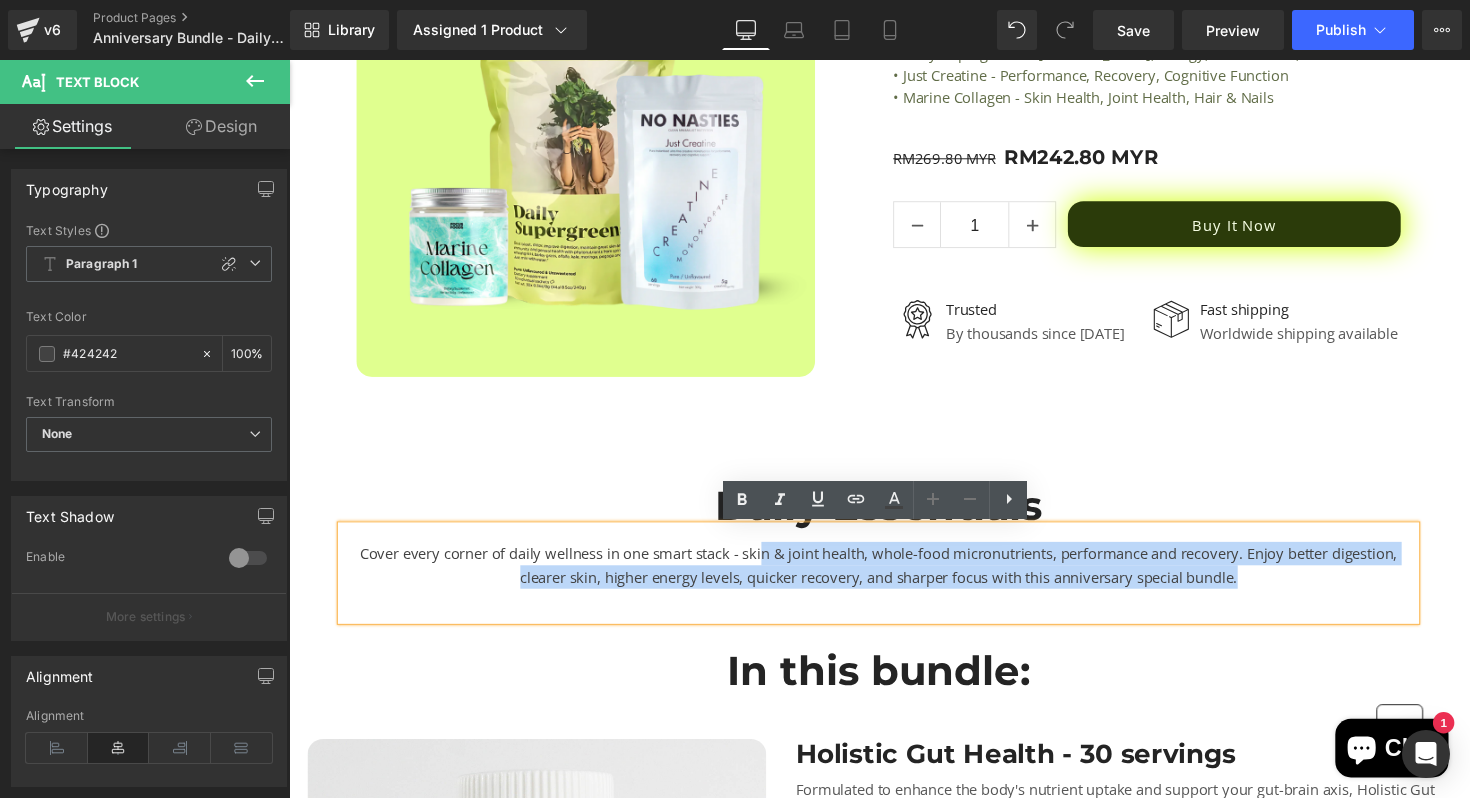 drag, startPoint x: 774, startPoint y: 577, endPoint x: 1026, endPoint y: 602, distance: 253.23705 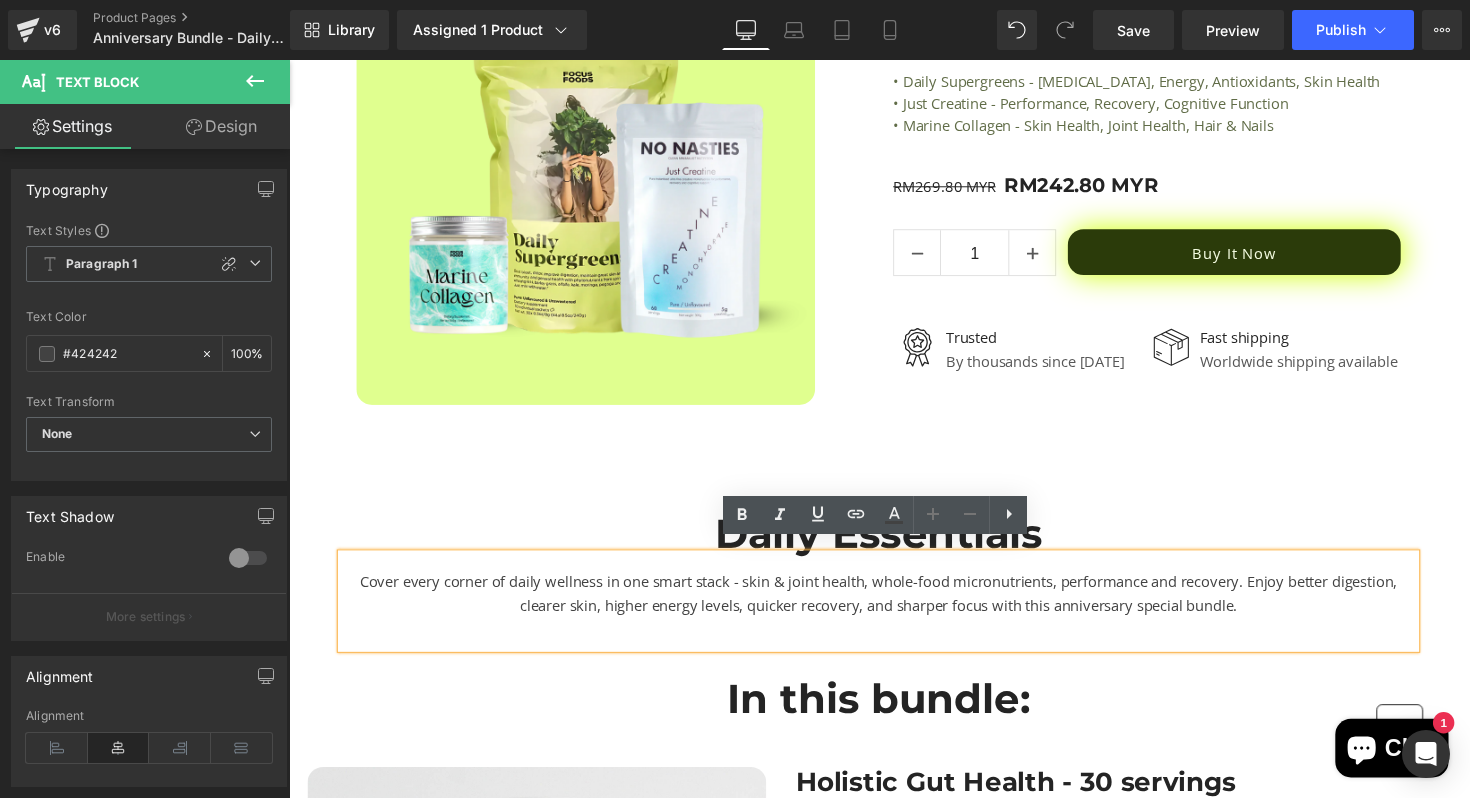 scroll, scrollTop: 438, scrollLeft: 0, axis: vertical 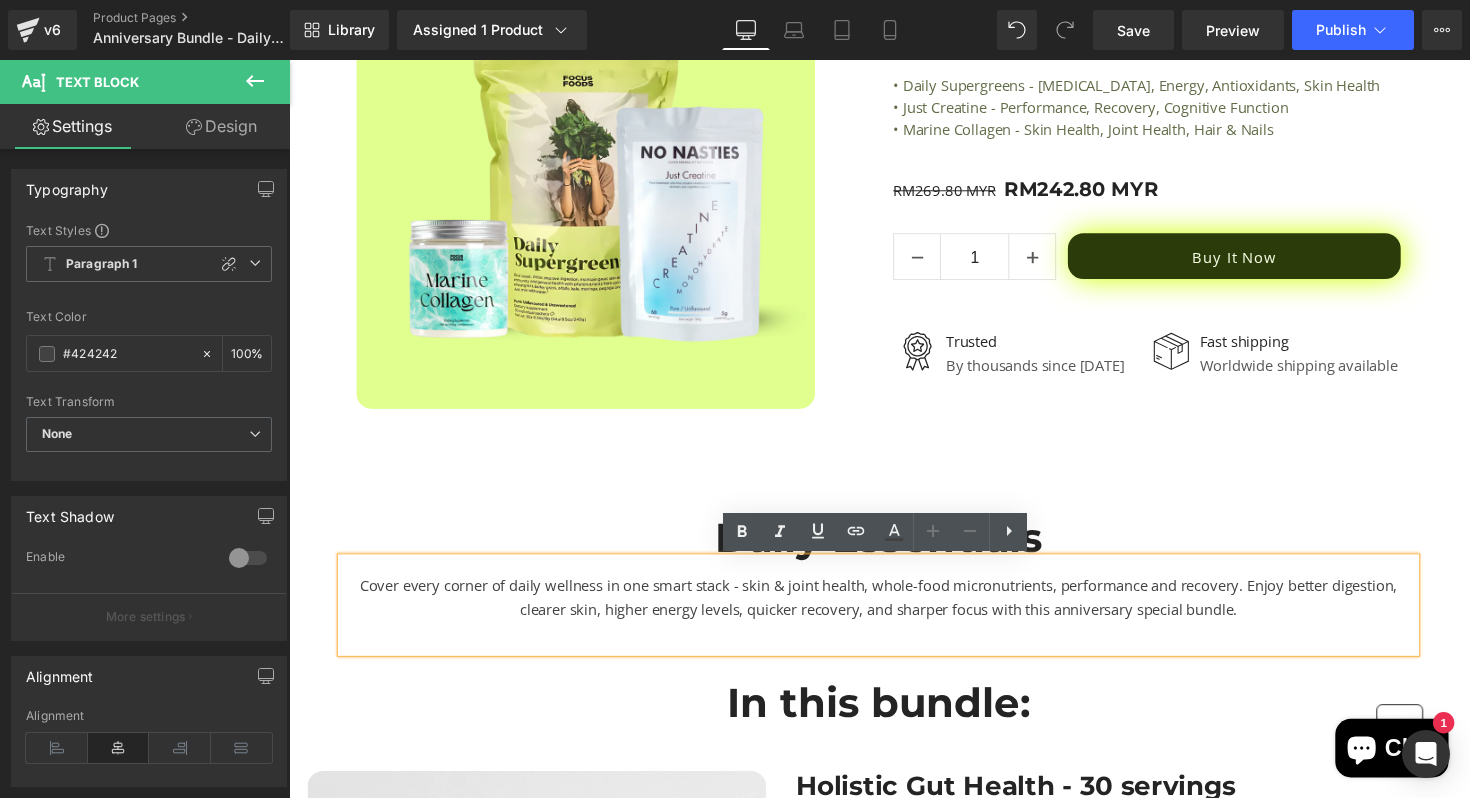 click on "Cover every corner of daily wellness in one smart stack - skin & joint health, whole-food micronutrients, performance and recovery. Enjoy better digestion, clearer skin, higher energy levels, quicker recovery, and sharper focus with this anniversary special bundle." at bounding box center (893, 619) 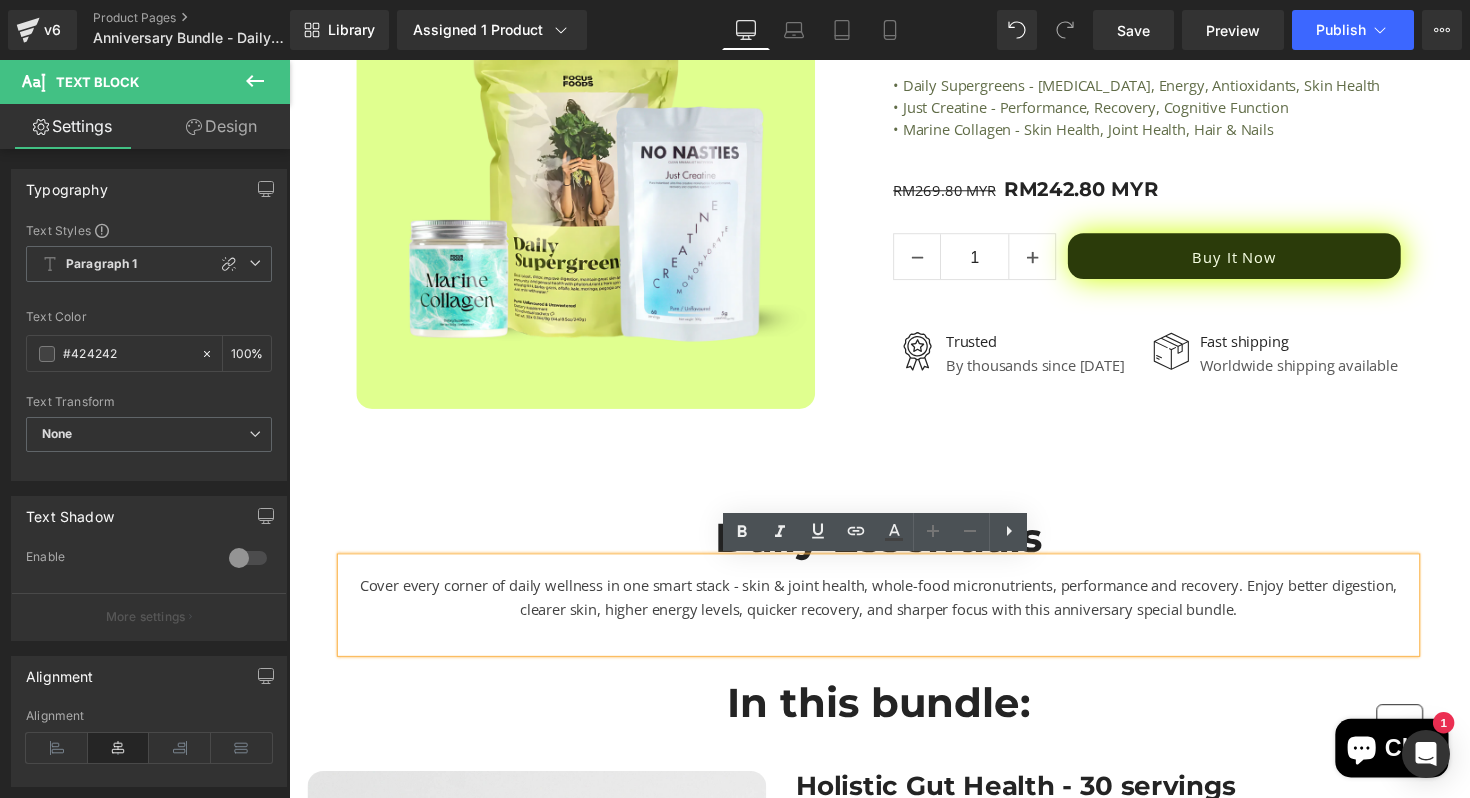 click on "Daily Essentials Heading         Cover every corner of daily wellness in one smart stack - skin & joint health, whole-food micronutrients, performance and recovery. Enjoy better digestion, clearer skin, higher energy levels, quicker recovery, and sharper focus with this anniversary special bundle. Text Block         Row" at bounding box center (893, 582) 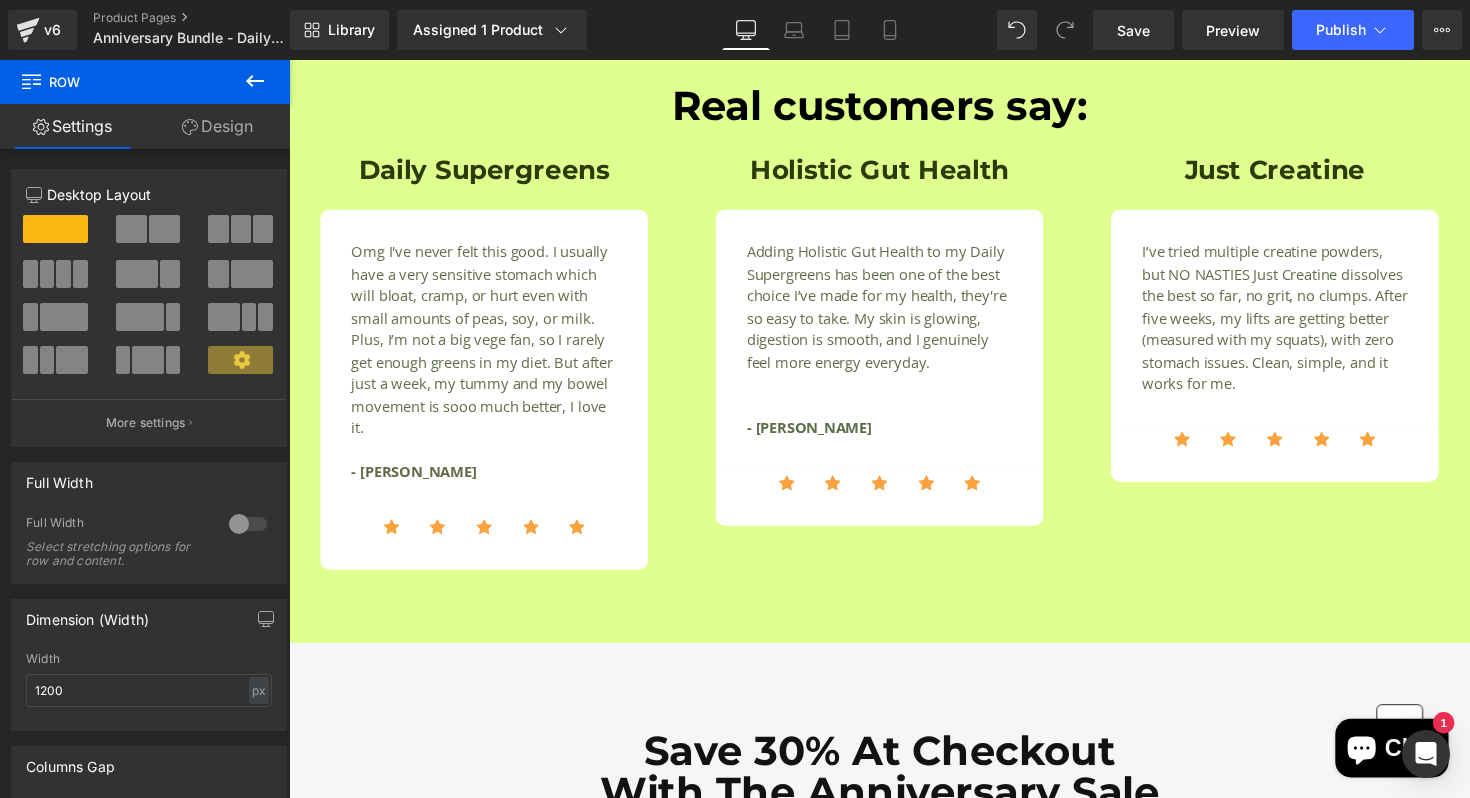 scroll, scrollTop: 2761, scrollLeft: 0, axis: vertical 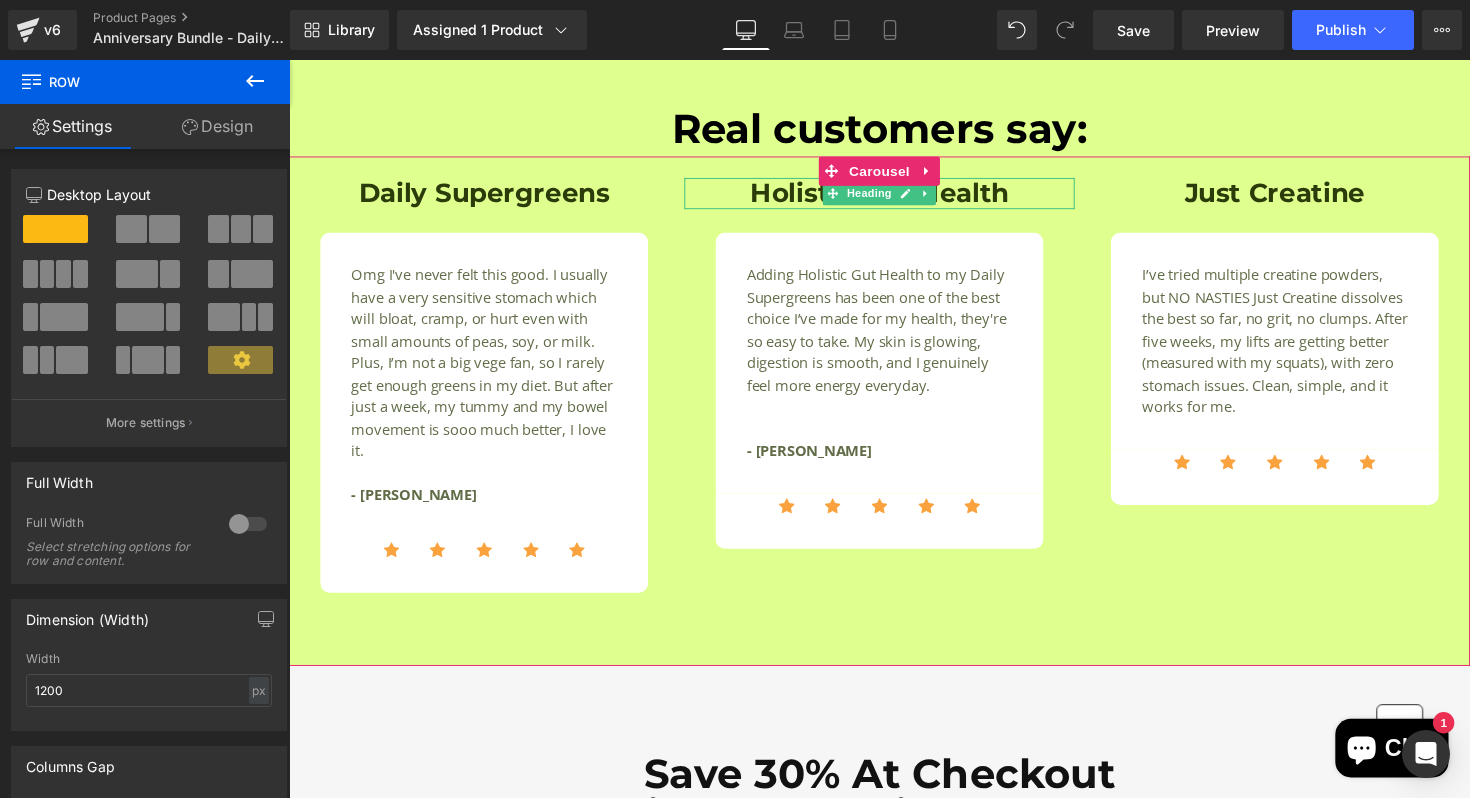 click on "Holistic Gut Health" at bounding box center (894, 197) 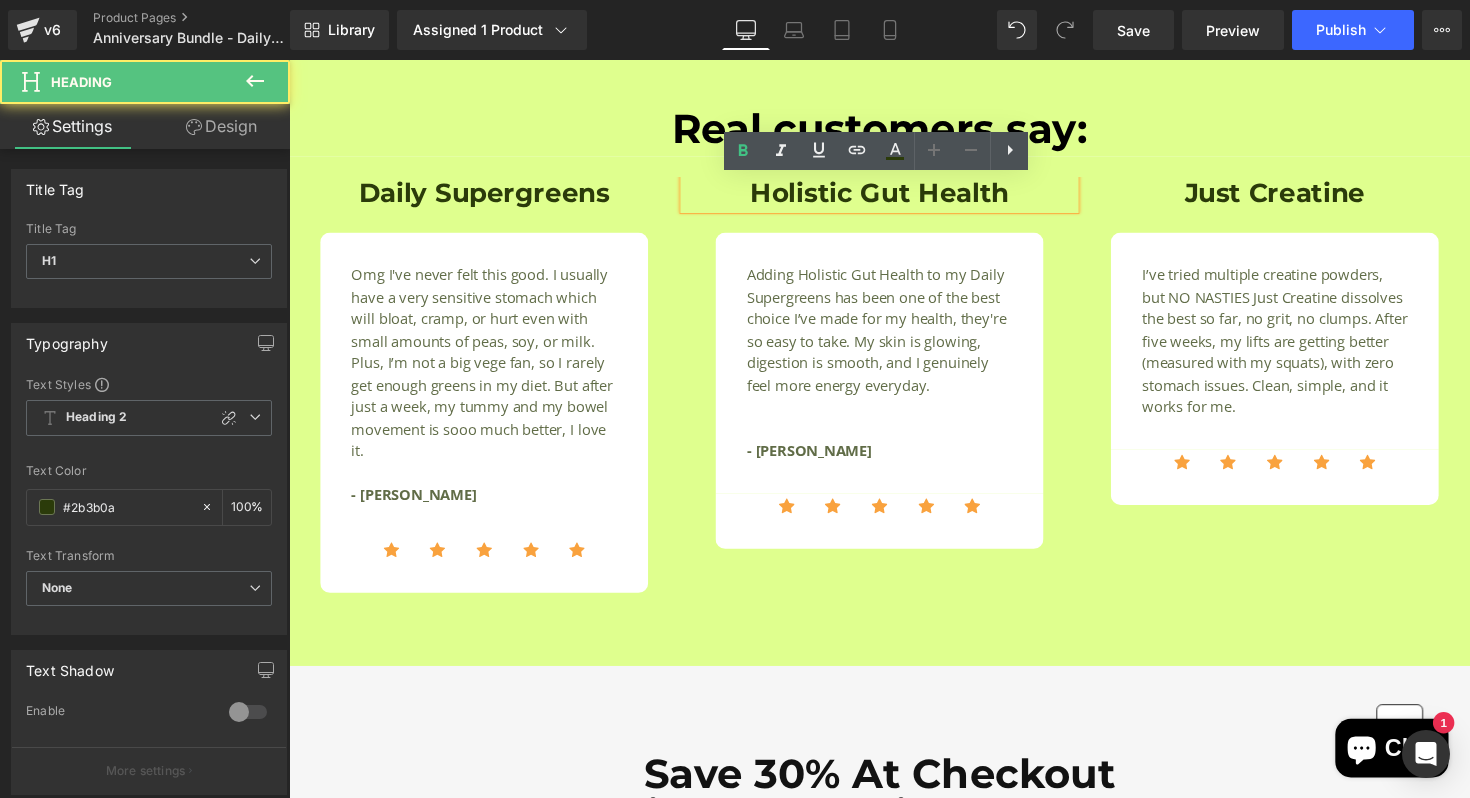 click on "Holistic Gut Health" at bounding box center (894, 197) 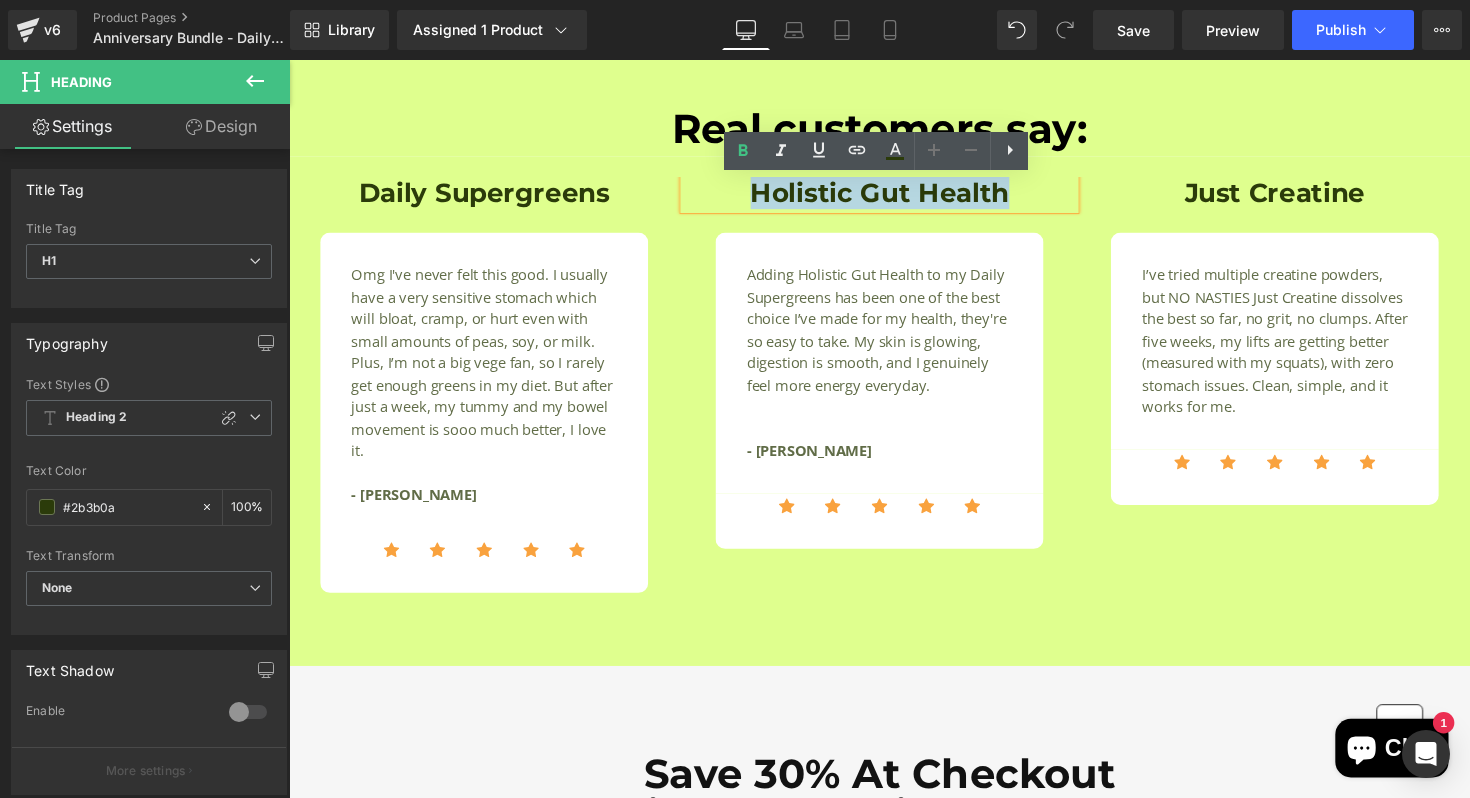 drag, startPoint x: 1049, startPoint y: 208, endPoint x: 748, endPoint y: 208, distance: 301 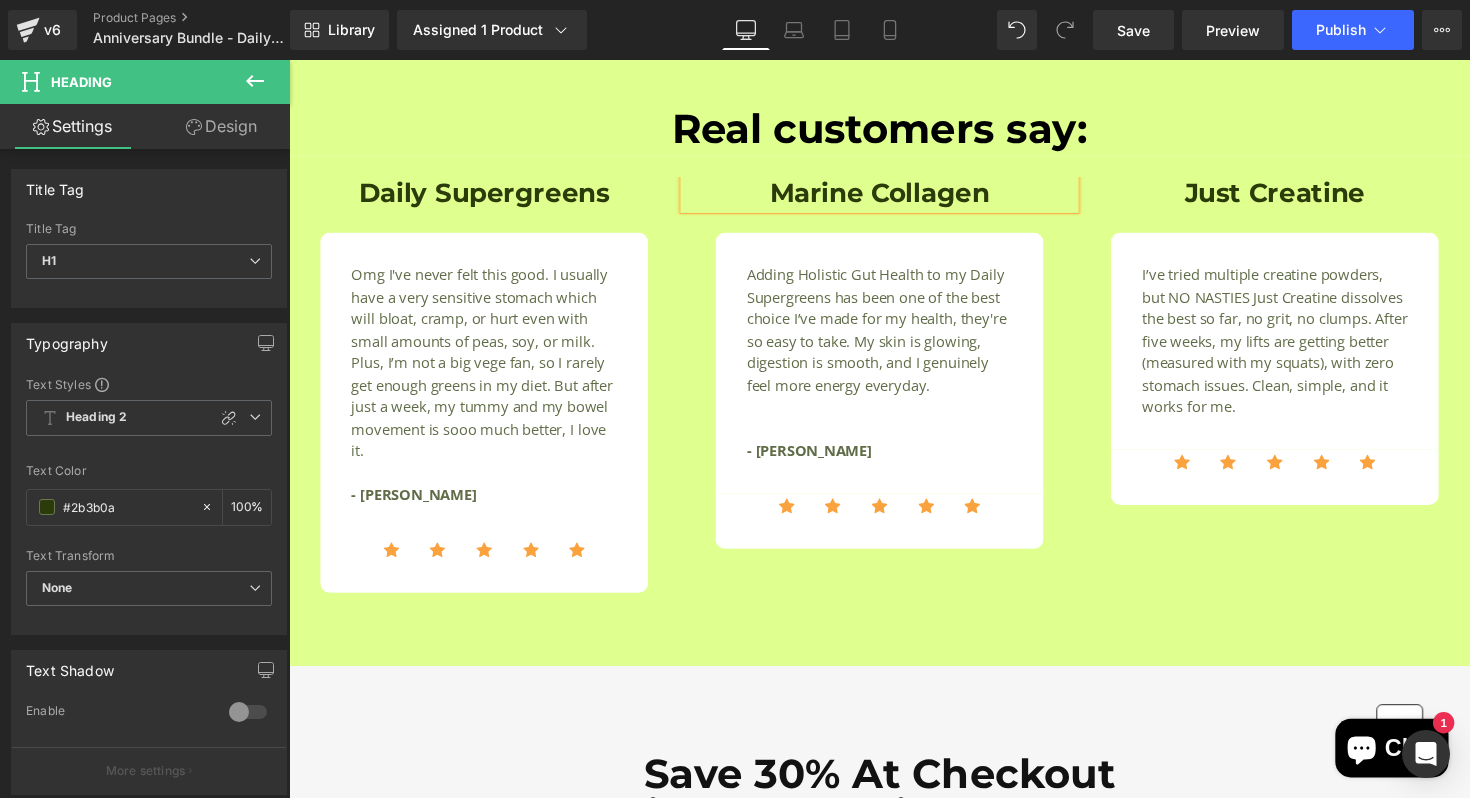 click on "Daily Supergreens Heading
Omg I've never felt this good. I usually have a very sensitive stomach which will bloat, cramp, or hurt even with small amounts of peas, soy, or milk. Plus, I’m not a big vege fan, so I rarely get enough greens in my diet. But after just a week, my tummy and my bowel movement is sooo much better, I love it. - Salima M. Text Block
Icon
Icon
Icon
Icon" at bounding box center [894, 420] 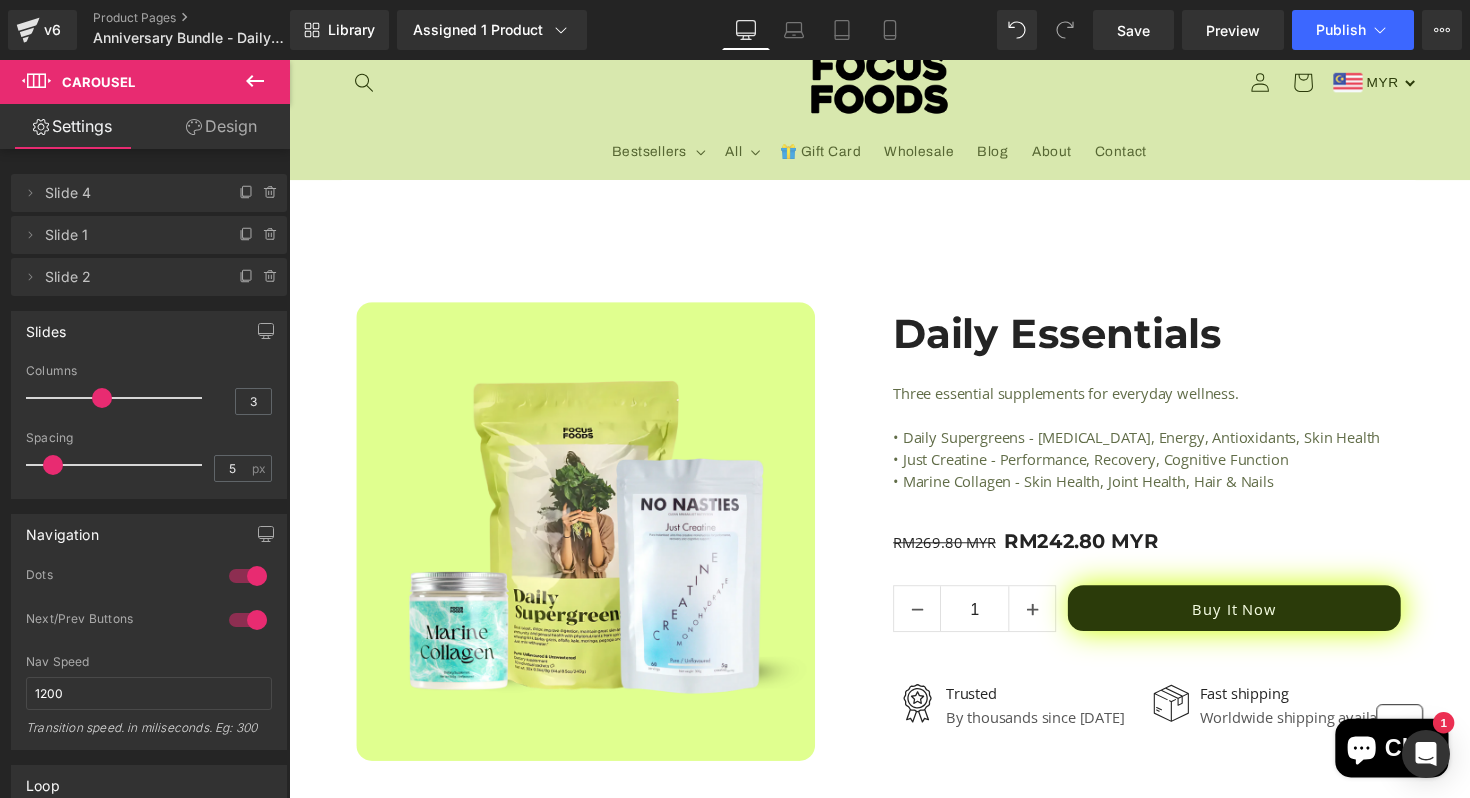 scroll, scrollTop: 102, scrollLeft: 0, axis: vertical 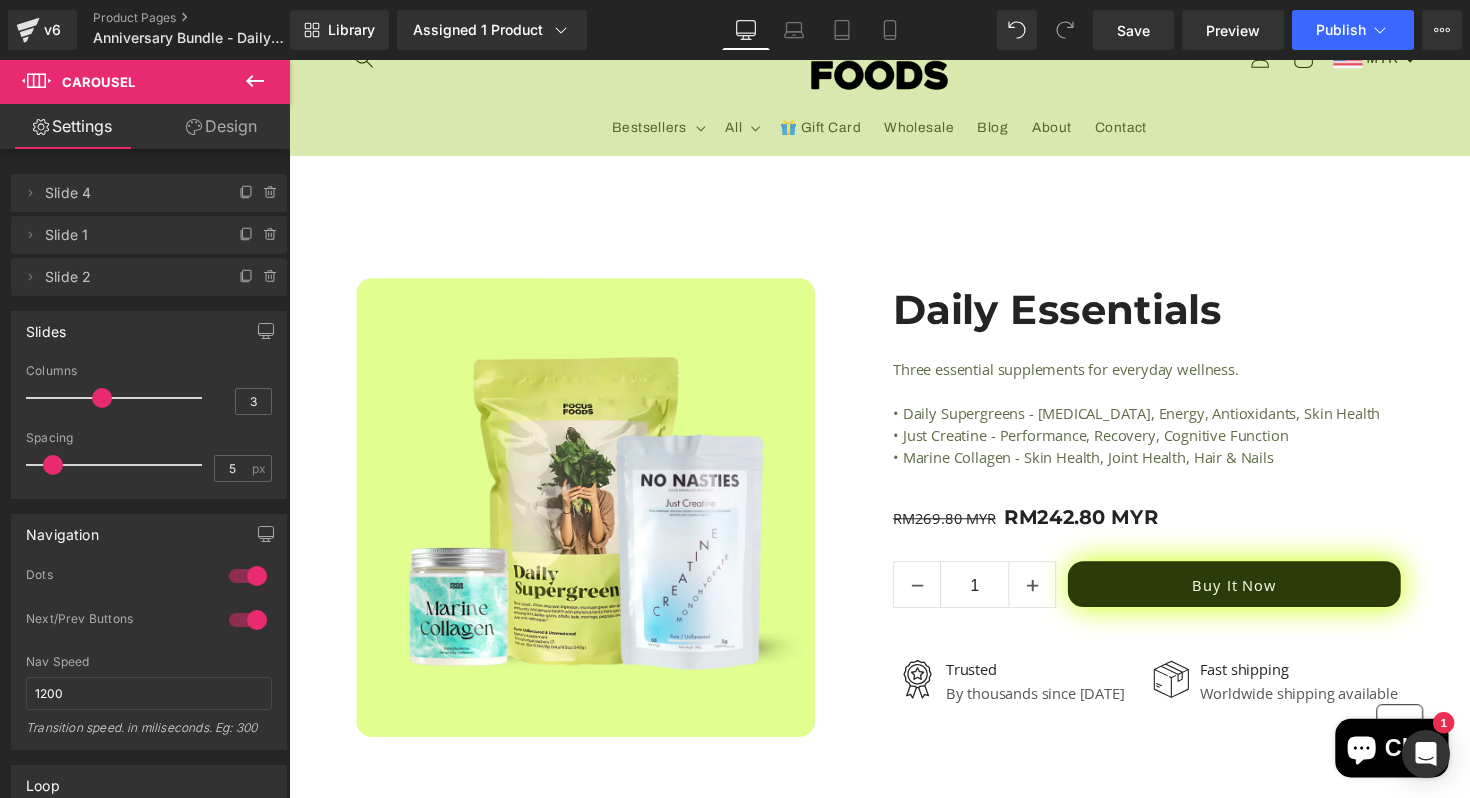 click on "• Just Creatine - Performance, Recovery, Cognitive Function" at bounding box center (1168, 445) 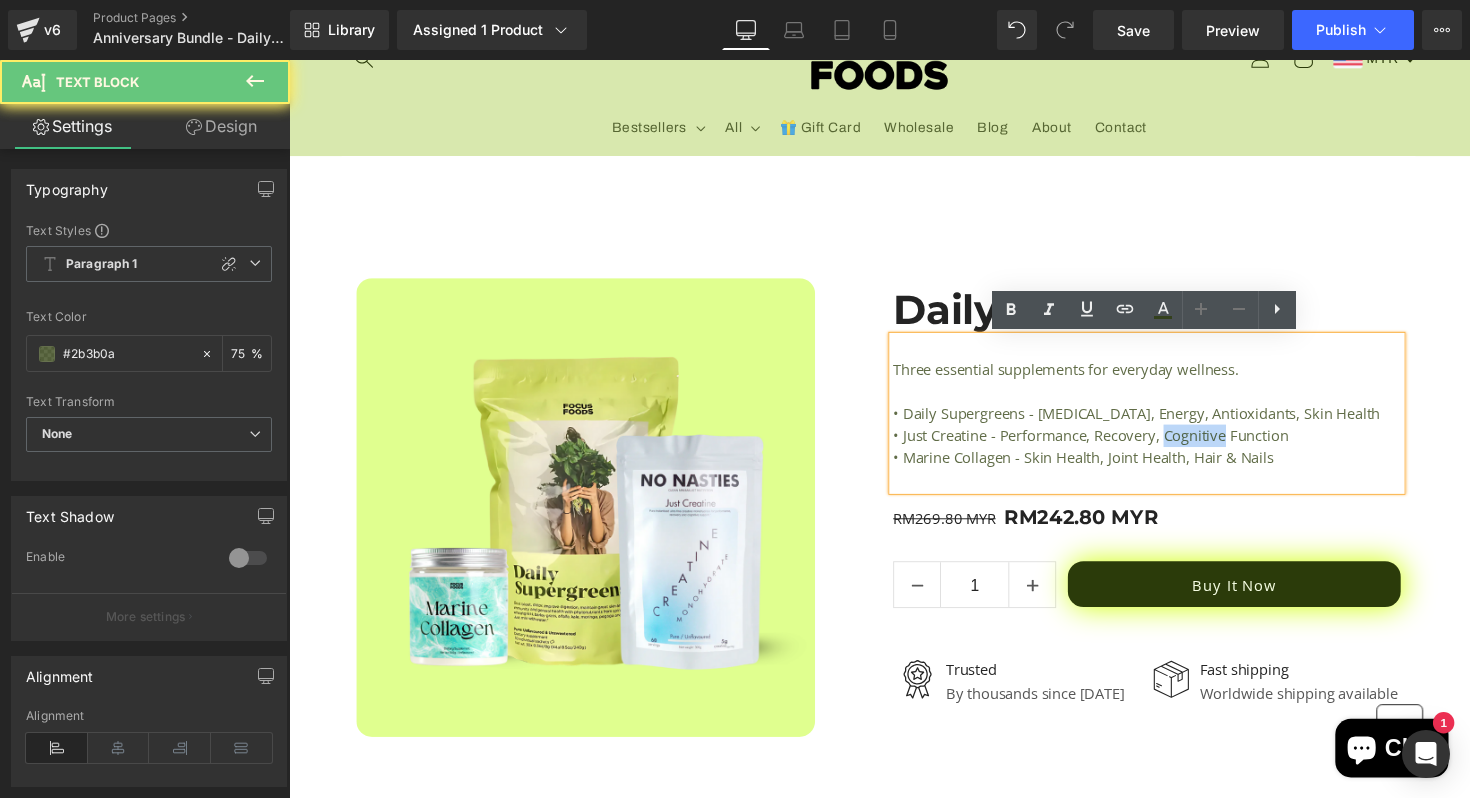 click on "• Just Creatine - Performance, Recovery, Cognitive Function" at bounding box center [1168, 445] 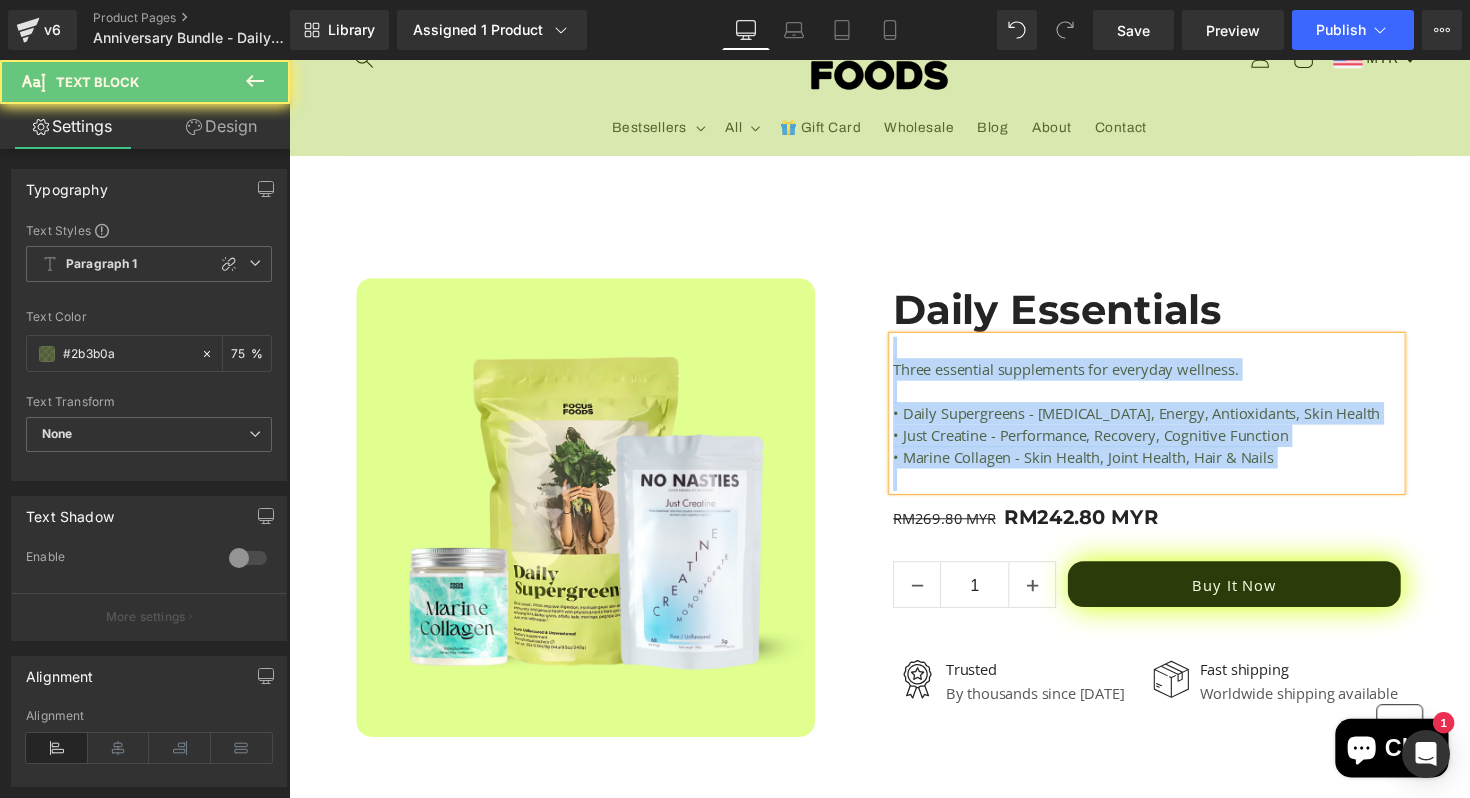 copy on "Three essential supplements for everyday wellness.  • Daily Supergreens - [MEDICAL_DATA], Energy, Antioxidants, Skin Health • Just Creatine - Performance, Recovery, Cognitive Function  • Marine Collagen - Skin Health, Joint Health, Hair & Nails" 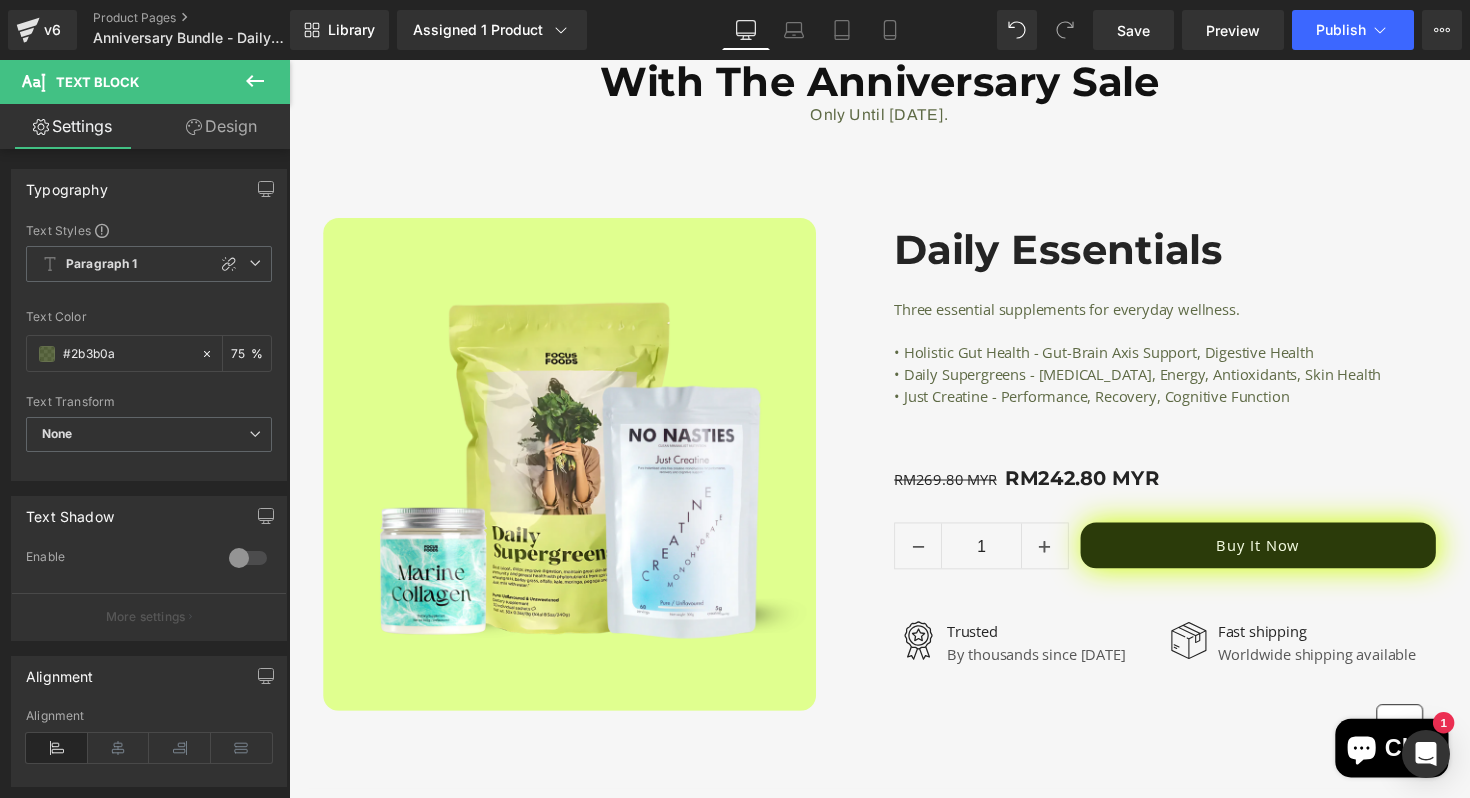 scroll, scrollTop: 3508, scrollLeft: 0, axis: vertical 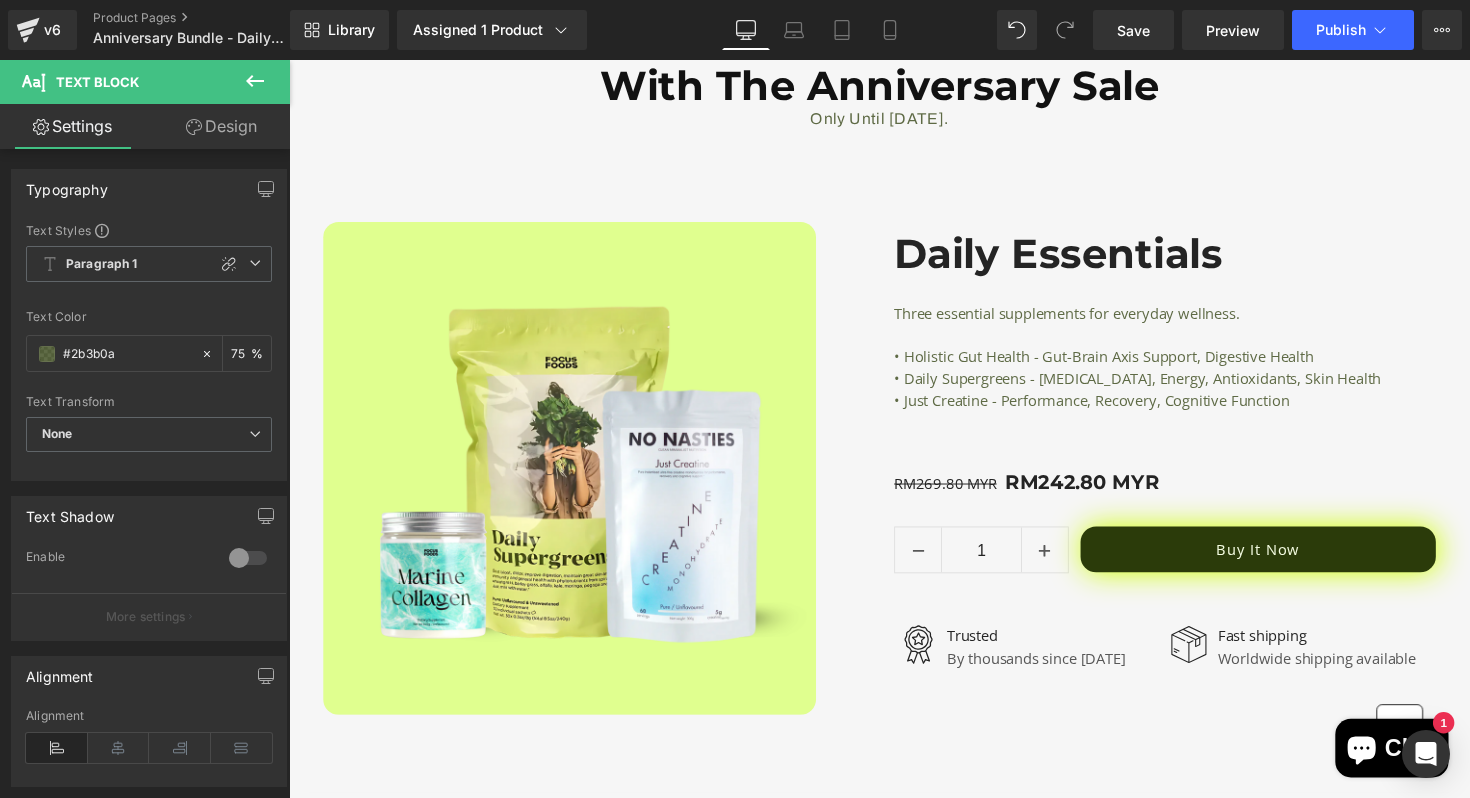 click on "• Daily Supergreens - [MEDICAL_DATA], Energy, Antioxidants, Skin Health" at bounding box center [1186, 386] 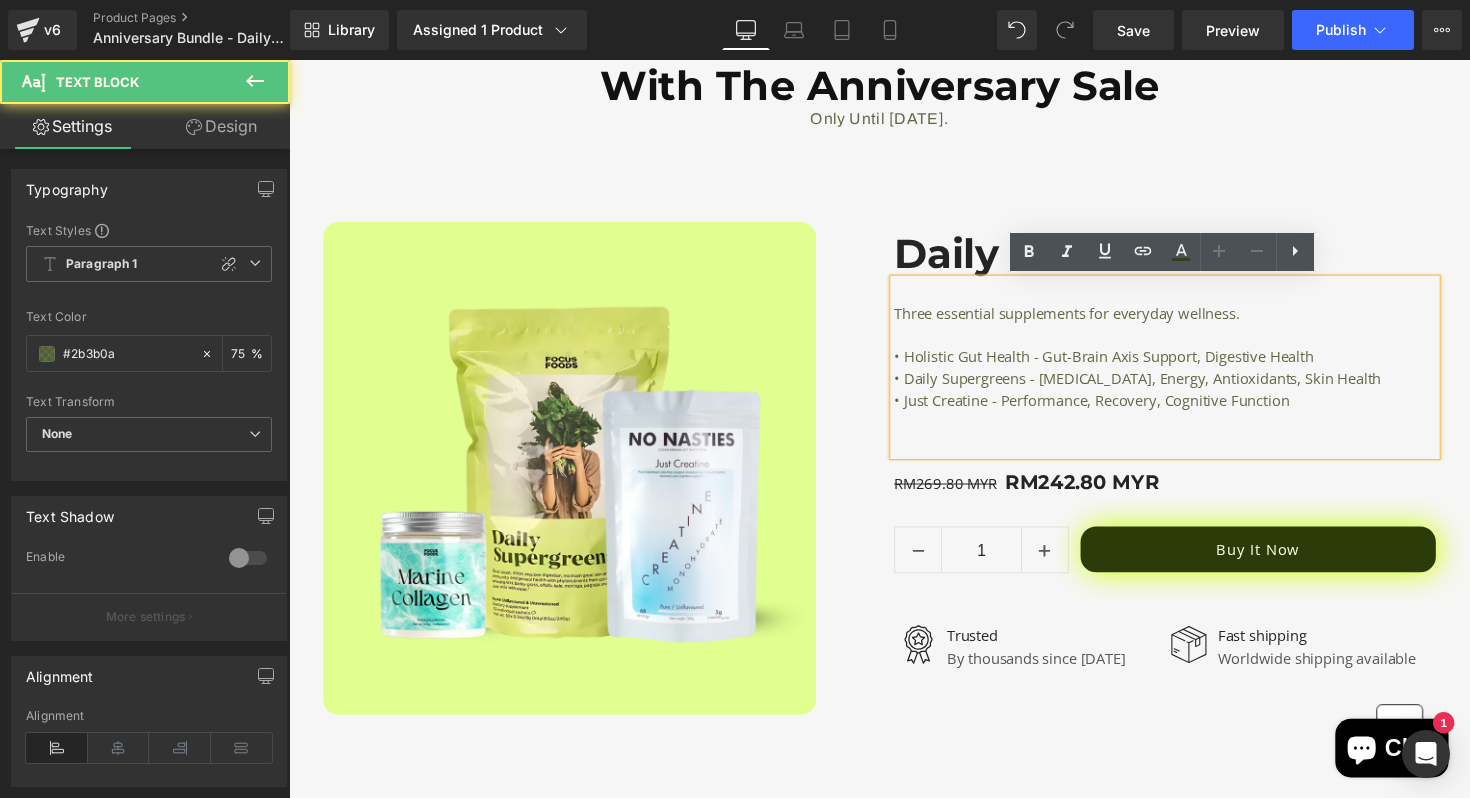 click on "• Just Creatine - Performance, Recovery, Cognitive Function" at bounding box center [1186, 409] 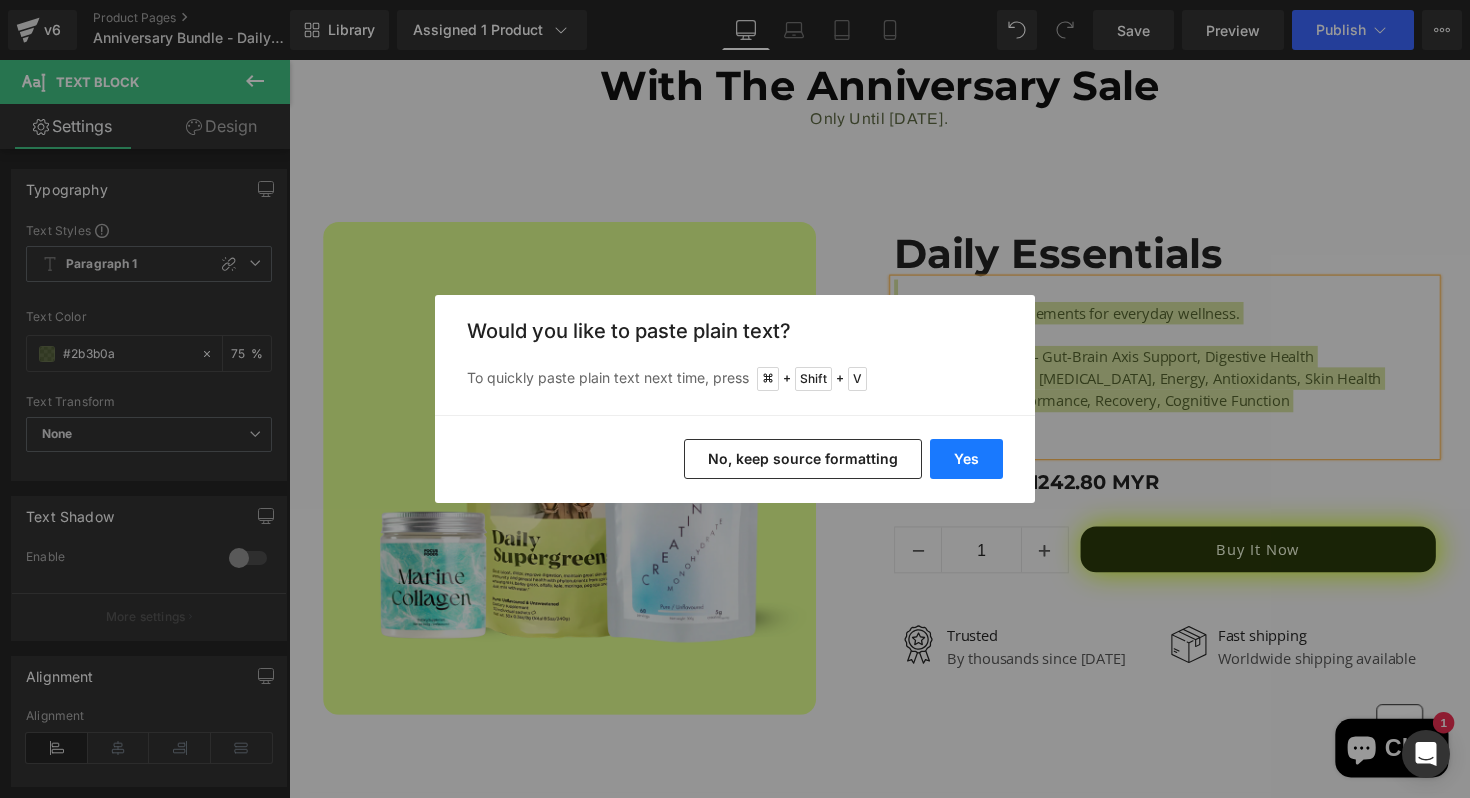 click on "Yes" at bounding box center (966, 459) 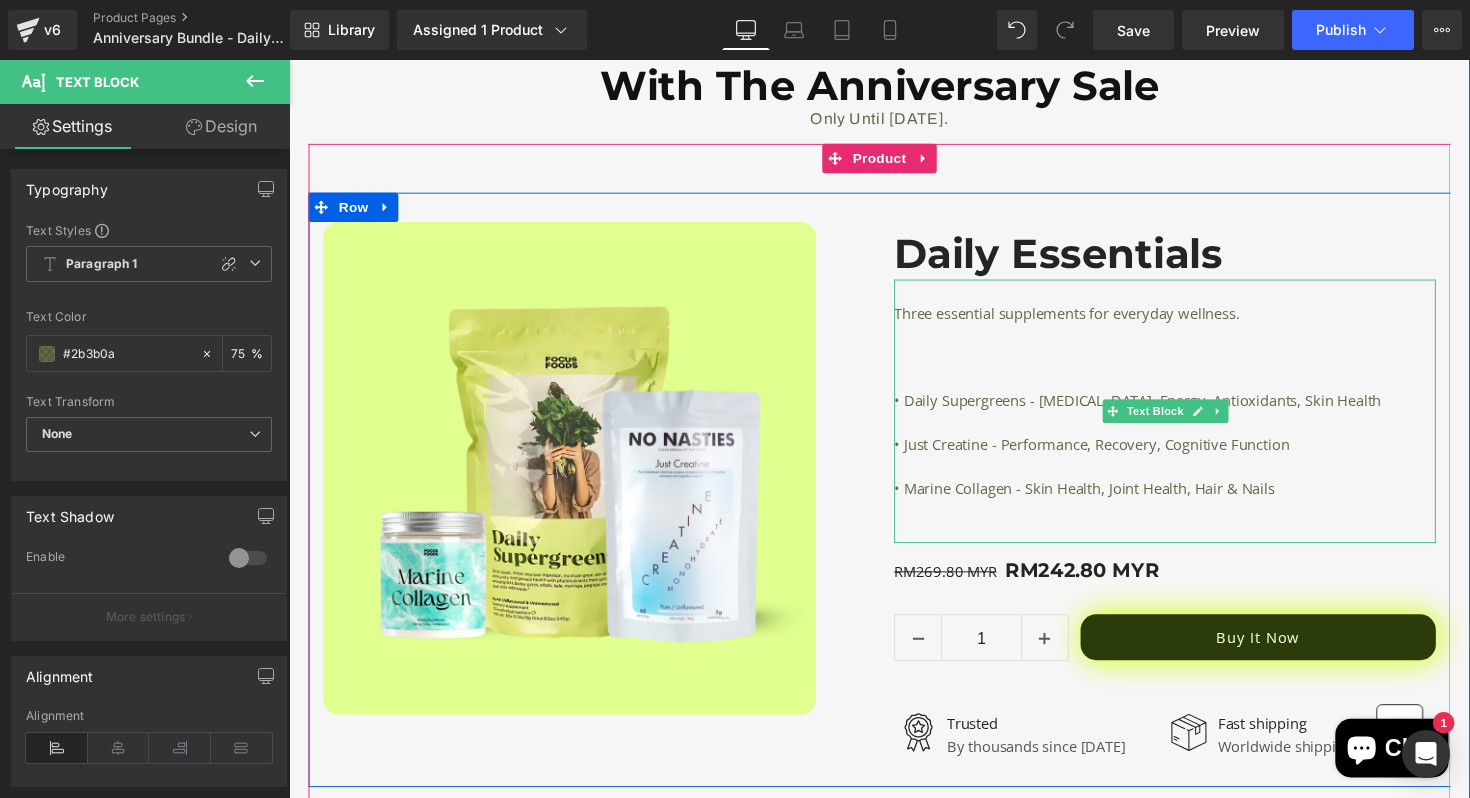 click at bounding box center (1186, 431) 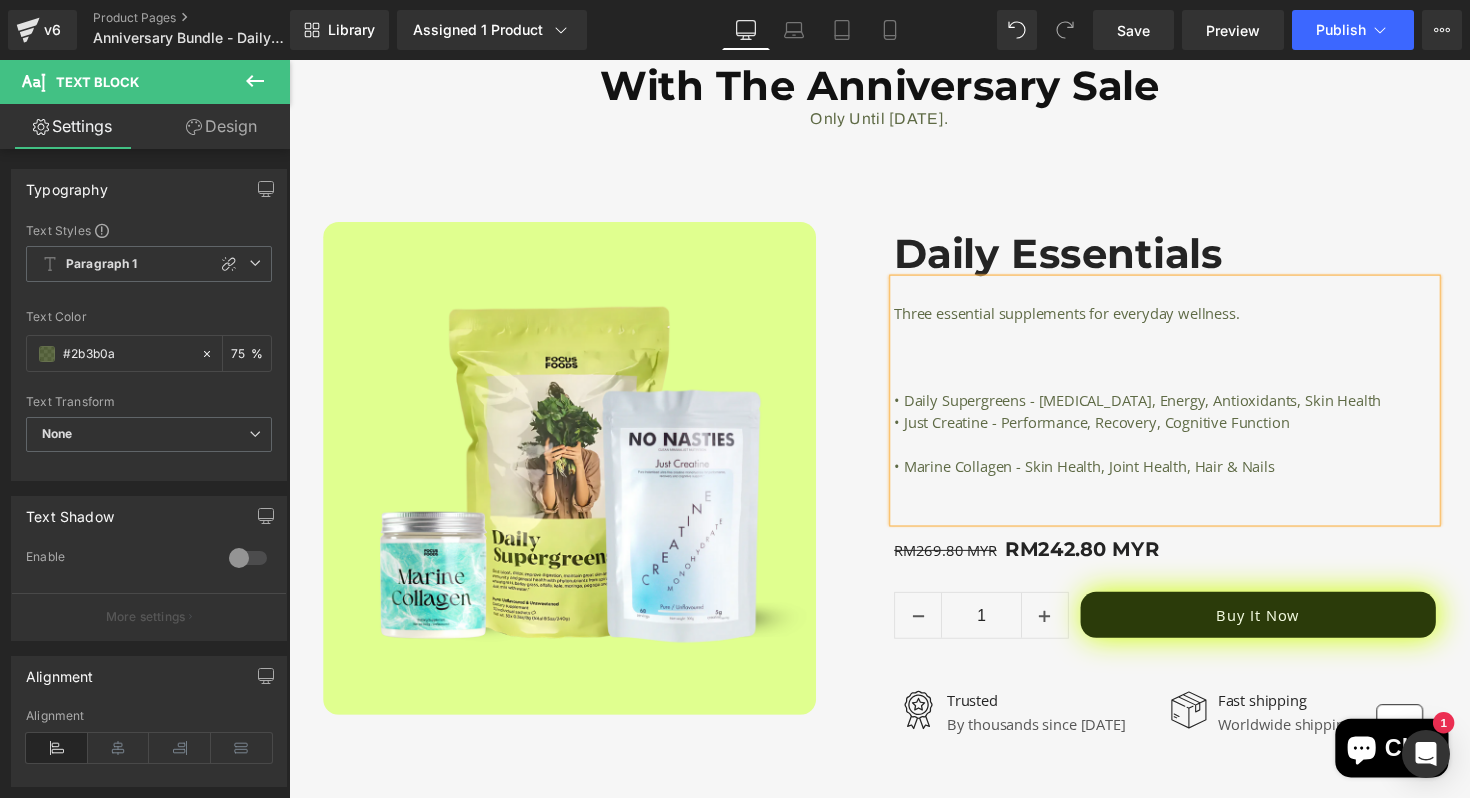 click at bounding box center [1186, 454] 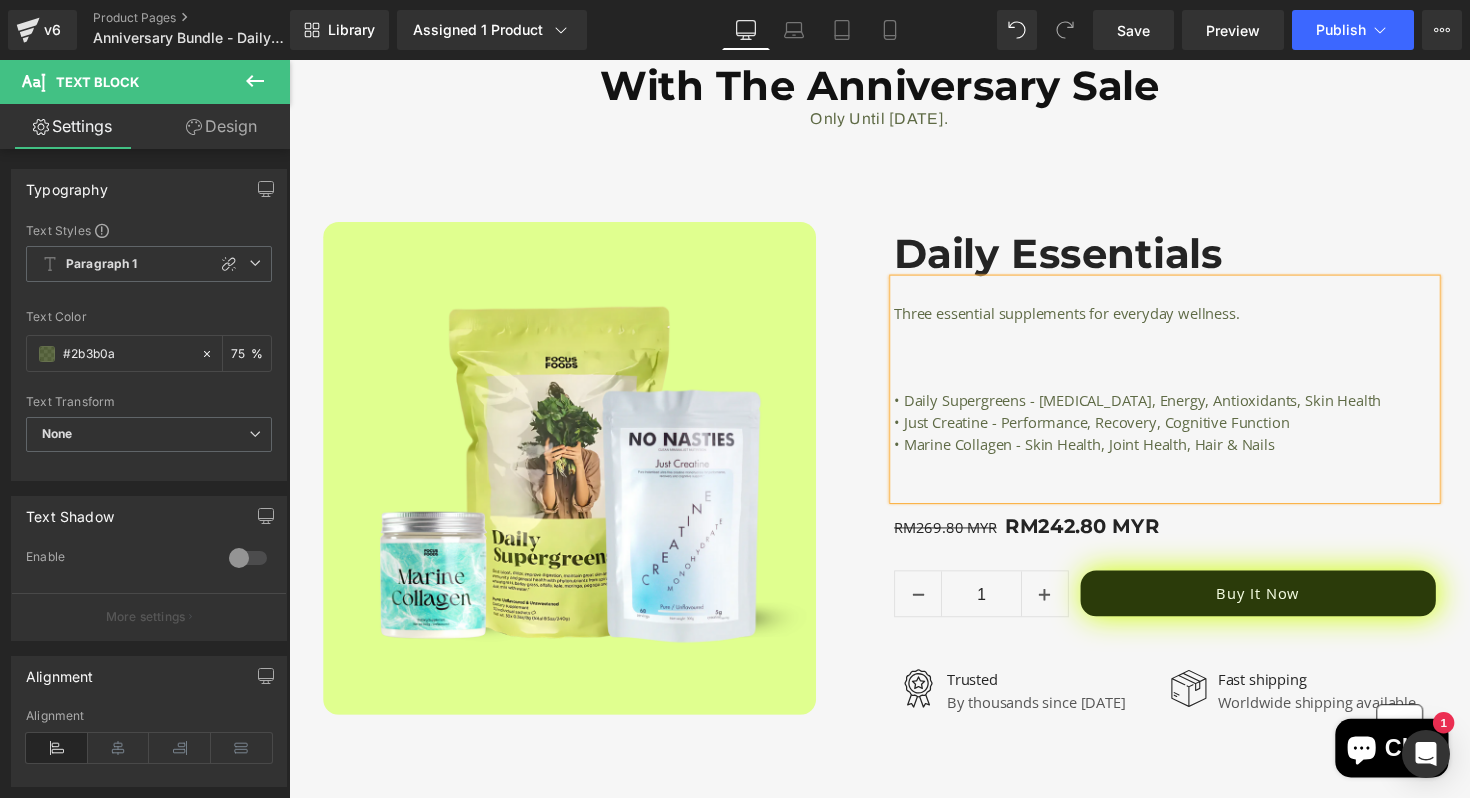 click at bounding box center (1186, 386) 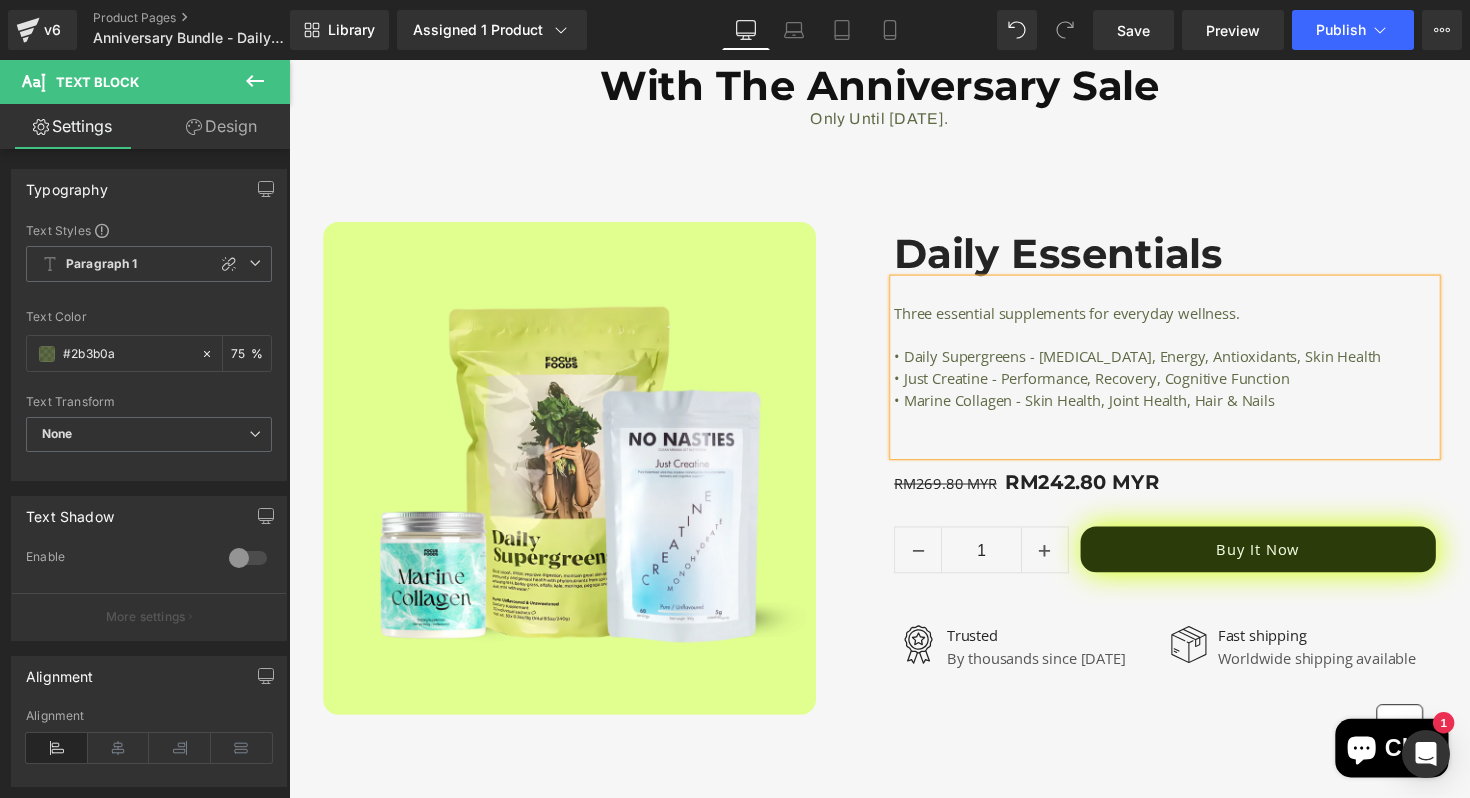 click at bounding box center [1186, 454] 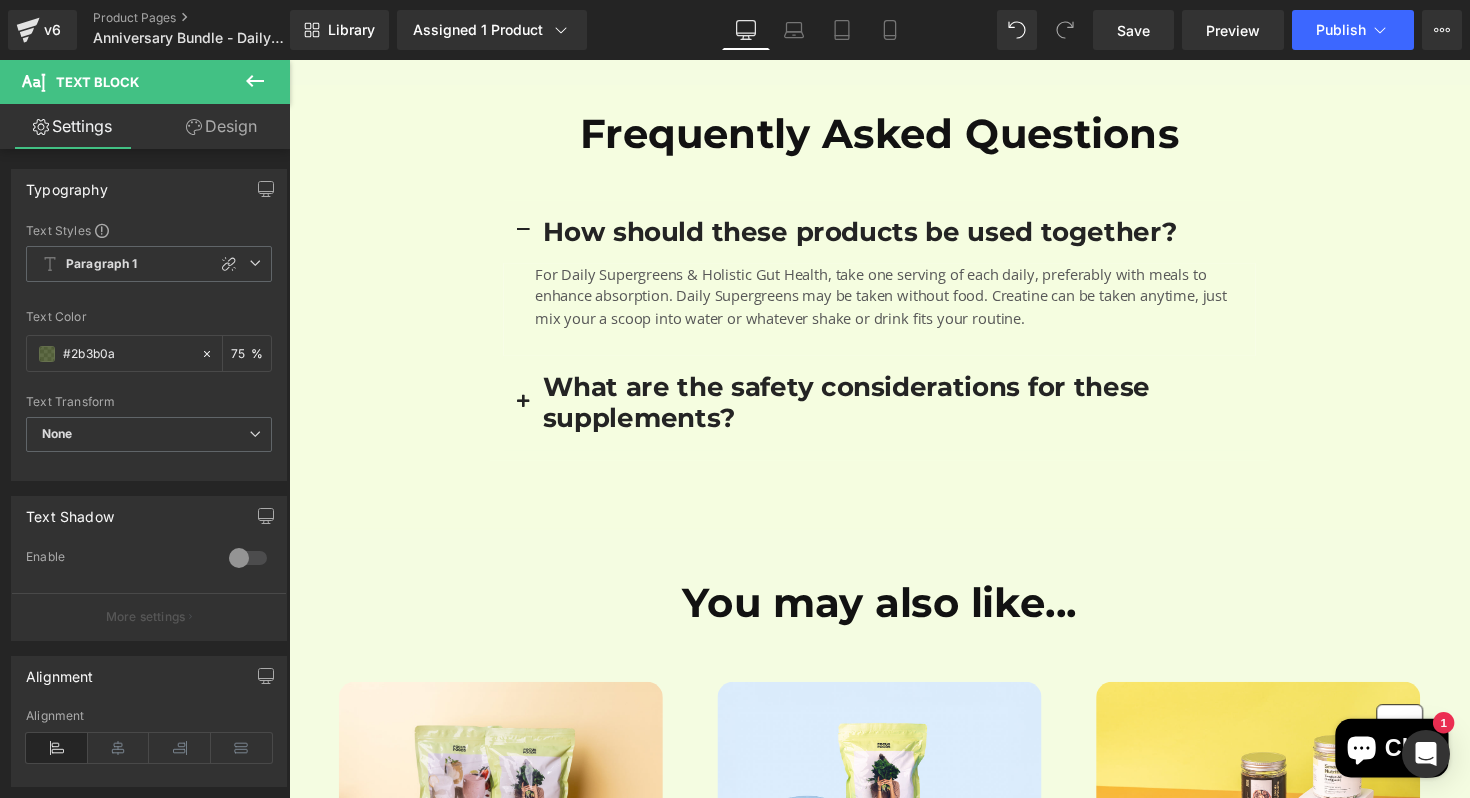 scroll, scrollTop: 4281, scrollLeft: 0, axis: vertical 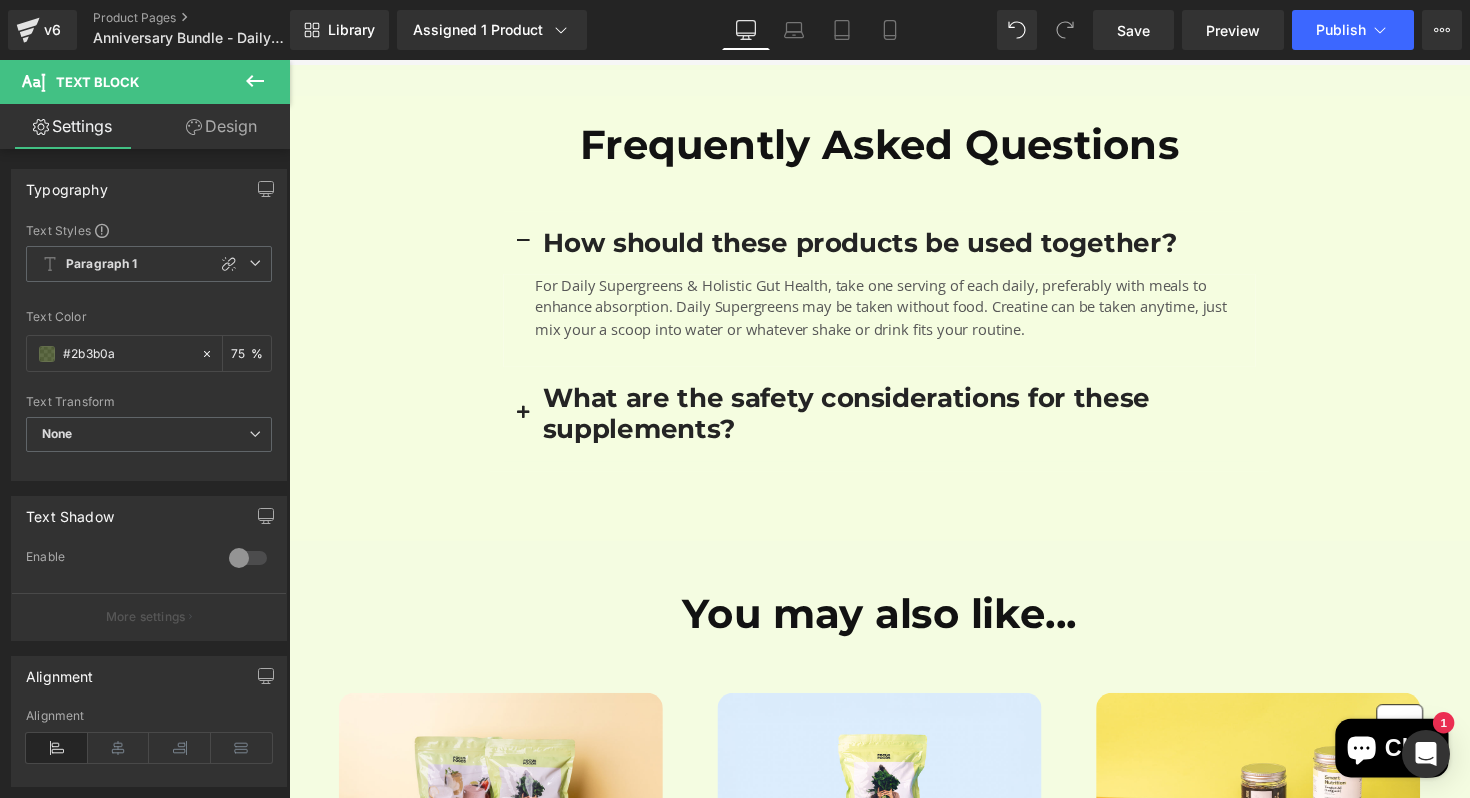 click on "ake one serving of each daily, preferably with meals to enhance absorption. Daily Supergreens may be taken without food. Creatine can be taken anytime, just mix your a scoop into water or whatever shake or drink fits your routine." at bounding box center [895, 312] 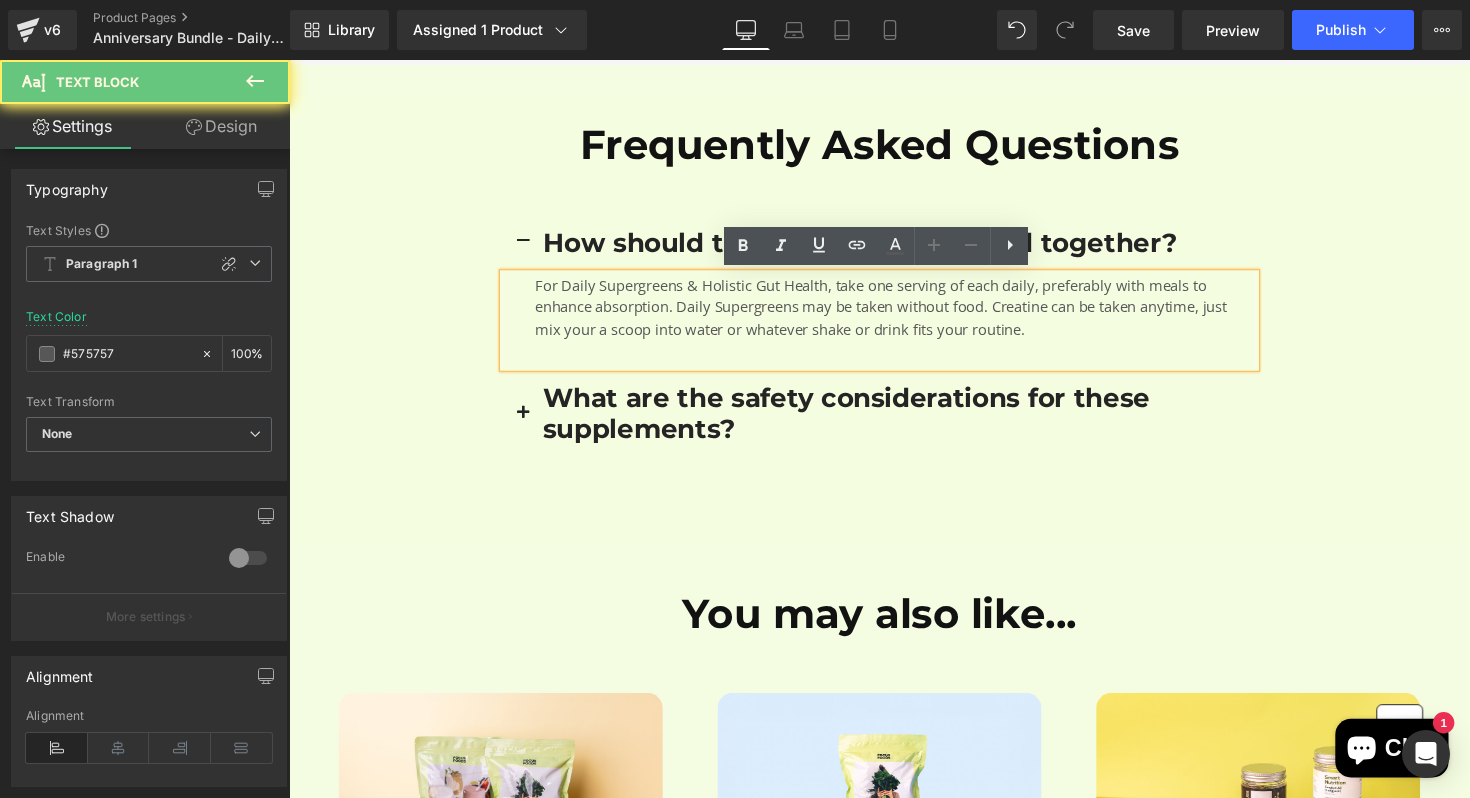 click on "For Daily Supergreens & Holistic Gut Health, t ake one serving of each daily, preferably with meals to enhance absorption. Daily Supergreens may be taken without food. Creatine can be taken anytime, just mix your a scoop into water or whatever shake or drink fits your routine." at bounding box center (910, 313) 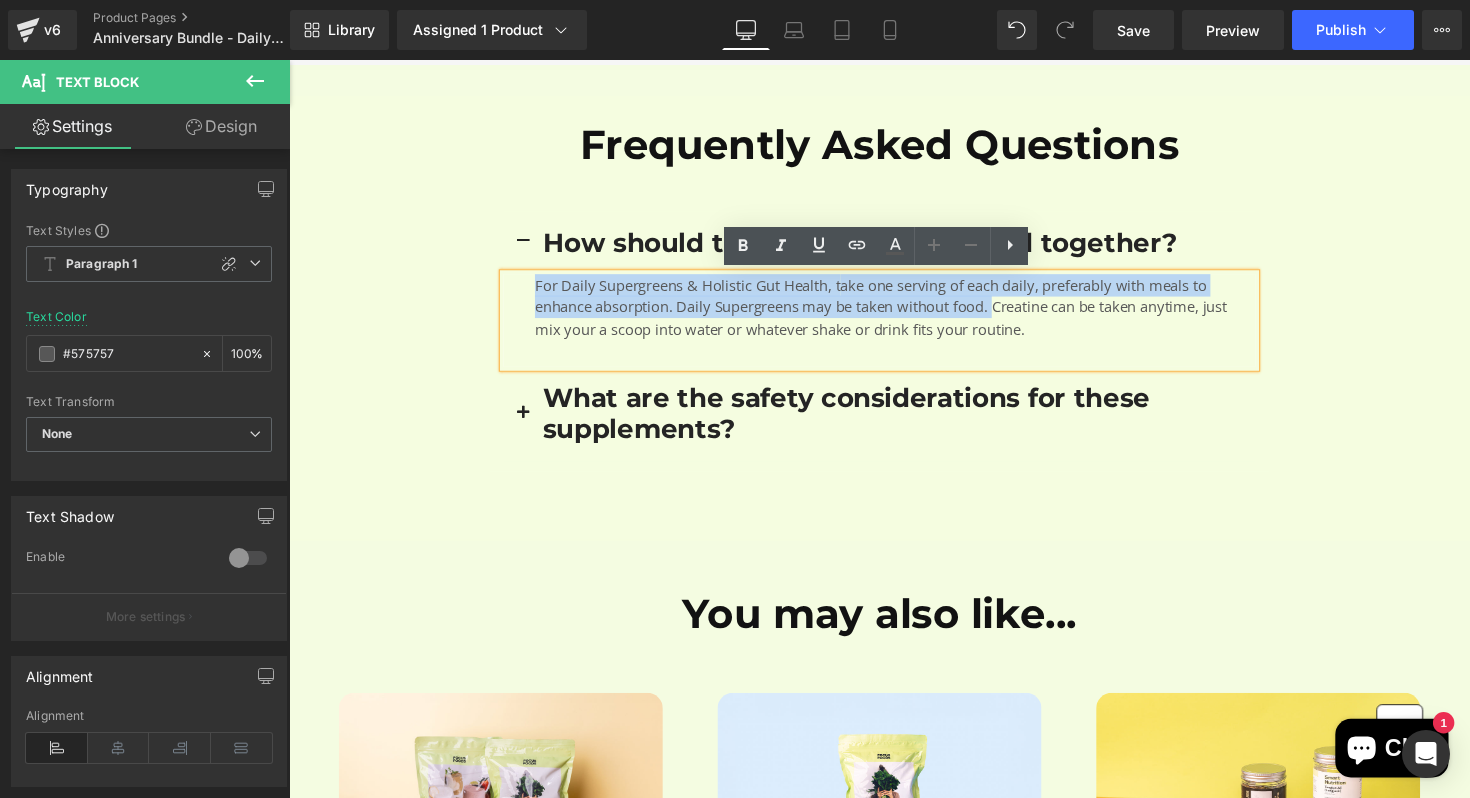 drag, startPoint x: 1015, startPoint y: 315, endPoint x: 541, endPoint y: 271, distance: 476.0378 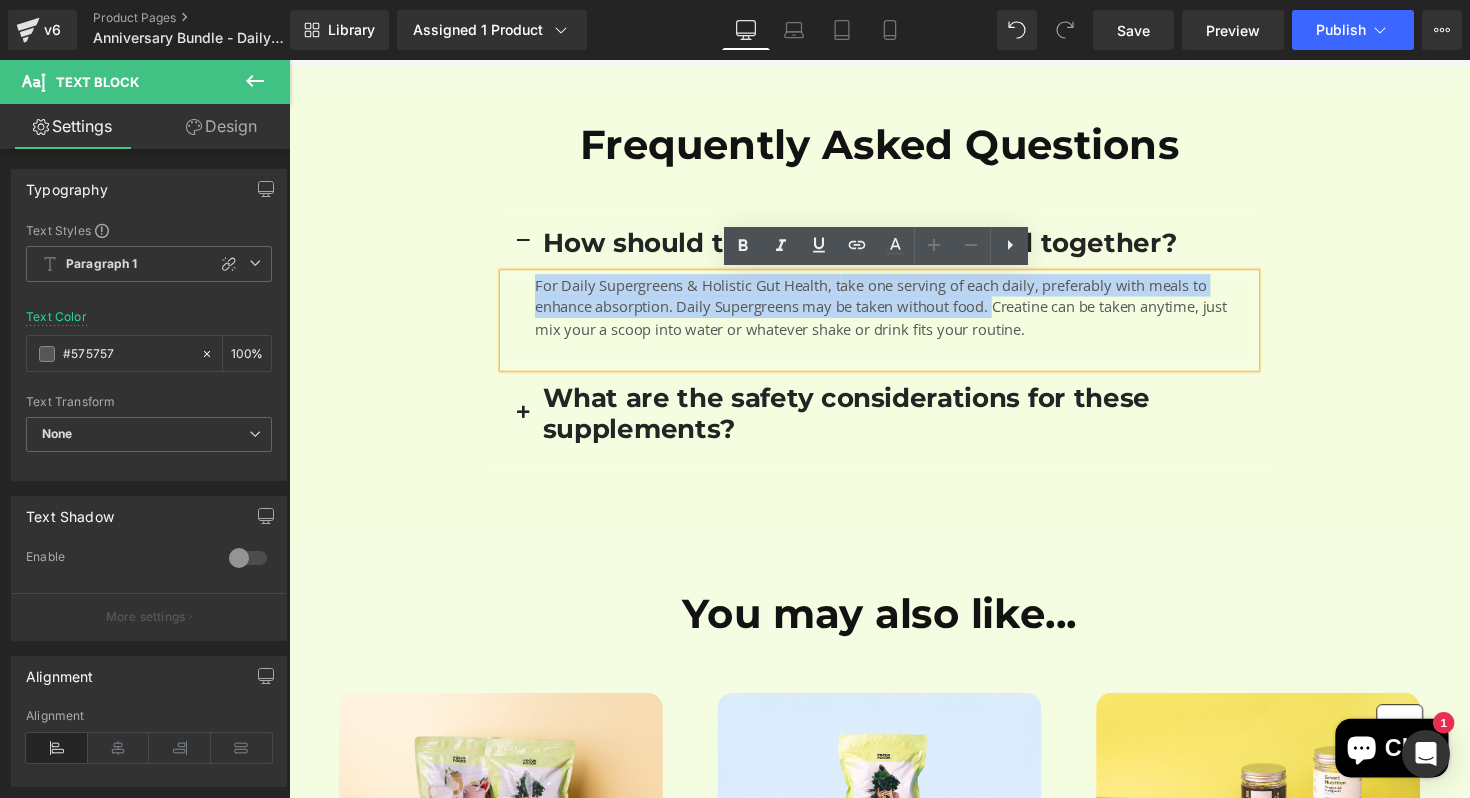 type 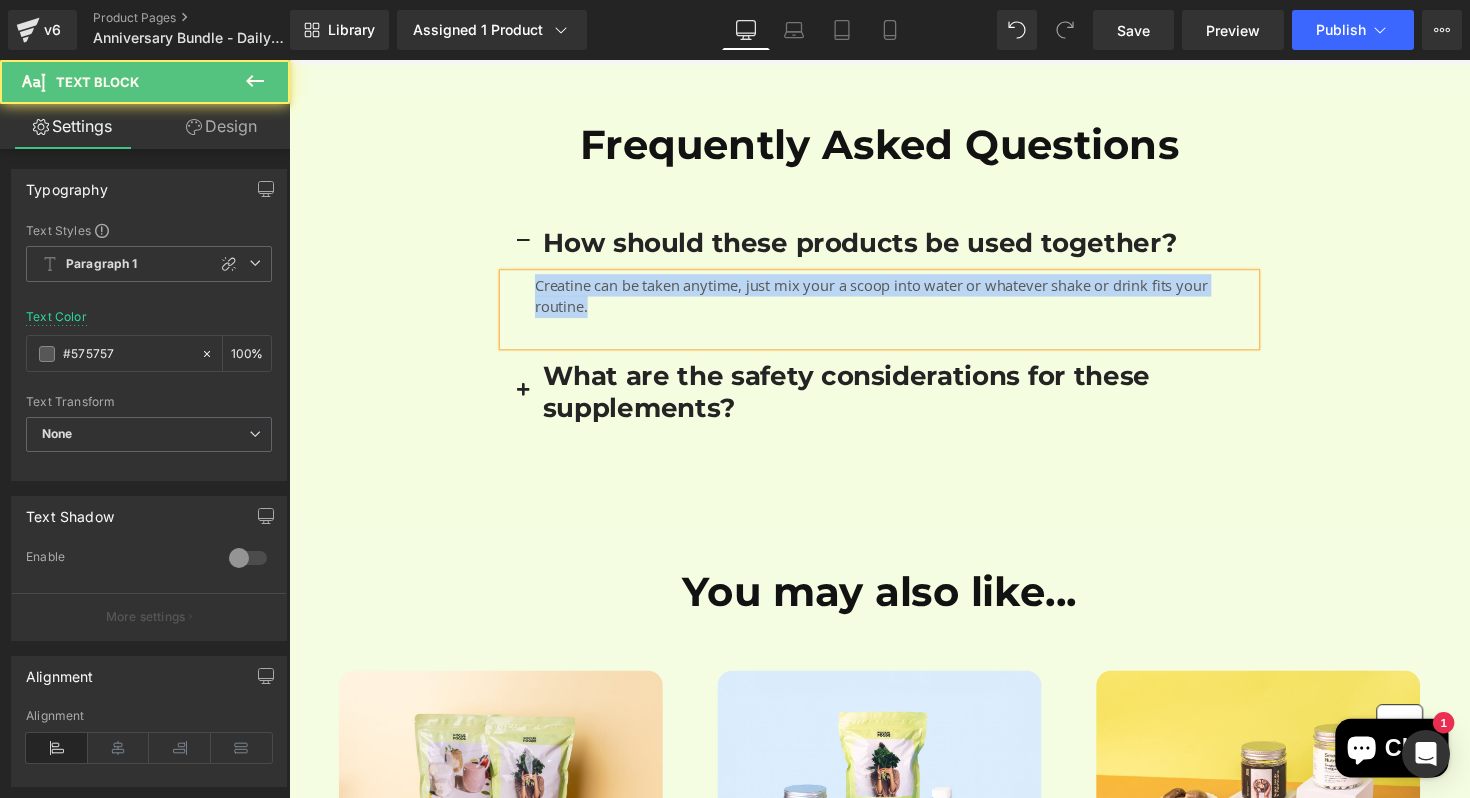 drag, startPoint x: 611, startPoint y: 303, endPoint x: 538, endPoint y: 293, distance: 73.68175 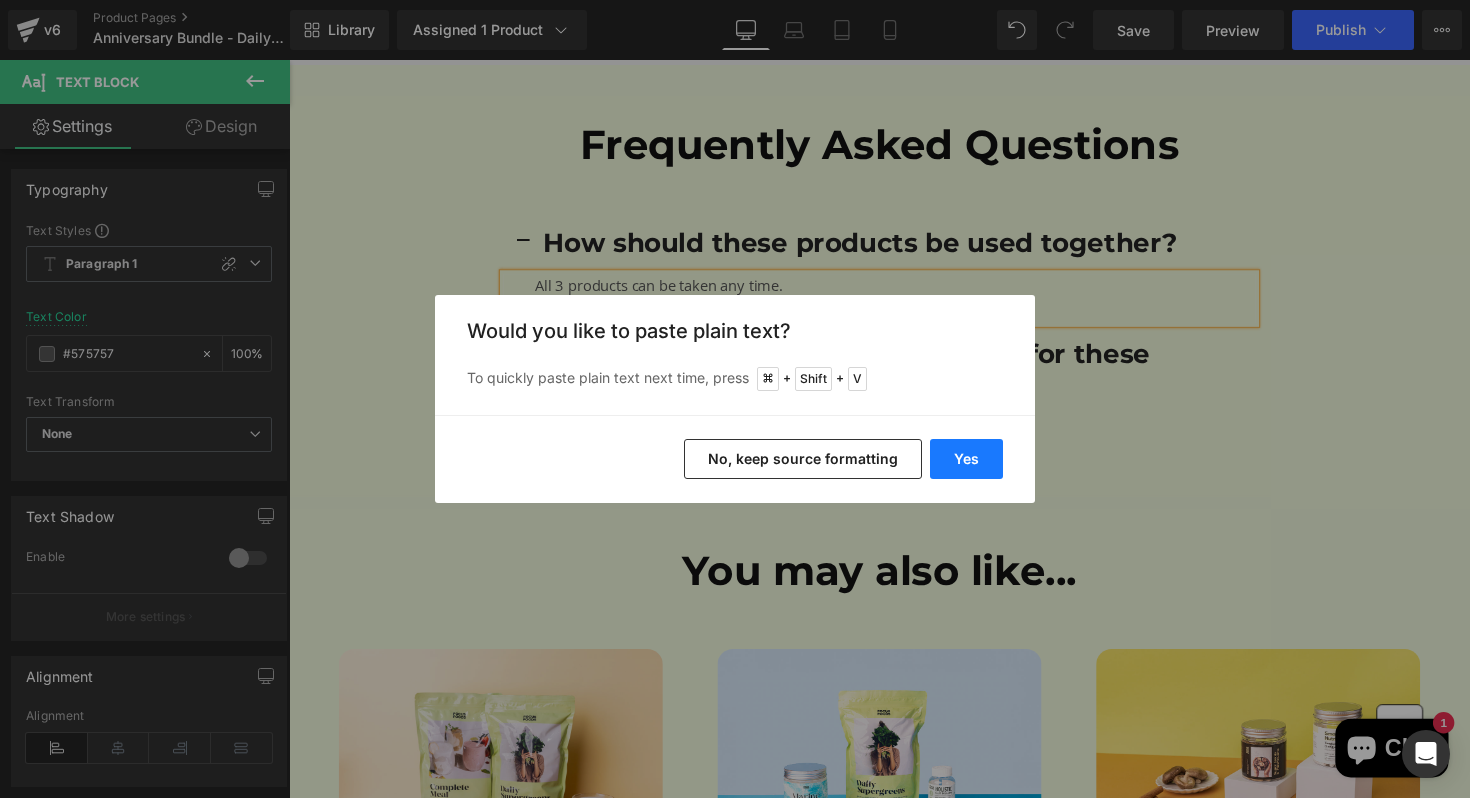 click on "Yes" at bounding box center [966, 459] 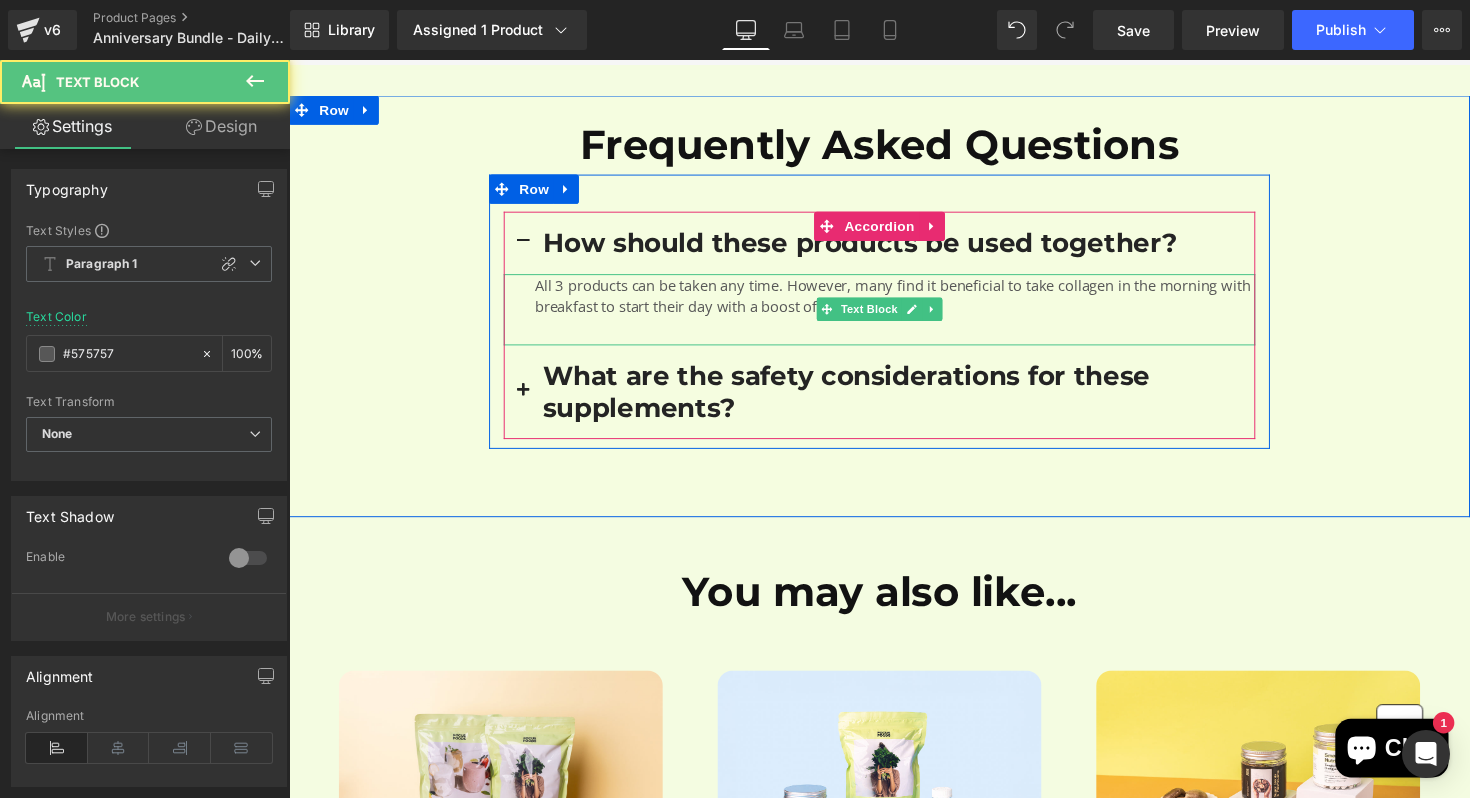 click on "All 3 products can be taken any time. However, many find it beneficial to take collagen in the morning with breakfast to start their day with a boost of protein" at bounding box center (910, 301) 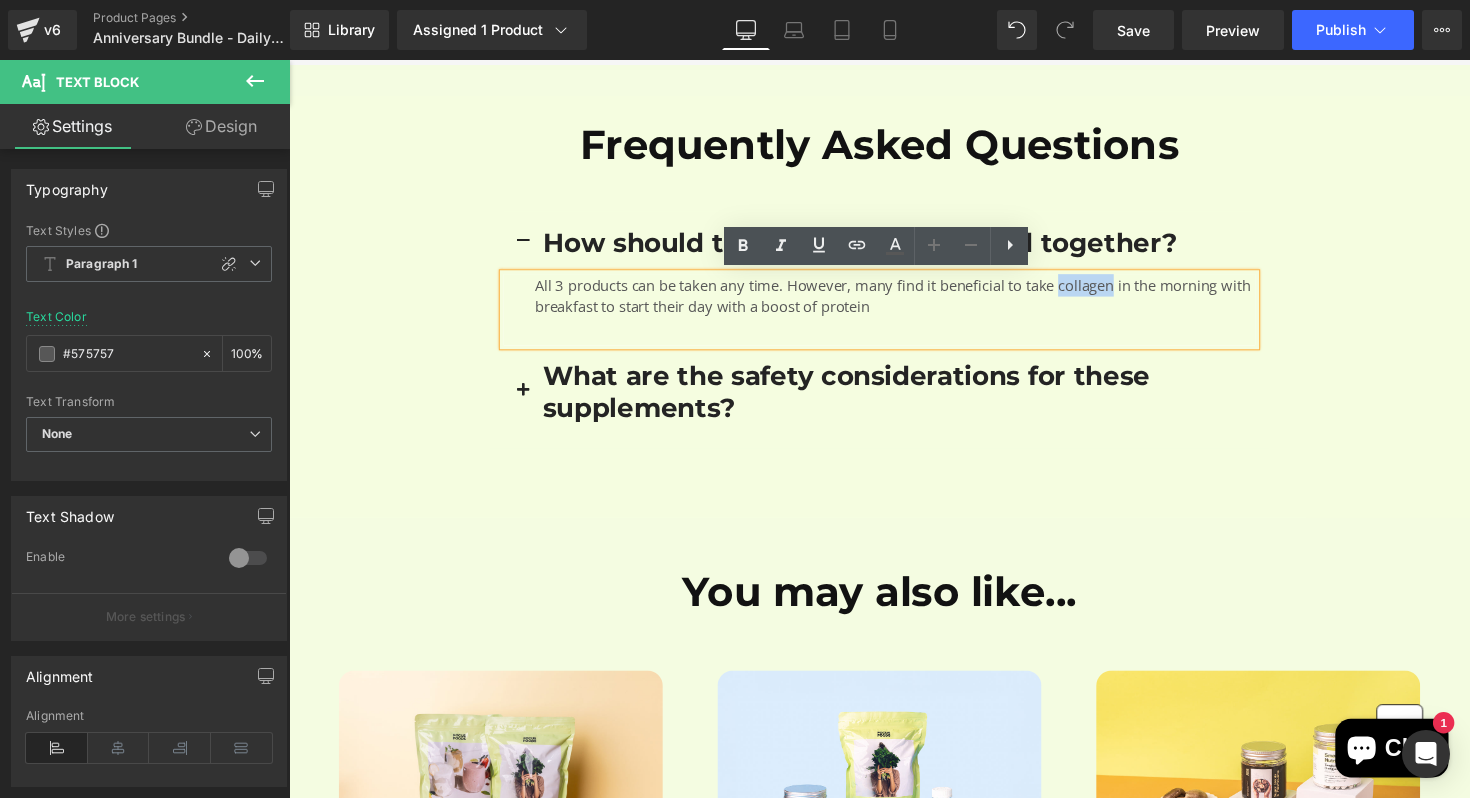 drag, startPoint x: 1137, startPoint y: 292, endPoint x: 1082, endPoint y: 290, distance: 55.03635 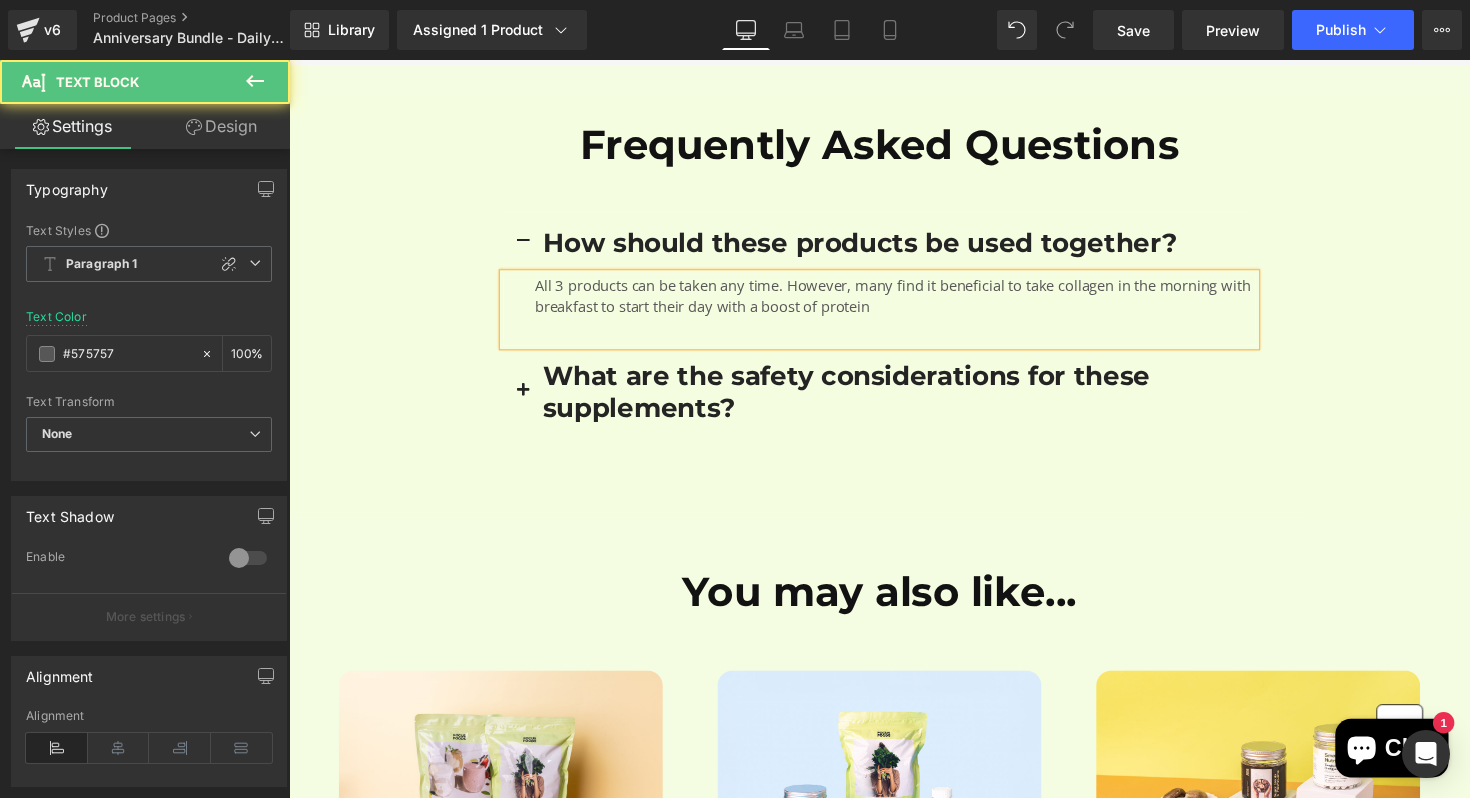 click on "All 3 products can be taken any time. However, many find it beneficial to take collagen in the morning with breakfast to start their day with a boost of protein" at bounding box center [910, 301] 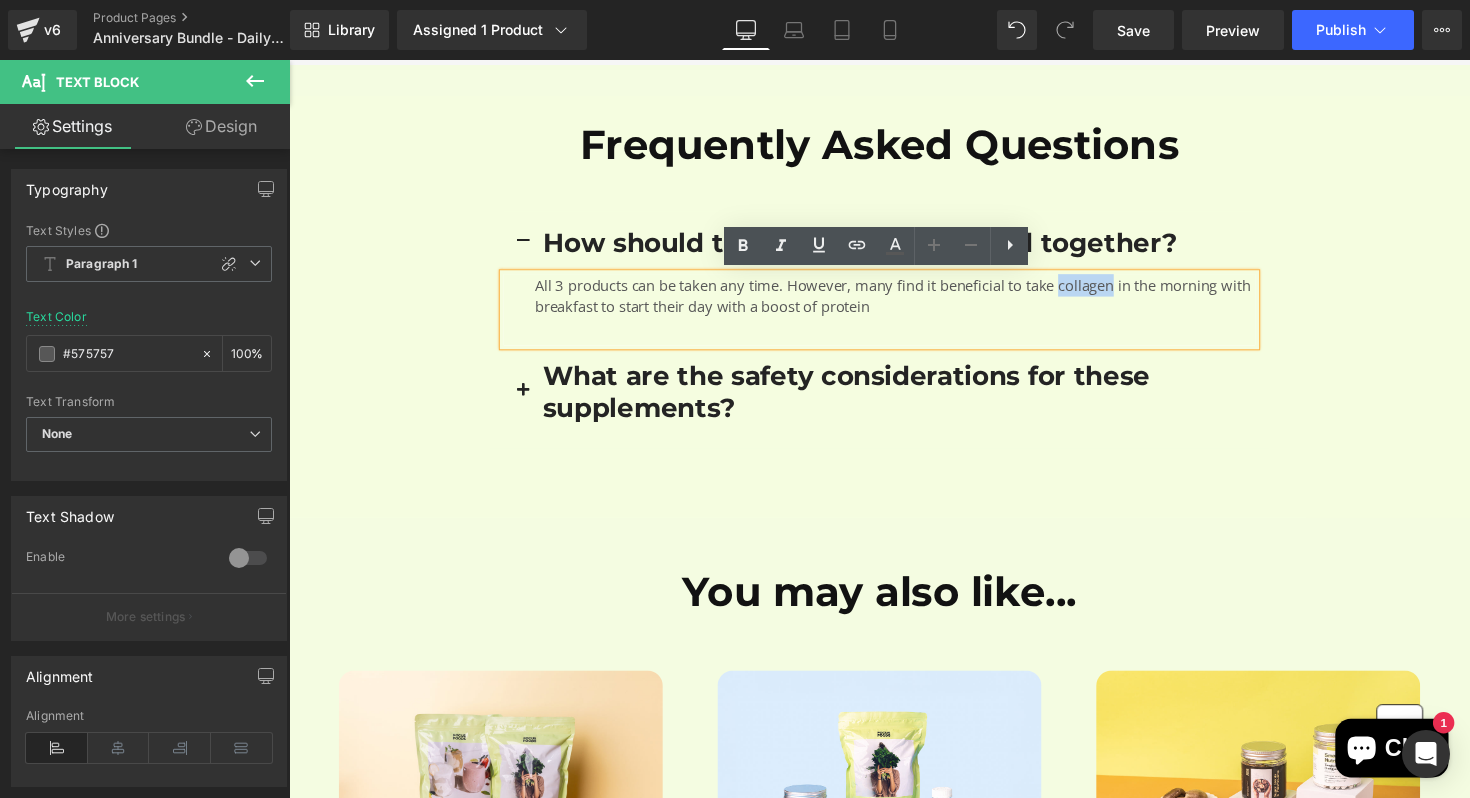 drag, startPoint x: 1083, startPoint y: 290, endPoint x: 1139, endPoint y: 292, distance: 56.0357 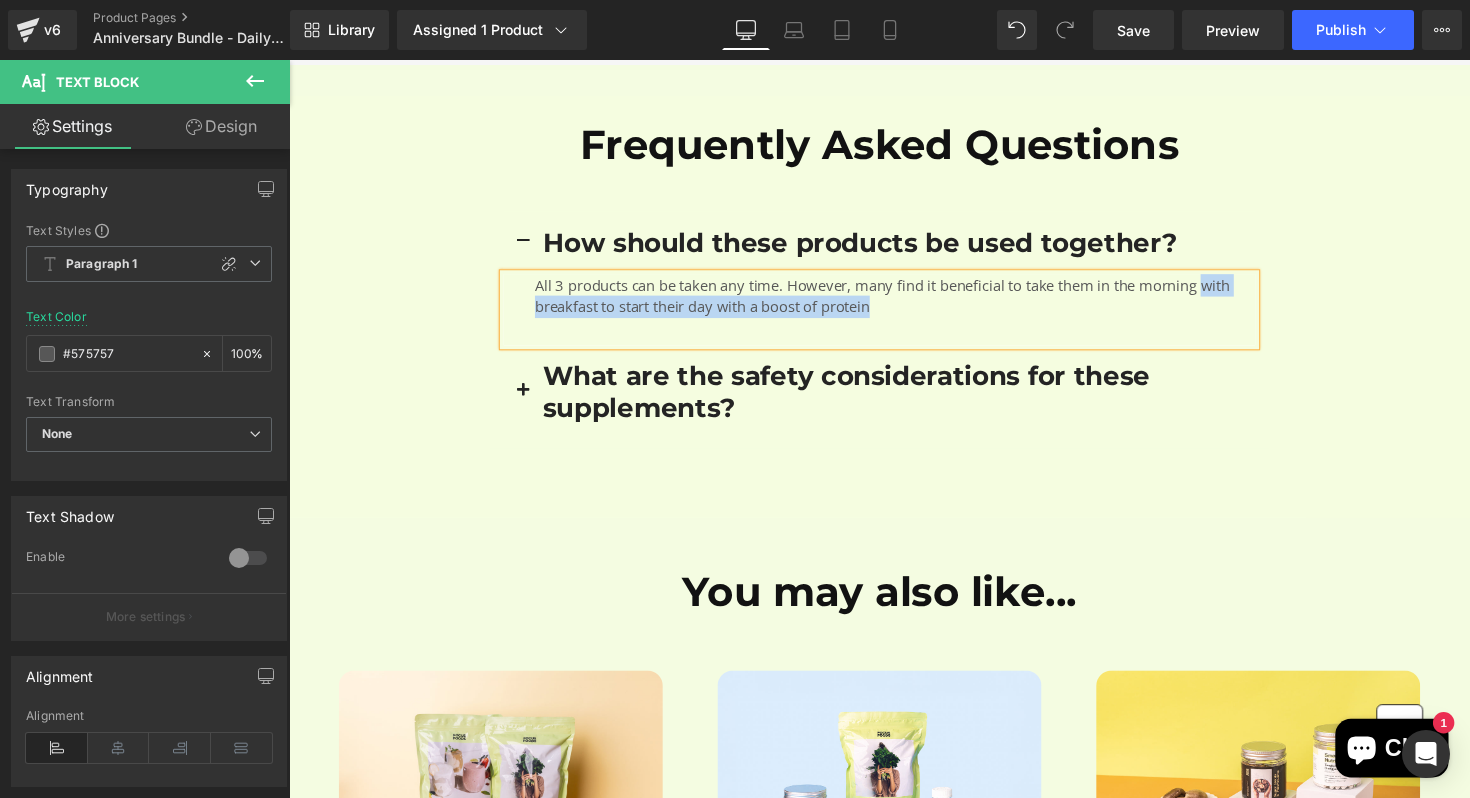 drag, startPoint x: 975, startPoint y: 315, endPoint x: 1233, endPoint y: 295, distance: 258.77405 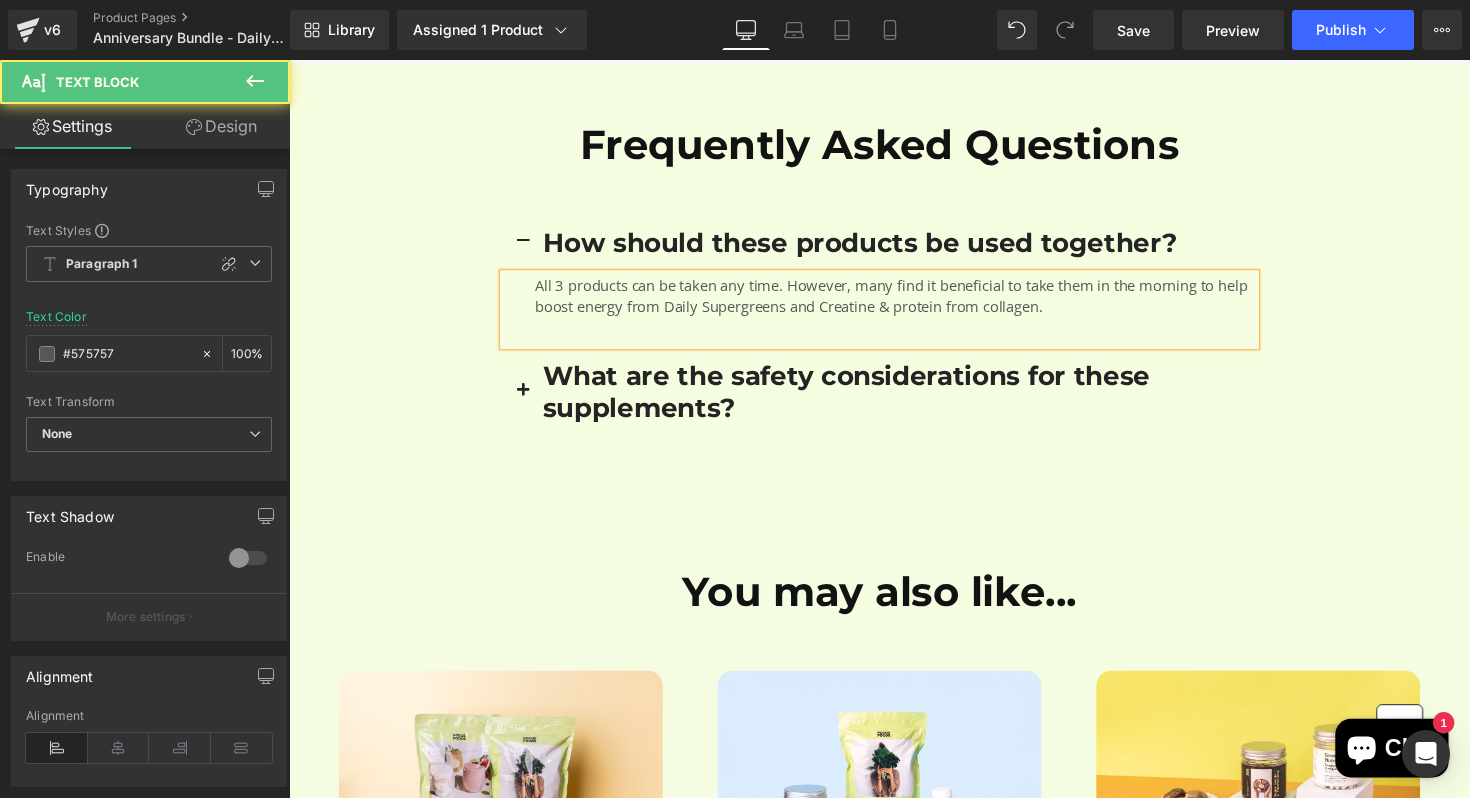 click on "All 3 products can be taken any time. However, many find it beneficial to take them in the morning to help boost energy from Daily Supergreens and Creatine & protein from collagen." at bounding box center [906, 301] 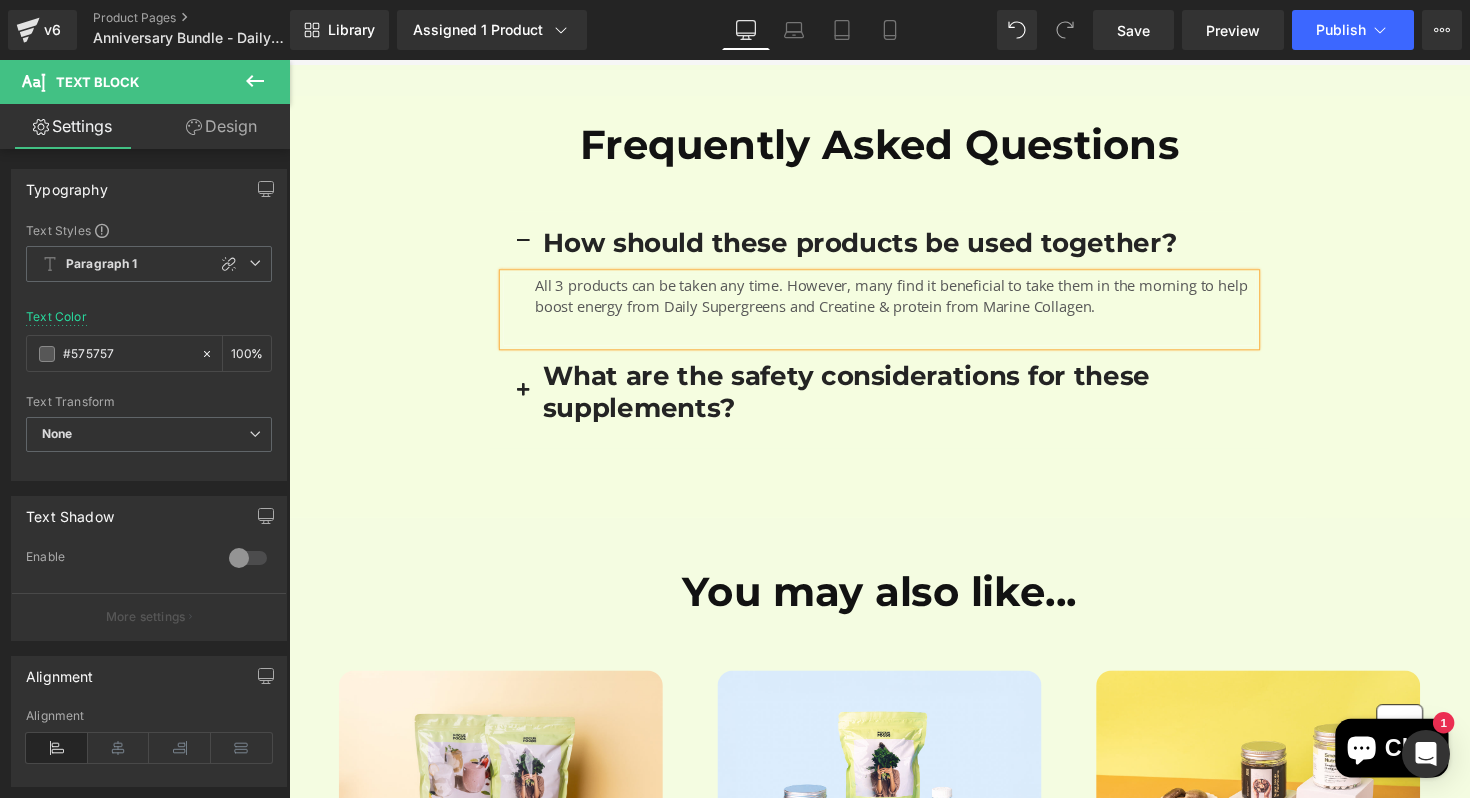 click on "All 3 products can be taken any time. However, many find it beneficial to take them in the morning to help boost energy from Daily Supergreens and Creatine & protein from Marine Collagen." at bounding box center [910, 301] 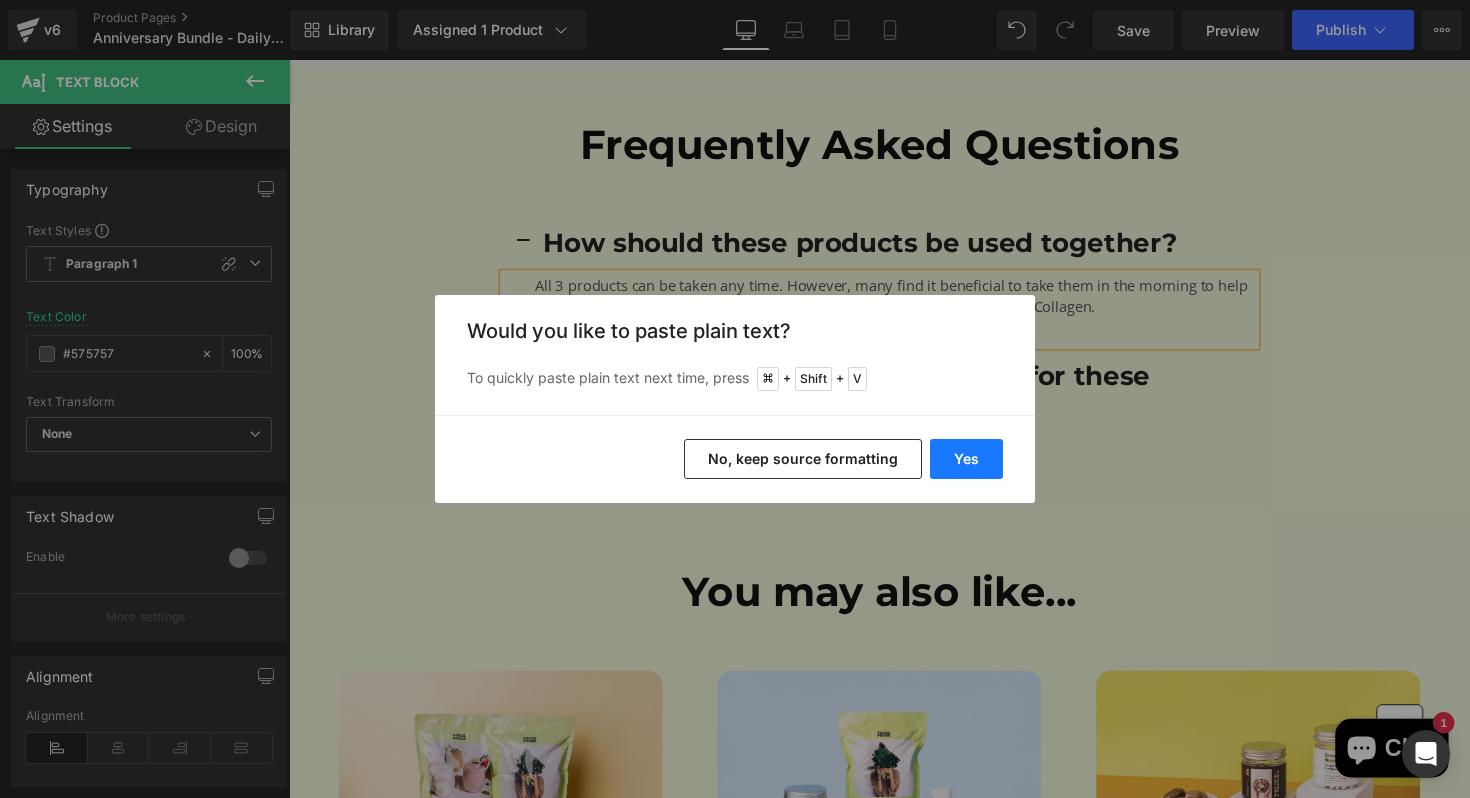click on "Yes" at bounding box center (966, 459) 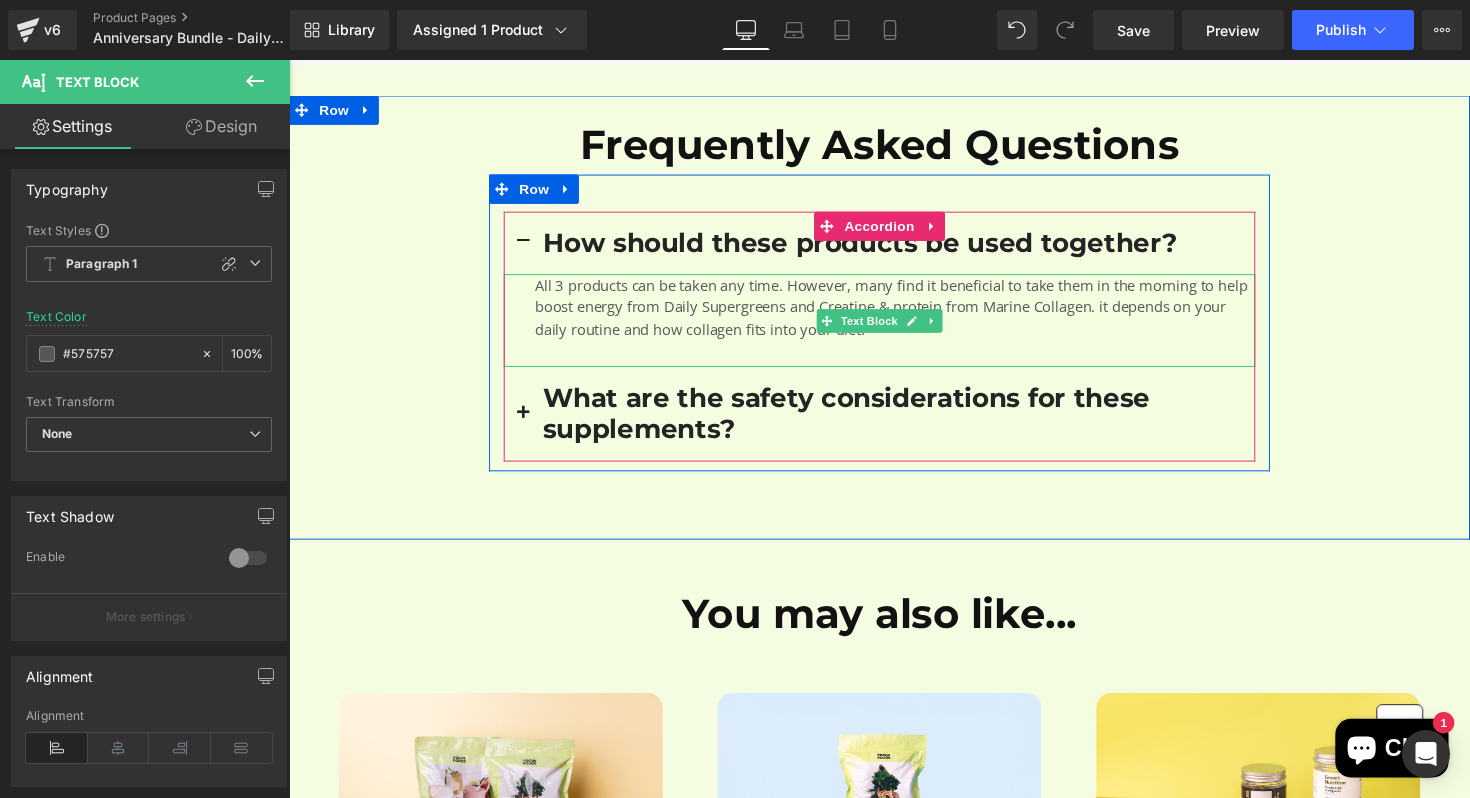click on "All 3 products can be taken any time. However, many find it beneficial to take them in the morning to help boost energy from Daily Supergreens and Creatine & protein from Marine Collagen. it depends on your daily routine and how collagen fits into your diet." at bounding box center (906, 312) 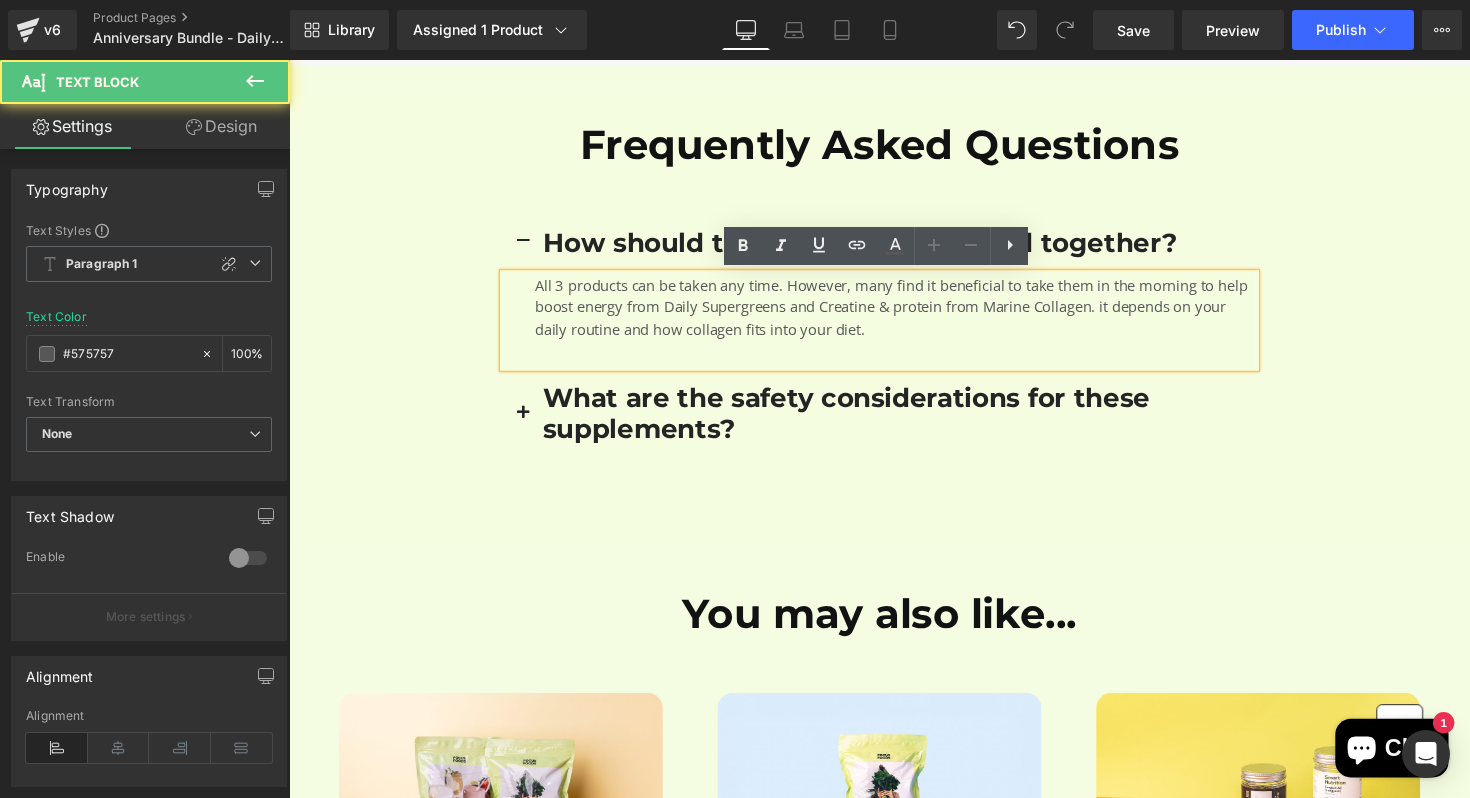 click on "All 3 products can be taken any time. However, many find it beneficial to take them in the morning to help boost energy from Daily Supergreens and Creatine & protein from Marine Collagen. it depends on your daily routine and how collagen fits into your diet." at bounding box center (906, 312) 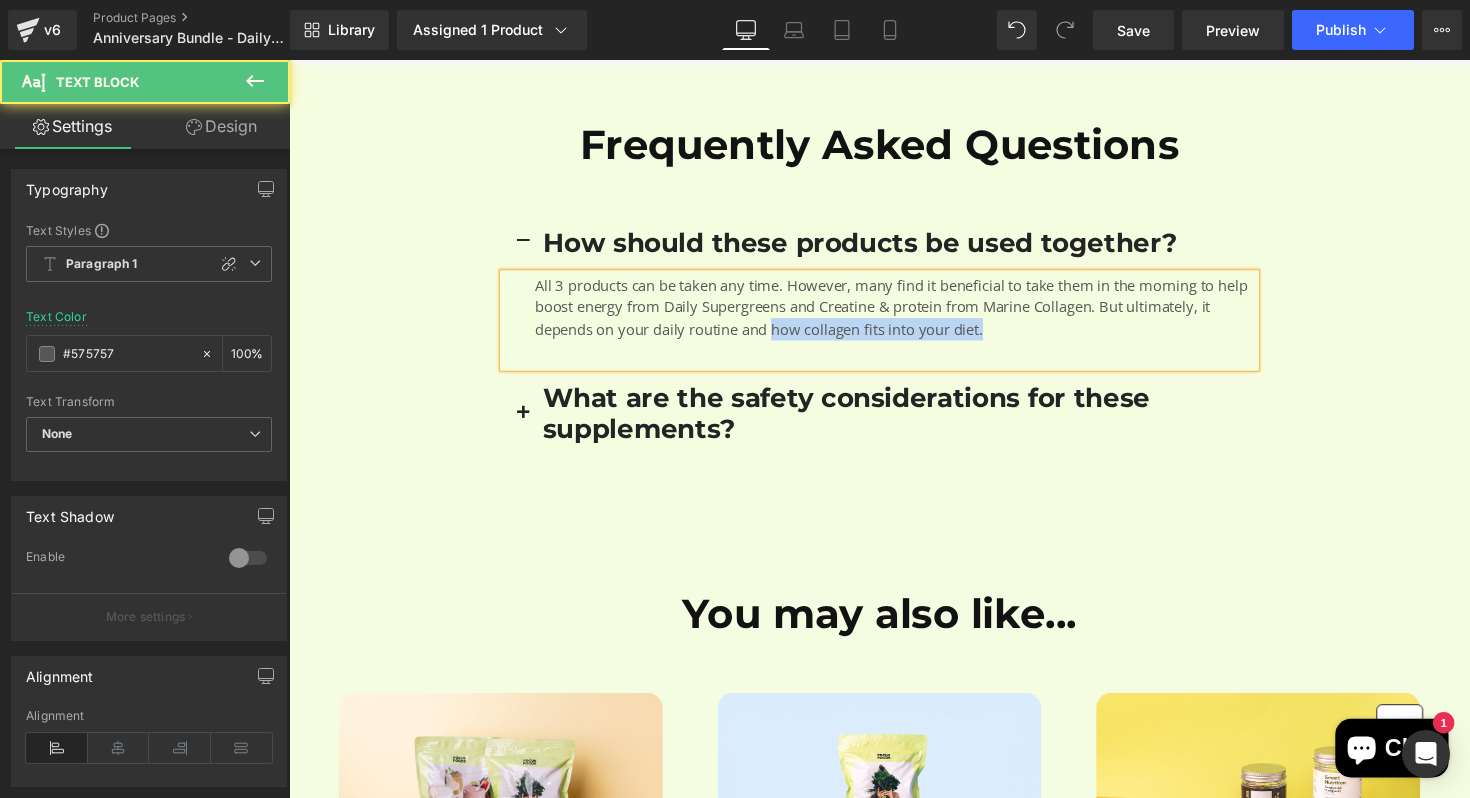 drag, startPoint x: 1058, startPoint y: 334, endPoint x: 790, endPoint y: 333, distance: 268.00186 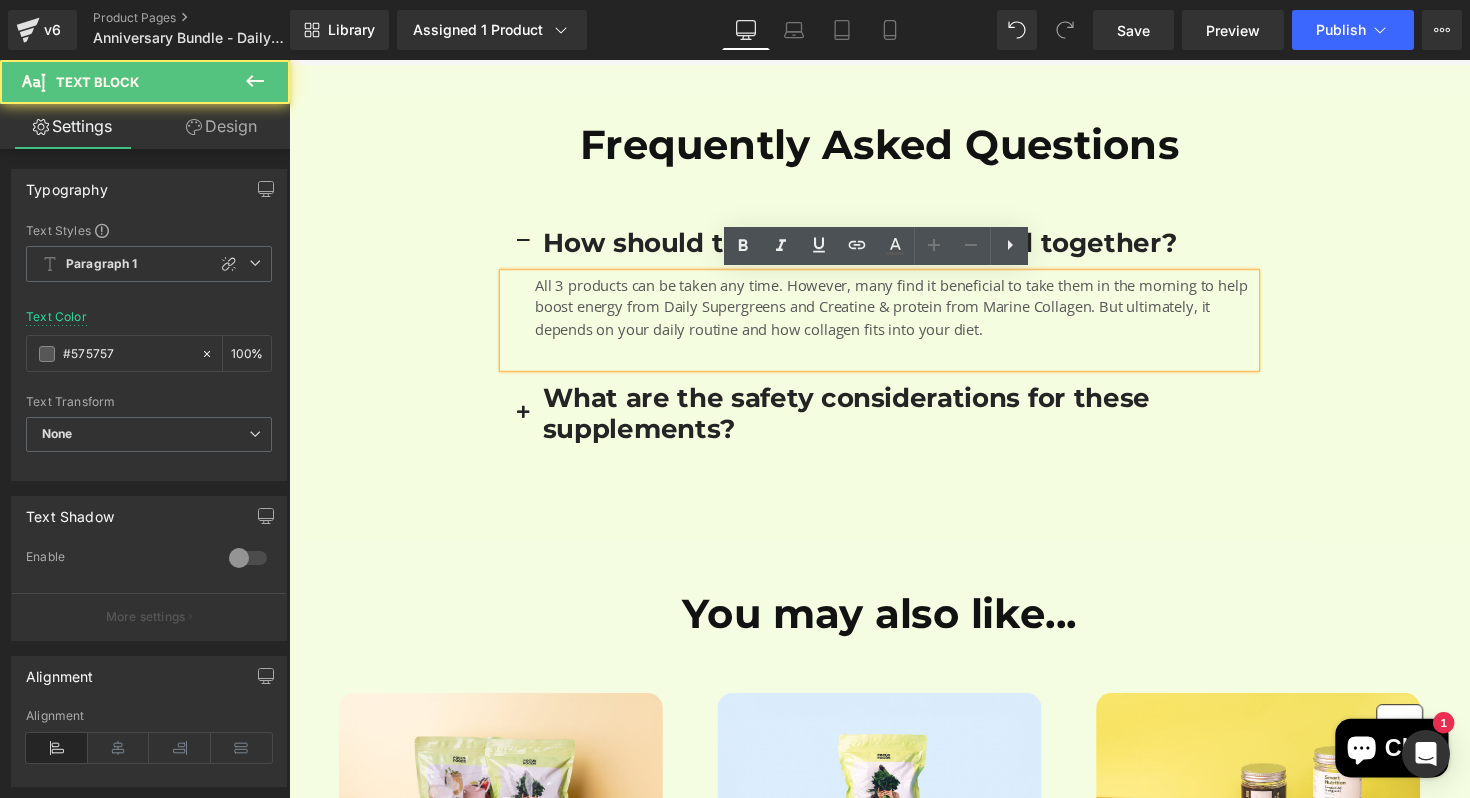 click on "All 3 products can be taken any time. However, many find it beneficial to take them in the morning to help boost energy from Daily Supergreens and Creatine & protein from Marine Collagen. But ultimately, it depends on your daily routine and how collagen fits into your diet." at bounding box center (906, 312) 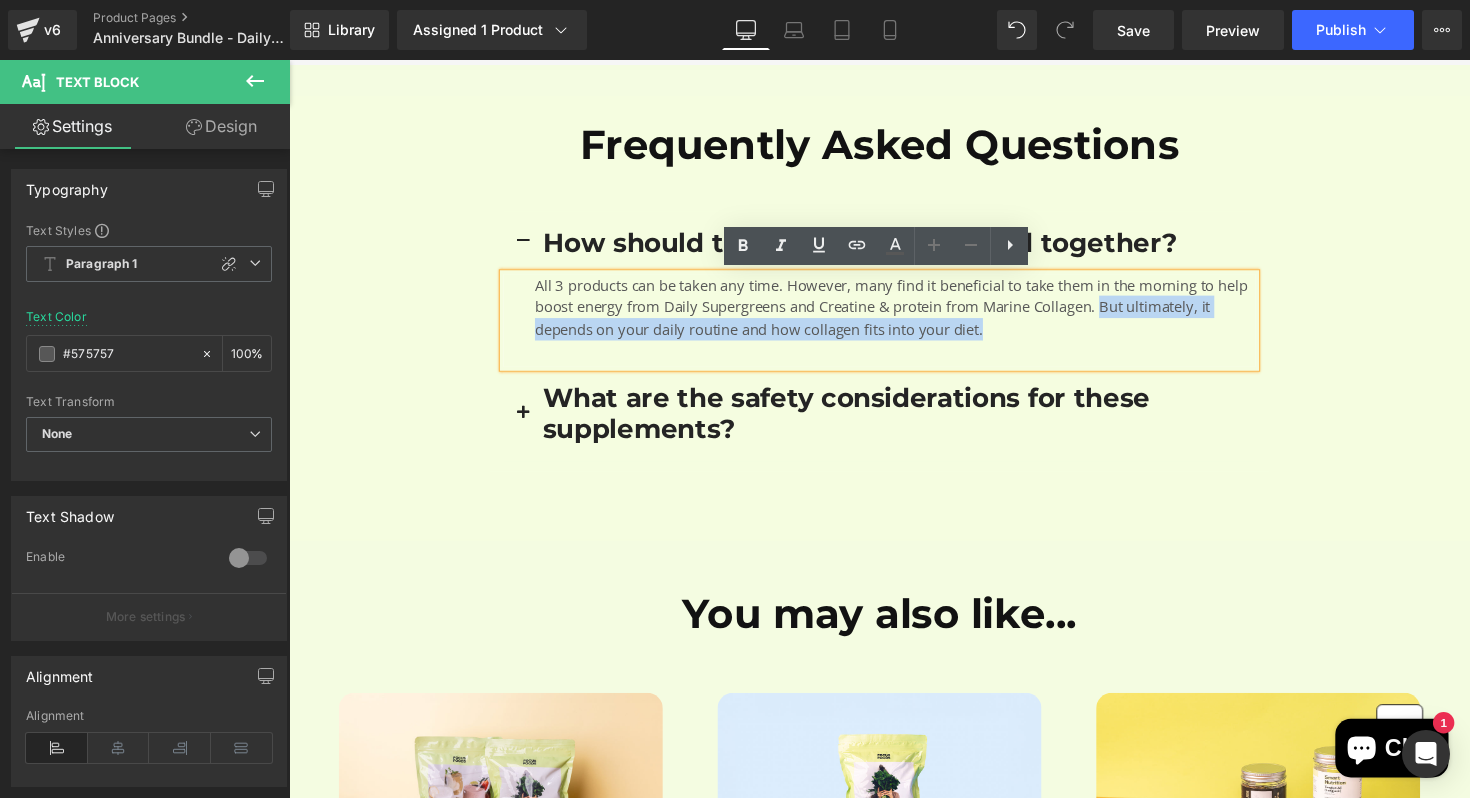 drag, startPoint x: 1043, startPoint y: 330, endPoint x: 1129, endPoint y: 317, distance: 86.977005 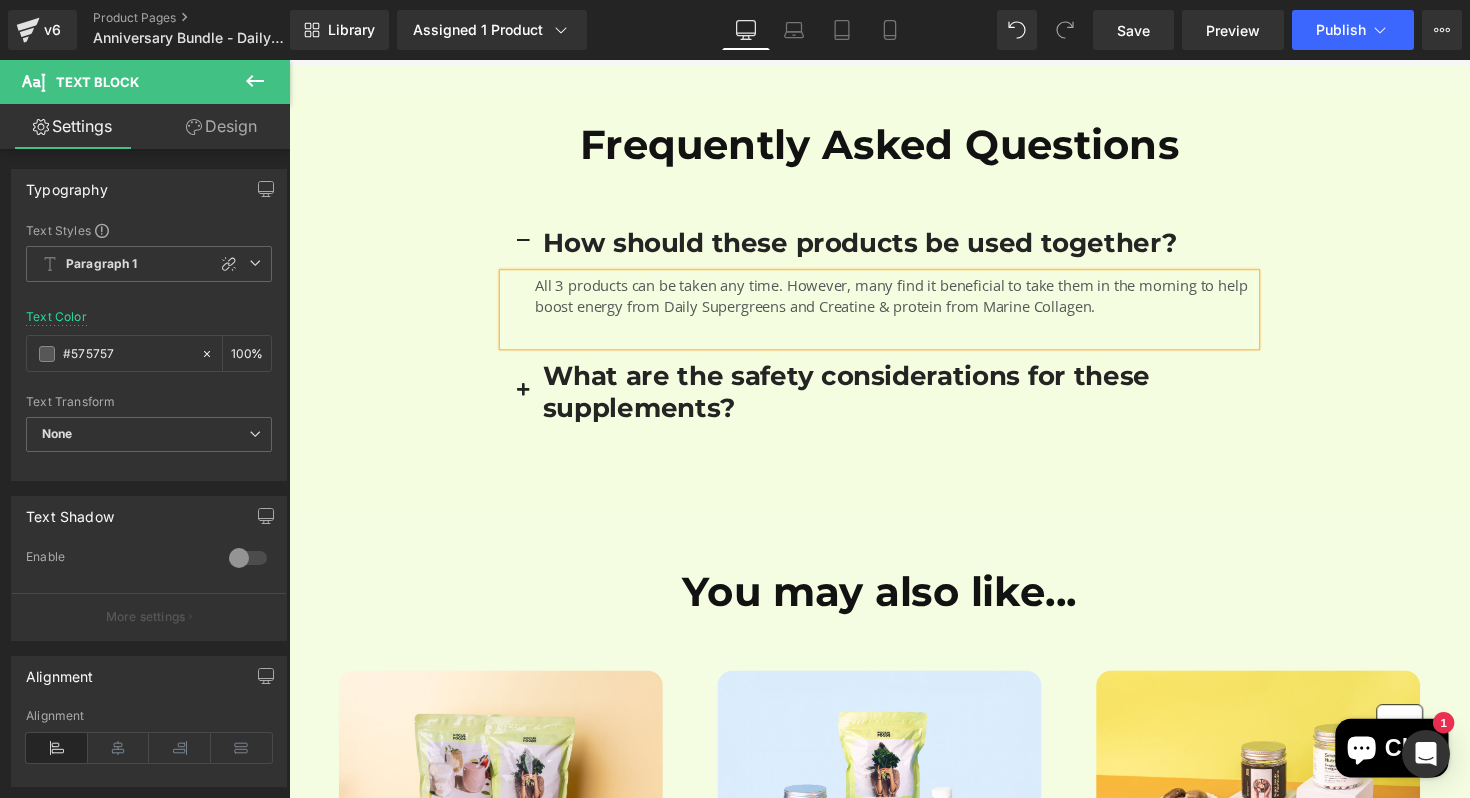 click on "All 3 products can be taken any time. However, many find it beneficial to take them in the morning to help boost energy from Daily Supergreens and Creatine & protein from Marine Collagen." at bounding box center (906, 301) 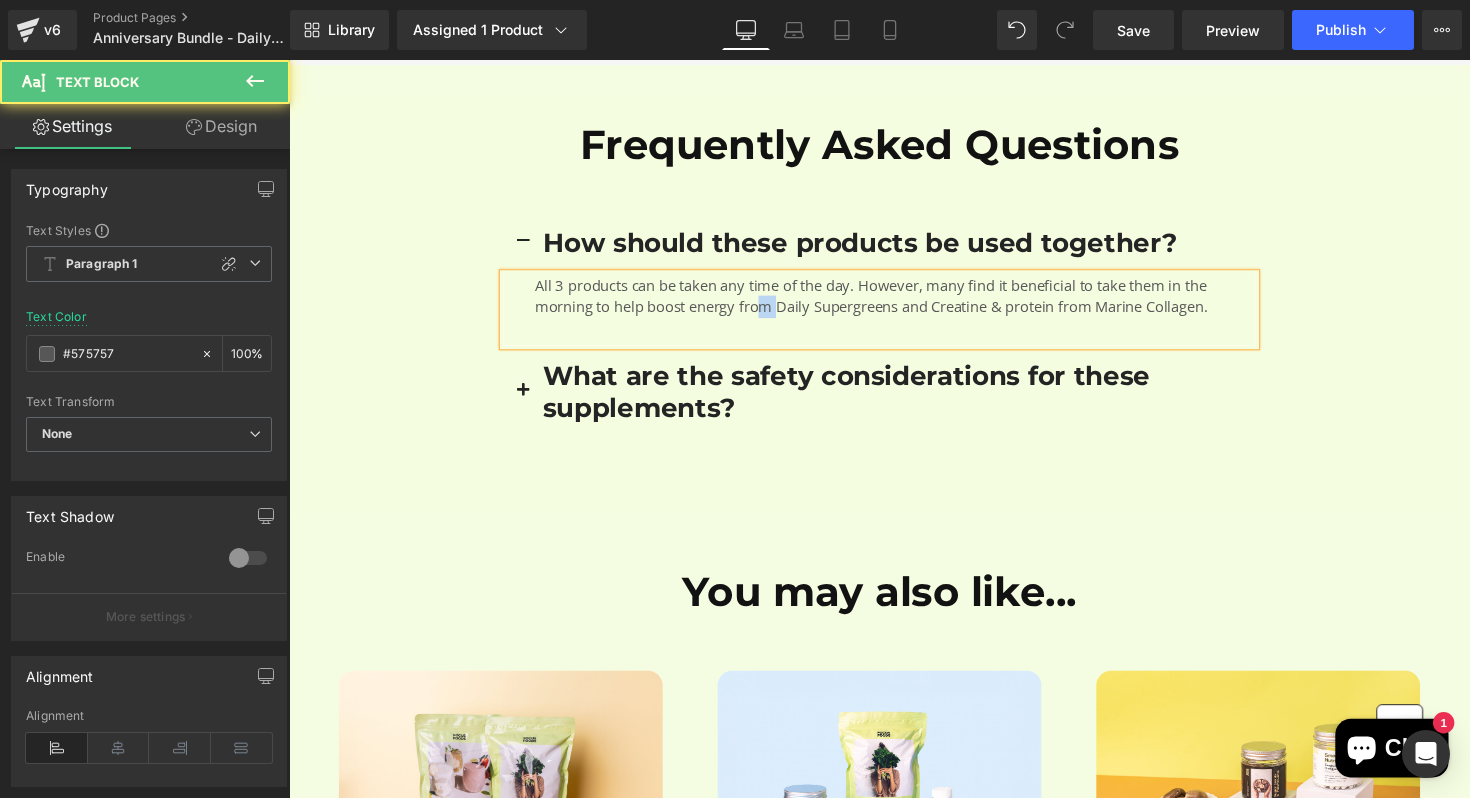 drag, startPoint x: 791, startPoint y: 319, endPoint x: 769, endPoint y: 319, distance: 22 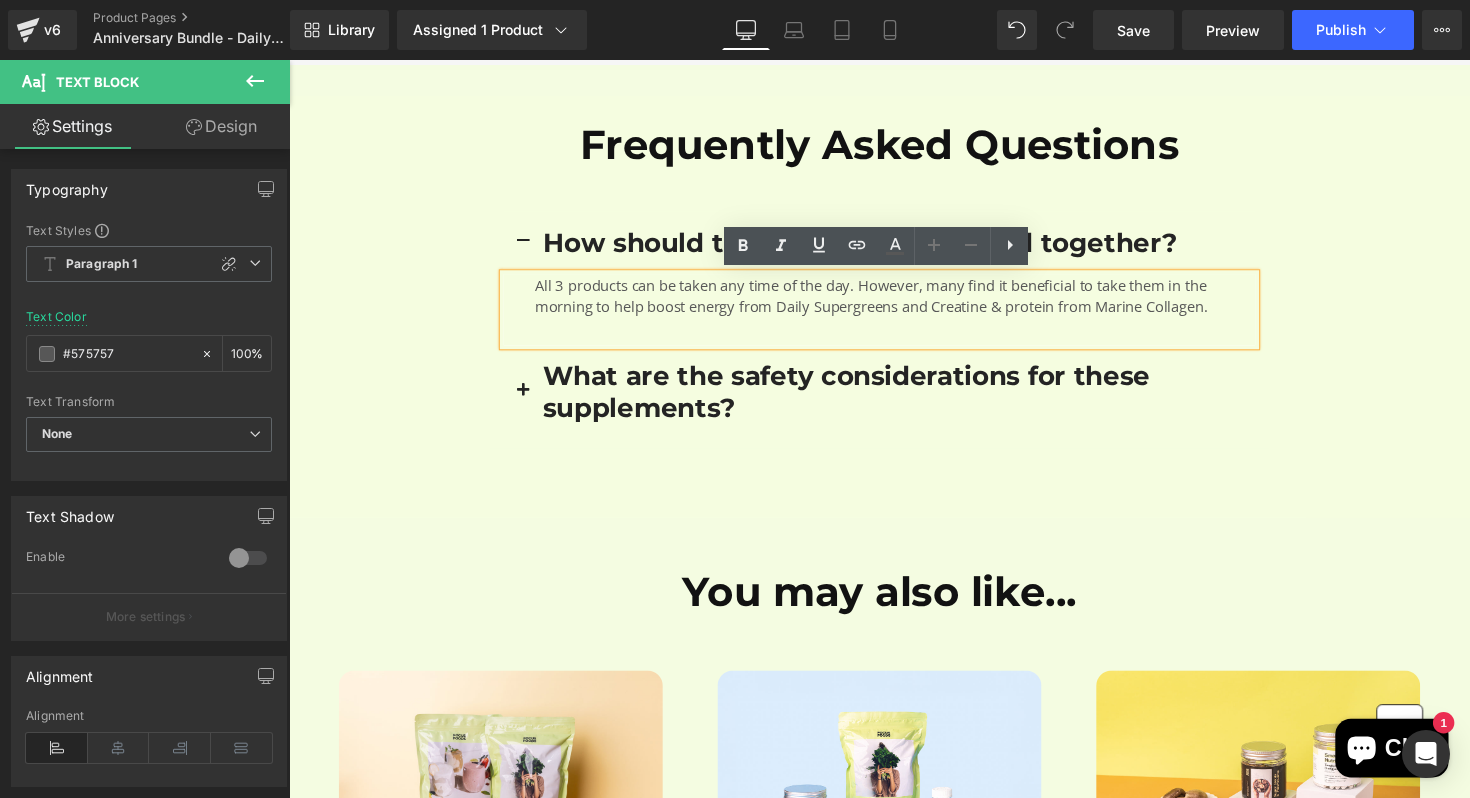 click on "All 3 products can be taken any time of the day. However, many find it beneficial to take them in the morning to help boost energy from Daily Supergreens and Creatine & protein from Marine Collagen." at bounding box center (885, 301) 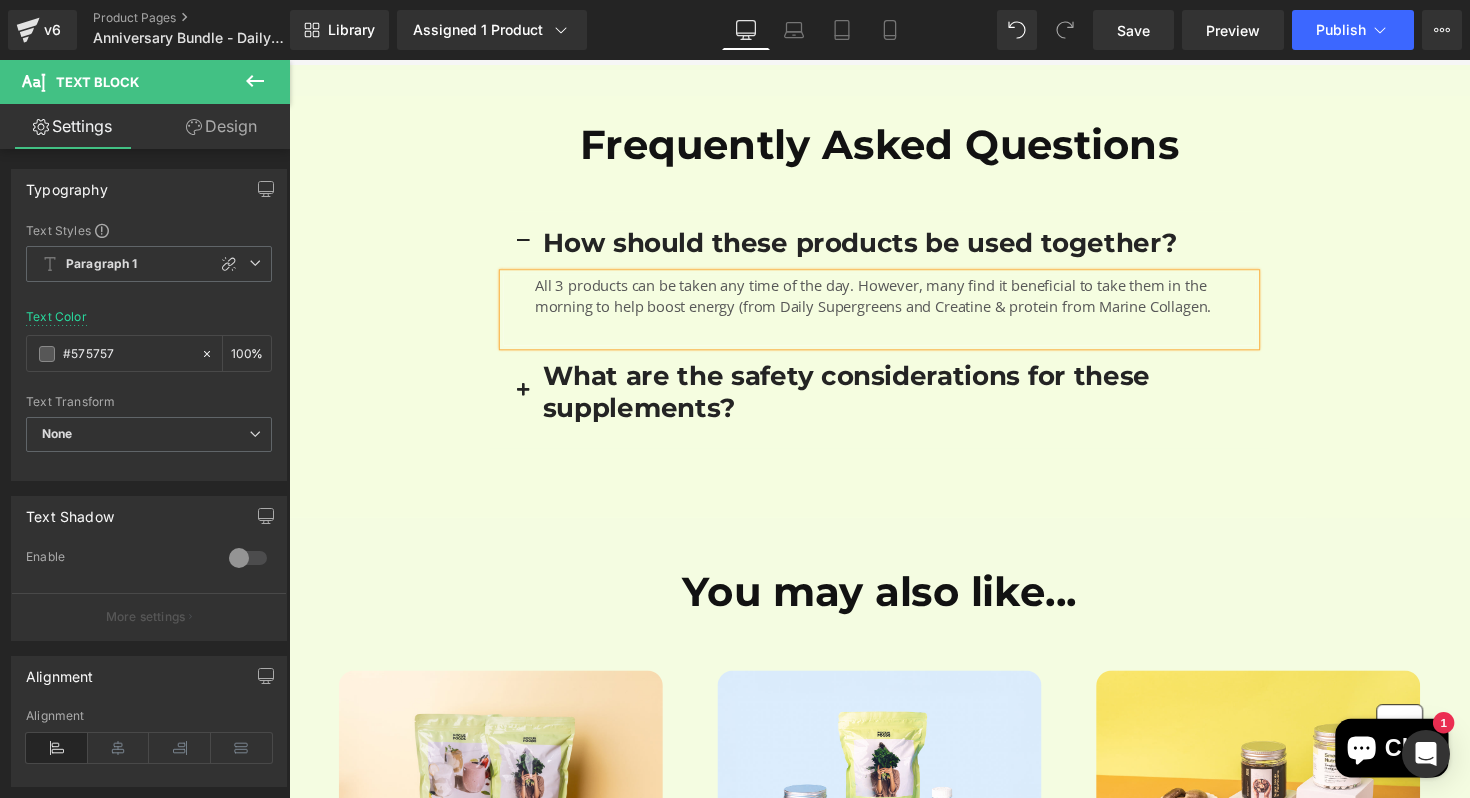 click on "All 3 products can be taken any time of the day. However, many find it beneficial to take them in the morning to help boost energy (from Daily Supergreens and Creatine & protein from Marine Collagen." at bounding box center [887, 301] 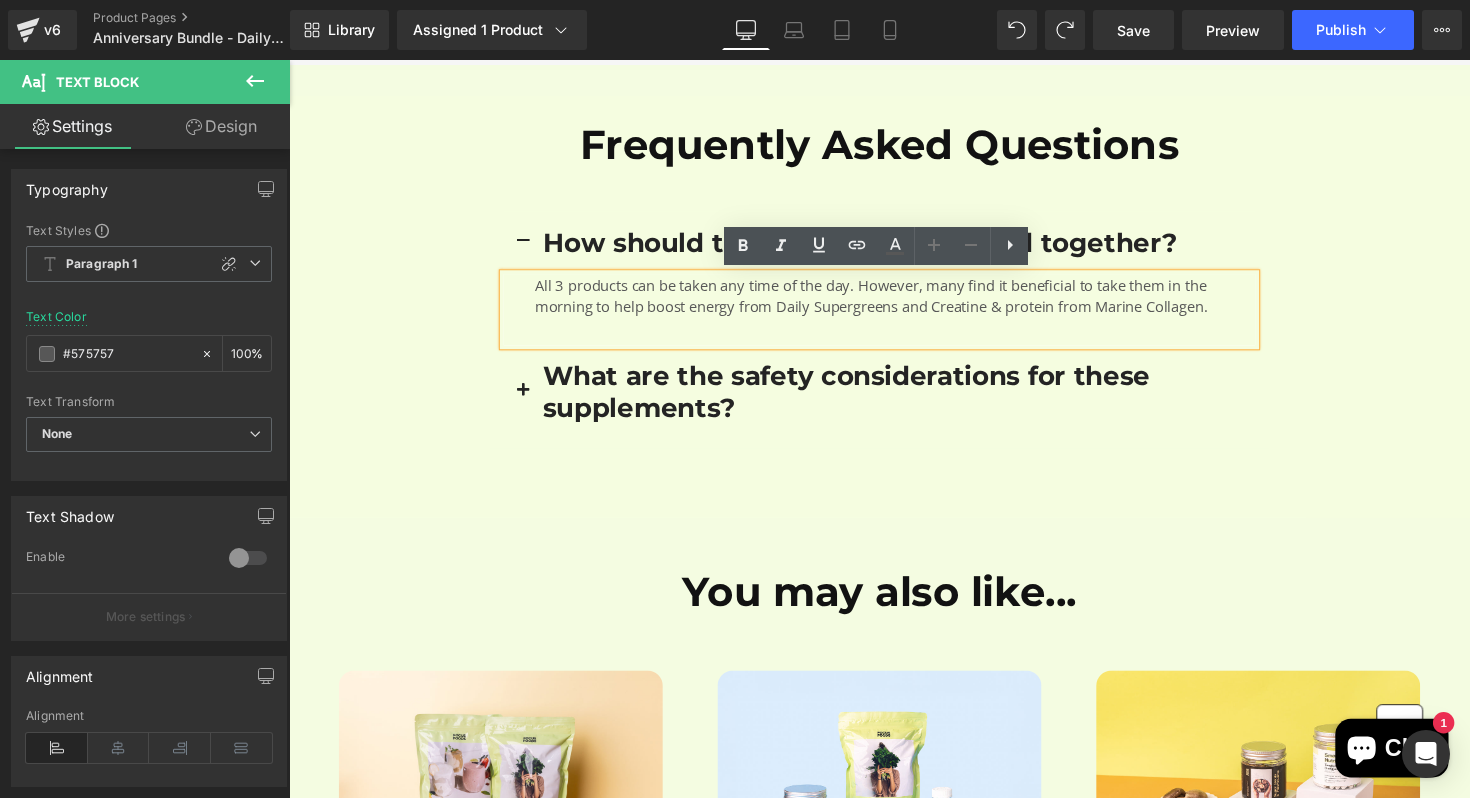 click on "All 3 products can be taken any time of the day. However, many find it beneficial to take them in the morning to help boost energy from Daily Supergreens and Creatine & protein from Marine Collagen." at bounding box center (894, 315) 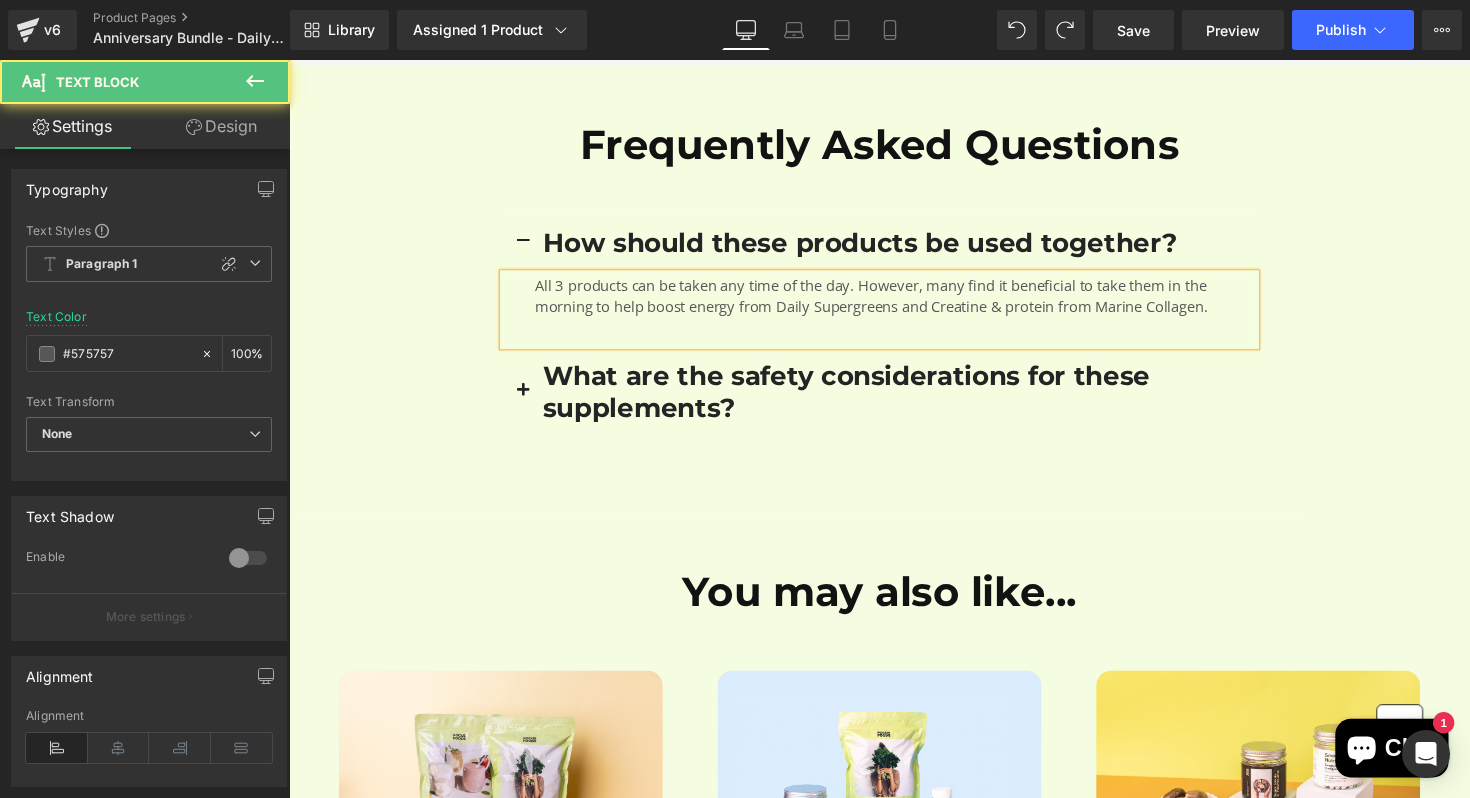 copy on "All 3 products can be taken any time of the day. However, many find it beneficial to take them in the morning to help boost energy from Daily Supergreens and Creatine & protein from Marine Collagen." 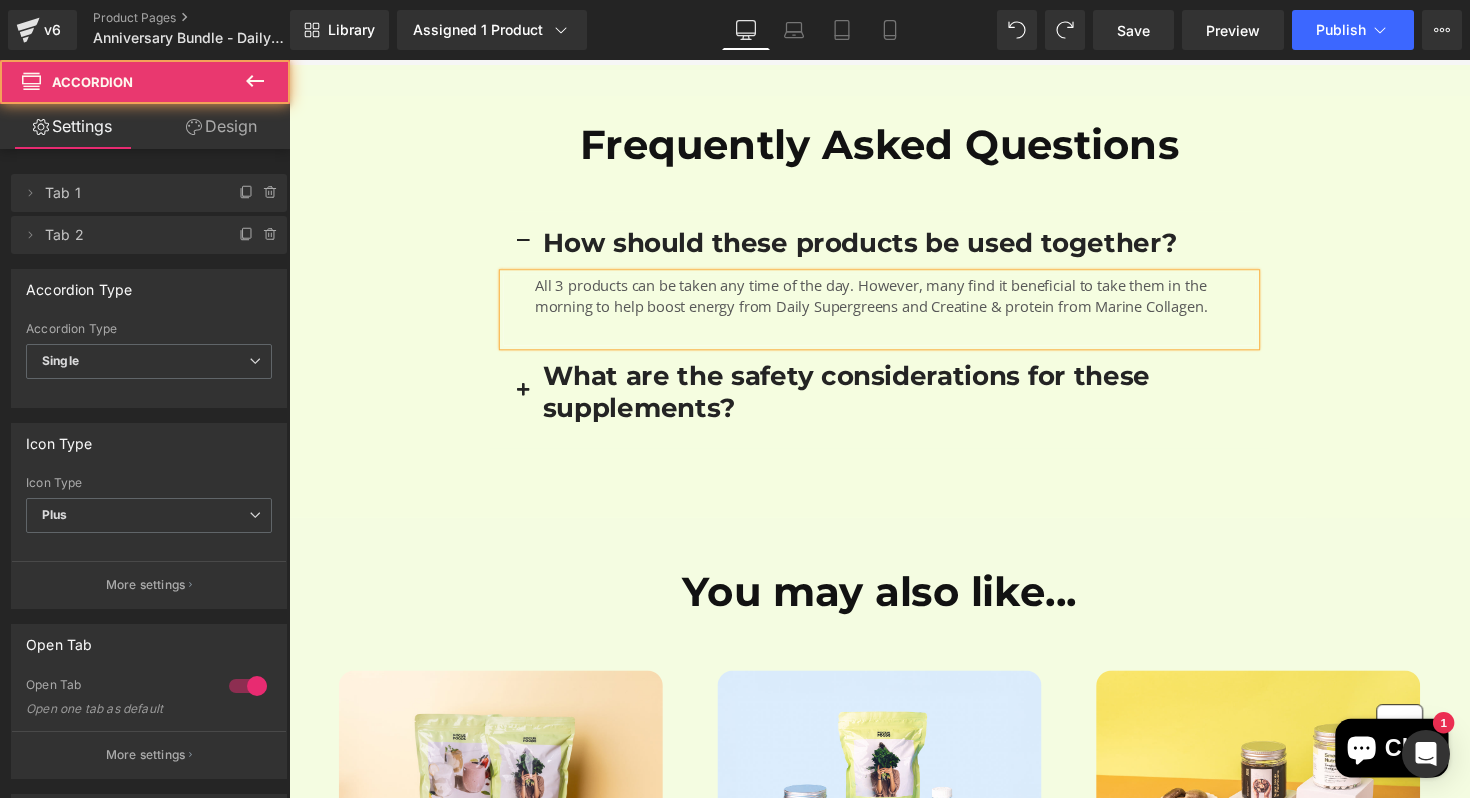 click at bounding box center [529, 400] 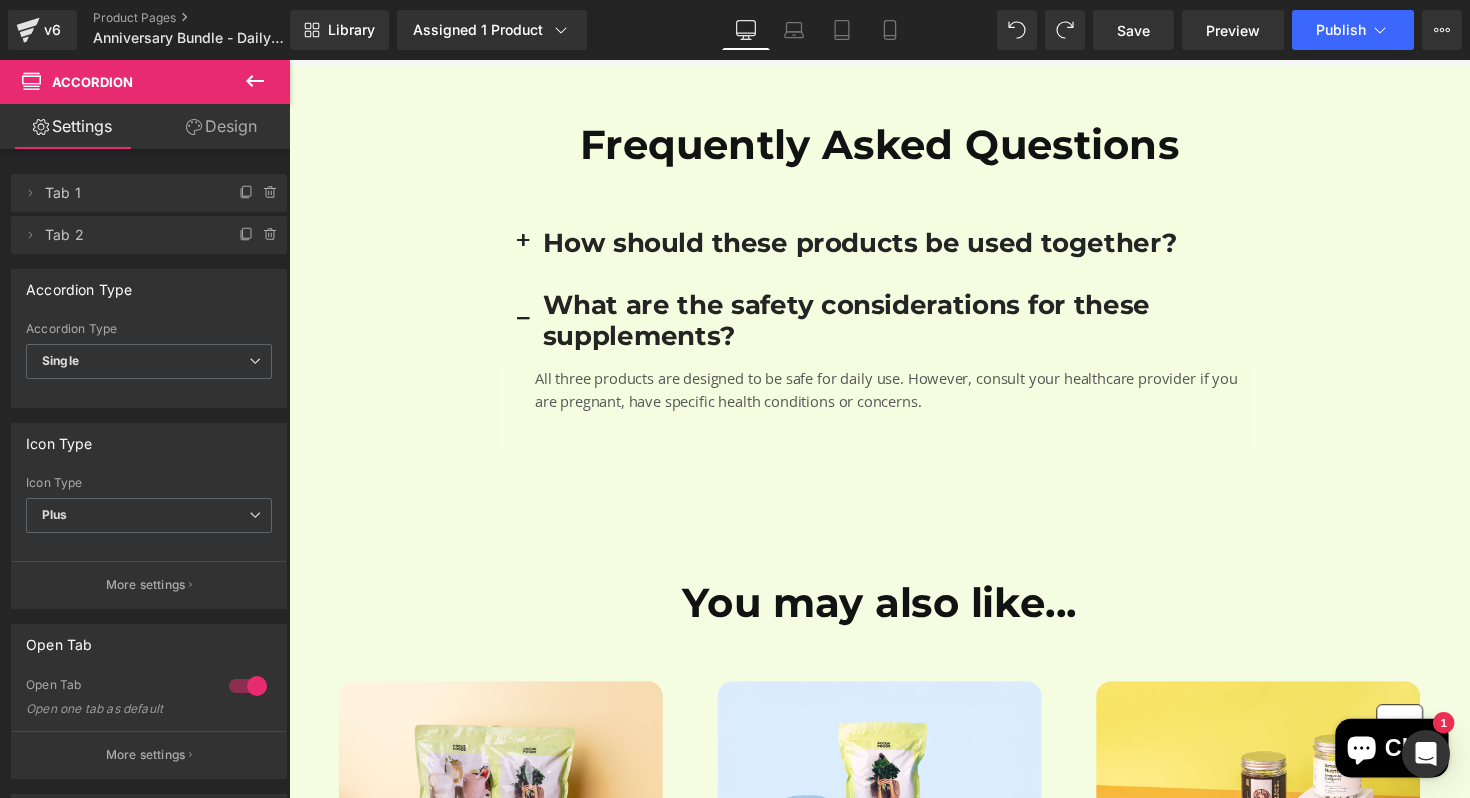 click on "How should these products be used together?" at bounding box center [914, 247] 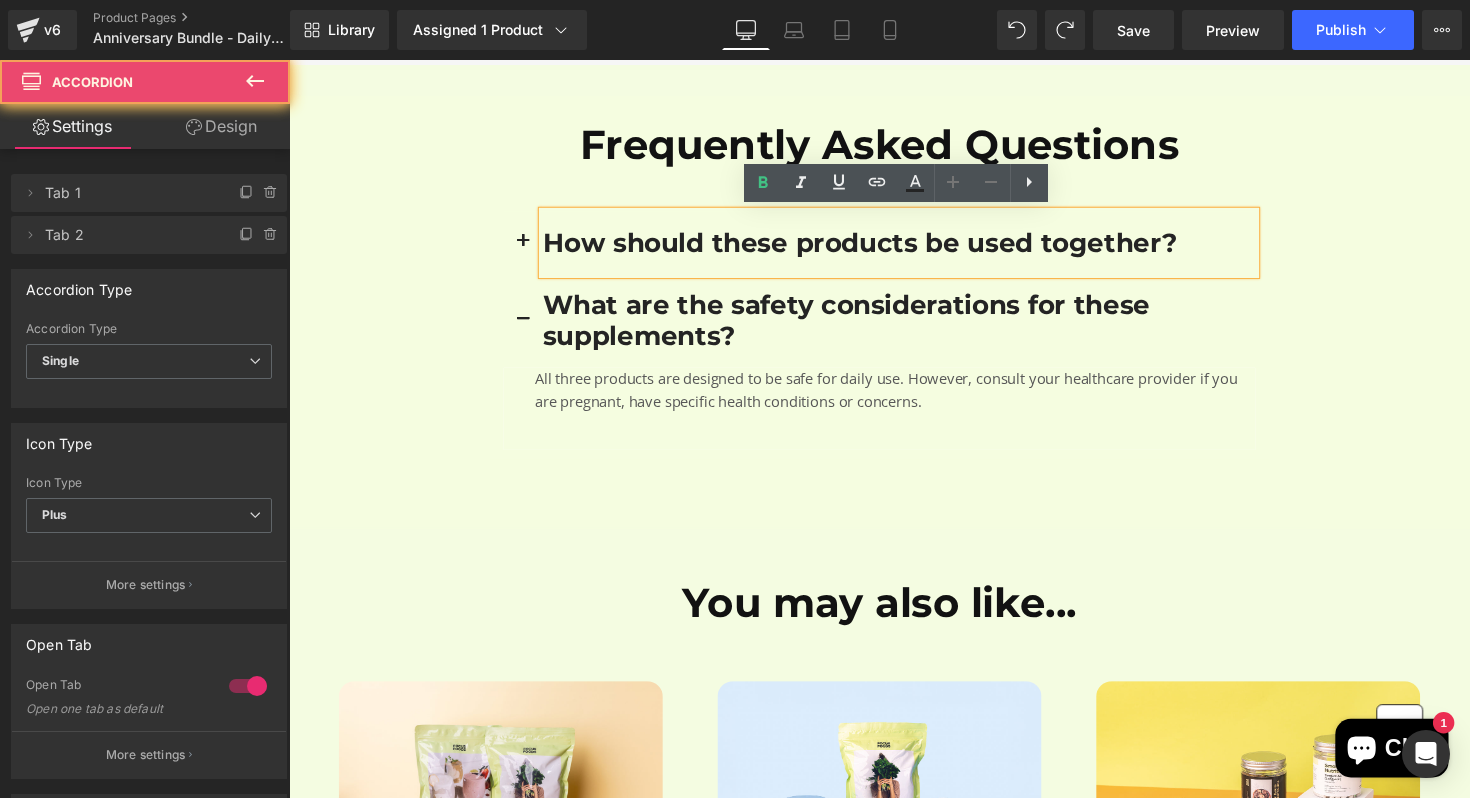 click at bounding box center (529, 251) 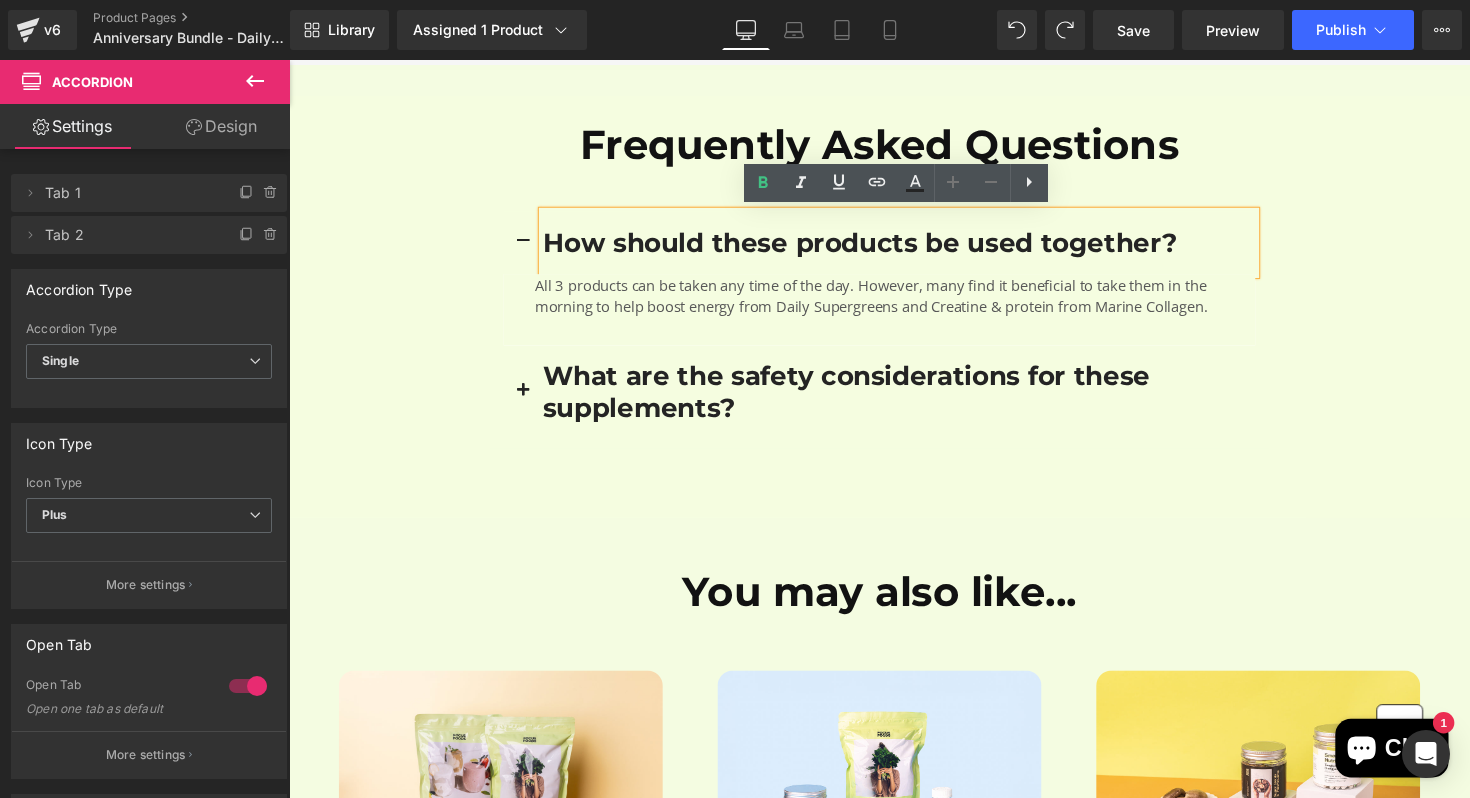 click on "Frequently Asked Questions Heading         Row
How should these products be used together?
Heading
All 3 products can be taken any time of the day. However, many find it beneficial to take them in the morning to help boost energy from Daily Supergreens and Creatine & protein from Marine Collagen.
Text Block
What are the safety considerations for these supplements? Heading" at bounding box center [894, 312] 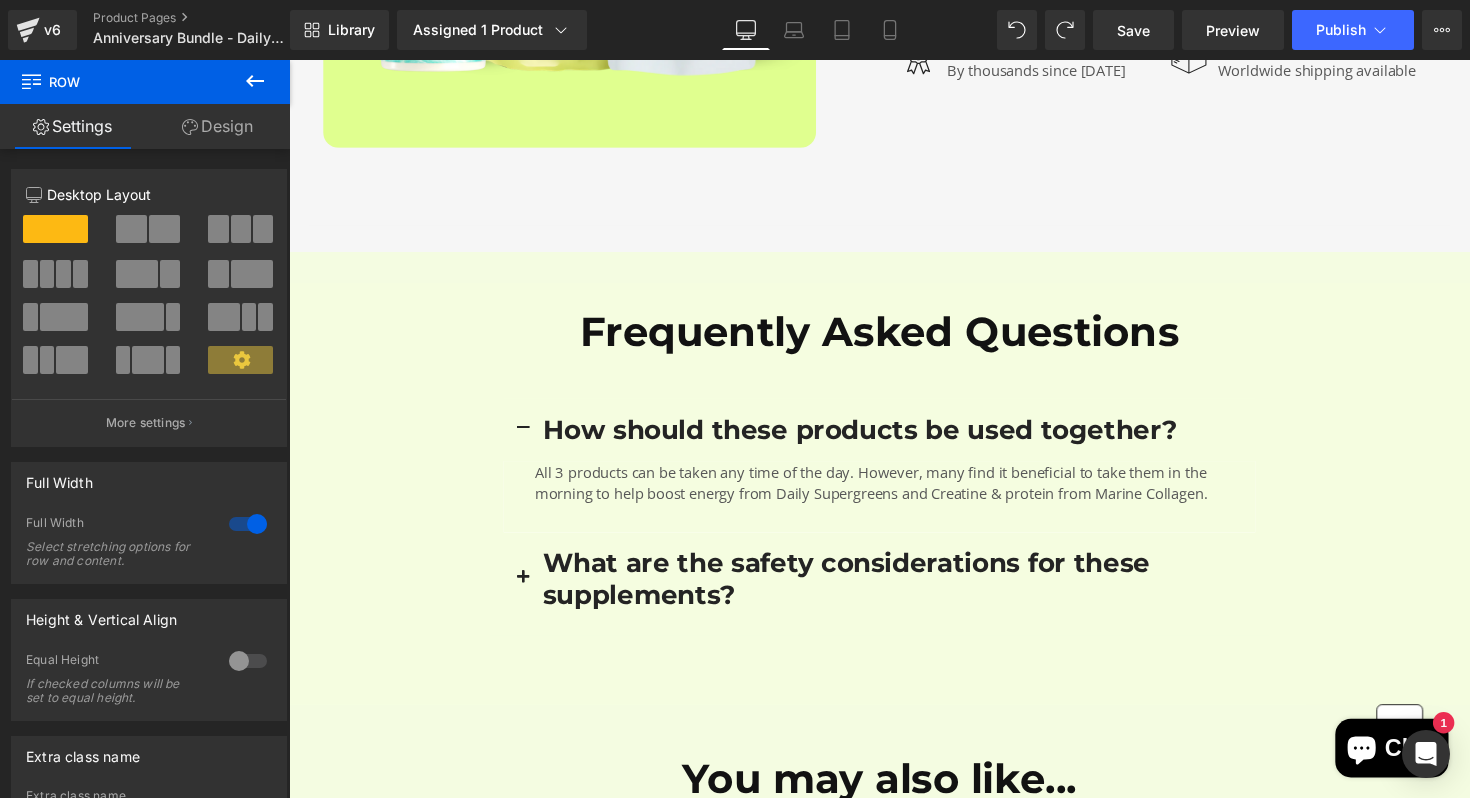 scroll, scrollTop: 4092, scrollLeft: 0, axis: vertical 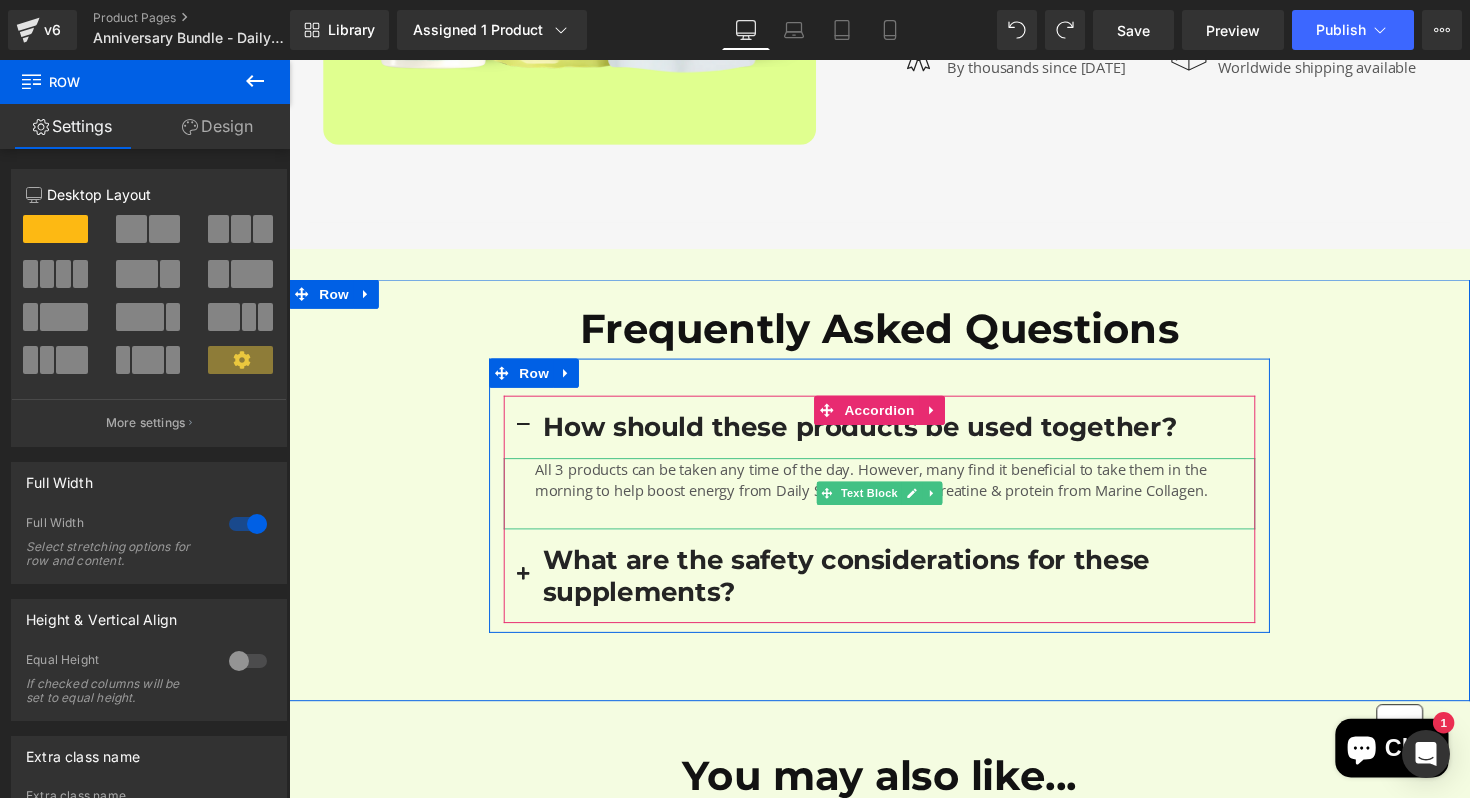 click on "All 3 products can be taken any time of the day. However, many find it beneficial to take them in the morning to help boost energy from Daily Supergreens and Creatine & protein from Marine Collagen." at bounding box center (885, 490) 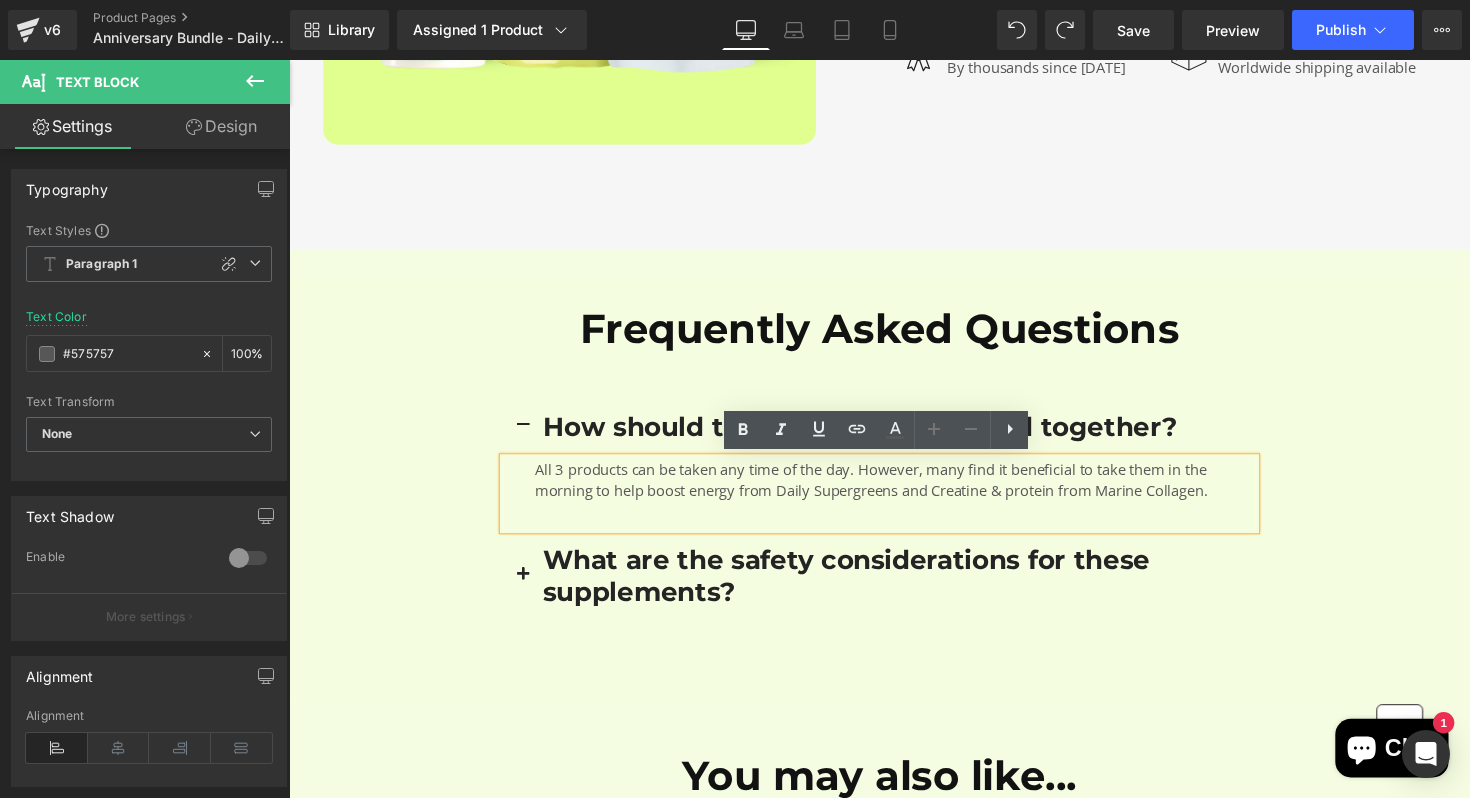 drag, startPoint x: 1250, startPoint y: 499, endPoint x: 1142, endPoint y: 479, distance: 109.83624 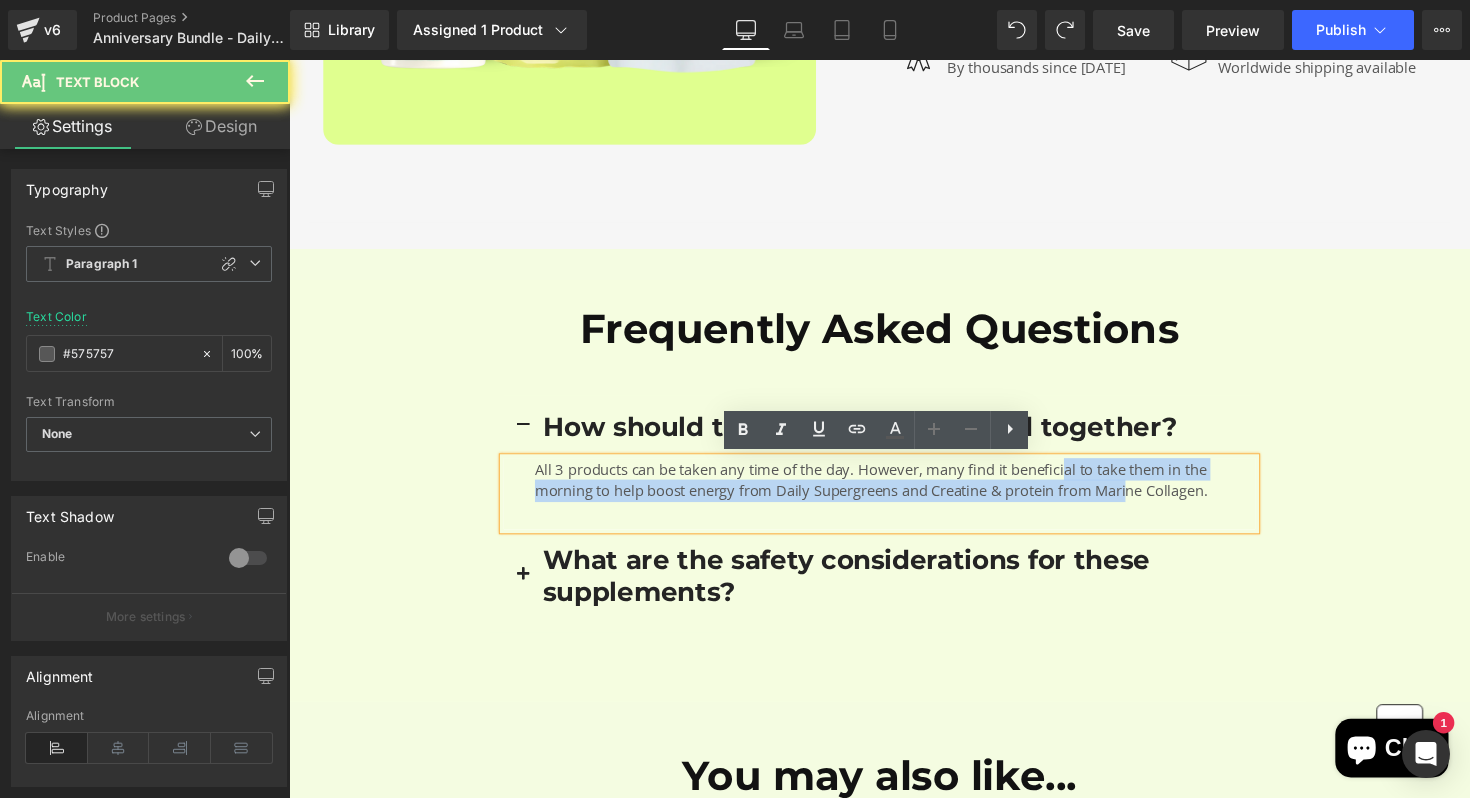 drag, startPoint x: 1091, startPoint y: 479, endPoint x: 1157, endPoint y: 505, distance: 70.93659 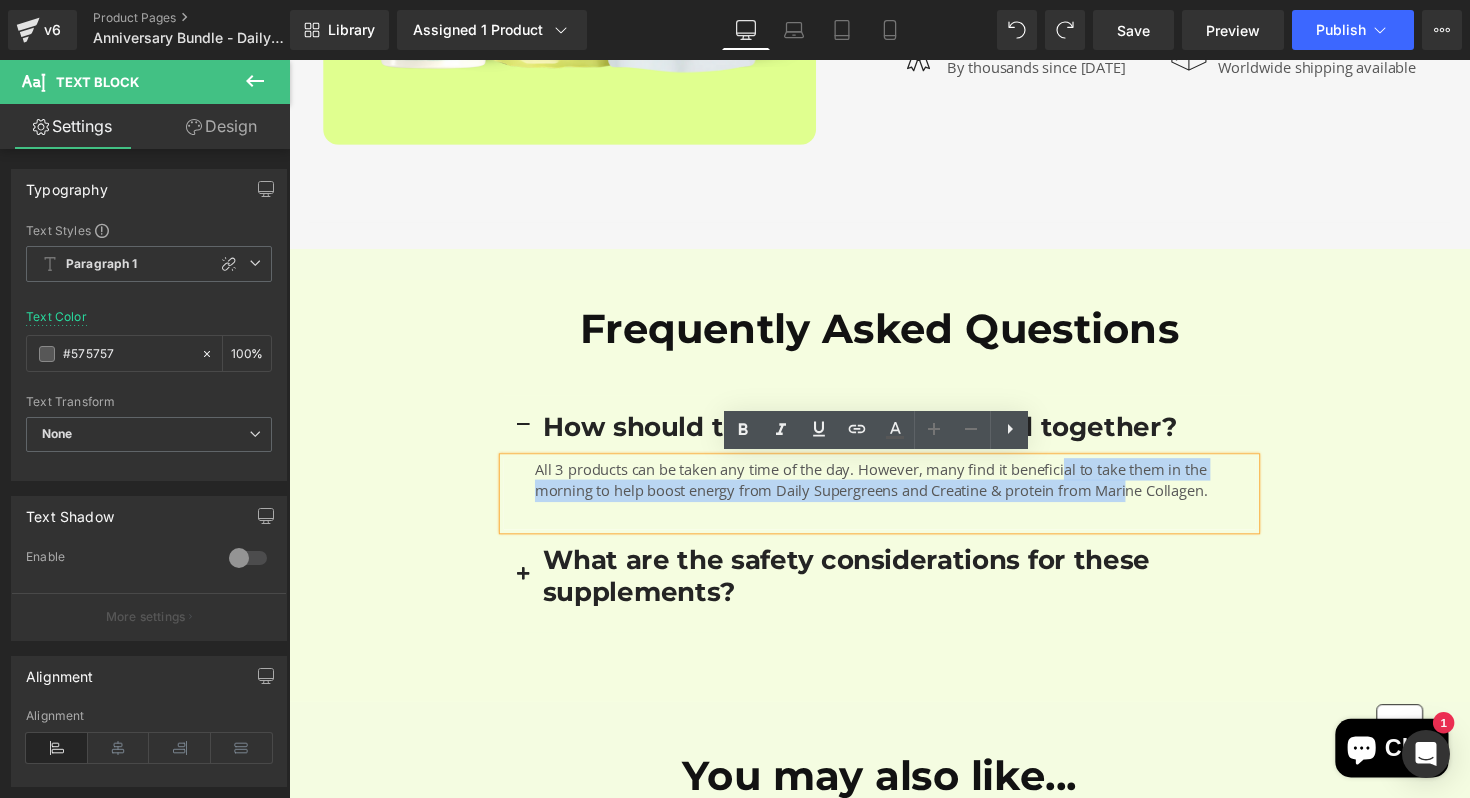 click on "All 3 products can be taken any time of the day. However, many find it beneficial to take them in the morning to help boost energy from Daily Supergreens and Creatine & protein from Marine Collagen." at bounding box center (885, 490) 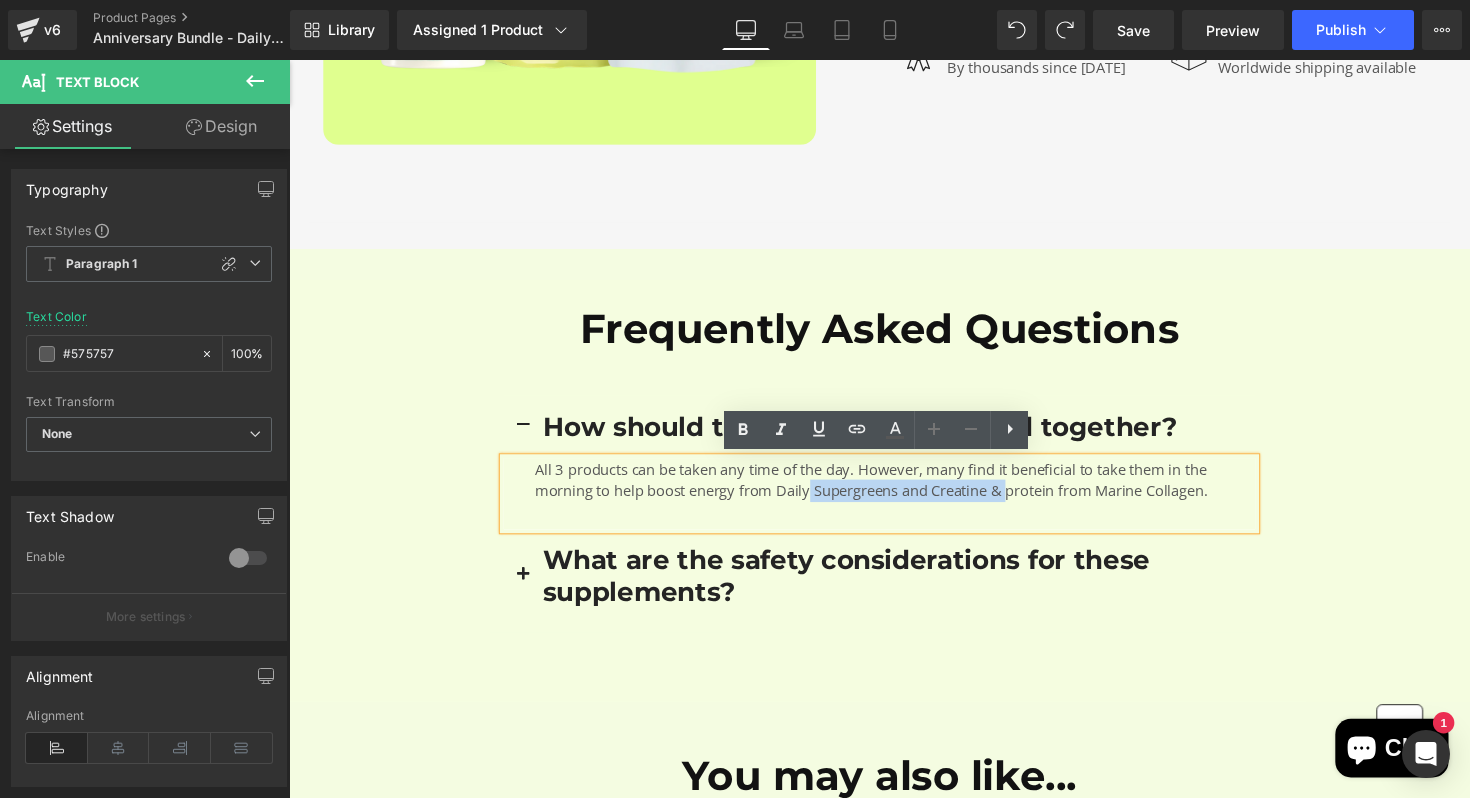 drag, startPoint x: 865, startPoint y: 506, endPoint x: 1032, endPoint y: 506, distance: 167 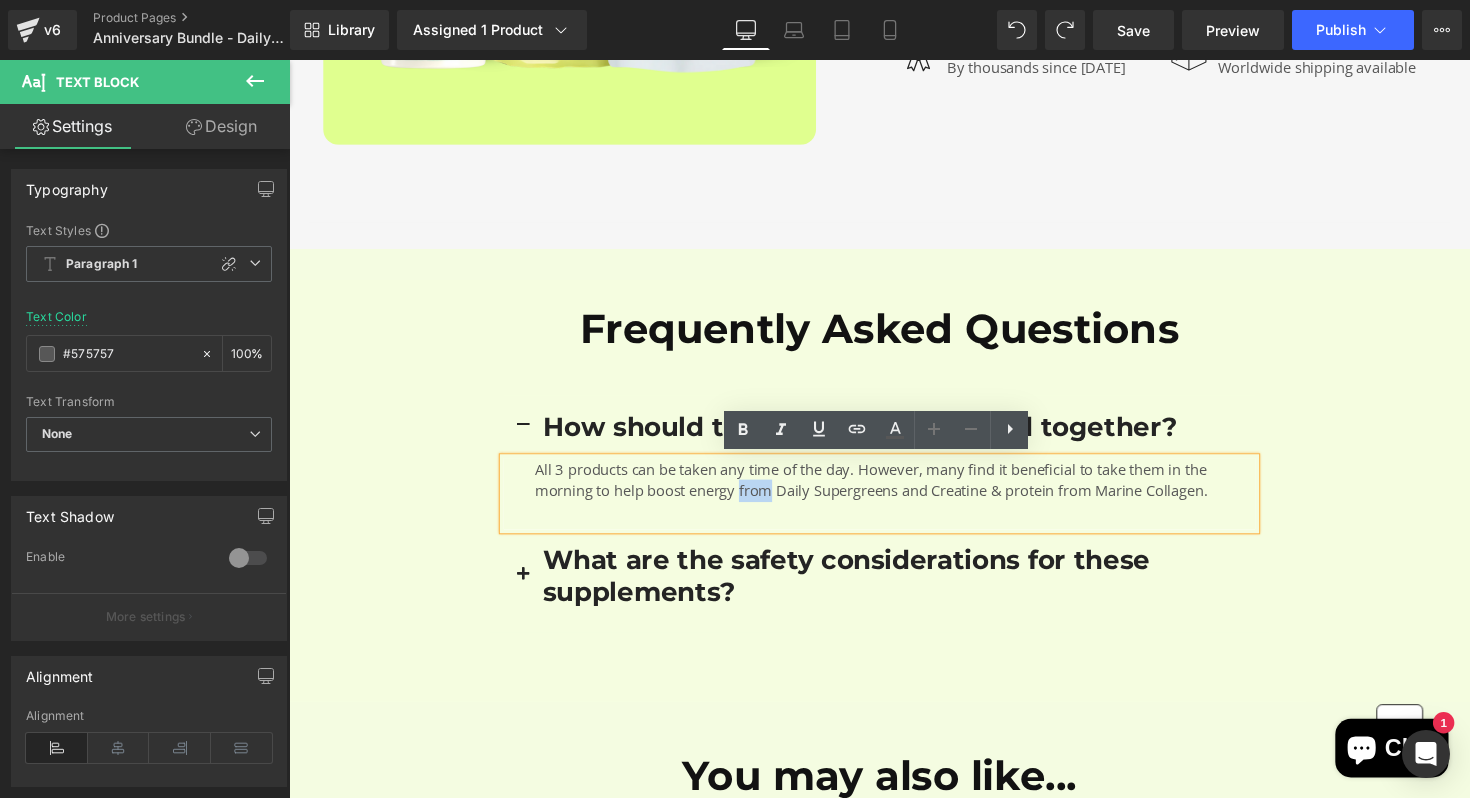 drag, startPoint x: 787, startPoint y: 505, endPoint x: 752, endPoint y: 505, distance: 35 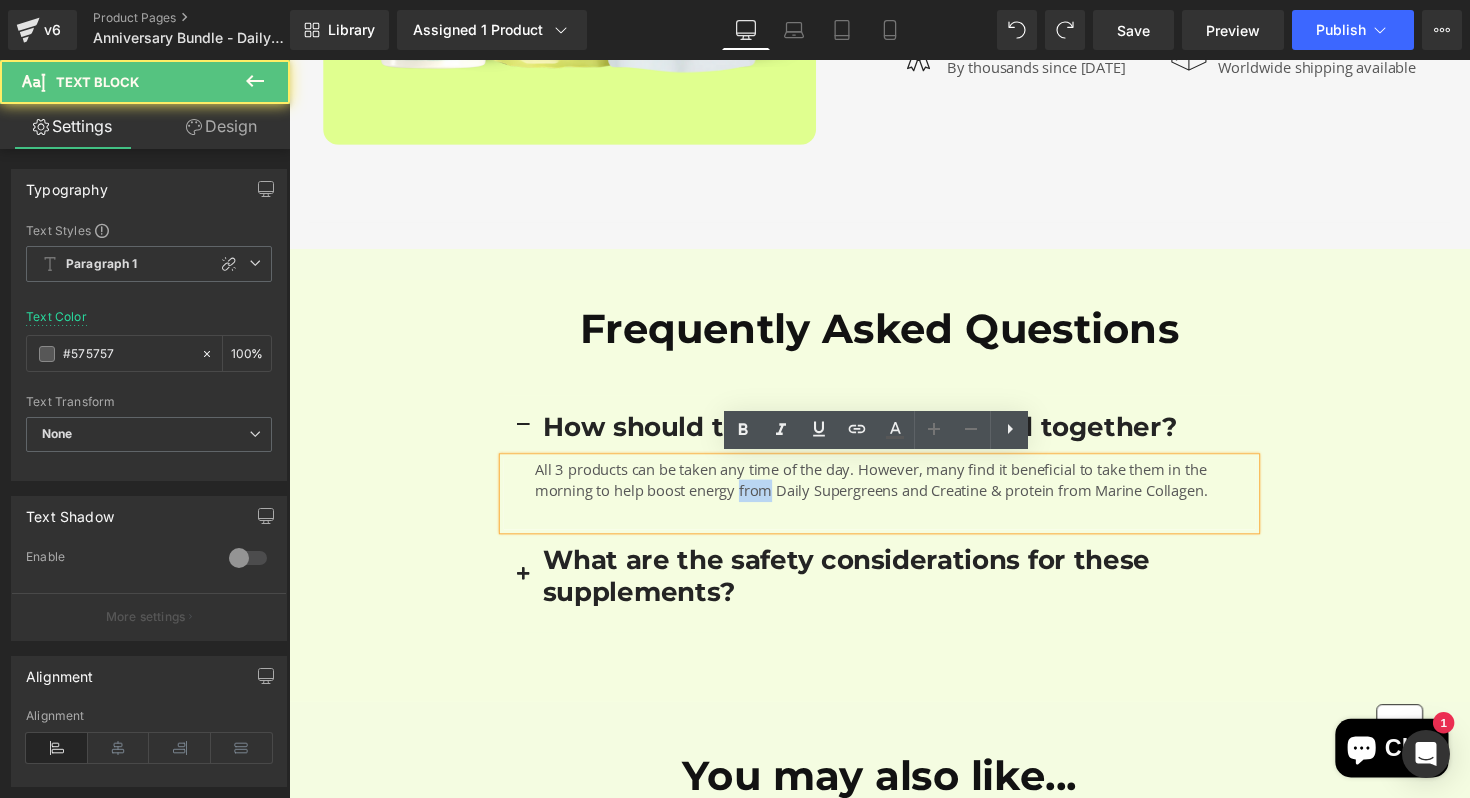 click on "All 3 products can be taken any time of the day. However, many find it beneficial to take them in the morning to help boost energy from Daily Supergreens and Creatine & protein from Marine Collagen." at bounding box center [885, 490] 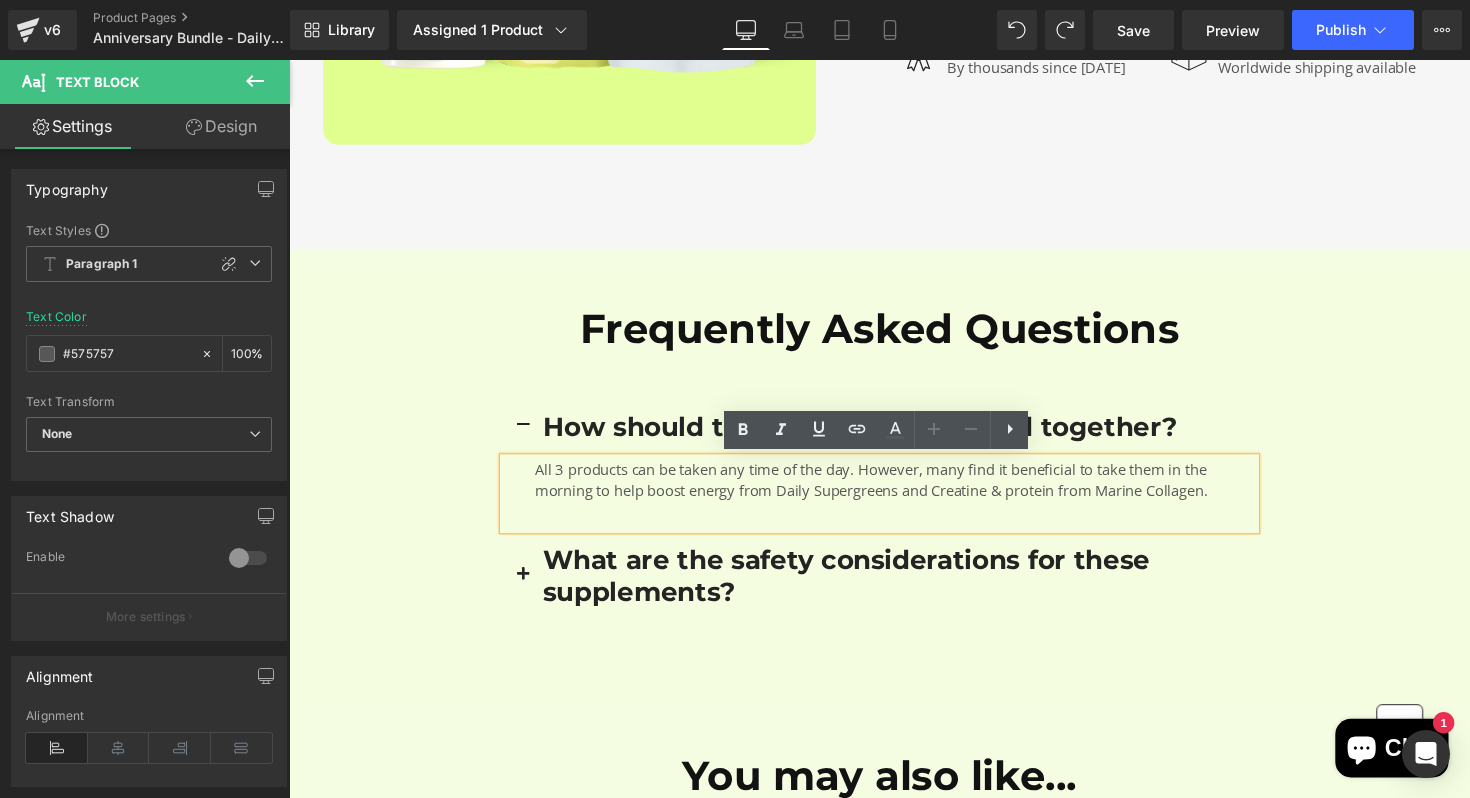 click on "All 3 products can be taken any time of the day. However, many find it beneficial to take them in the morning to help boost energy from Daily Supergreens and Creatine & protein from Marine Collagen." at bounding box center (885, 490) 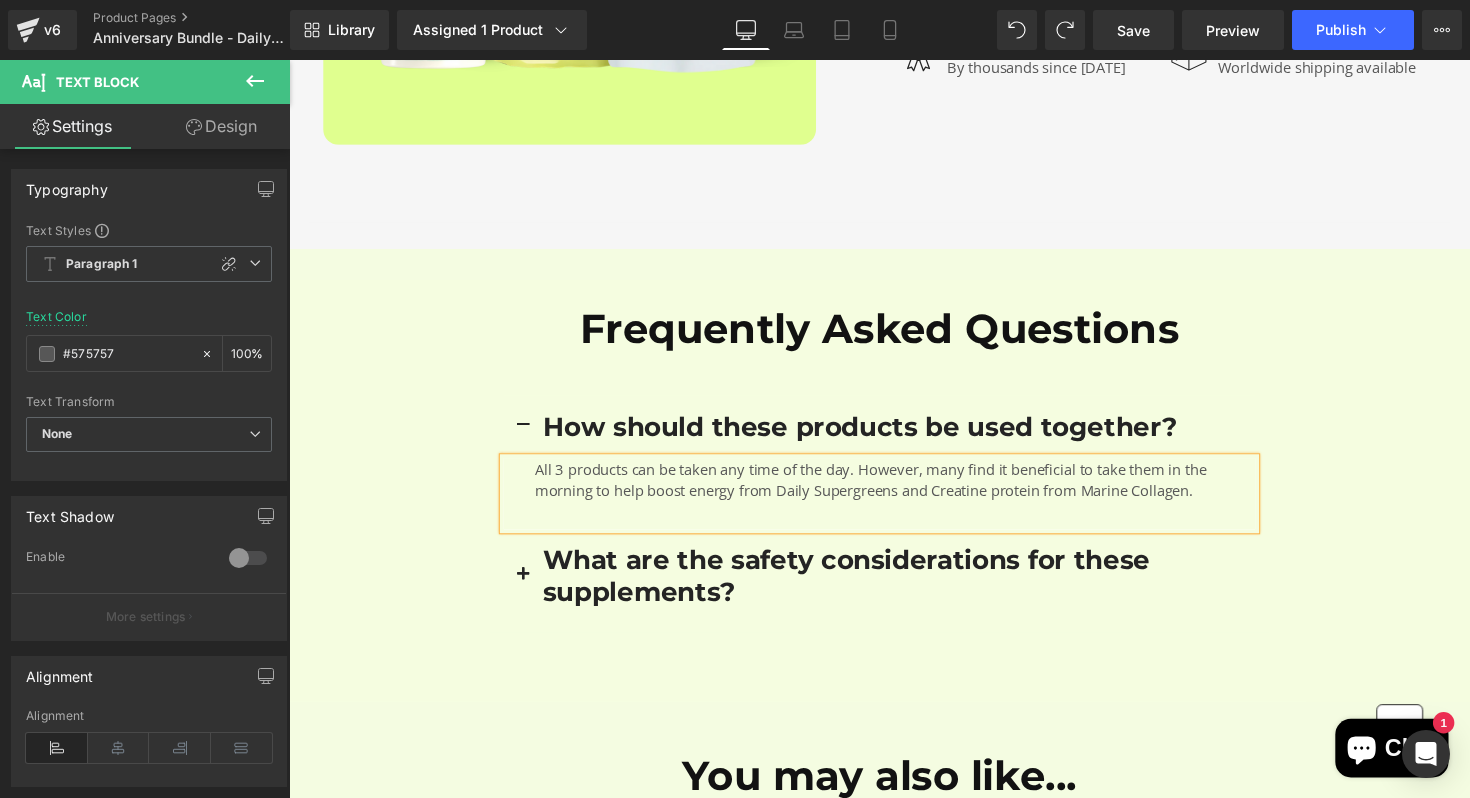 drag, startPoint x: 754, startPoint y: 505, endPoint x: 1224, endPoint y: 515, distance: 470.10638 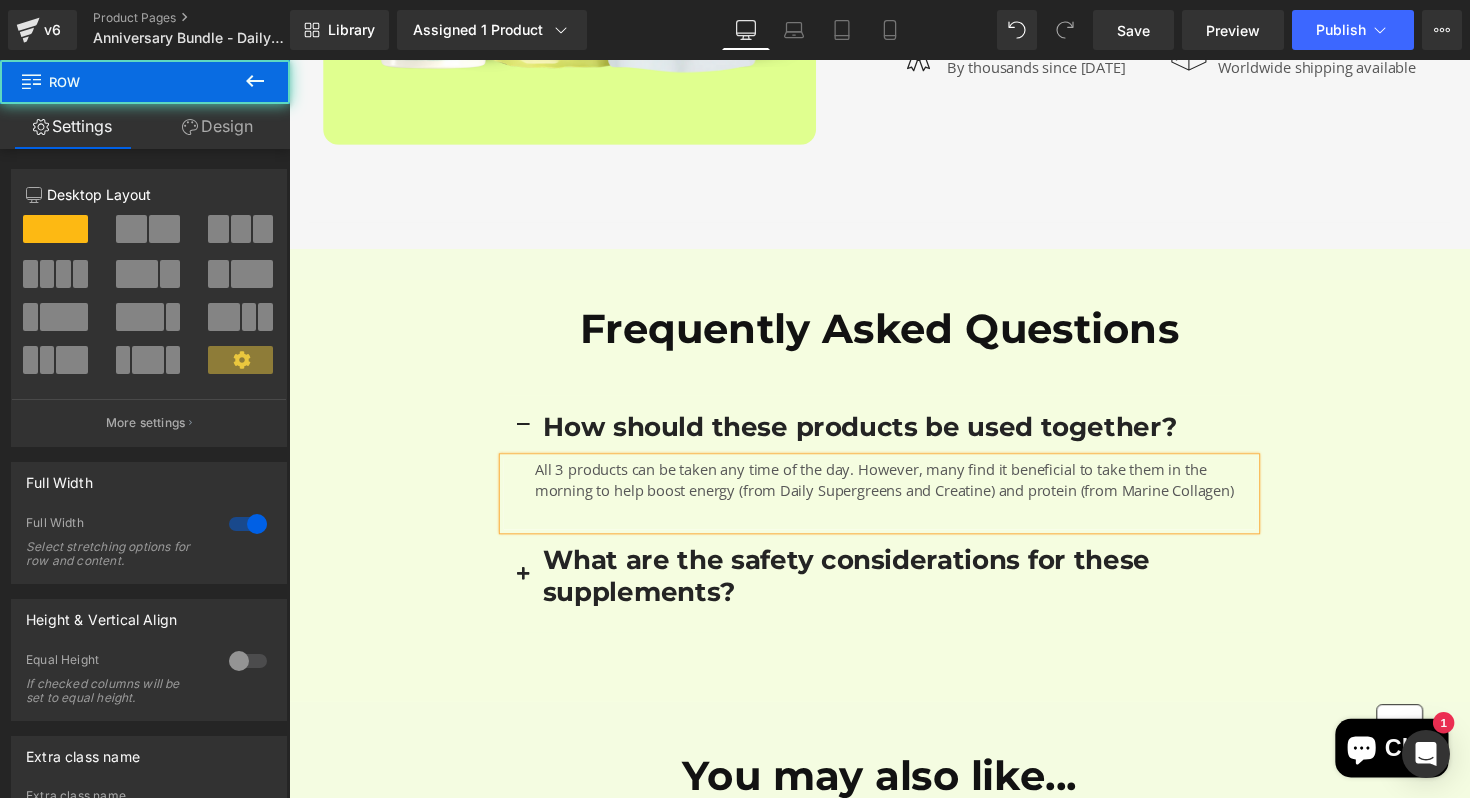 click on "Frequently Asked Questions Heading         Row
How should these products be used together?
Heading
All 3 products can be taken any time of the day. However, many find it beneficial to take them in the morning to help boost energy (from Daily Supergreens and Creatine) and protein (from Marine Collagen)
Text Block
What are the safety considerations for these supplements? Heading" at bounding box center [894, 466] 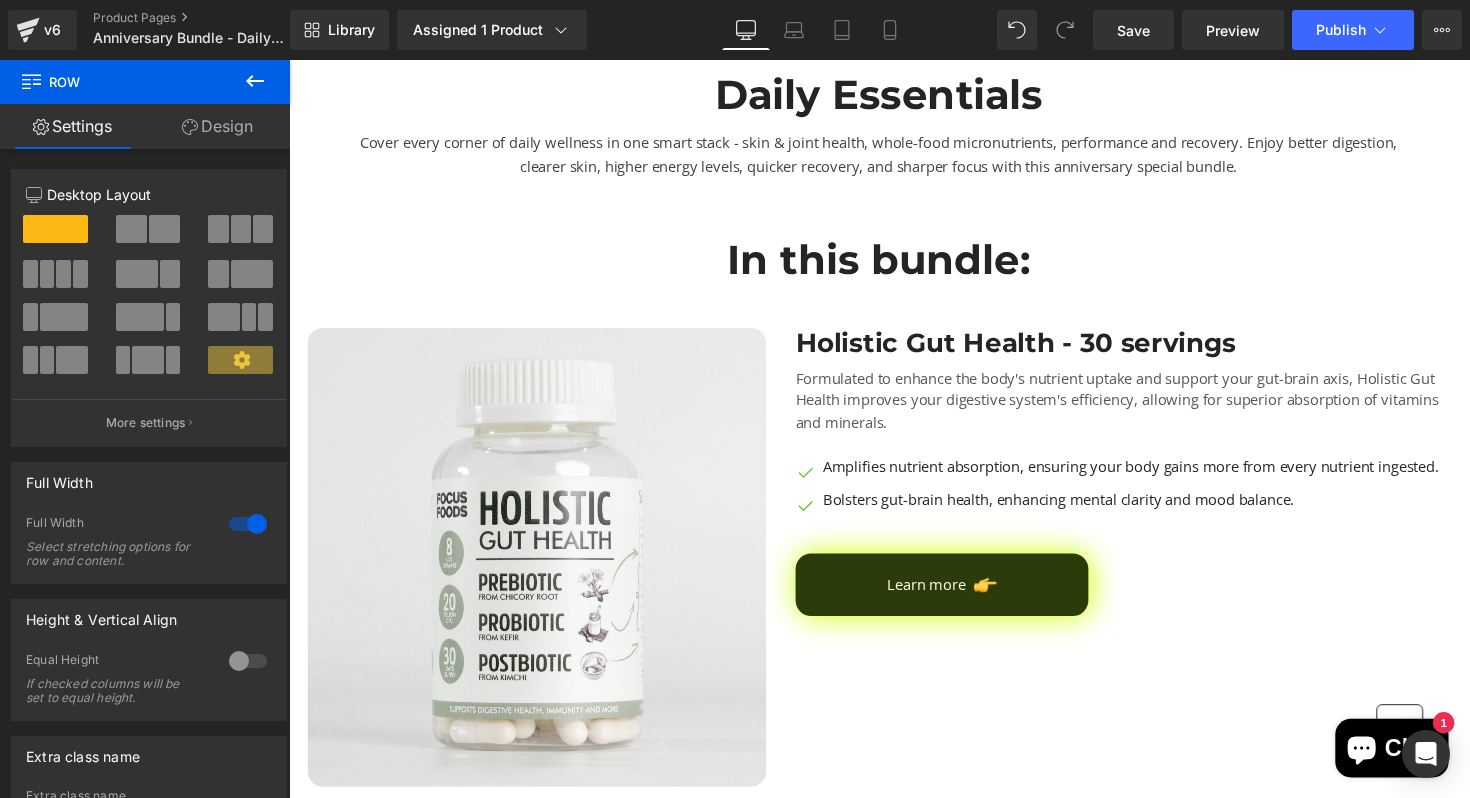 scroll, scrollTop: 897, scrollLeft: 0, axis: vertical 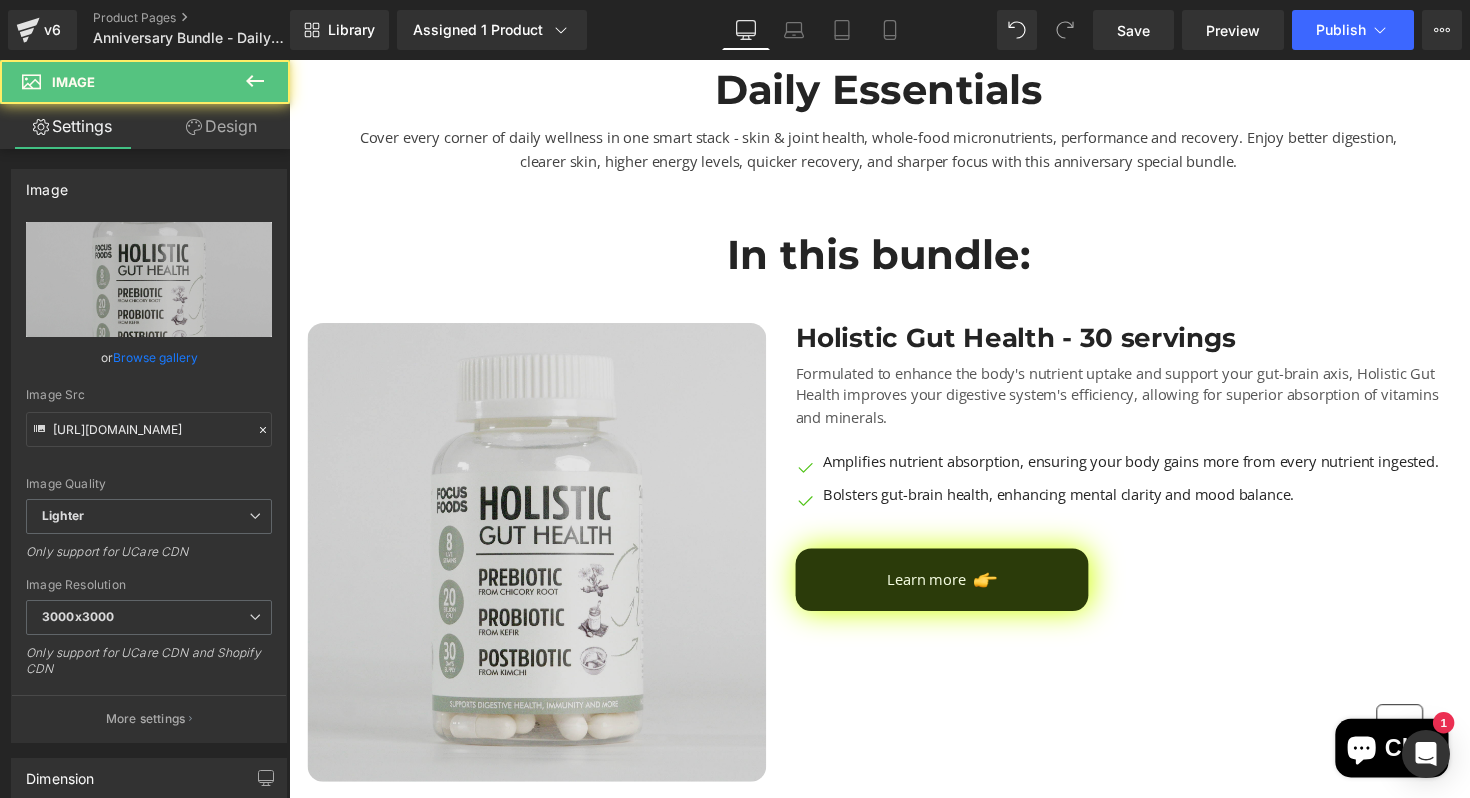 click at bounding box center [543, 565] 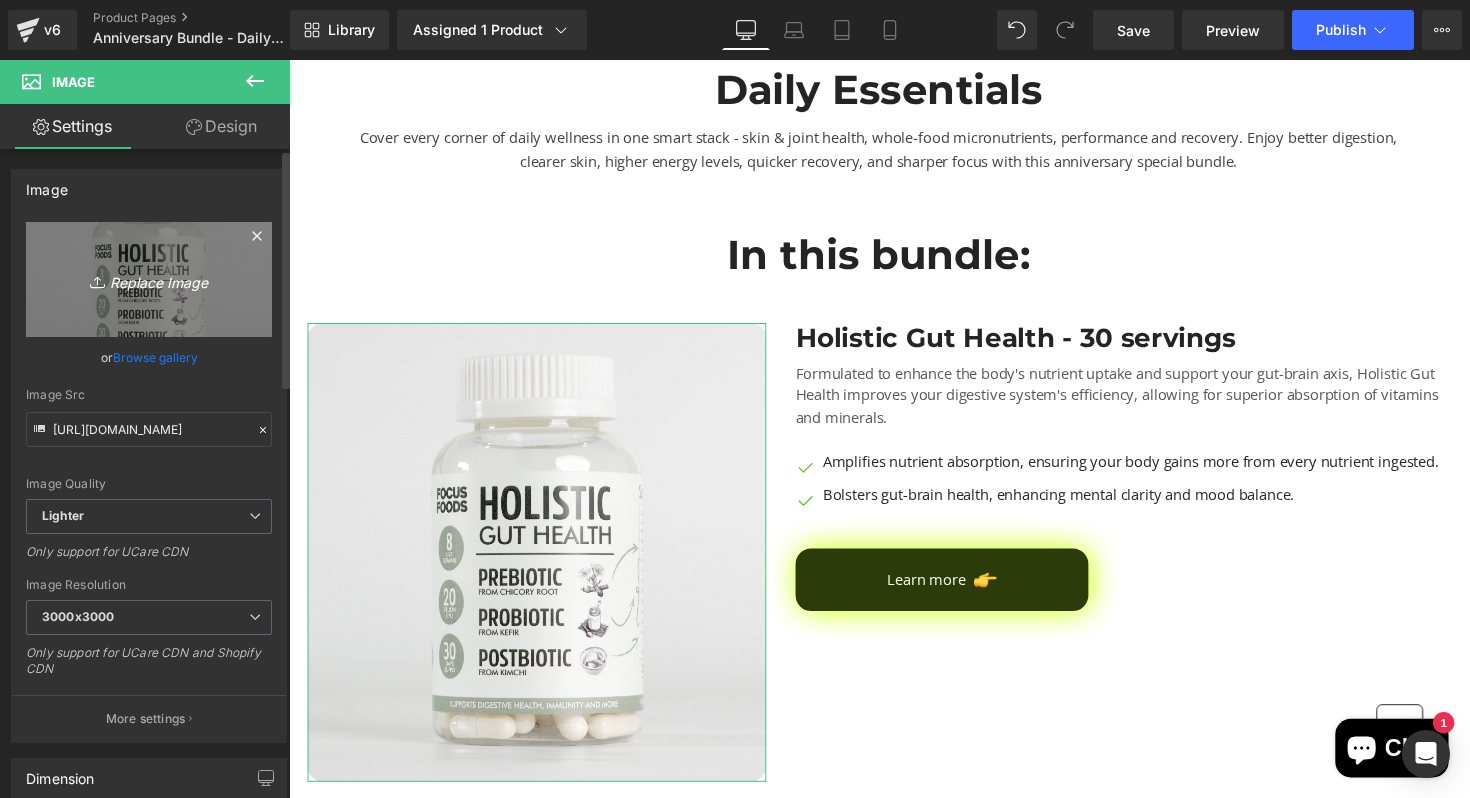 click on "Replace Image" at bounding box center [149, 279] 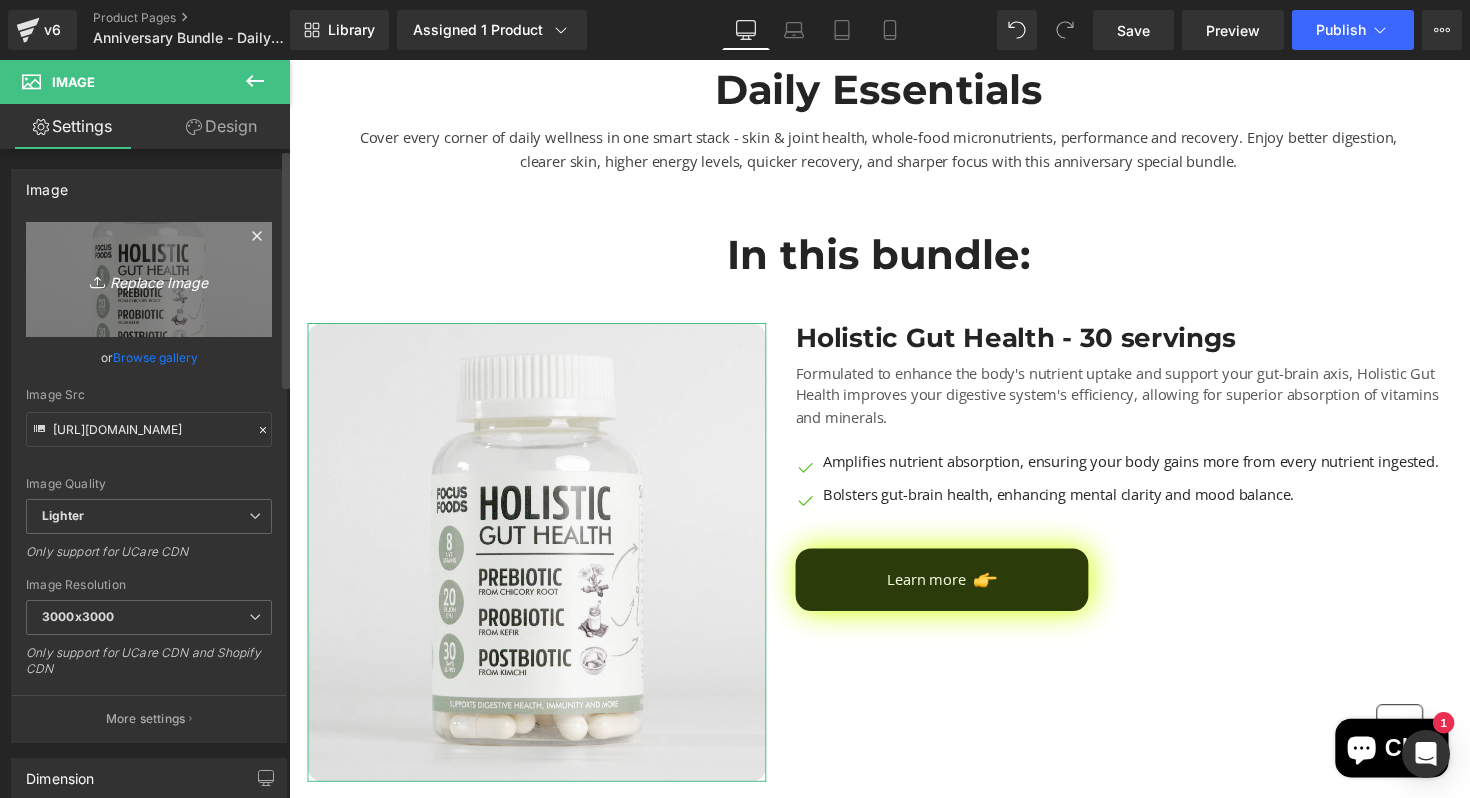 click on "Replace Image" at bounding box center [149, 279] 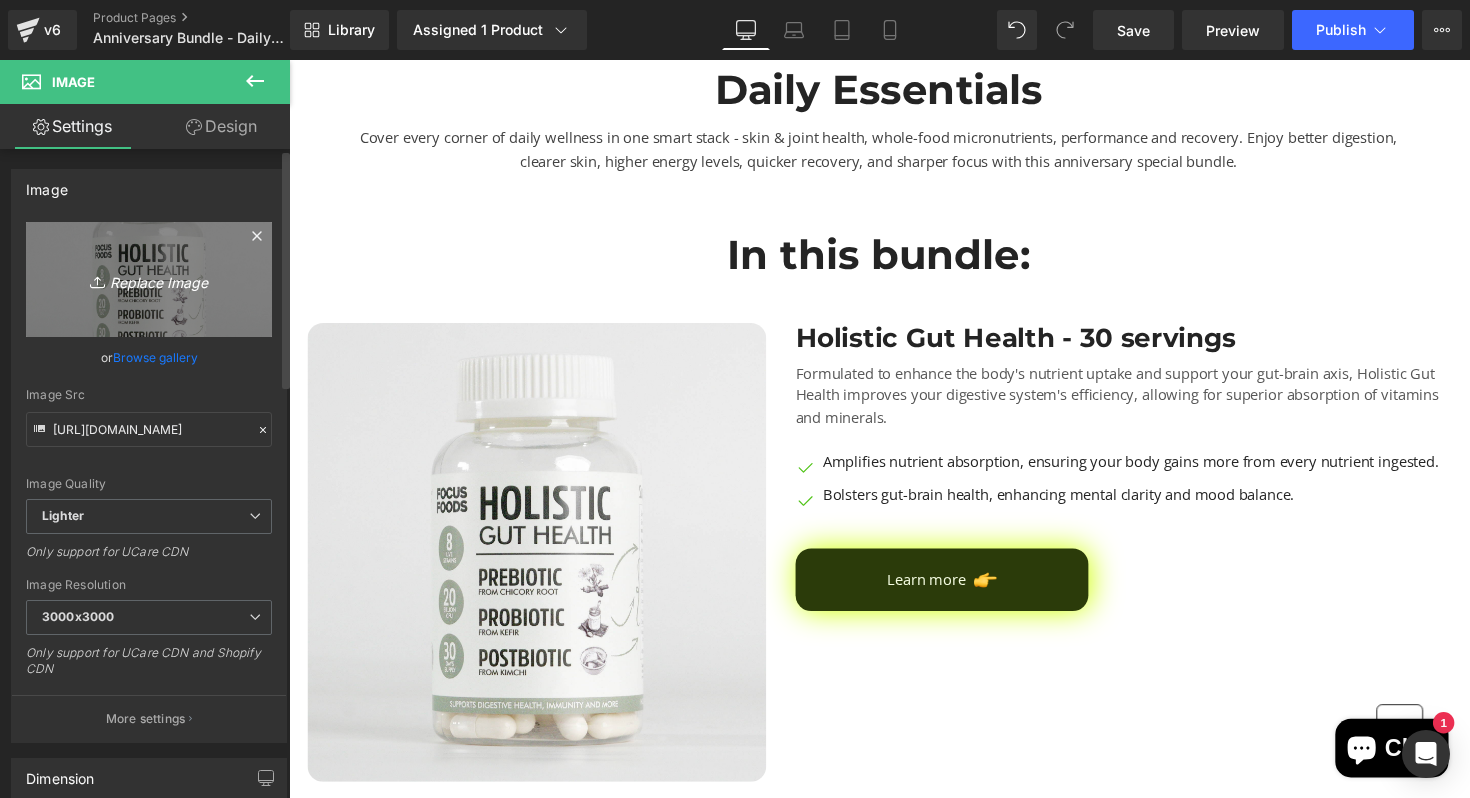 type on "C:\fakepath\gempages_502564097208878024-bb1bc0b2-efbb-4f31-9771-43aa251ce2bb.webp" 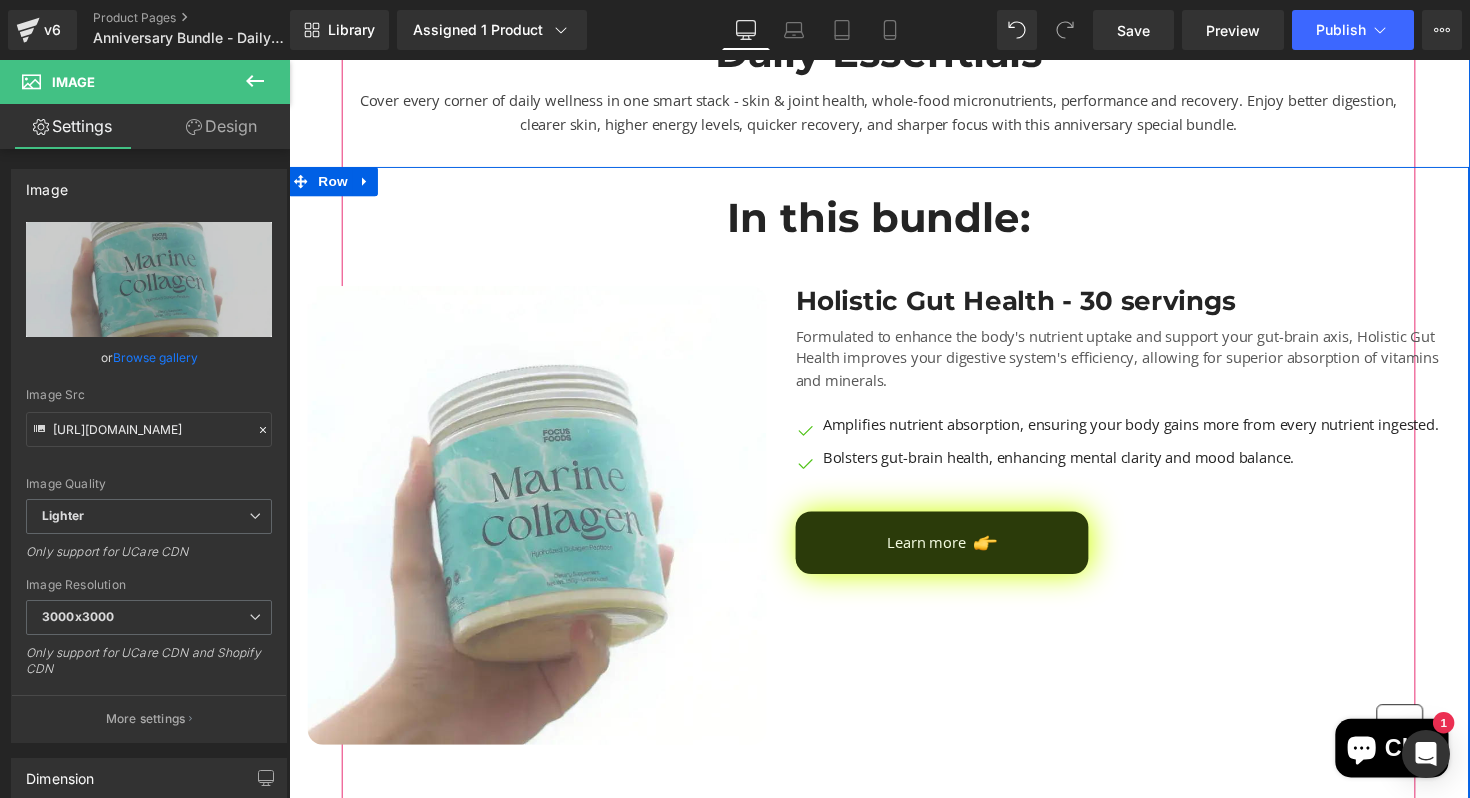 scroll, scrollTop: 941, scrollLeft: 0, axis: vertical 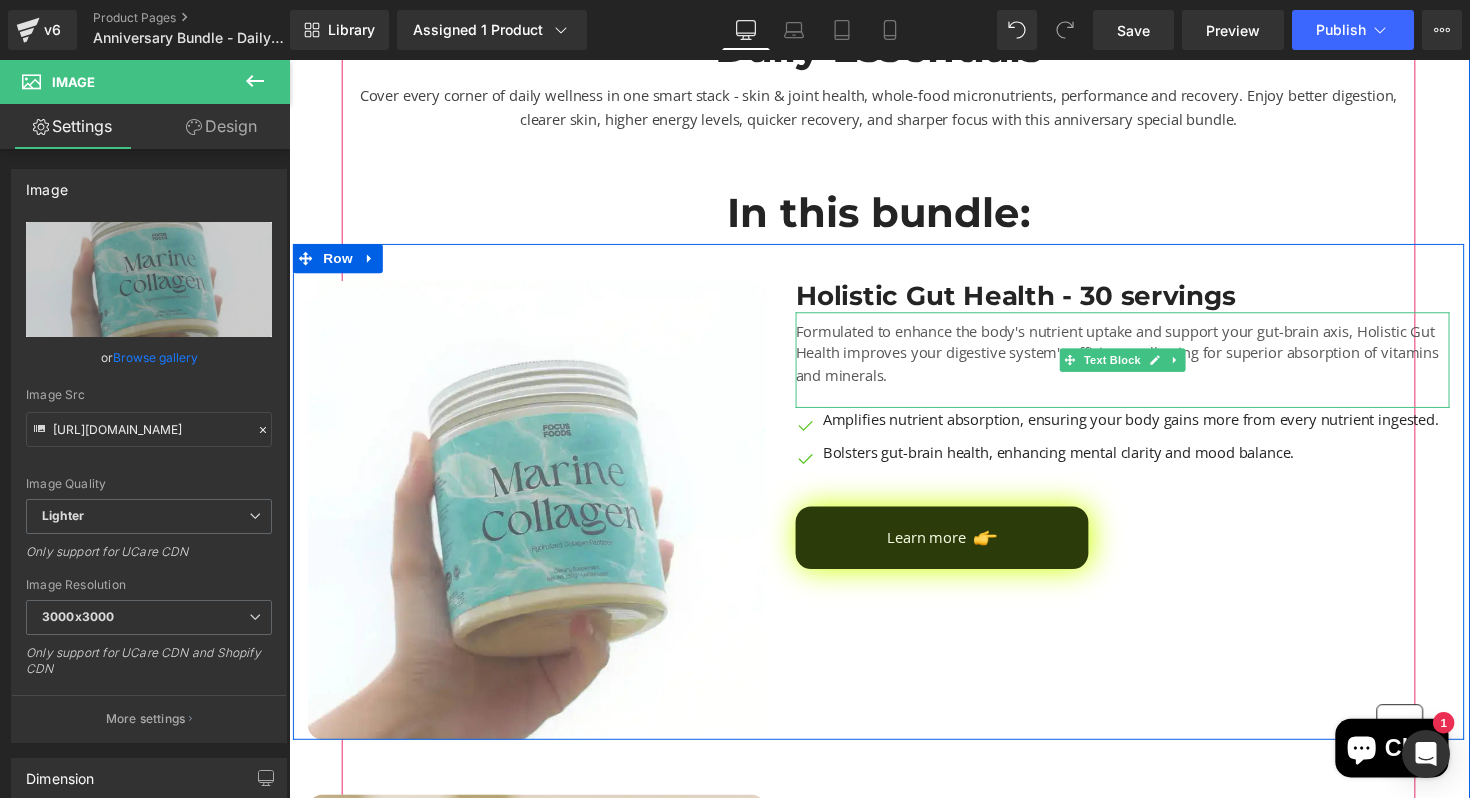 click on "Formulated to enhance the body's nutrient uptake and support your gut-brain axis, Holistic Gut Health improves your digestive system's efficiency, allowing for superior absorption of vitamins and minerals." at bounding box center (1143, 360) 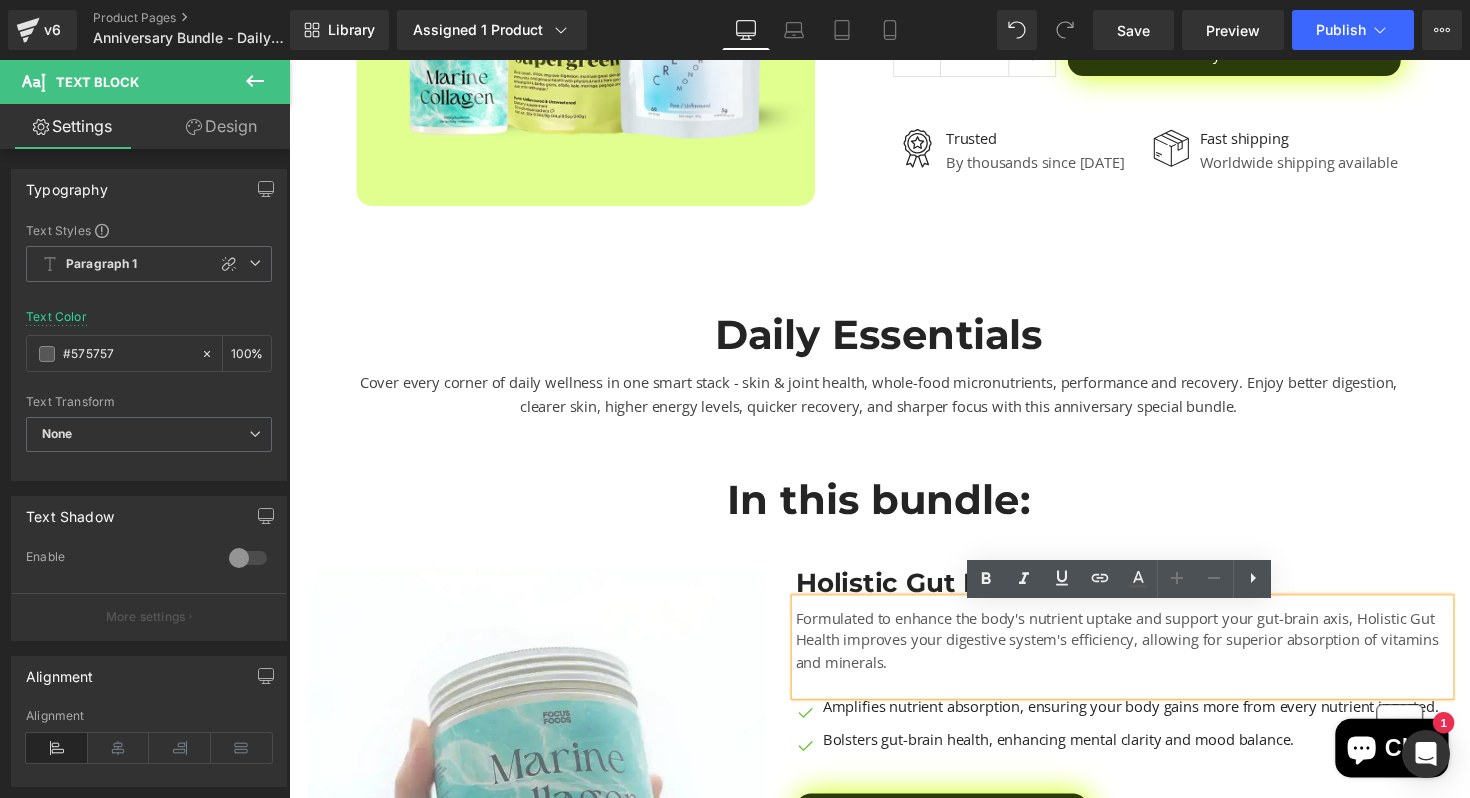 scroll, scrollTop: 717, scrollLeft: 0, axis: vertical 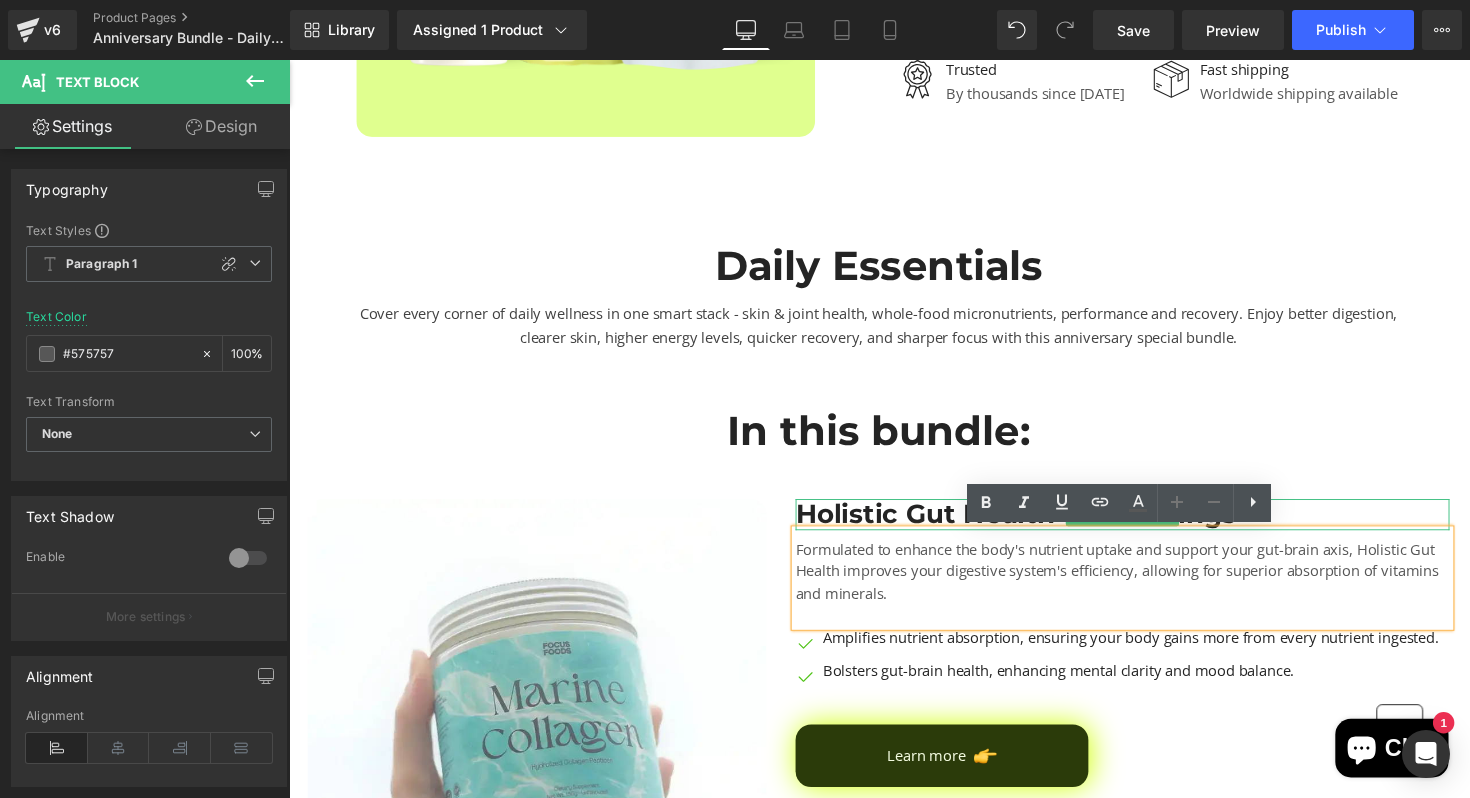 click on "Holistic Gut Health - 30 servings" at bounding box center [1143, 526] 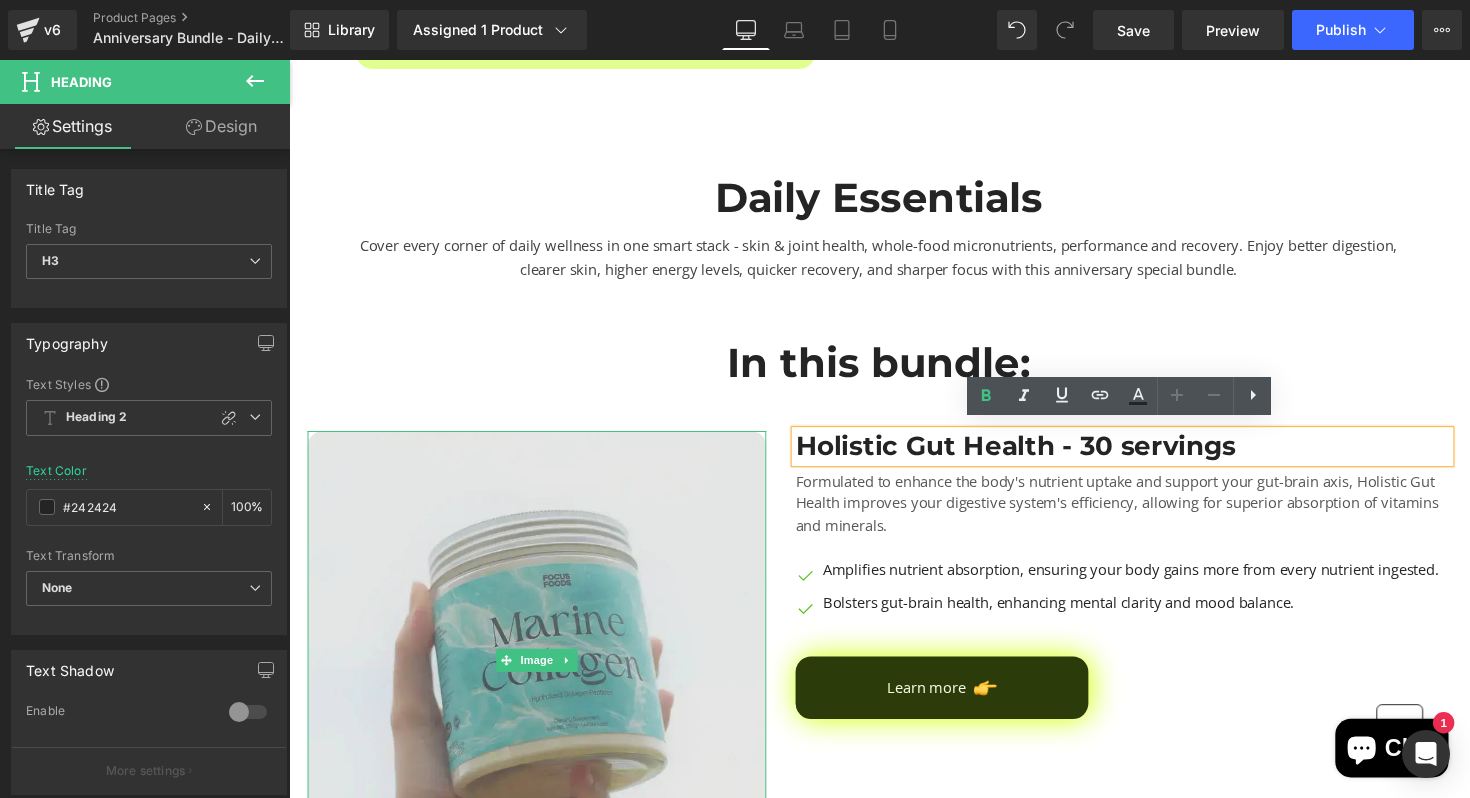 scroll, scrollTop: 796, scrollLeft: 0, axis: vertical 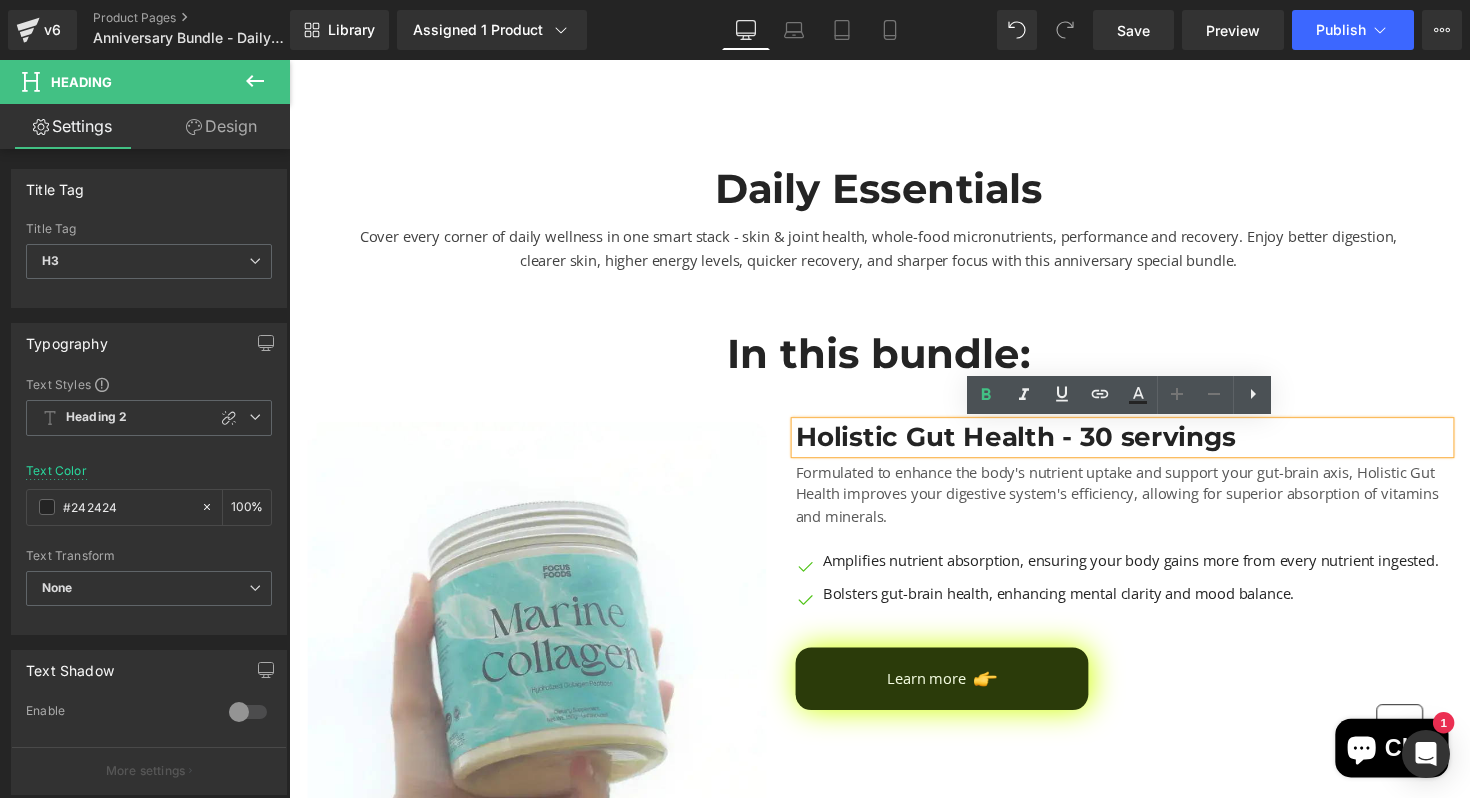 click on "Holistic Gut Health - 30 servings" at bounding box center [1143, 447] 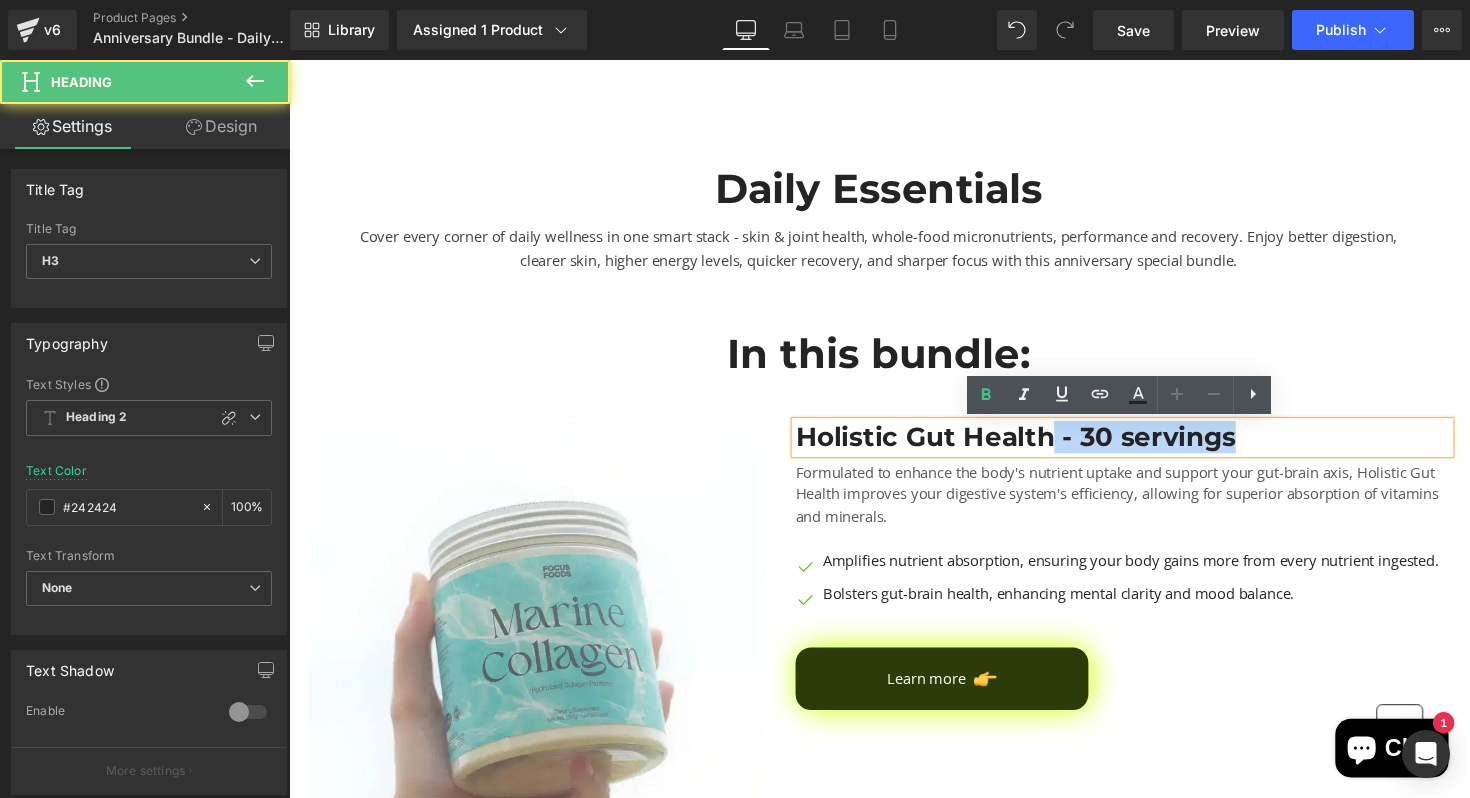 drag, startPoint x: 1064, startPoint y: 443, endPoint x: 805, endPoint y: 442, distance: 259.00192 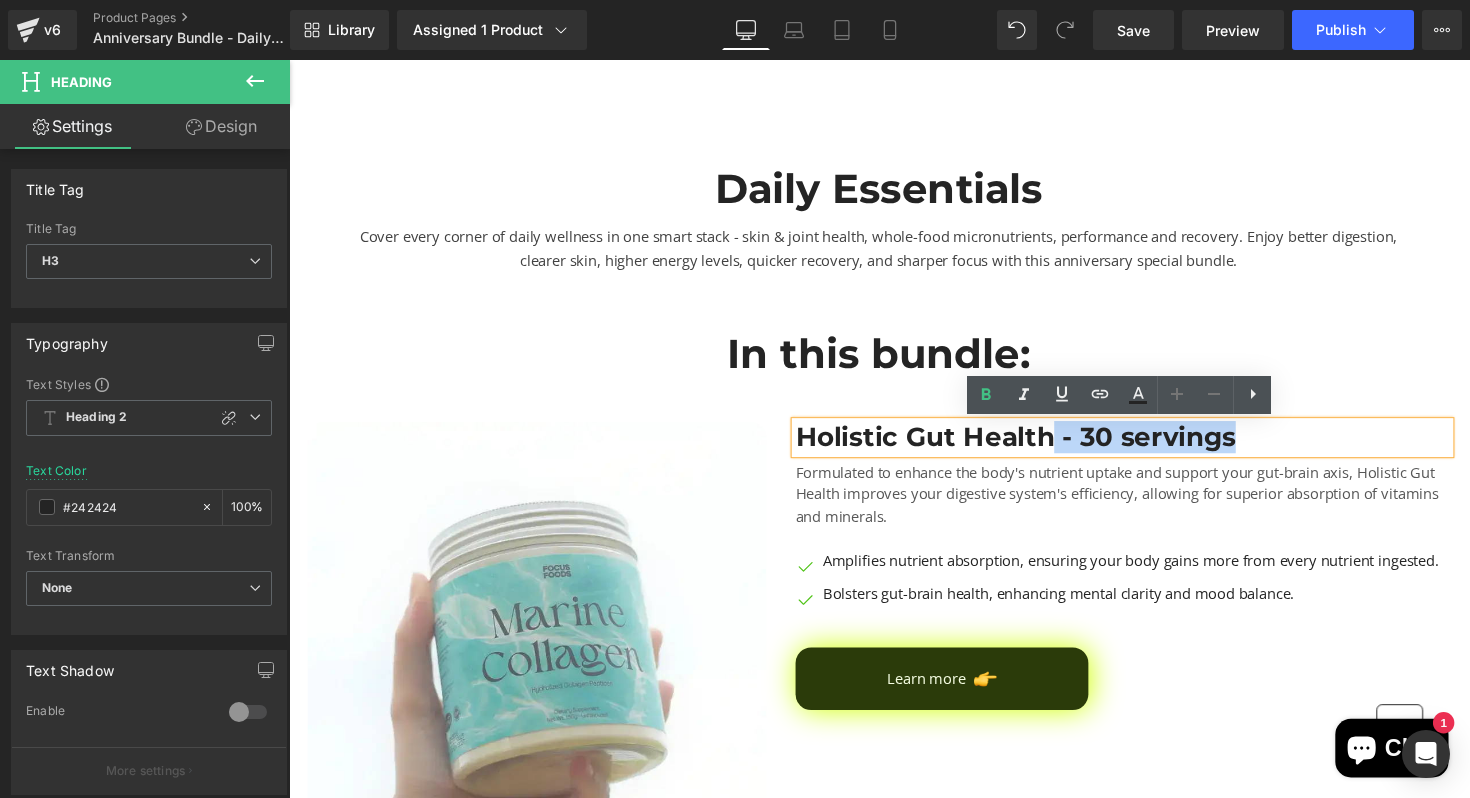 click on "Holistic Gut Health - 30 servings" at bounding box center (1143, 447) 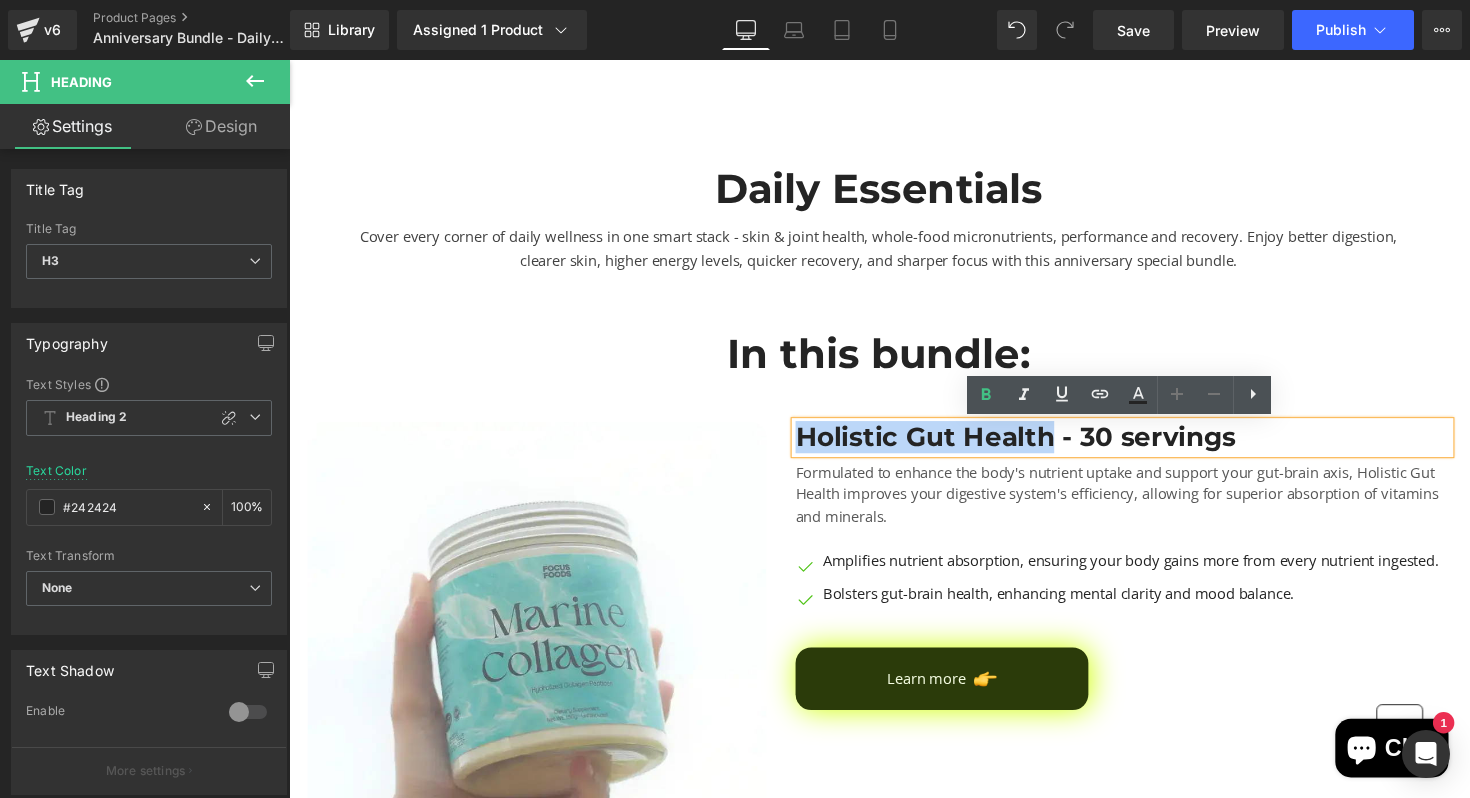 drag, startPoint x: 811, startPoint y: 442, endPoint x: 1067, endPoint y: 448, distance: 256.0703 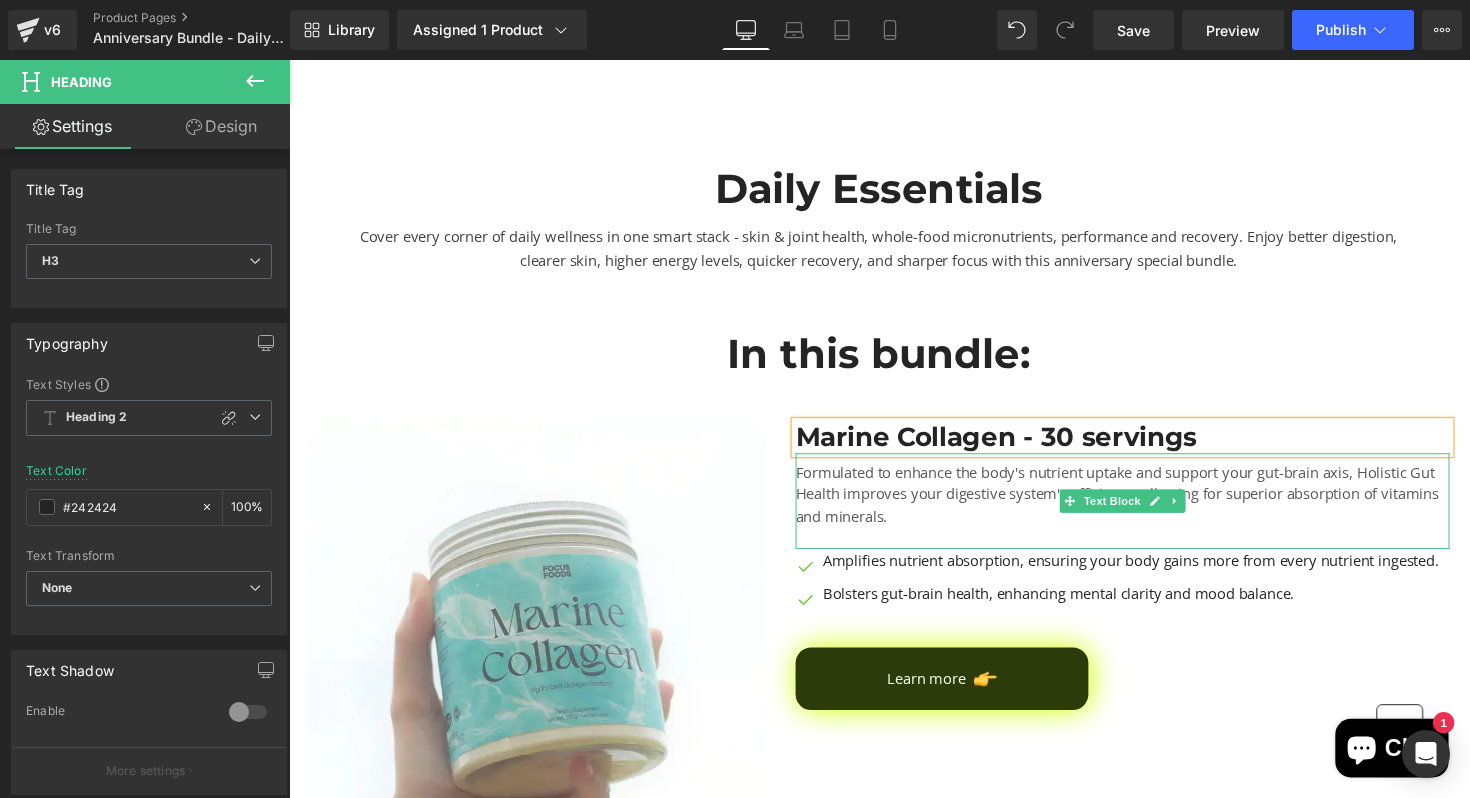 click on "Formulated to enhance the body's nutrient uptake and support your gut-brain axis, Holistic Gut Health improves your digestive system's efficiency, allowing for superior absorption of vitamins and minerals." at bounding box center (1143, 505) 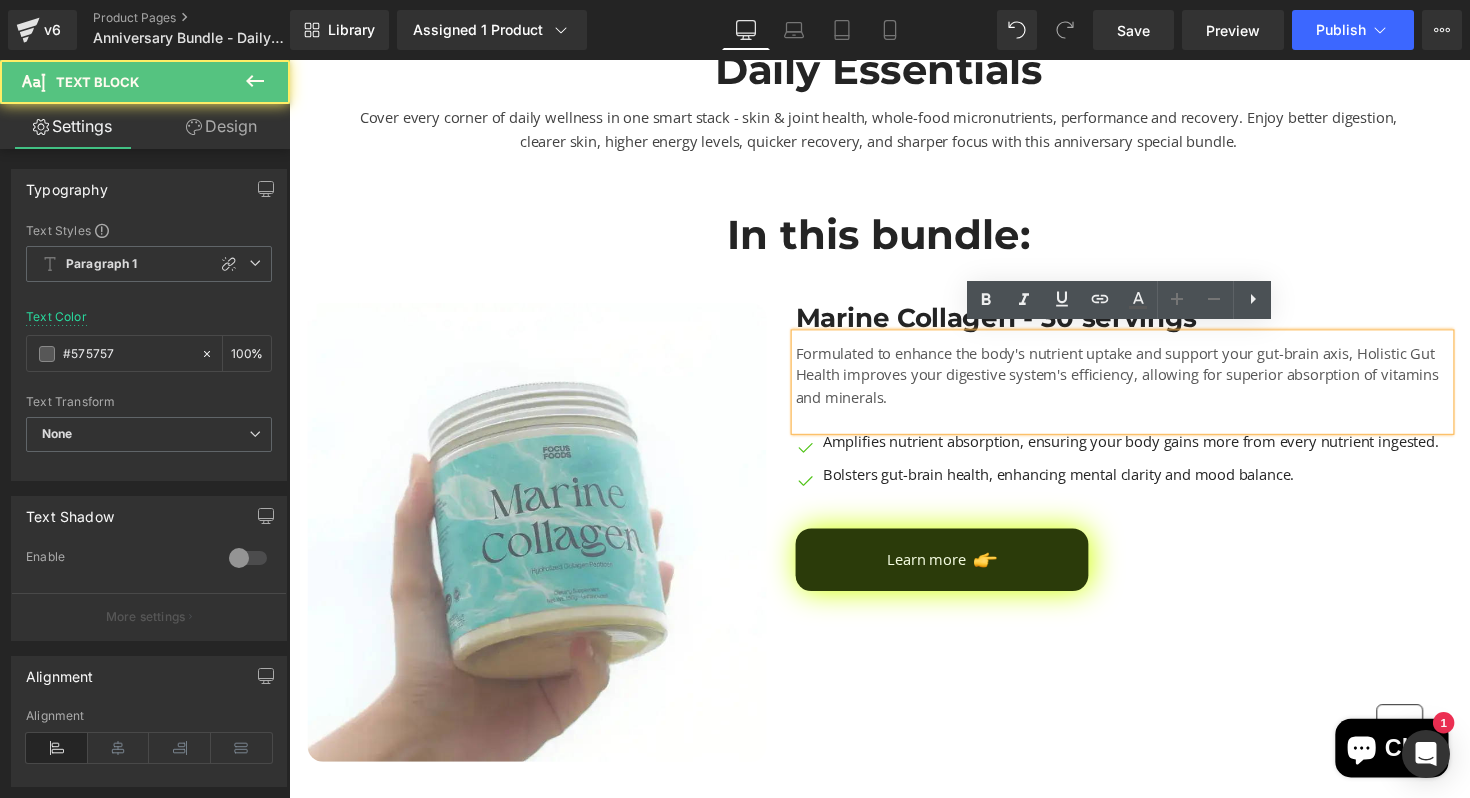 scroll, scrollTop: 946, scrollLeft: 0, axis: vertical 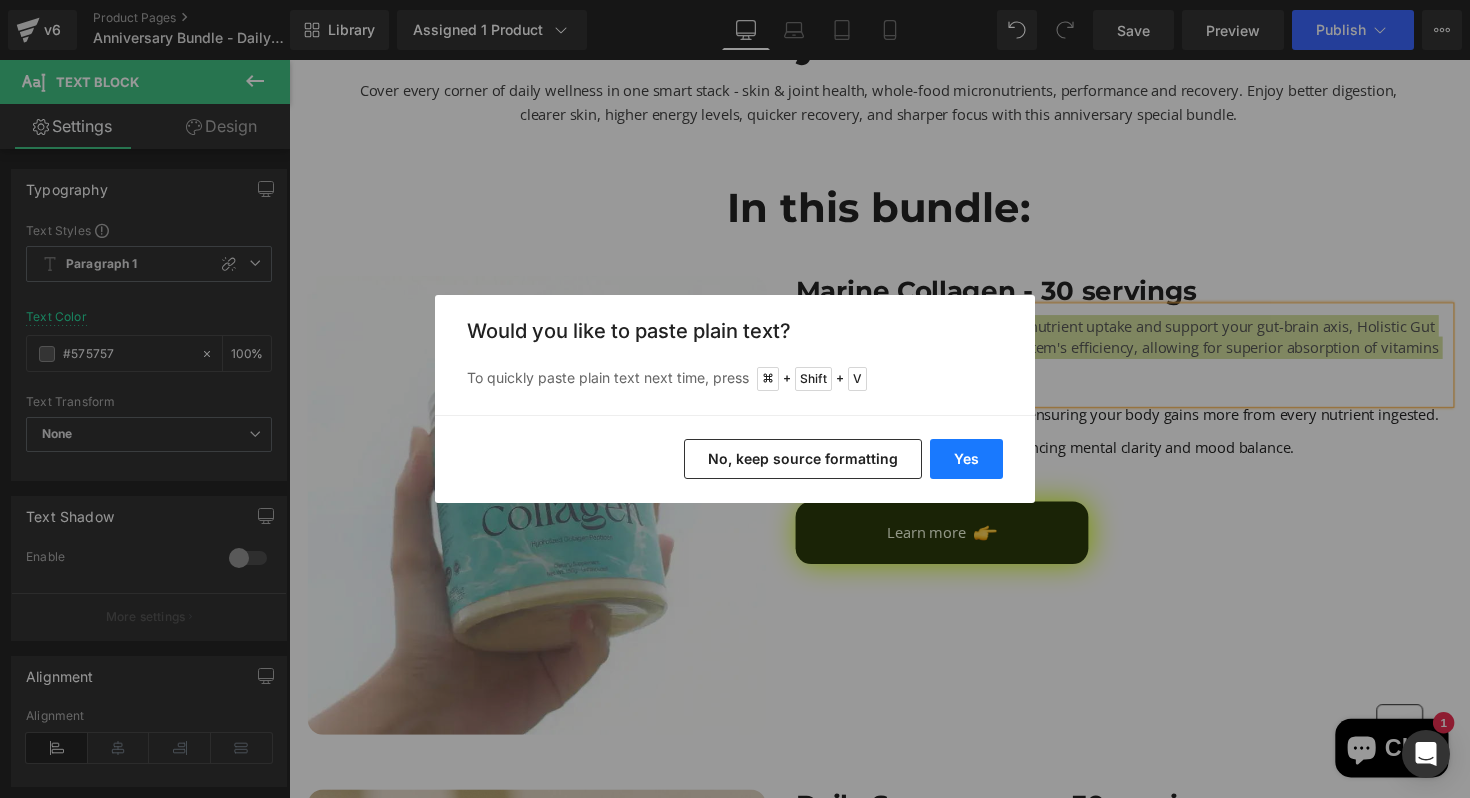 click on "Yes" at bounding box center (966, 459) 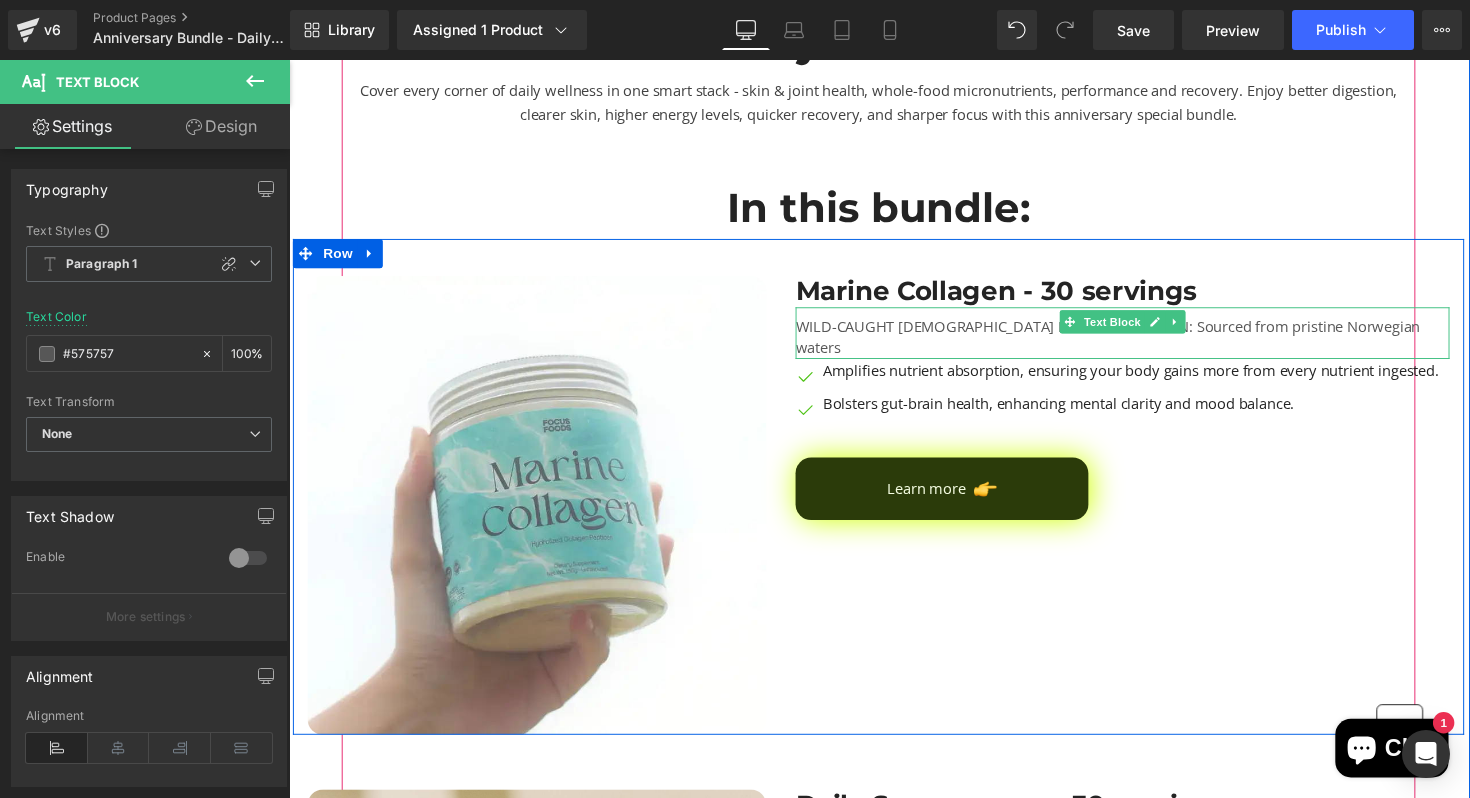 click on "WILD-CAUGHT NORWEGIAN MARINE COLLAGEN: Sourced from pristine Norwegian waters" at bounding box center [1143, 343] 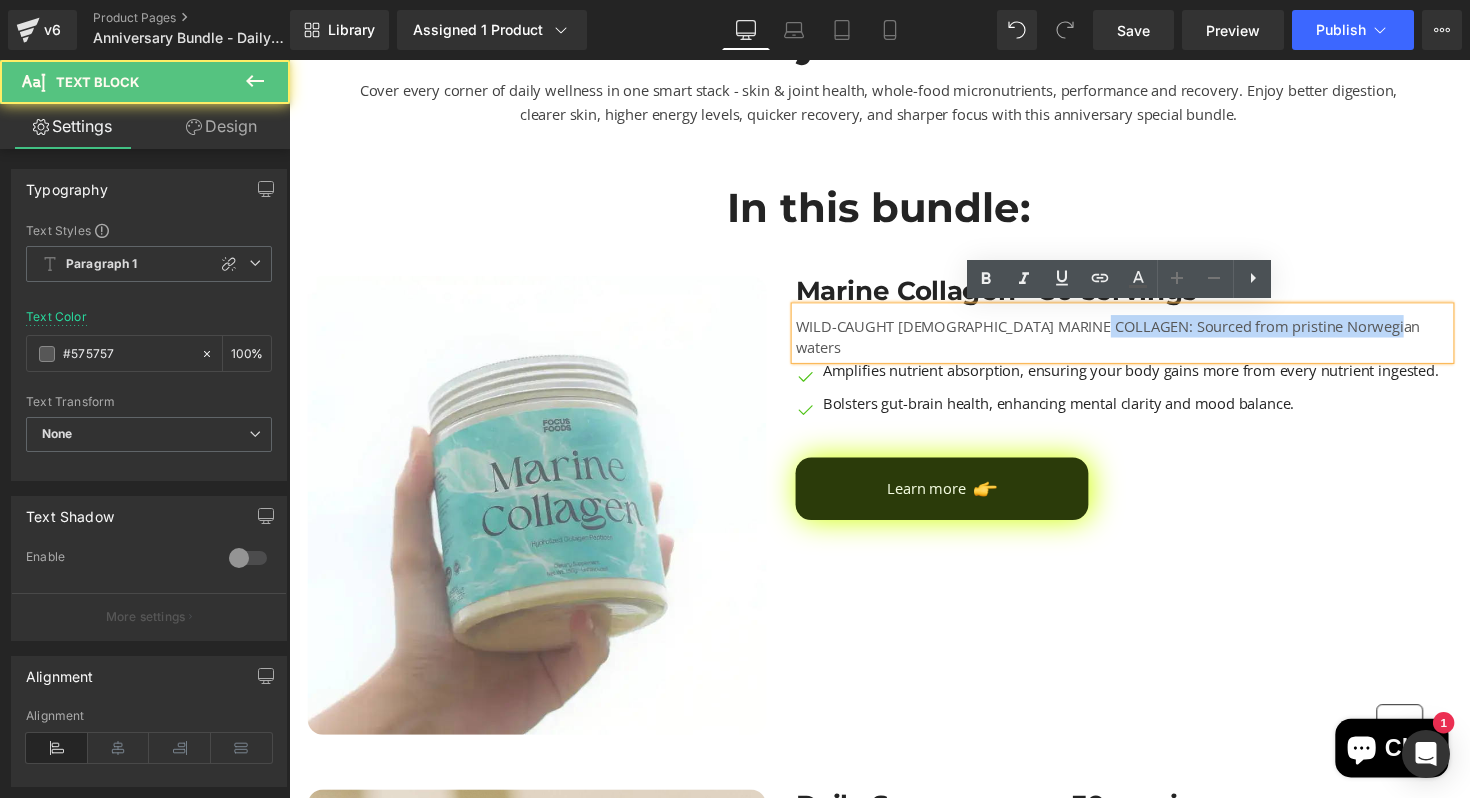 drag, startPoint x: 1143, startPoint y: 329, endPoint x: 807, endPoint y: 329, distance: 336 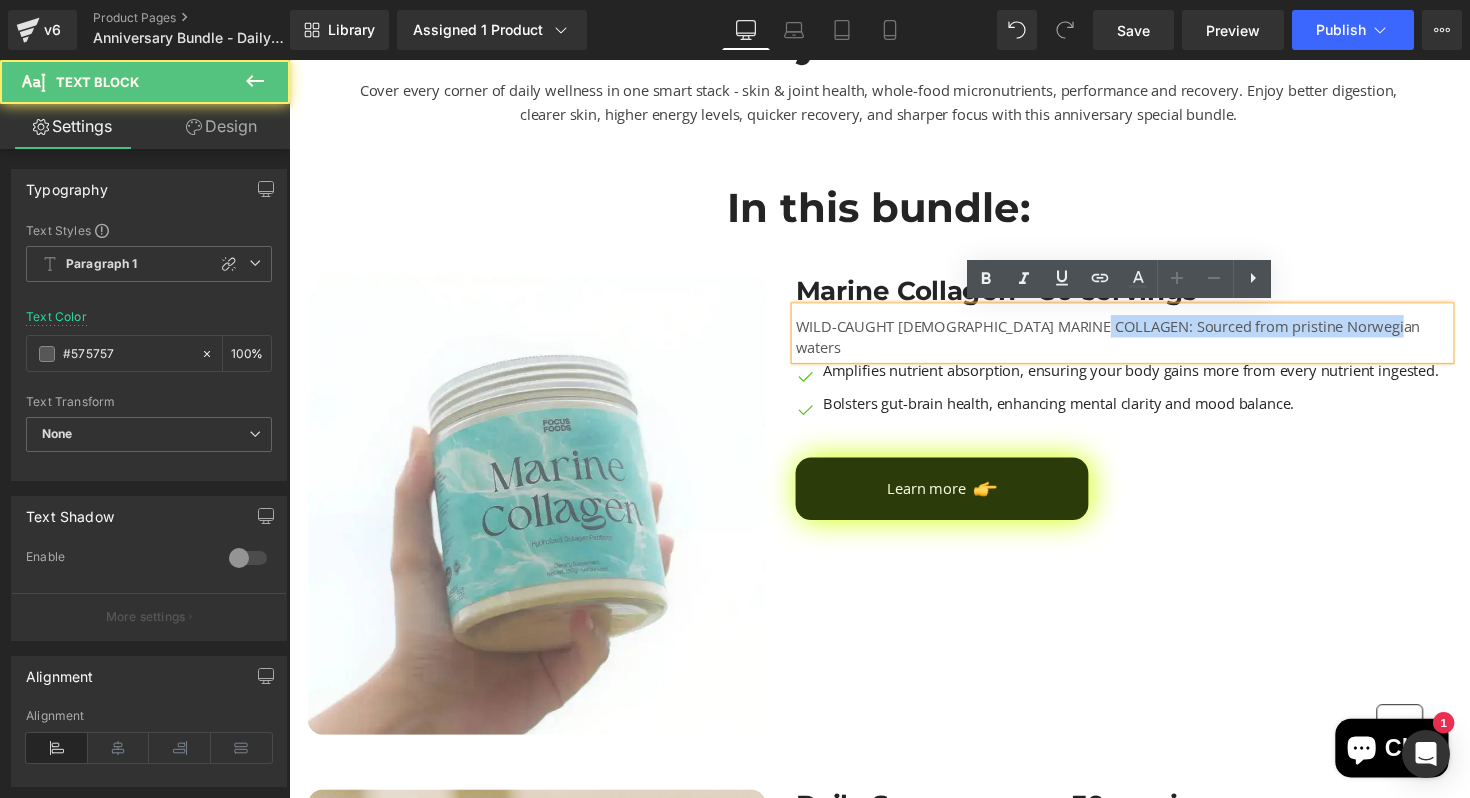 click on "WILD-CAUGHT NORWEGIAN MARINE COLLAGEN: Sourced from pristine Norwegian waters" at bounding box center [1143, 343] 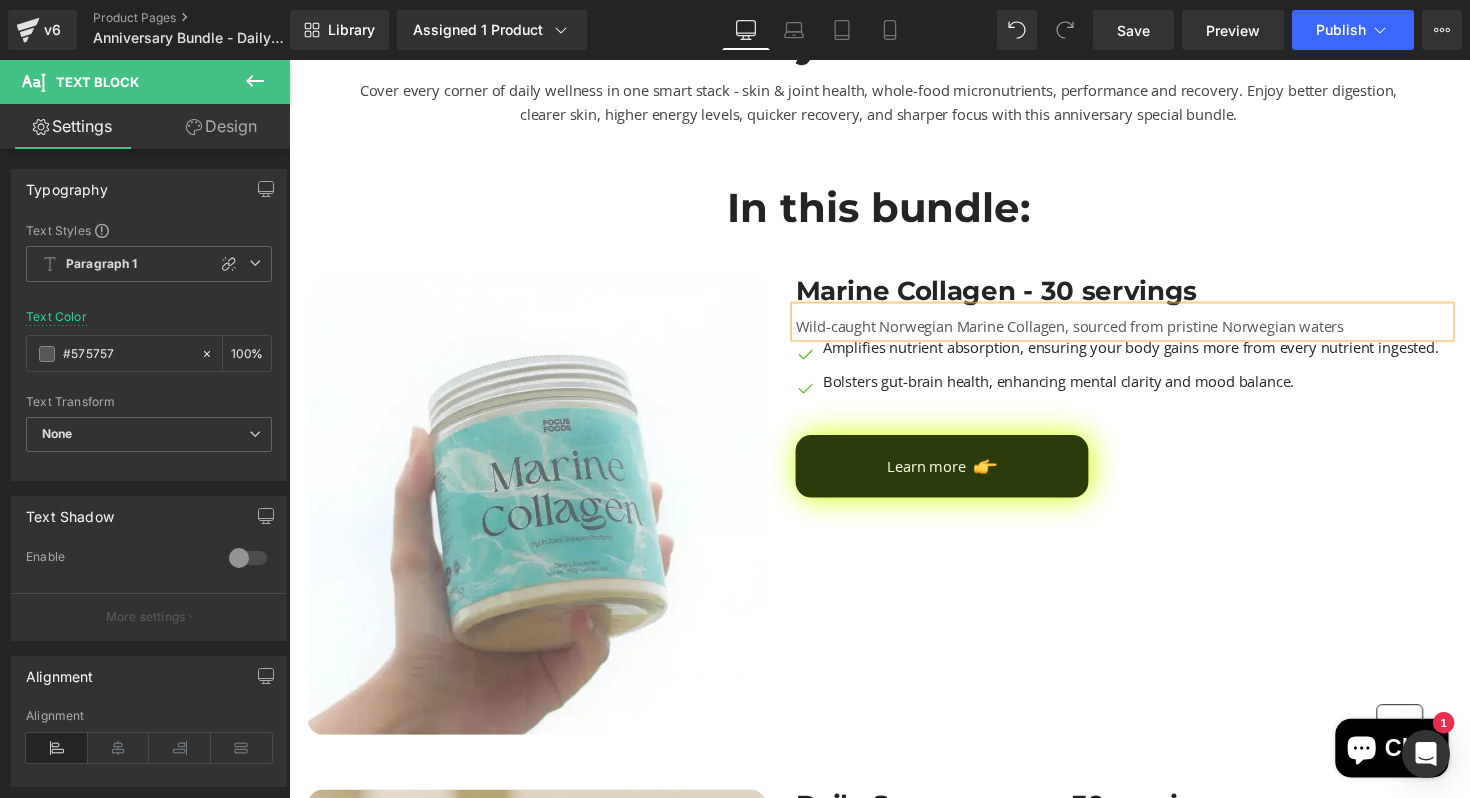 click on "Wild-caught Norwegian Marine Collagen, sourced from pristine Norwegian waters" at bounding box center (1143, 332) 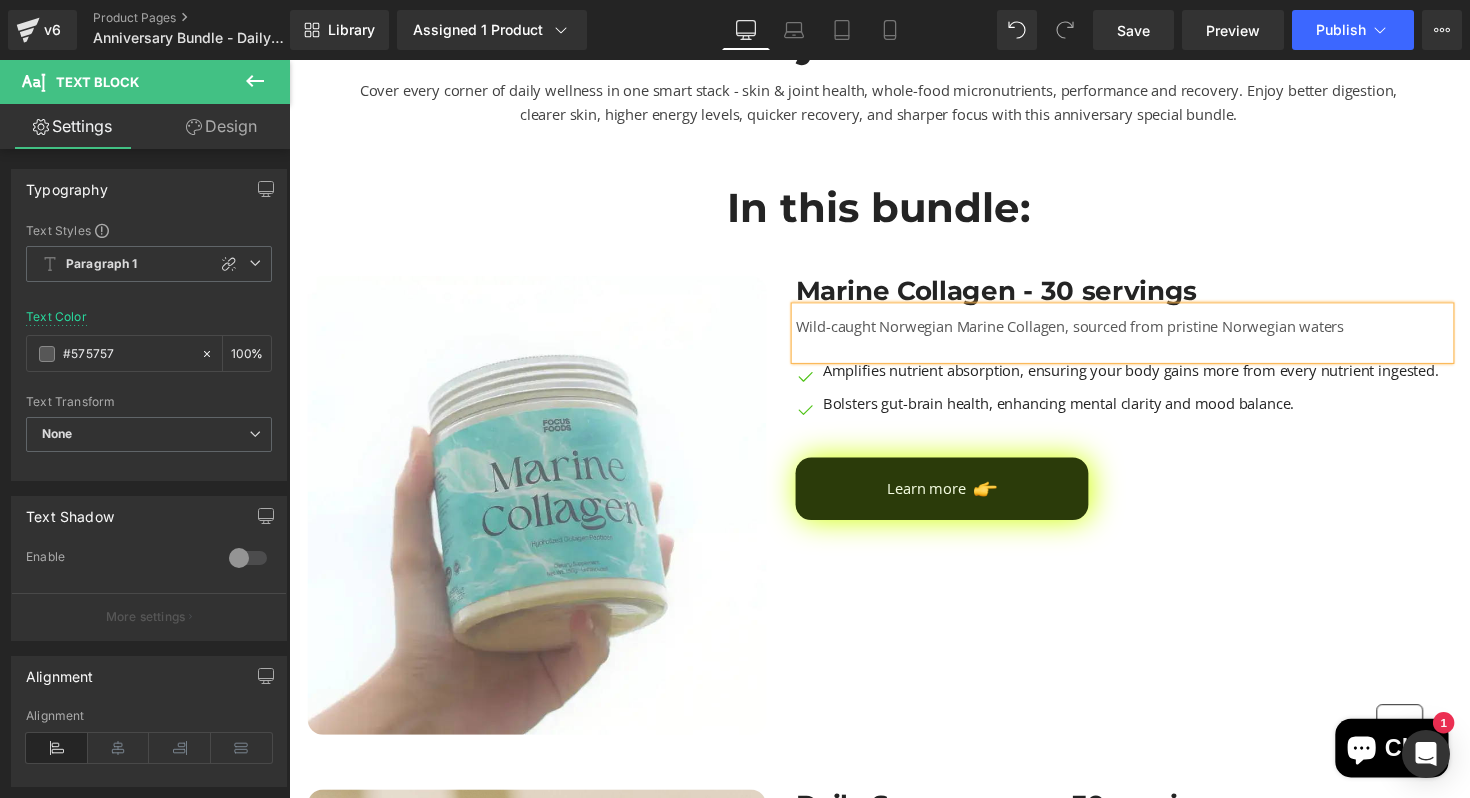 click on "Wild-caught Norwegian Marine Collagen, sourced from pristine Norwegian waters" at bounding box center (1143, 343) 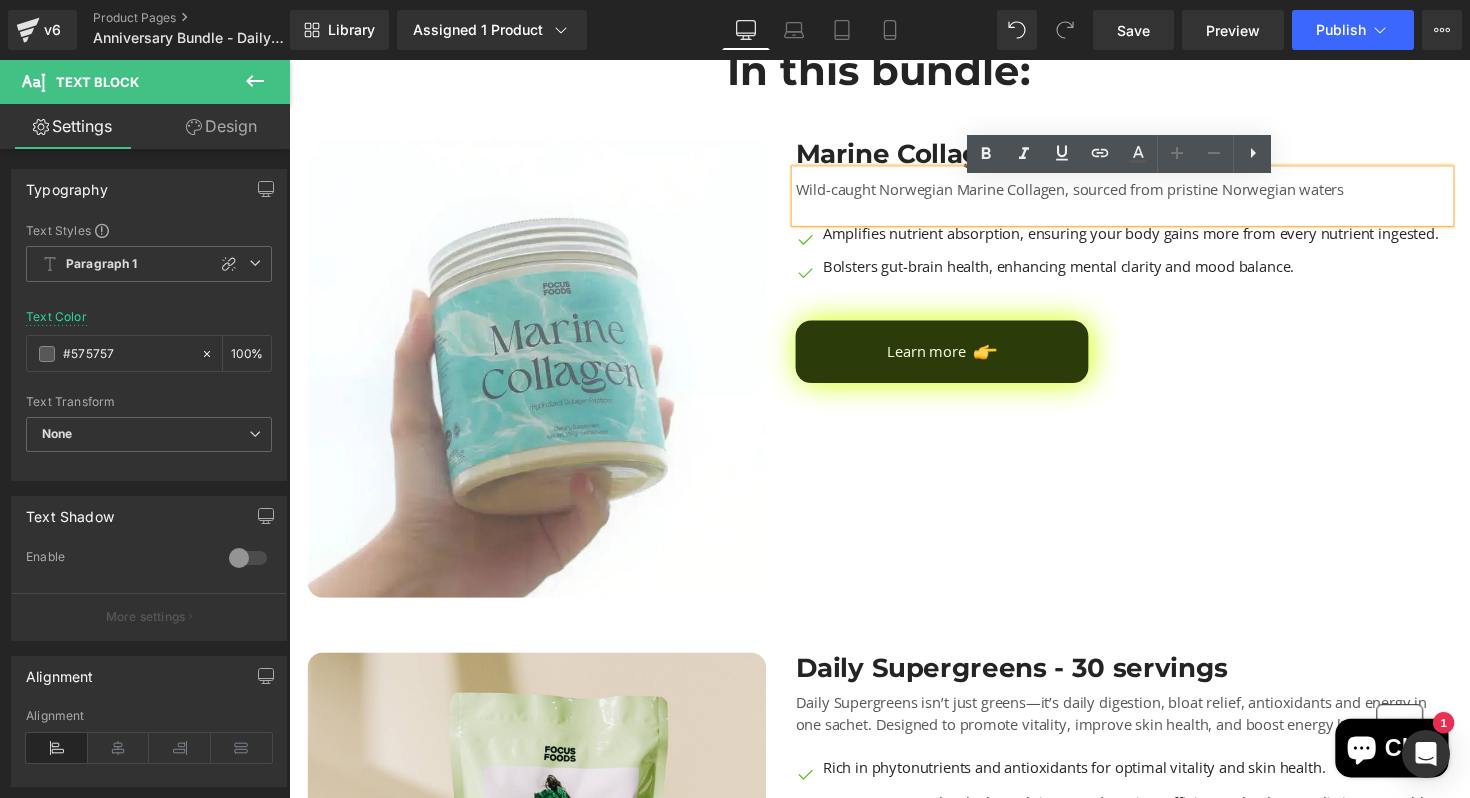 scroll, scrollTop: 1074, scrollLeft: 0, axis: vertical 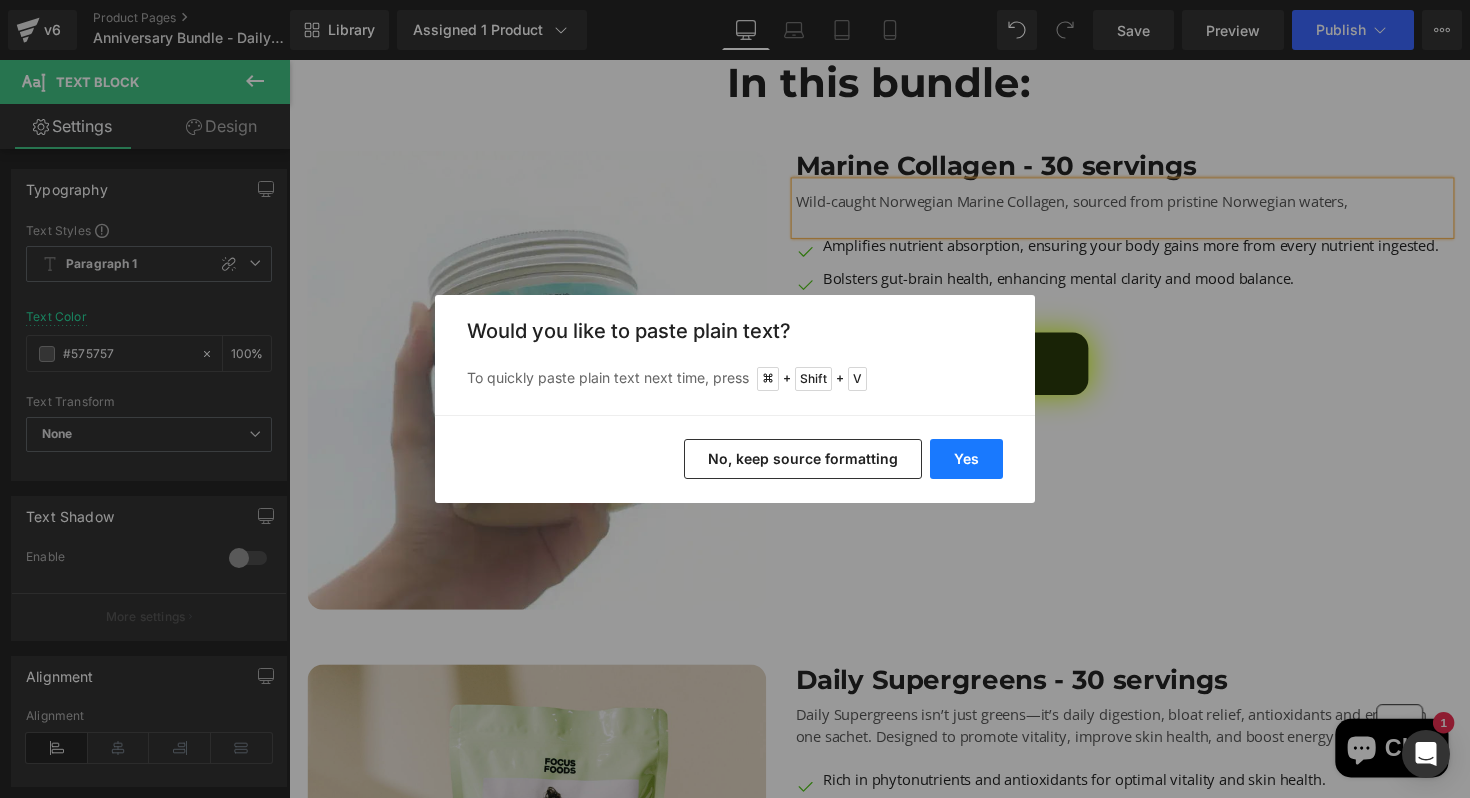 click on "Yes" at bounding box center (966, 459) 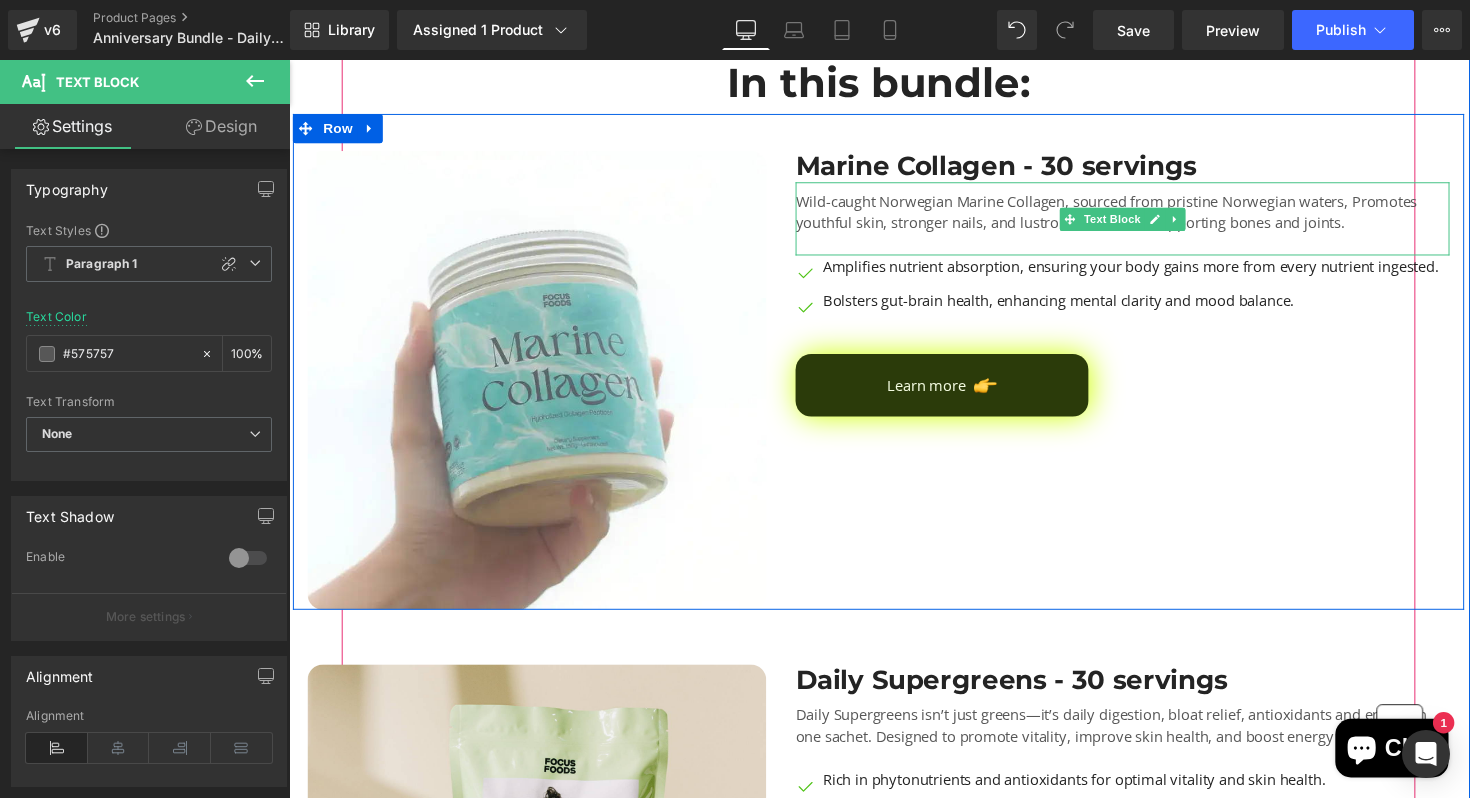 click on "Wild-caught Norwegian Marine Collagen, sourced from pristine Norwegian waters, Promotes youthful skin, stronger nails, and lustrous hair, while supporting bones and joints." at bounding box center [1143, 227] 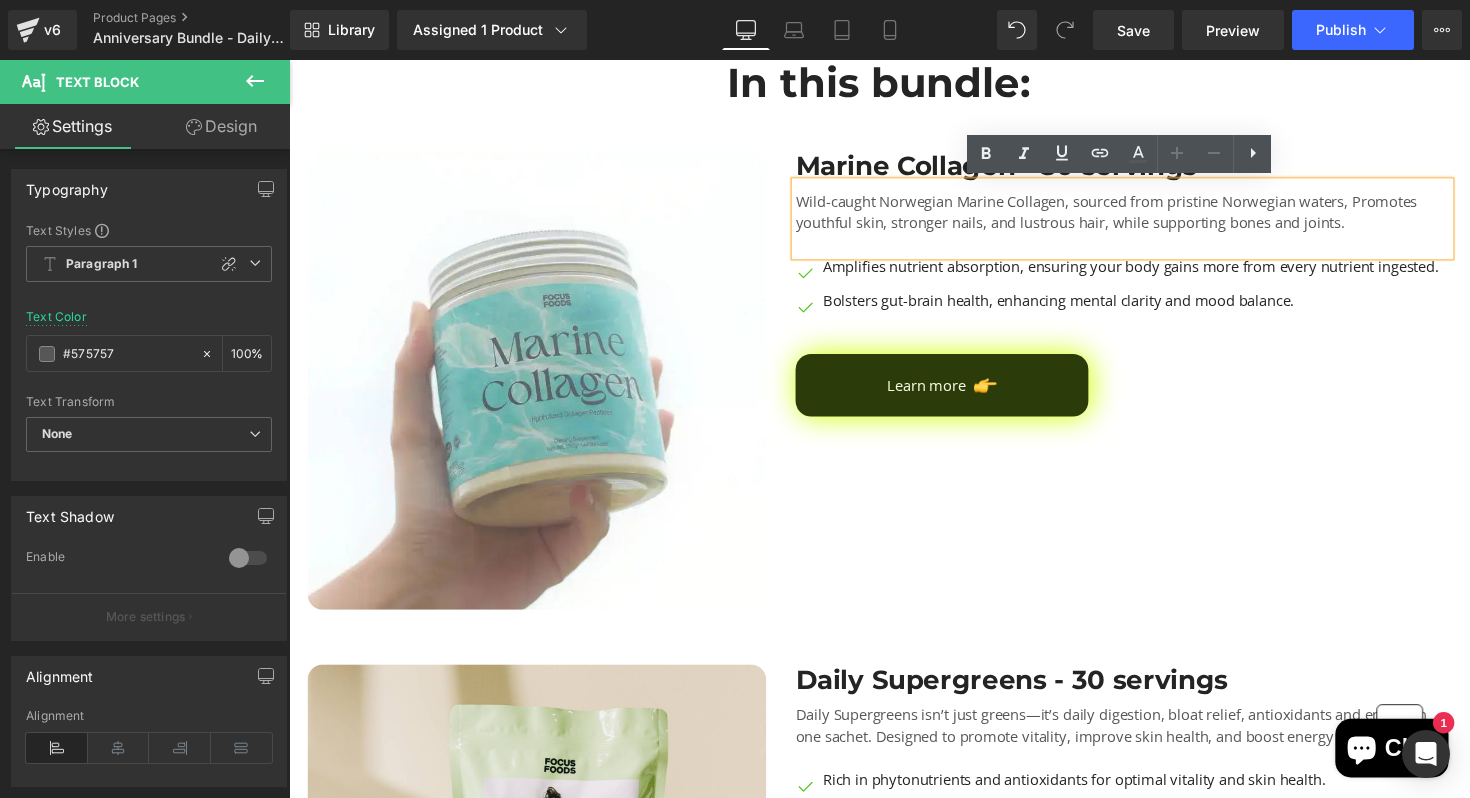 click on "Wild-caught Norwegian Marine Collagen, sourced from pristine Norwegian waters, Promotes youthful skin, stronger nails, and lustrous hair, while supporting bones and joints." at bounding box center (1143, 227) 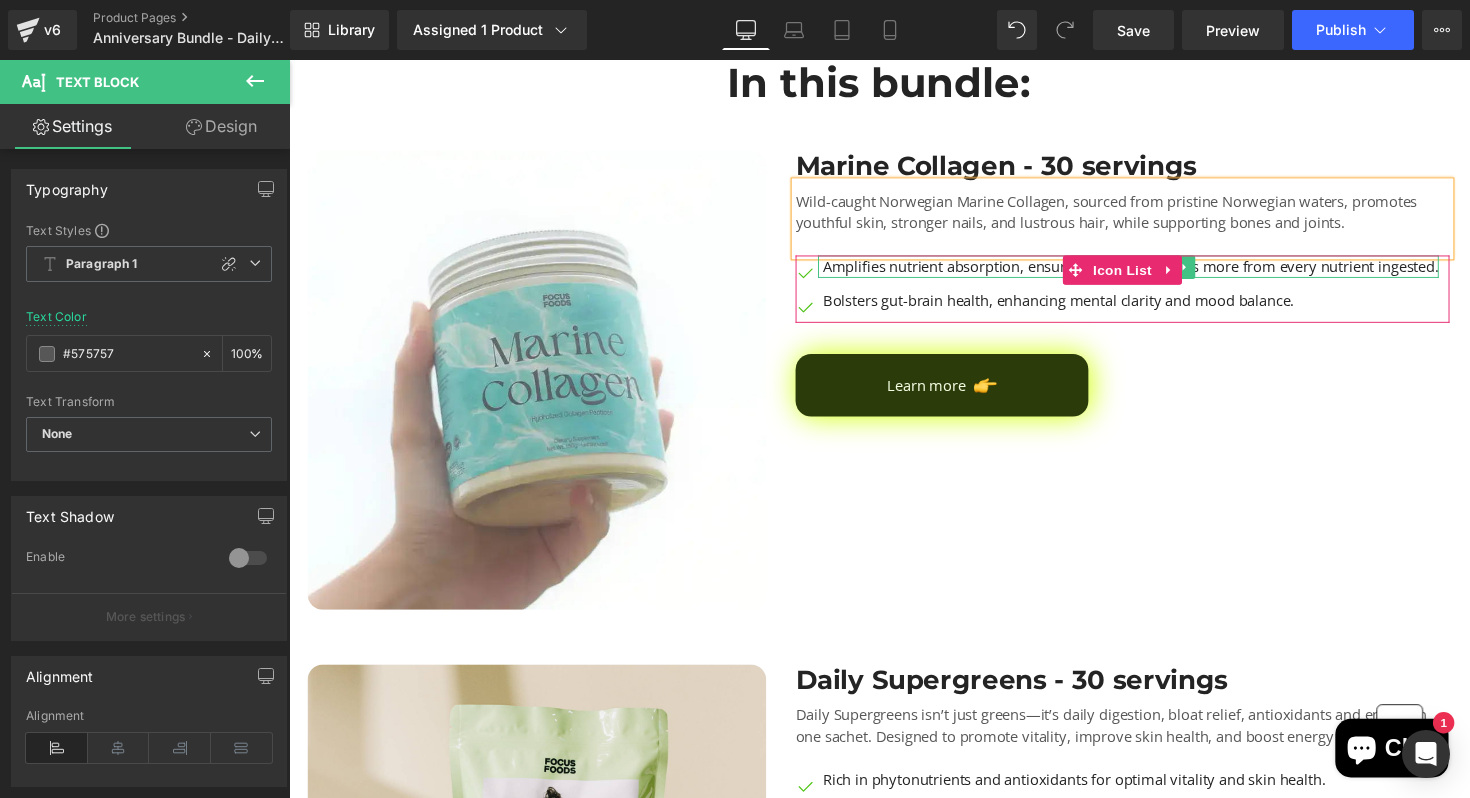click on "Amplifies nutrient absorption, ensuring your body gains more from every nutrient ingested." at bounding box center [1151, 271] 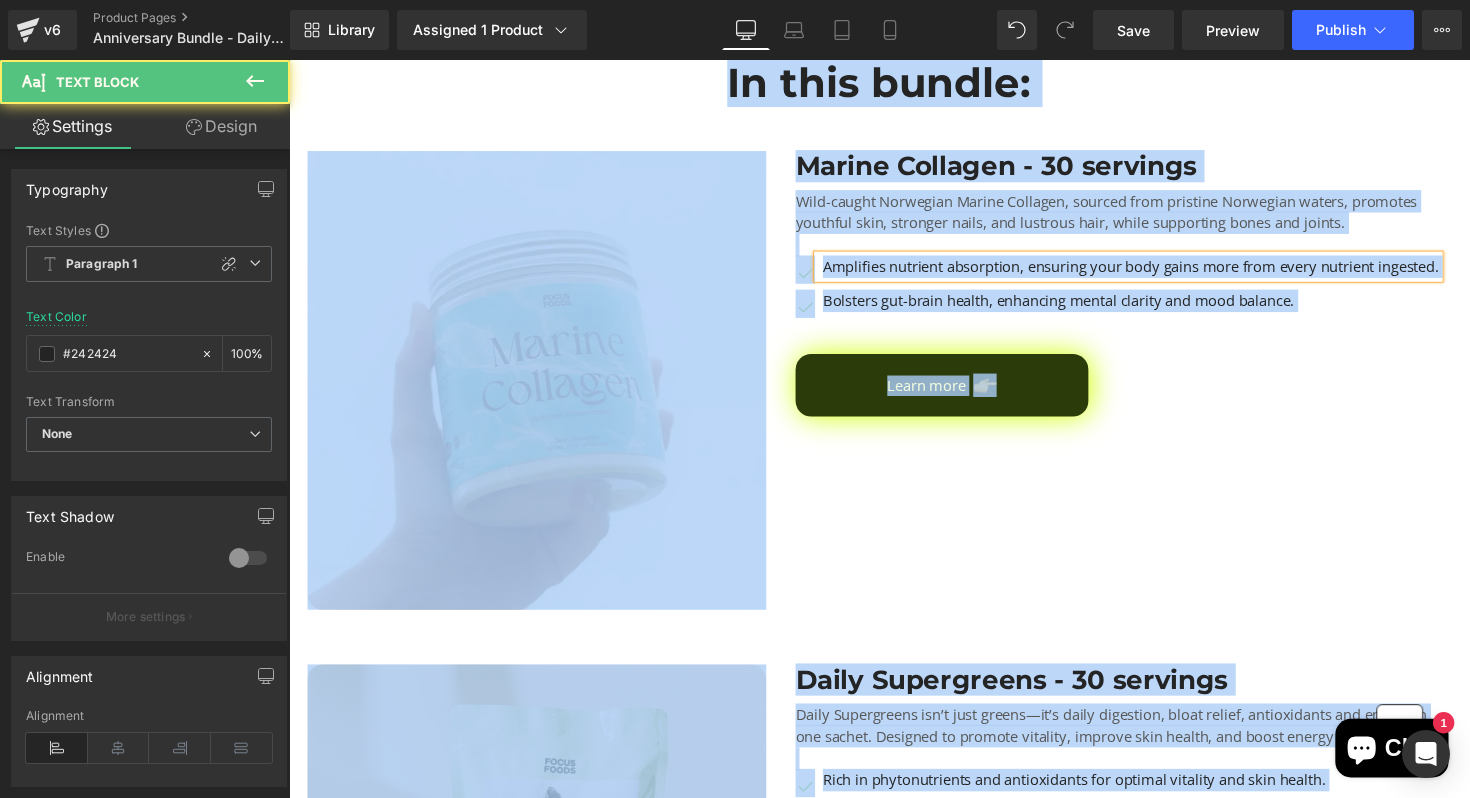click on "Amplifies nutrient absorption, ensuring your body gains more from every nutrient ingested." at bounding box center (1151, 271) 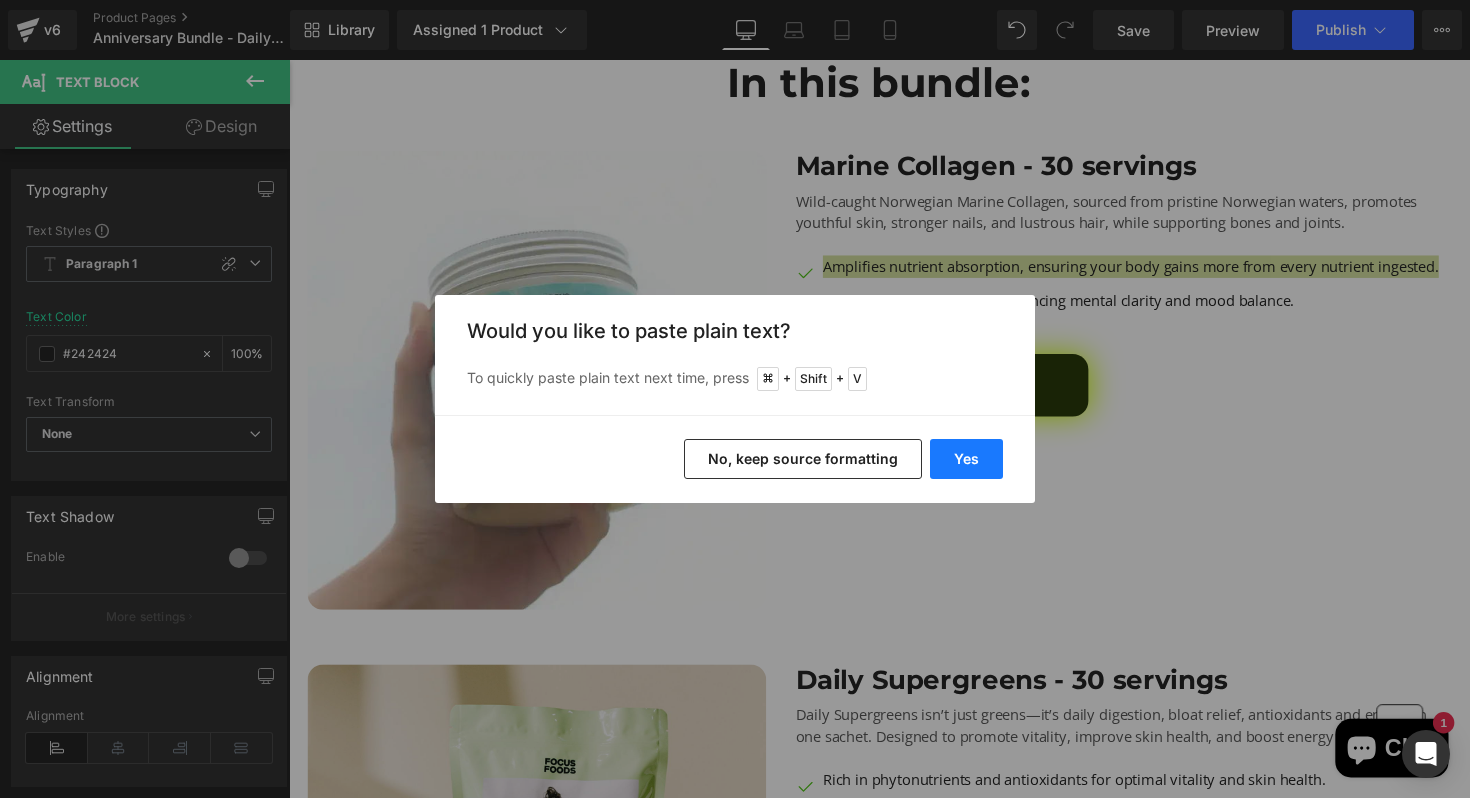 click on "Yes" at bounding box center [966, 459] 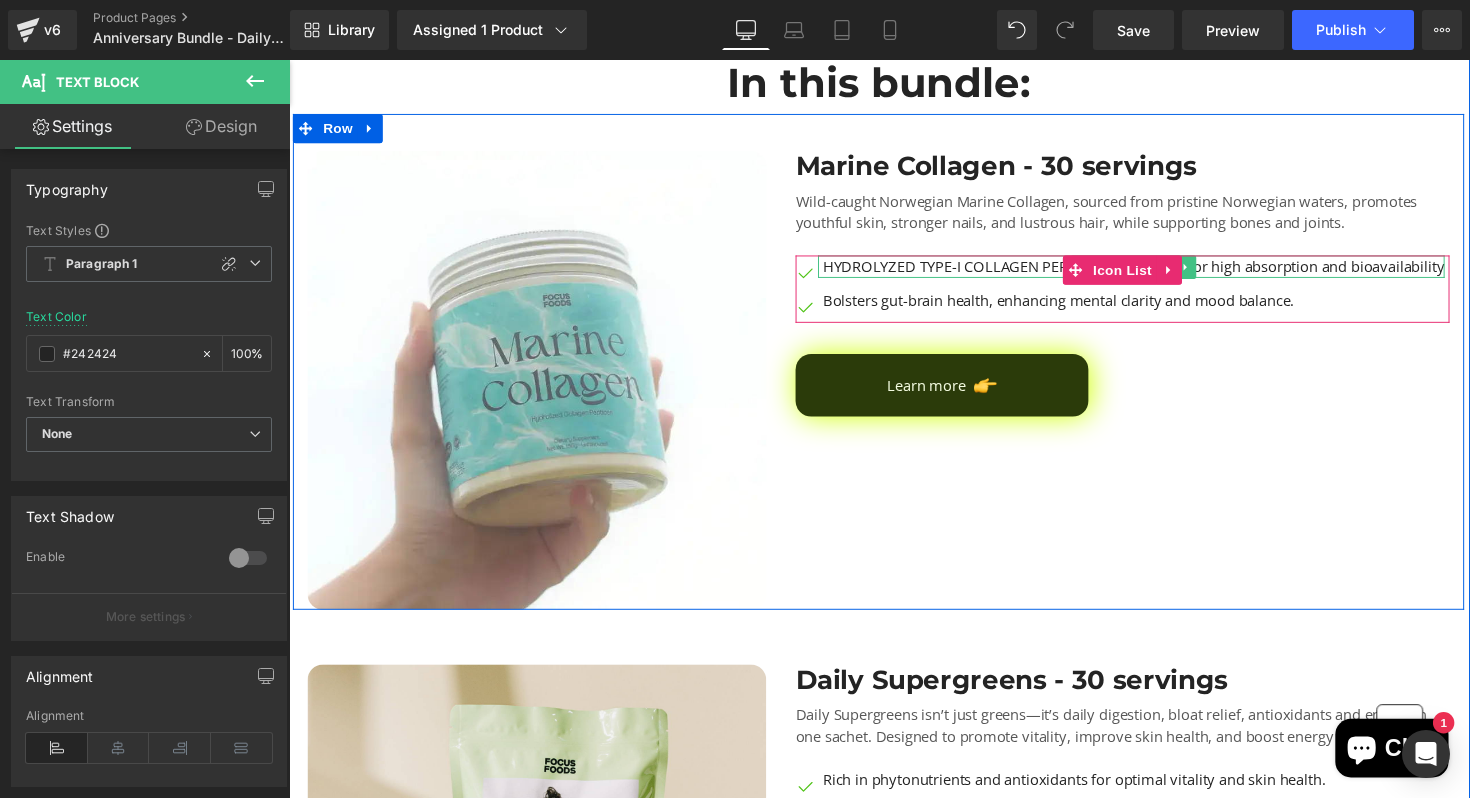 click on "HYDROLYZED TYPE-I COLLAGEN PEPTIDES: Optimized for high absorption and bioavailability" at bounding box center (1154, 271) 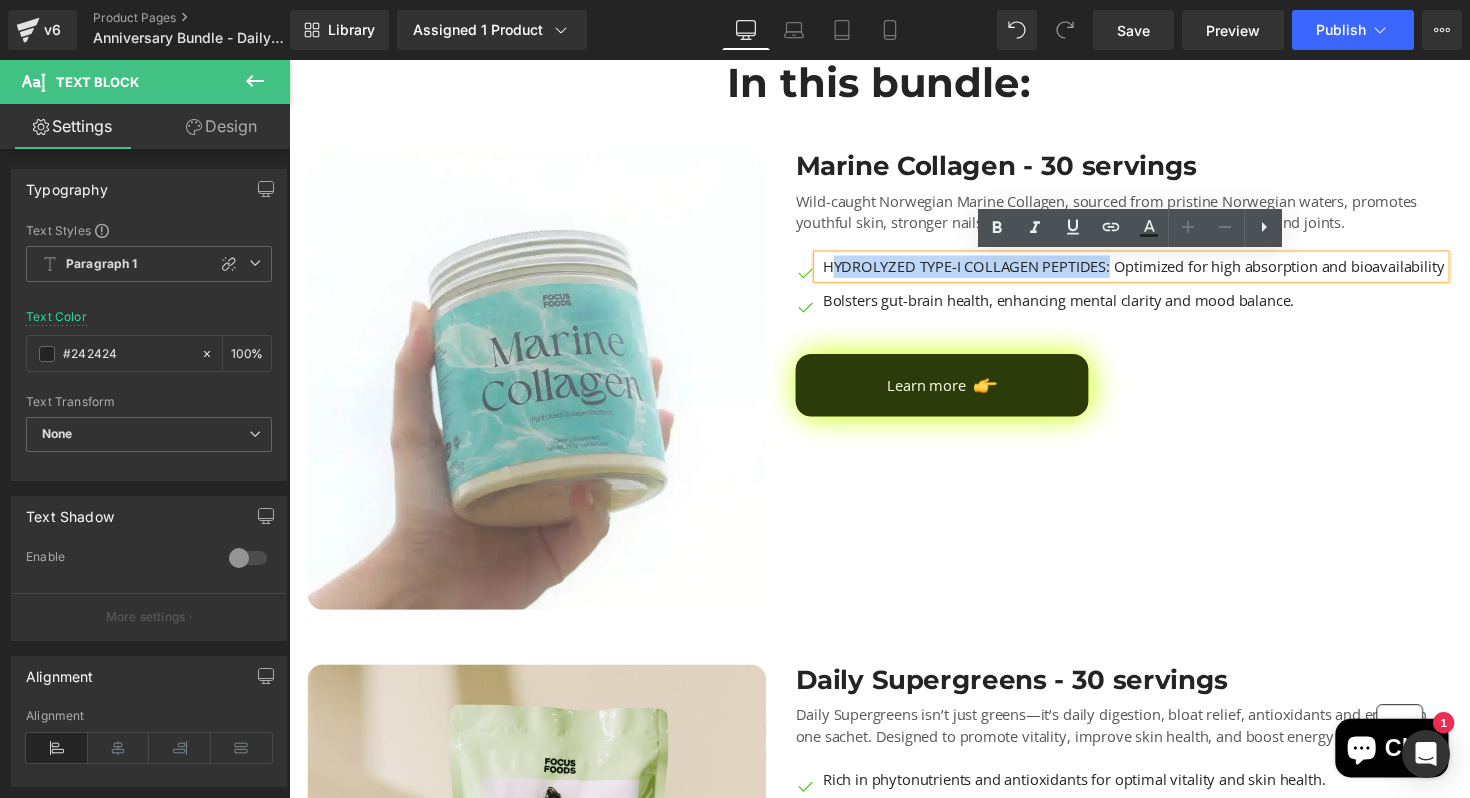 drag, startPoint x: 846, startPoint y: 269, endPoint x: 1133, endPoint y: 270, distance: 287.00174 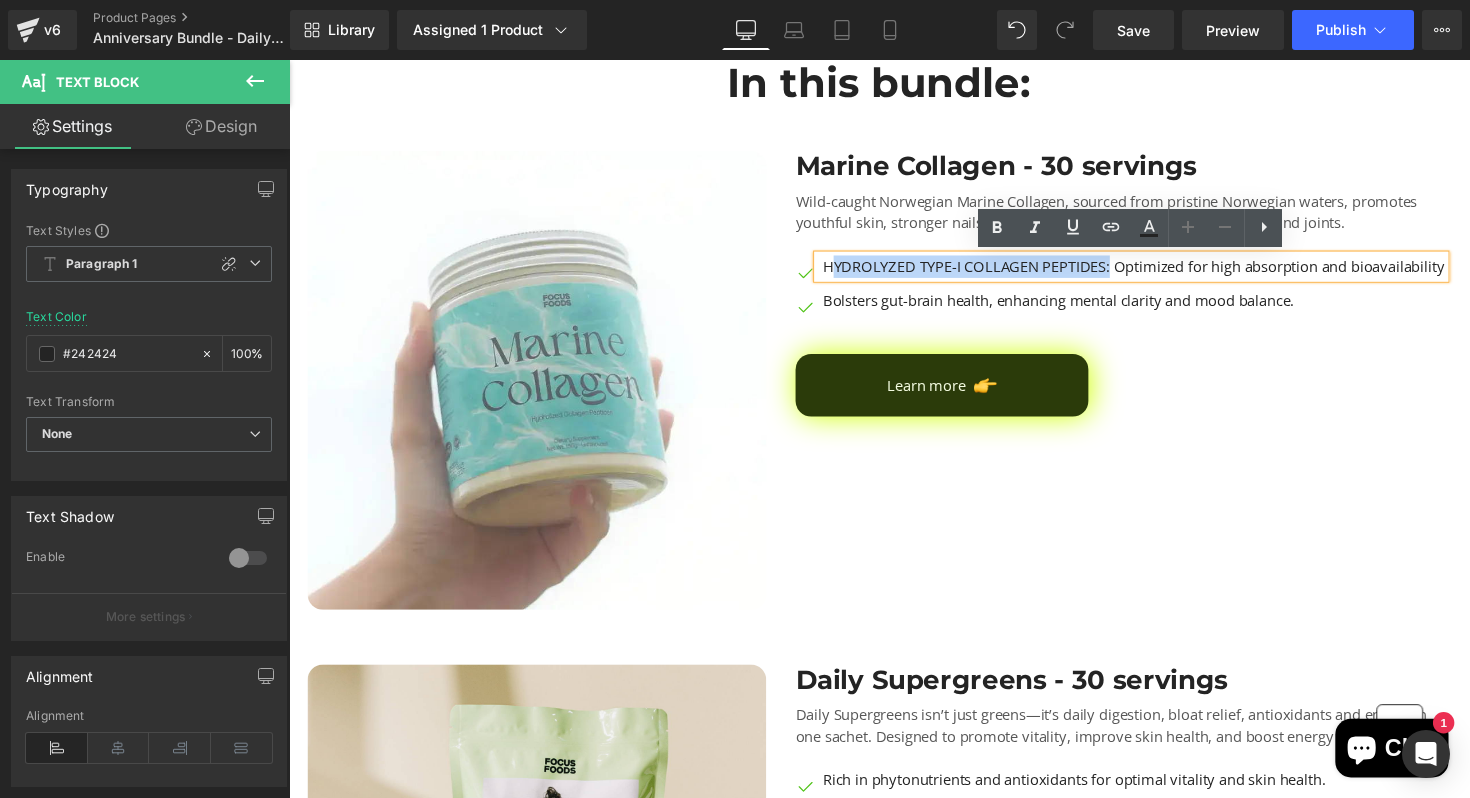 click on "HYDROLYZED TYPE-I COLLAGEN PEPTIDES: Optimized for high absorption and bioavailability" at bounding box center [1154, 271] 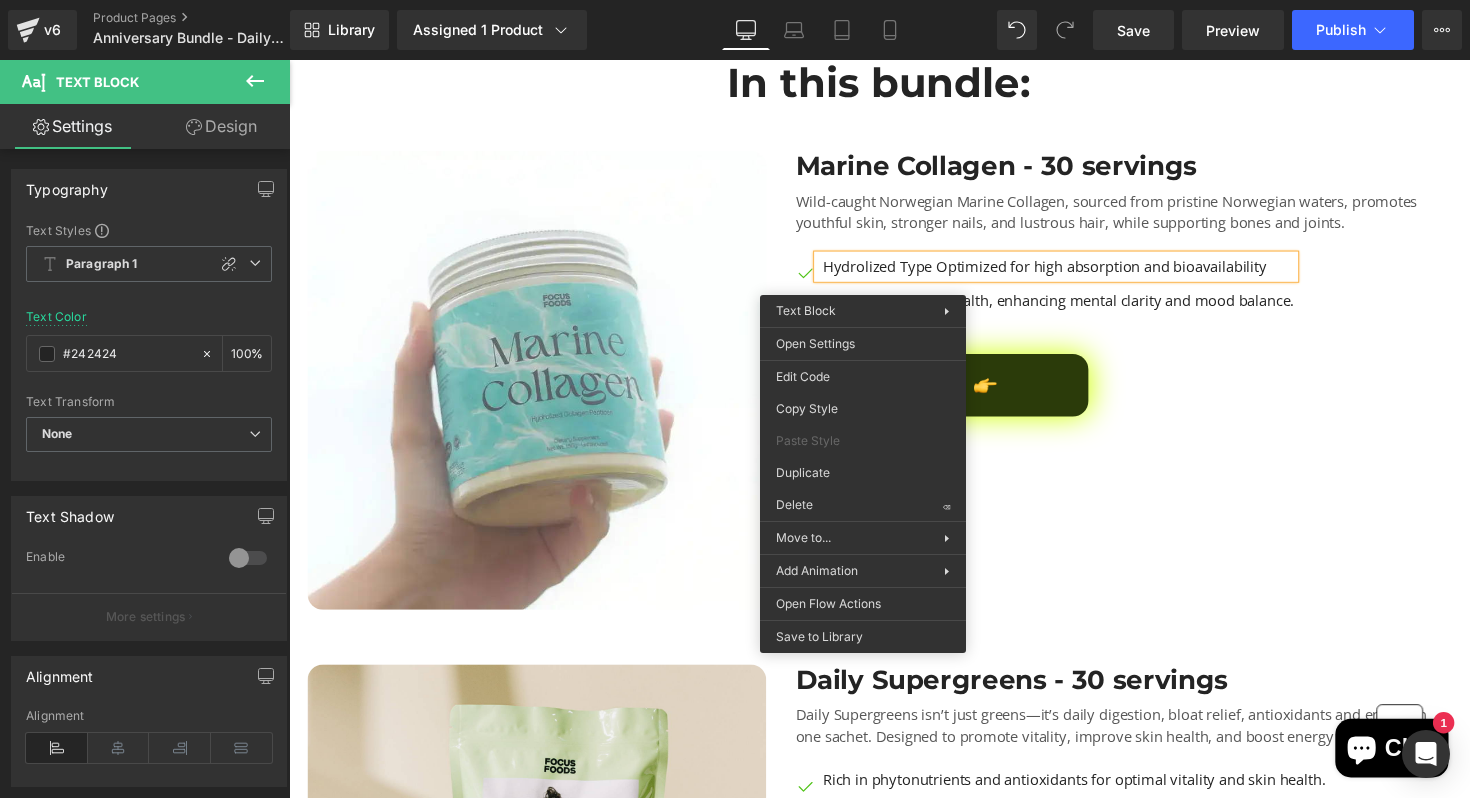 click on "Hydrolized Type Optimized for high absorption and bioavailability" at bounding box center (1077, 271) 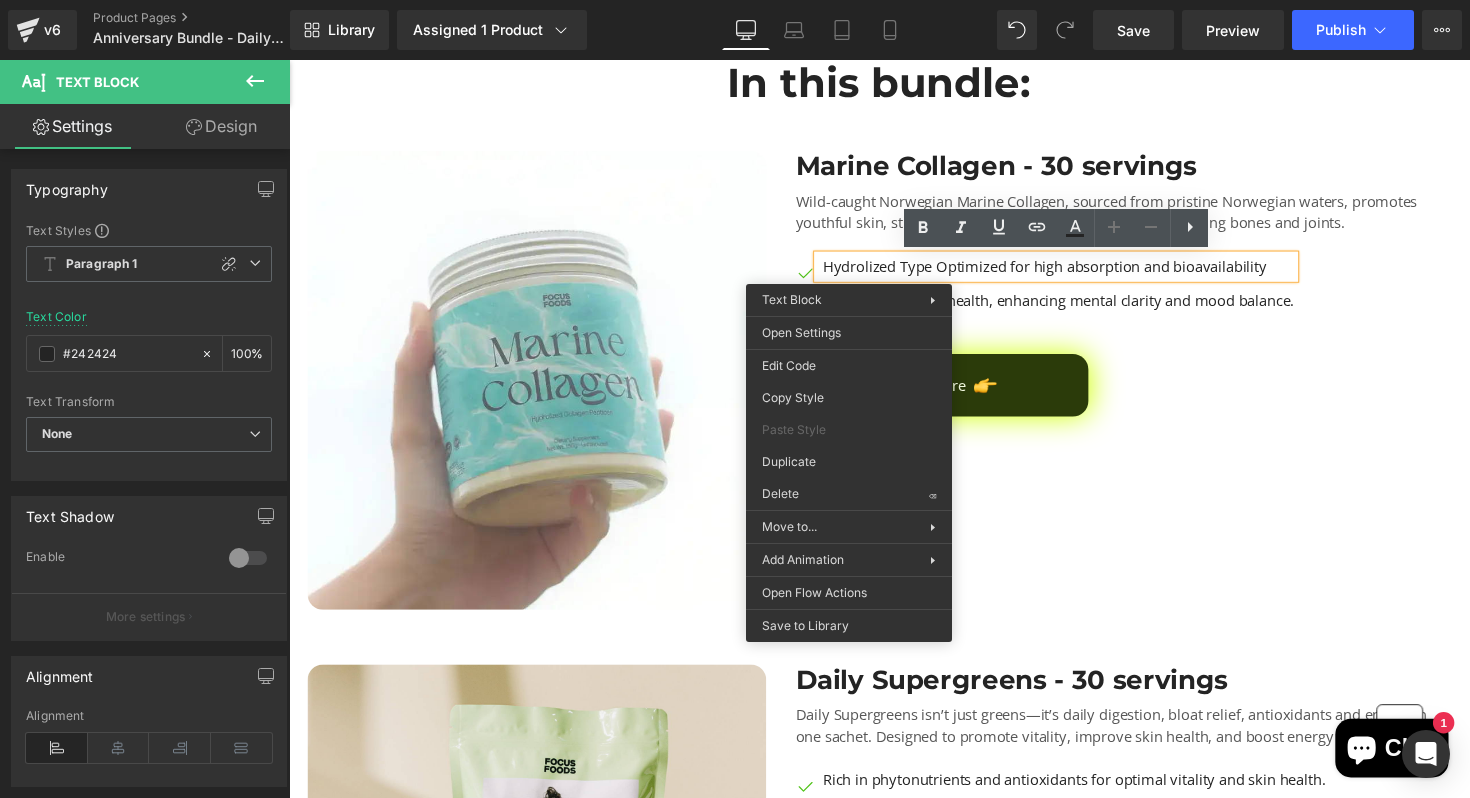 click on "Hydrolized Type Optimized for high absorption and bioavailability" at bounding box center [1077, 271] 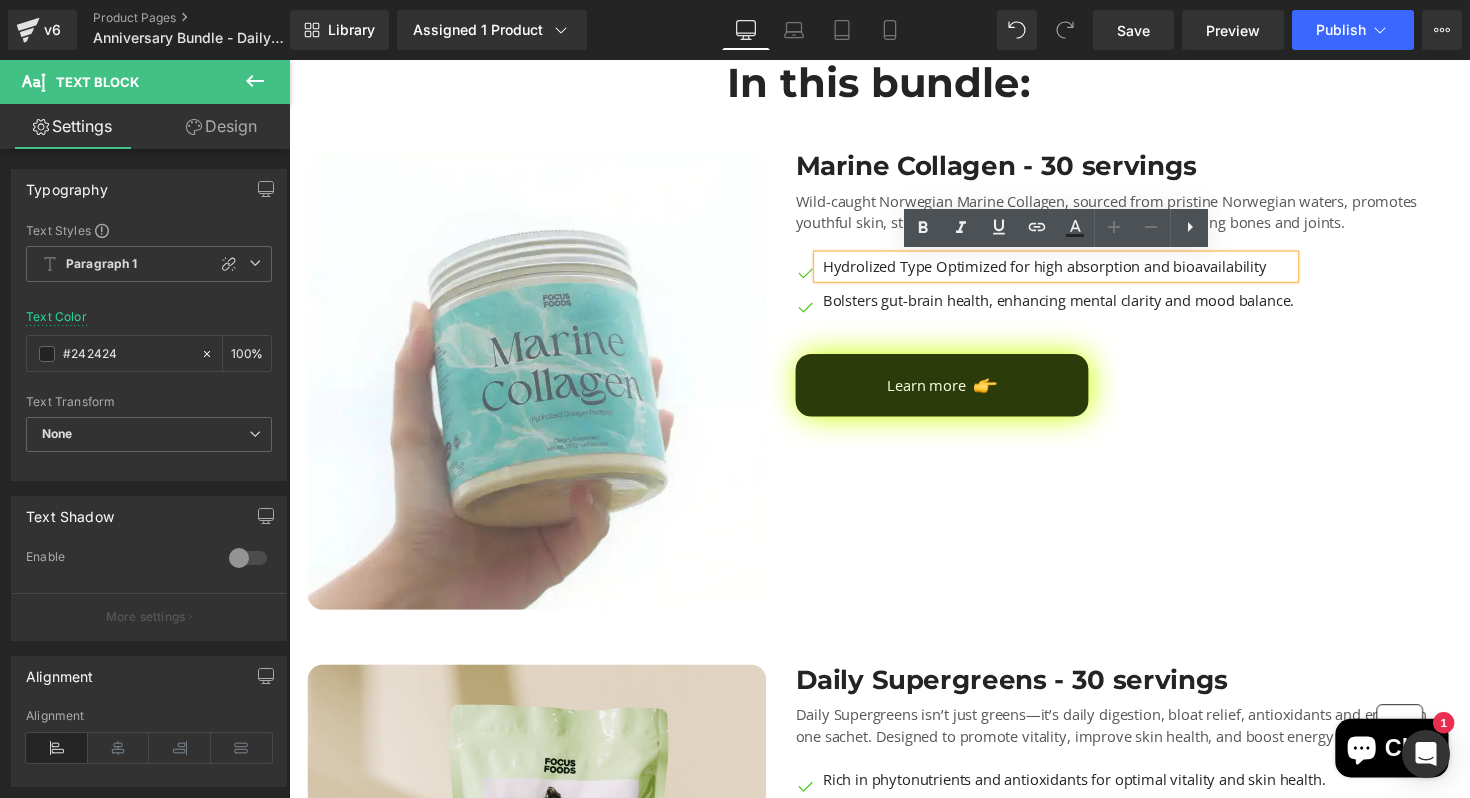 click on "Hydrolized Type Optimized for high absorption and bioavailability" at bounding box center (1077, 271) 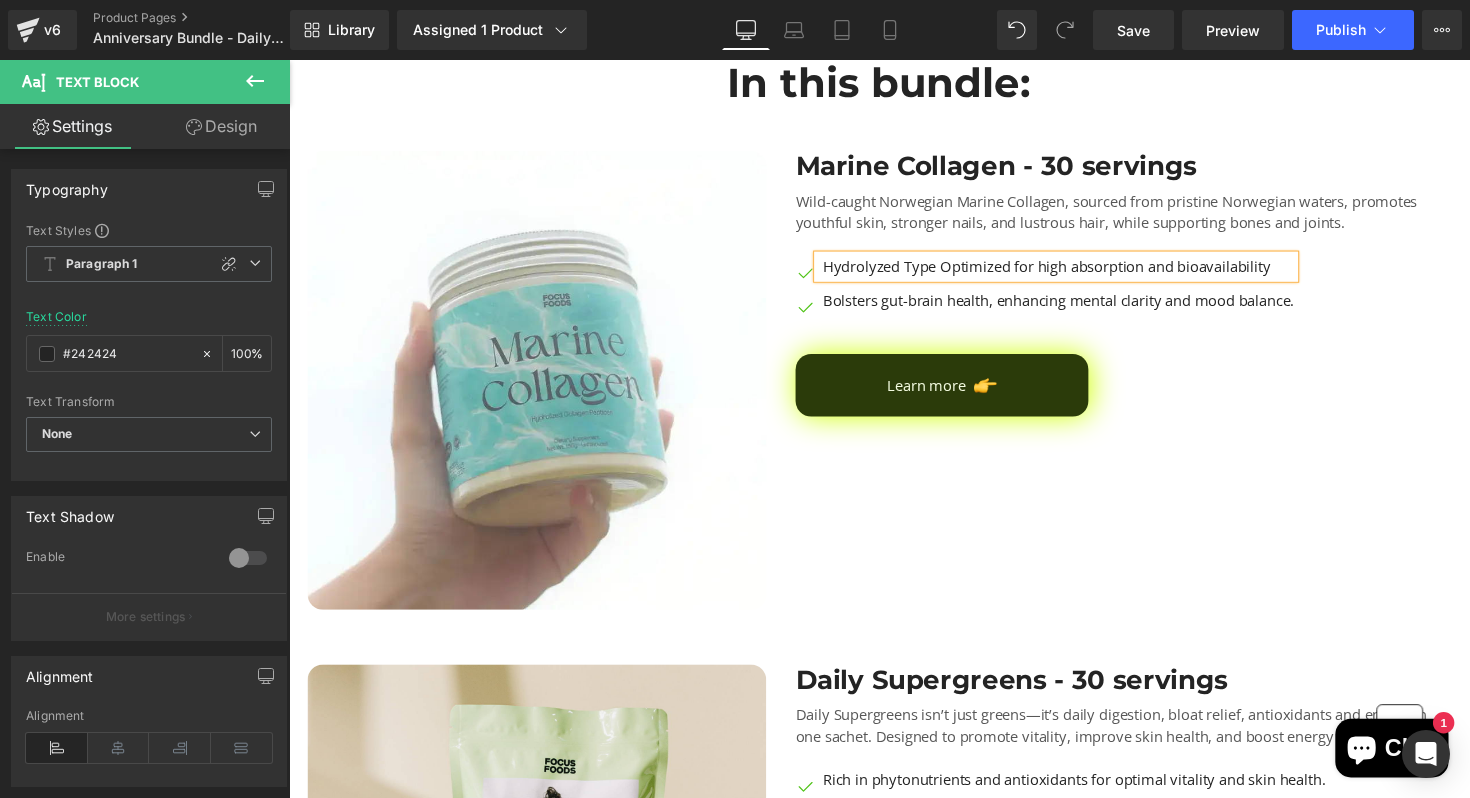 click on "Hydrolyzed Type Optimized for high absorption and bioavailability" at bounding box center (1077, 271) 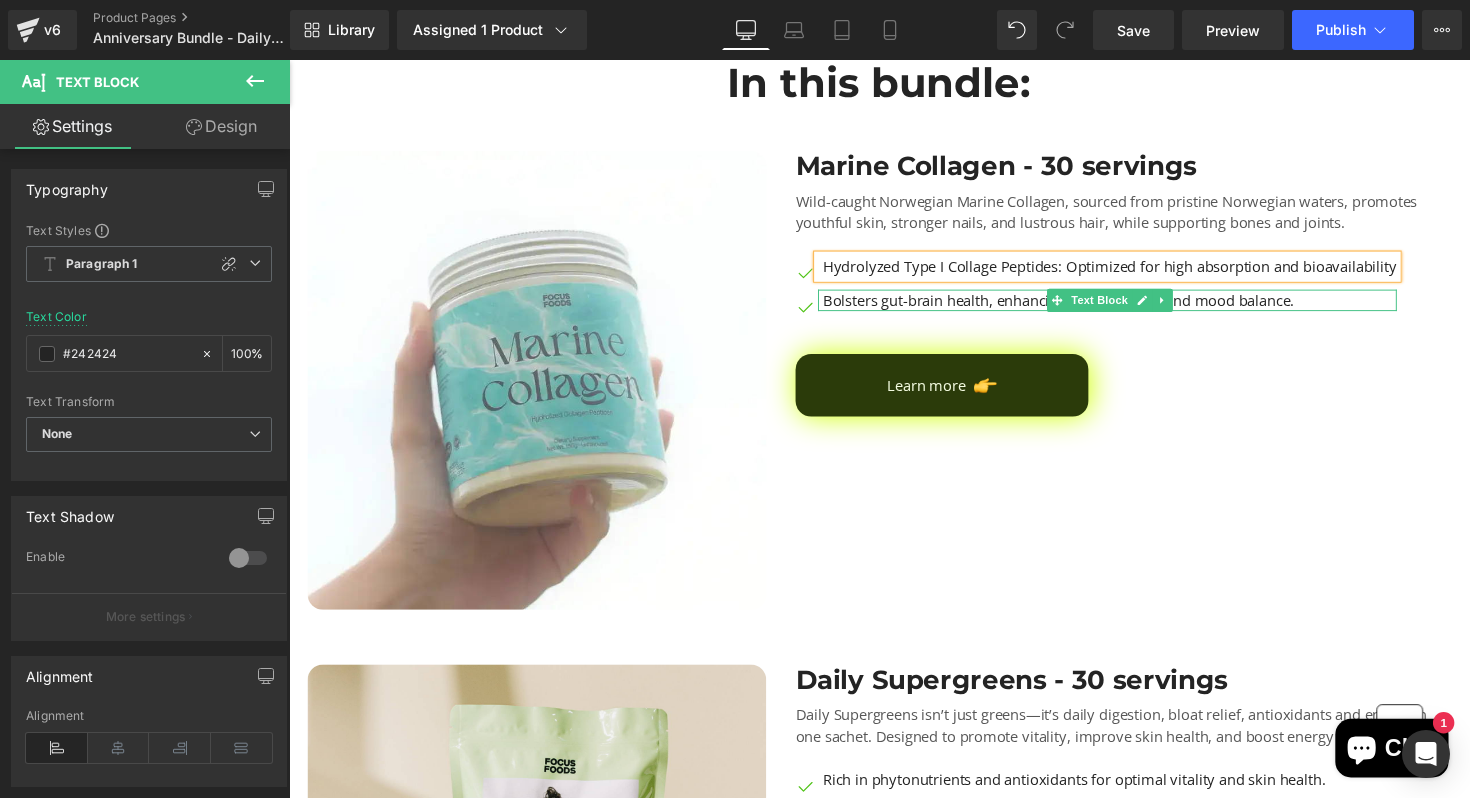 click on "Bolsters gut-brain health, enhancing mental clarity and mood balance." at bounding box center [1130, 306] 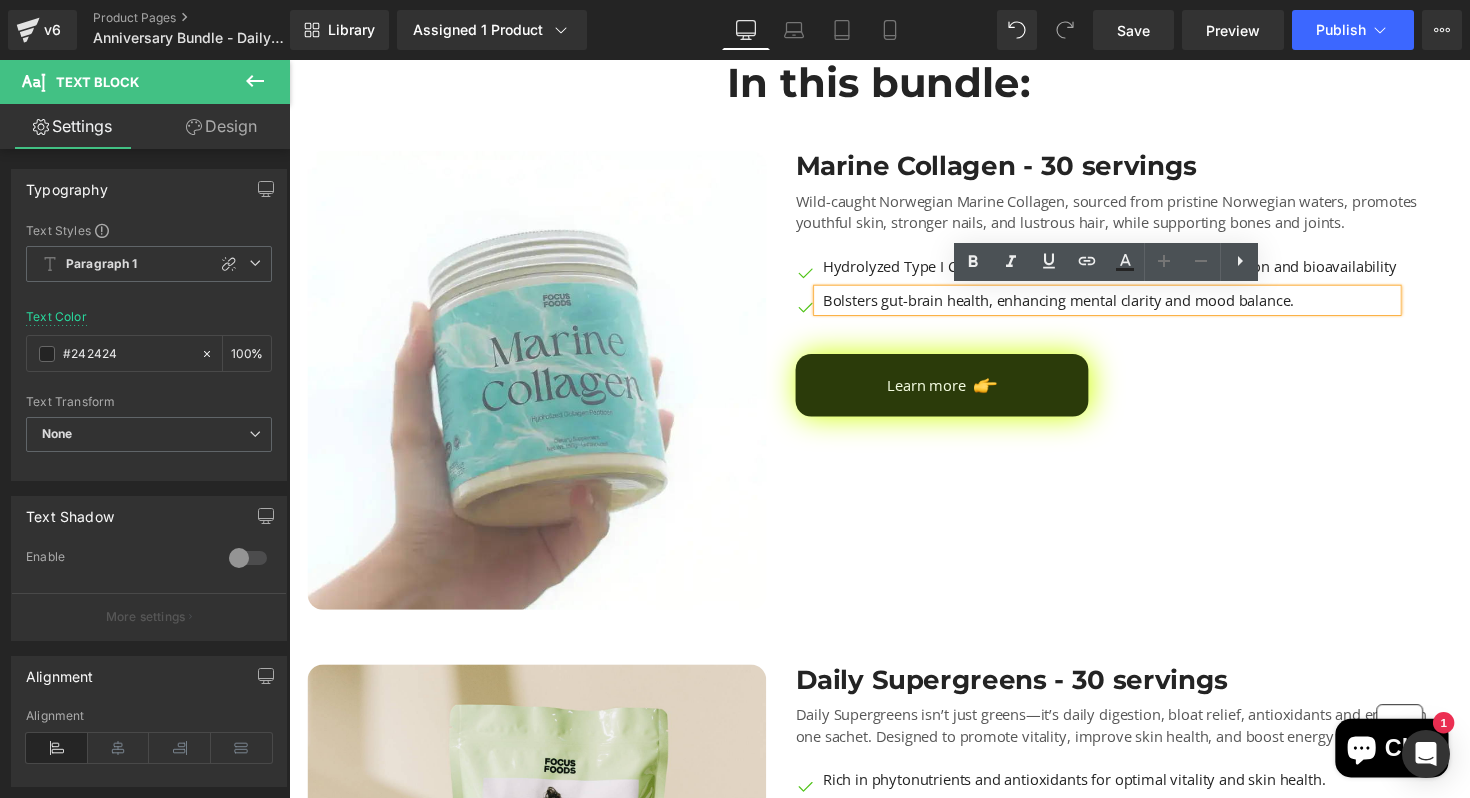 click on "Learn more" at bounding box center (1143, 393) 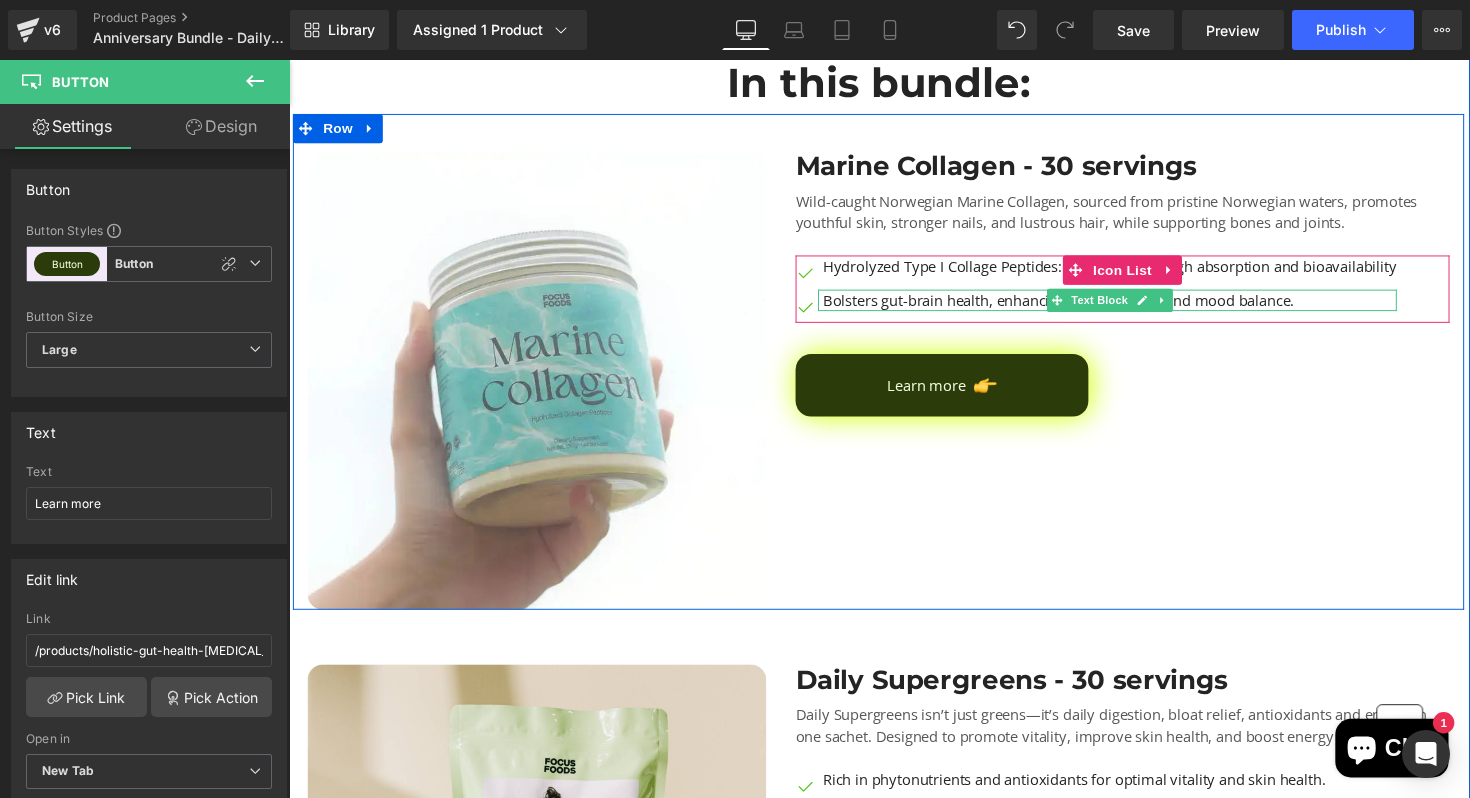 click on "Bolsters gut-brain health, enhancing mental clarity and mood balance." at bounding box center (1130, 306) 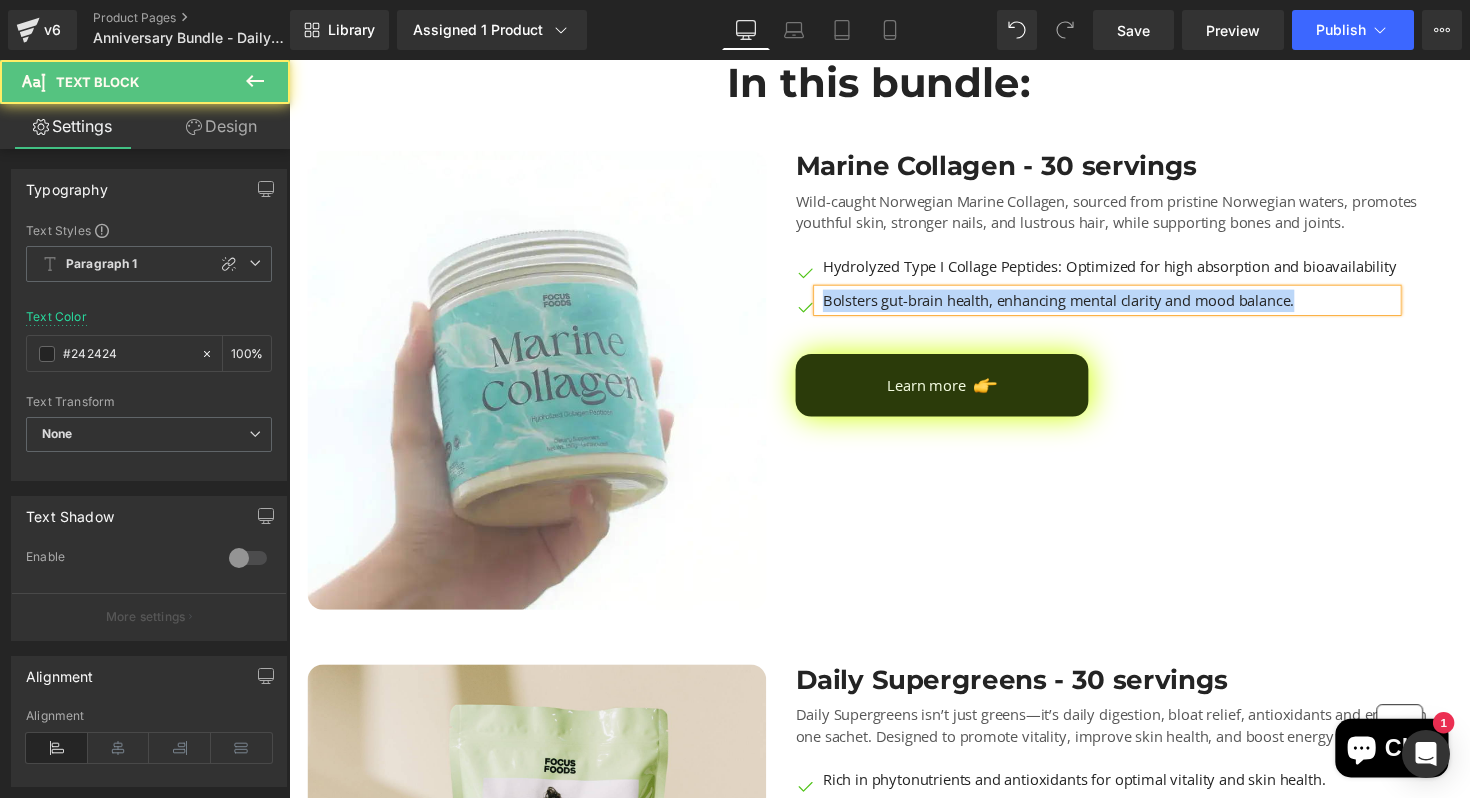 type 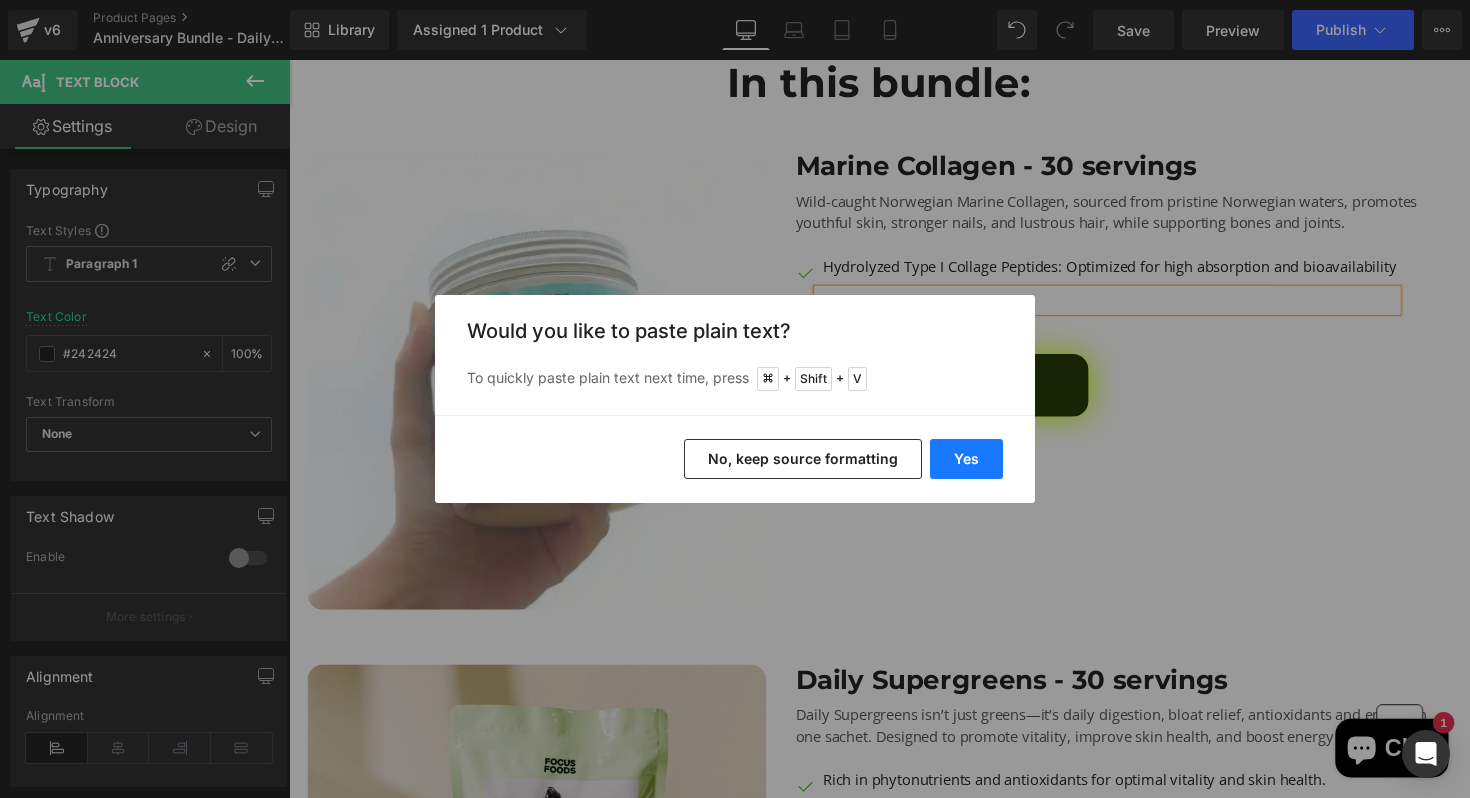 click on "Yes" at bounding box center [966, 459] 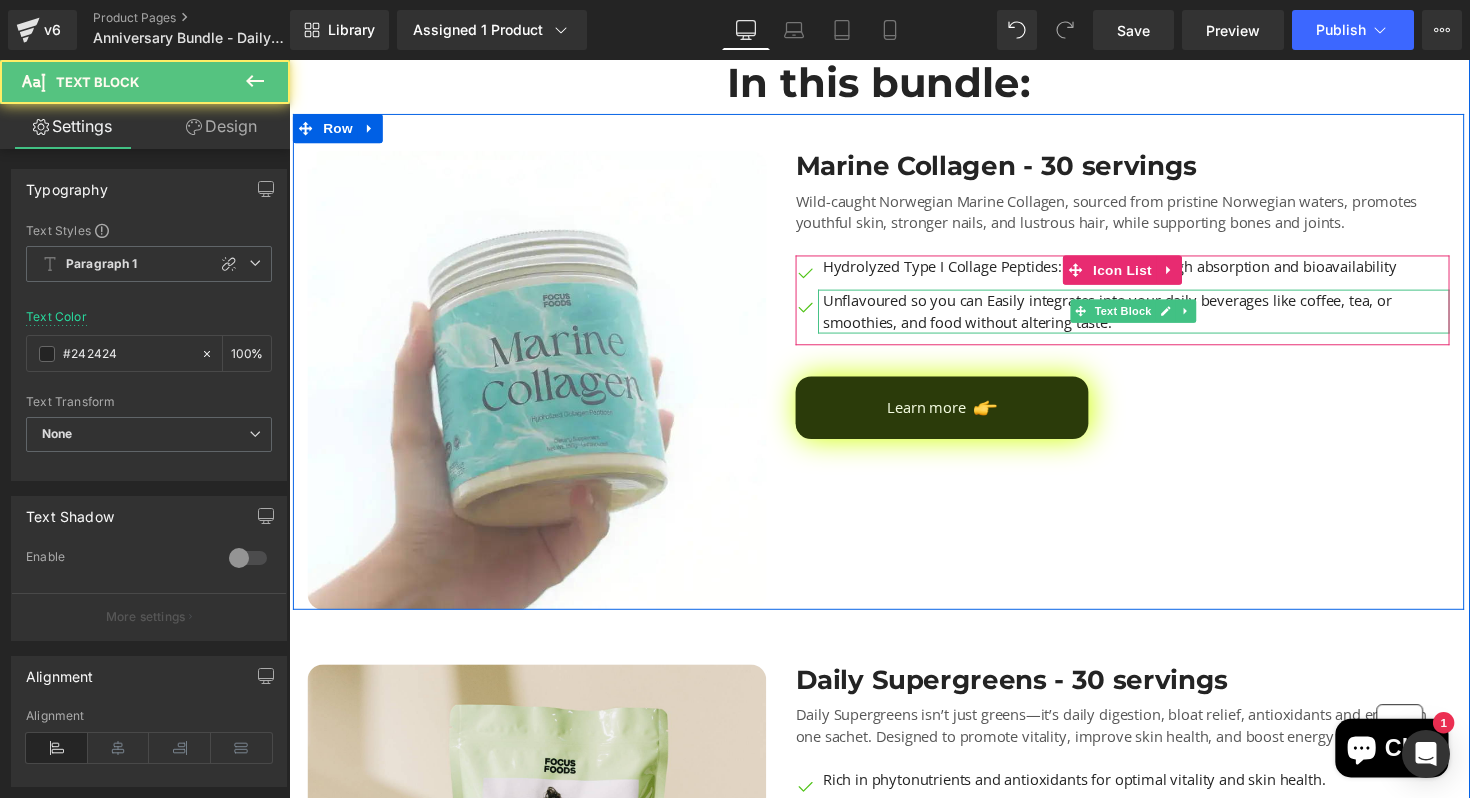 click on "Unflavoured so you can Easily integrates into your daily beverages like coffee, tea, or smoothies, and food without altering taste." at bounding box center (1157, 317) 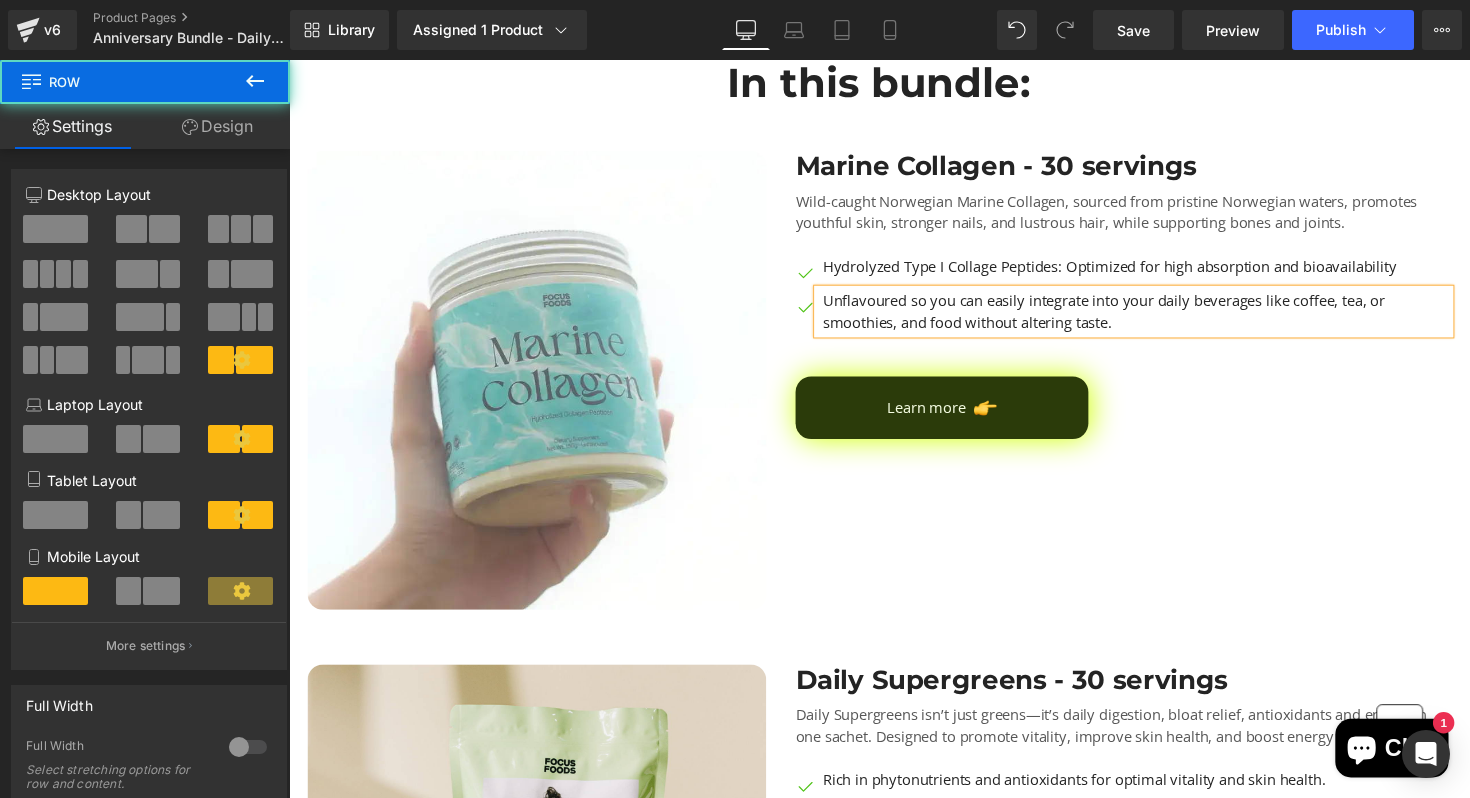 click on "Marine Collagen - 30 servings Heading         Wild-caught Norwegian Marine Collagen, sourced from pristine Norwegian waters, promotes youthful skin, stronger nails, and lustrous hair, while supporting bones and joints. Text Block
Image
Hydrolyzed Type I Collage Peptides: Optimized for high absorption and bioavailability
Text Block
Image
Unflavoured so you can easily integrate into your daily beverages like coffee, tea, or smoothies, and food without altering taste. Text Block
Icon List         Learn more Button" at bounding box center [1143, 388] 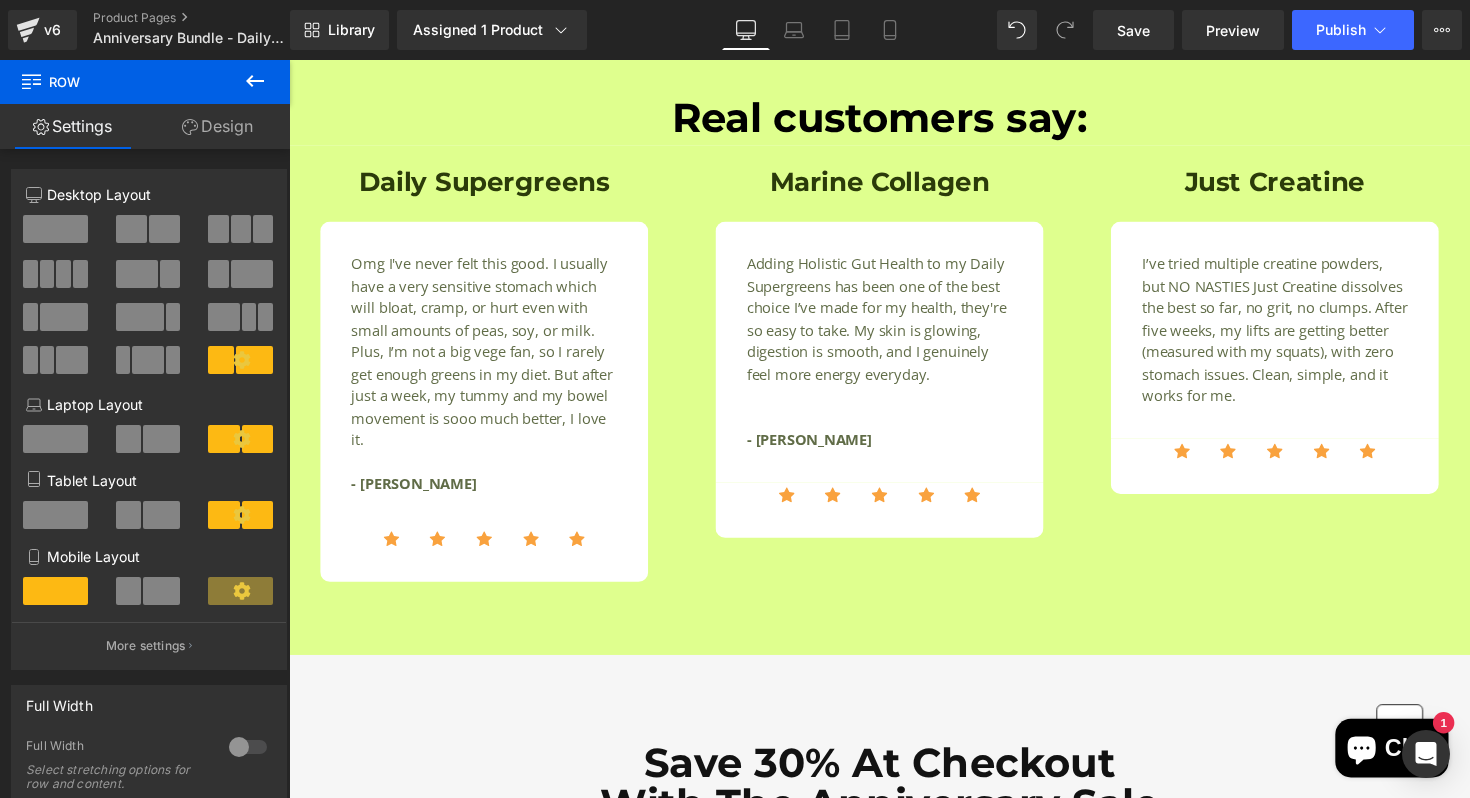 scroll, scrollTop: 2767, scrollLeft: 0, axis: vertical 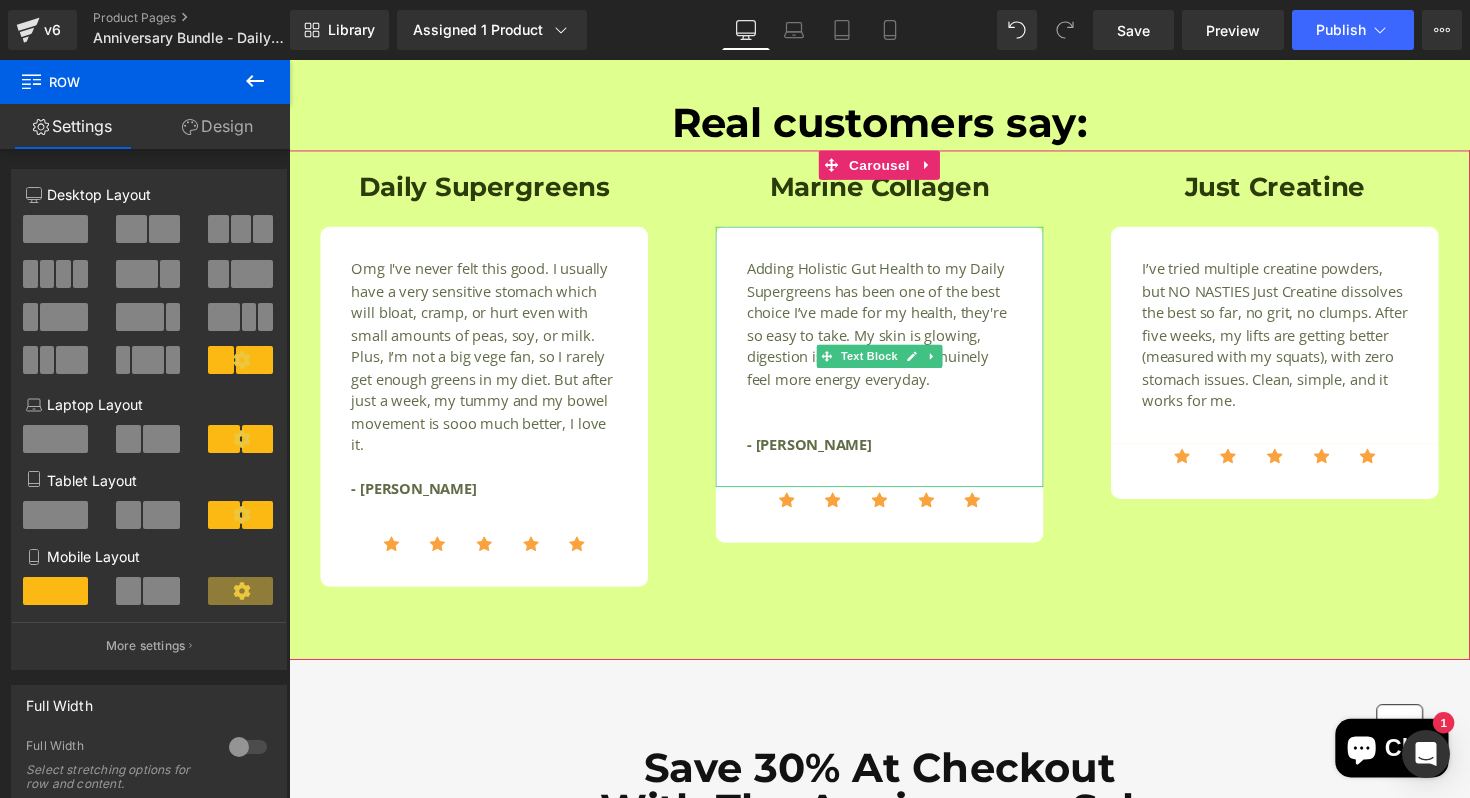 click on "Adding Holistic Gut Health to my Daily Supergreens has been one of the best choice I’ve made for my health, they're so easy to take. My skin is glowing, digestion is smooth, and I genuinely feel more energy everyday." at bounding box center [894, 330] 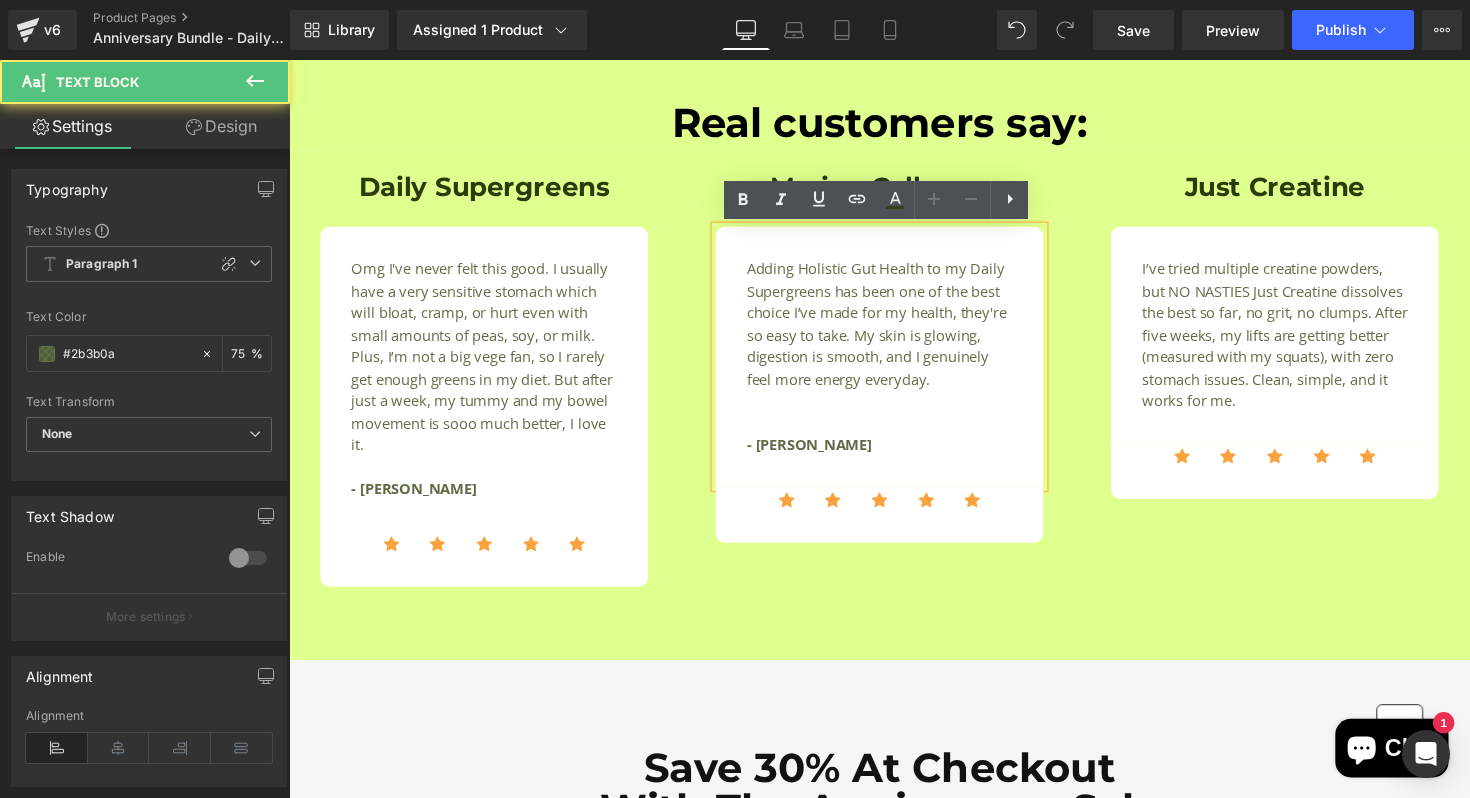 click on "Adding Holistic Gut Health to my Daily Supergreens has been one of the best choice I’ve made for my health, they're so easy to take. My skin is glowing, digestion is smooth, and I genuinely feel more energy everyday." at bounding box center [894, 330] 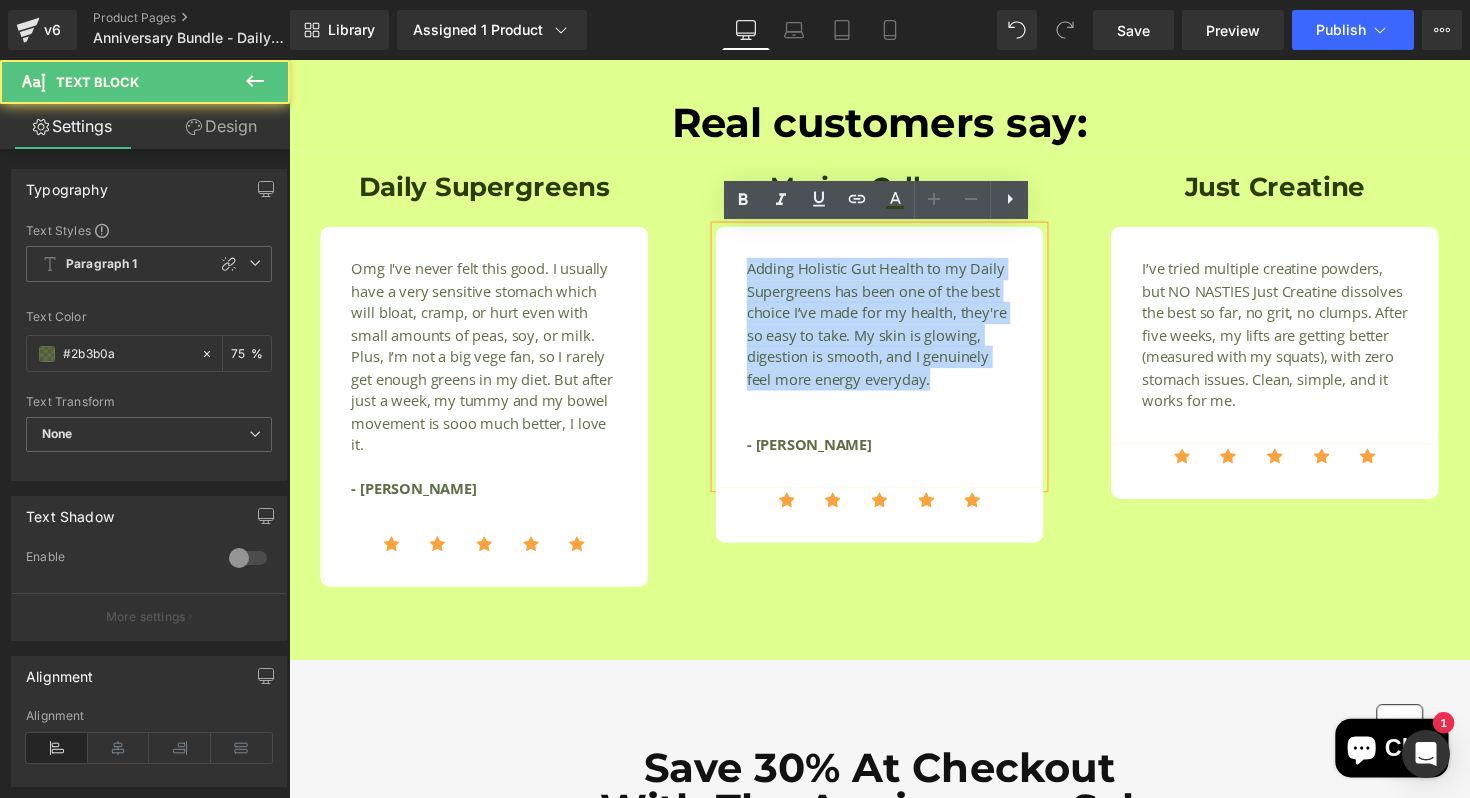 drag, startPoint x: 958, startPoint y: 387, endPoint x: 741, endPoint y: 270, distance: 246.53195 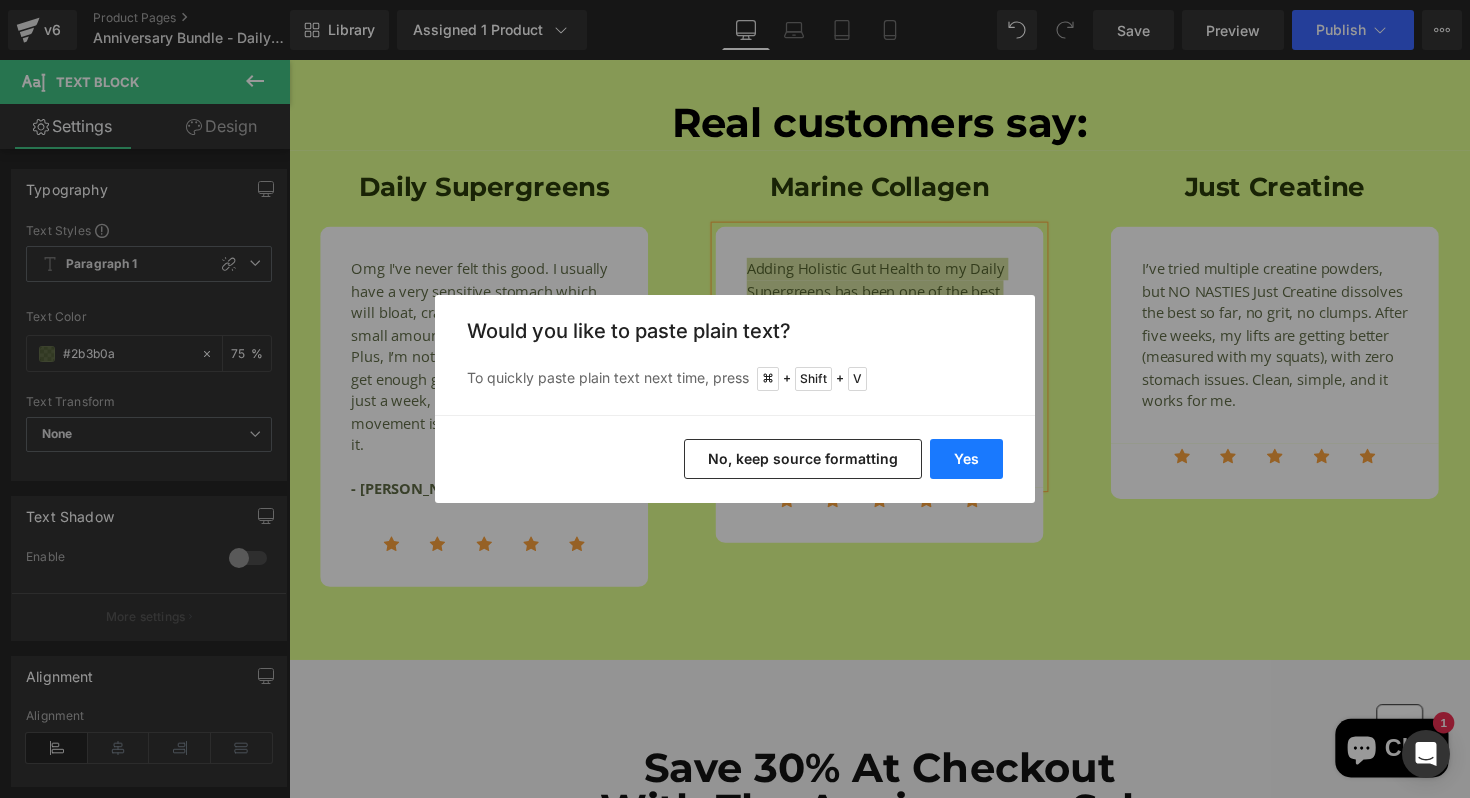 click on "Yes" at bounding box center [966, 459] 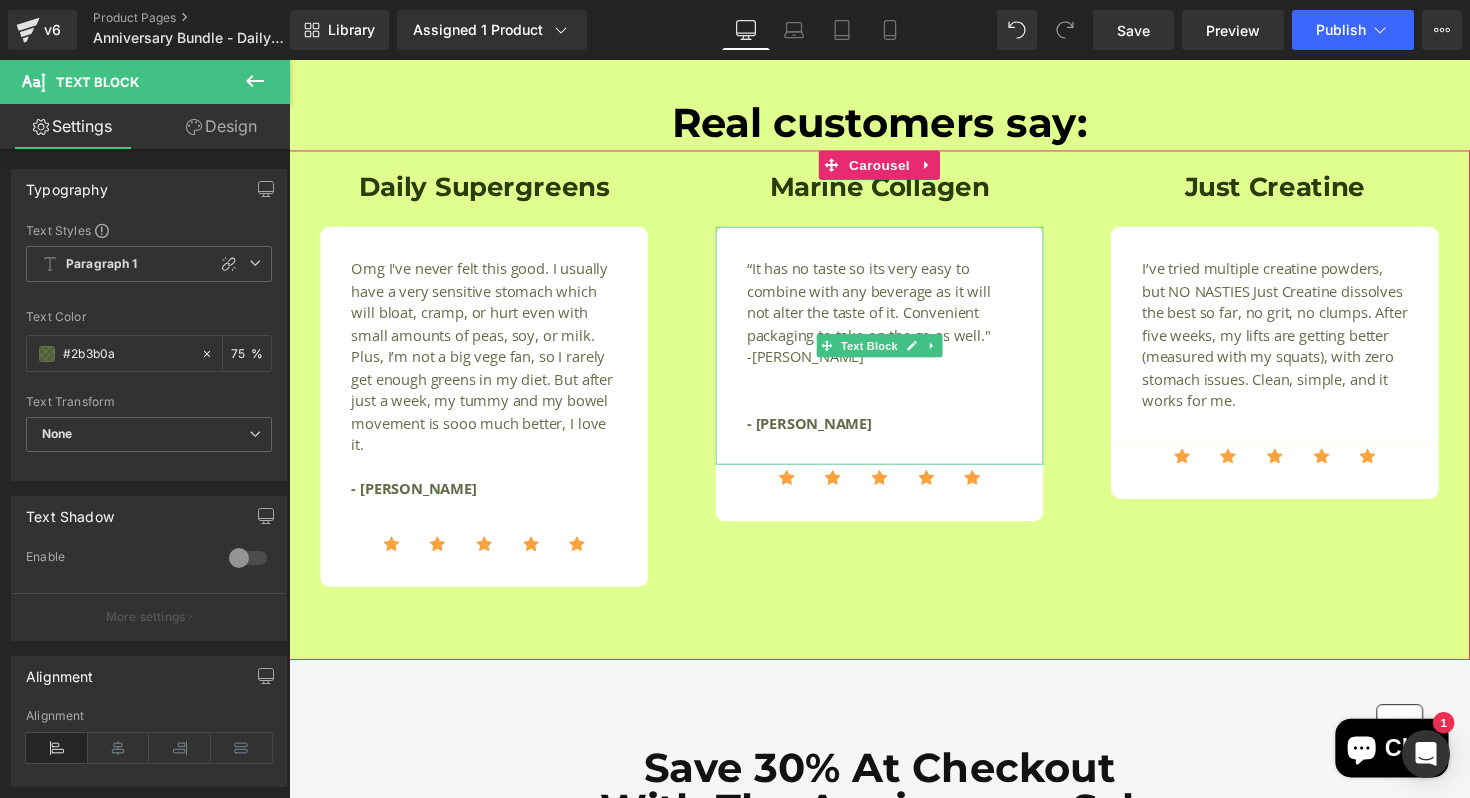 click at bounding box center (894, 387) 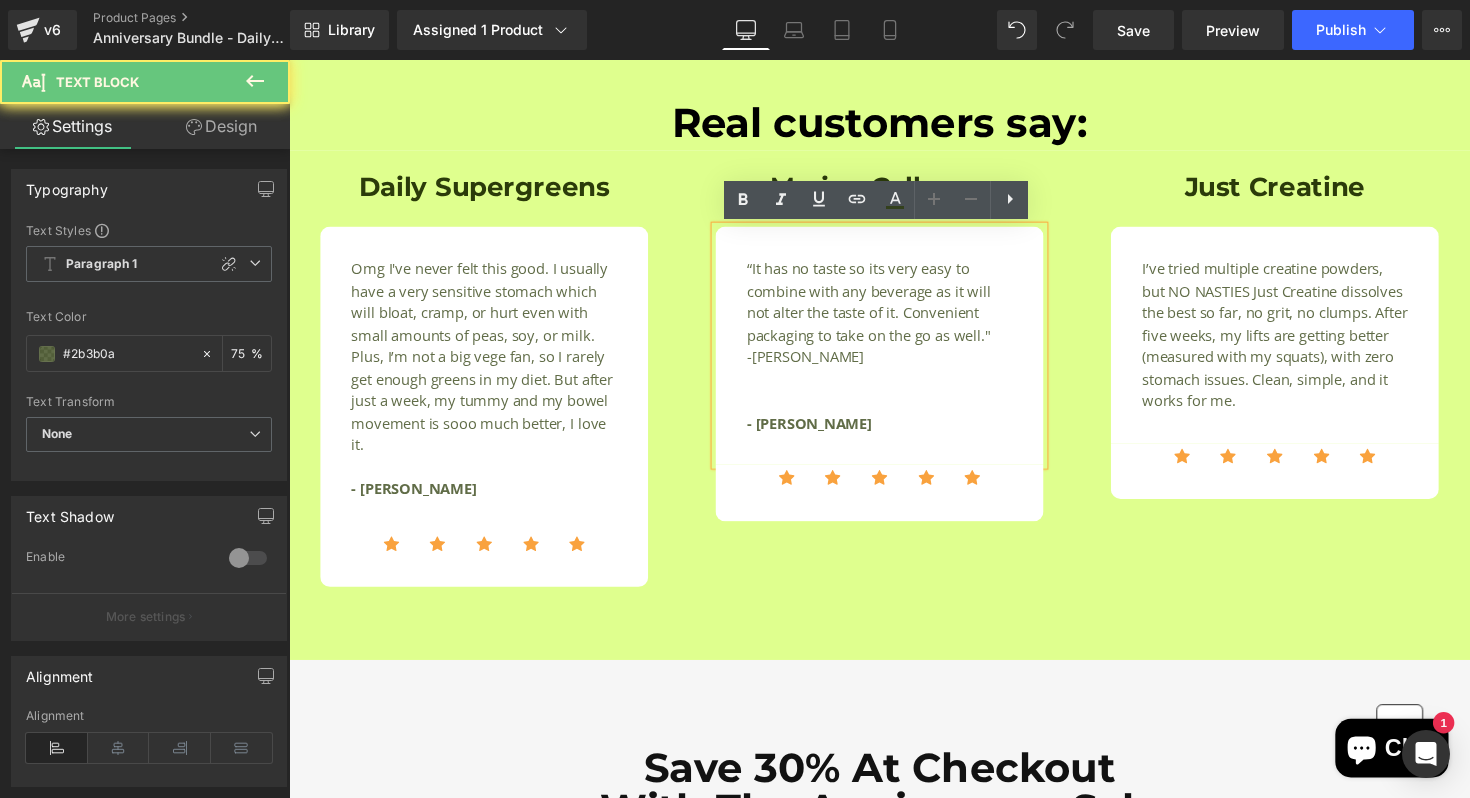 drag, startPoint x: 853, startPoint y: 368, endPoint x: 835, endPoint y: 368, distance: 18 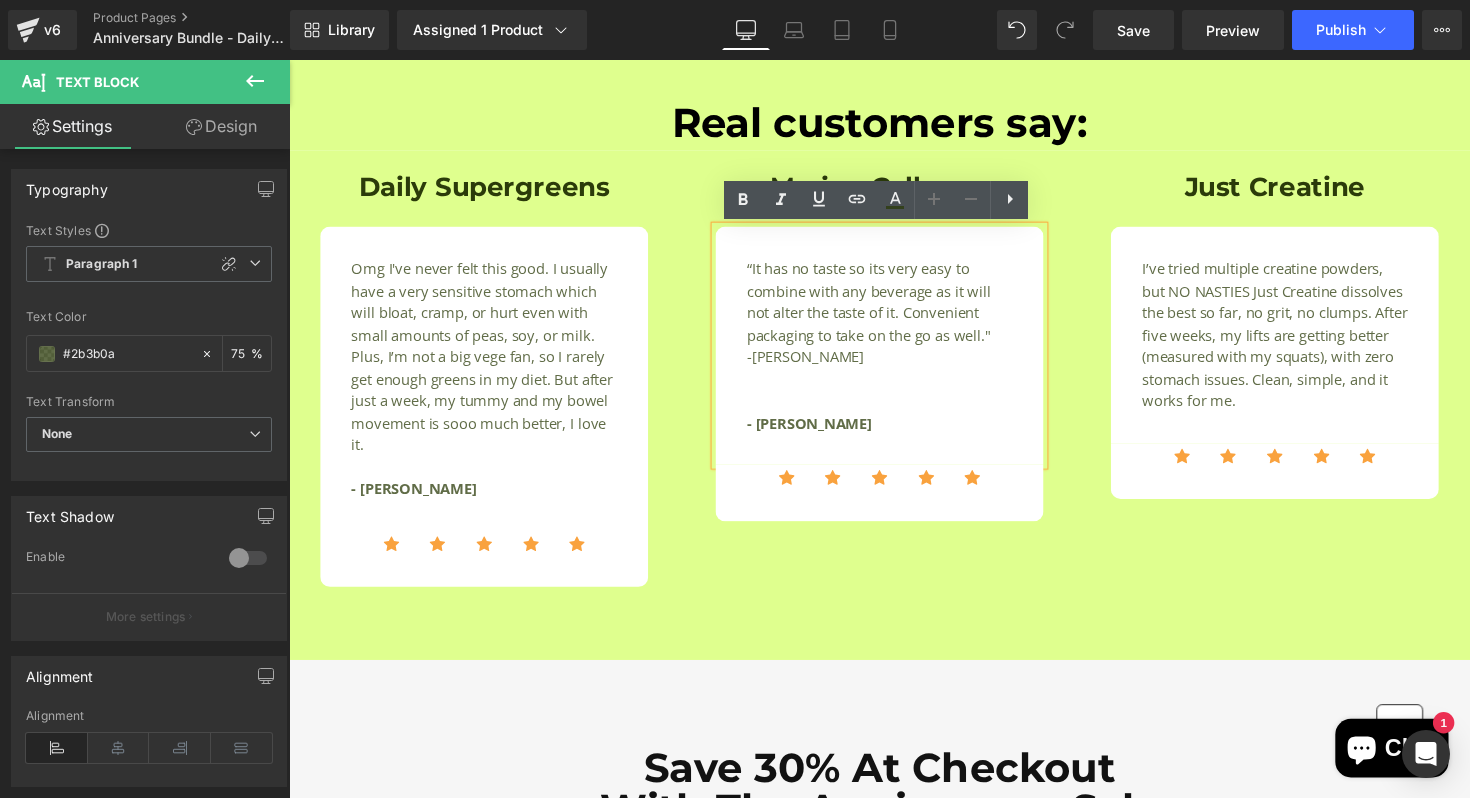 click on "“It has no taste so its very easy to combine with any beverage as it will not alter the taste of it. Convenient packaging to take on the go as well."  -Nithyan A. - Casie T." at bounding box center [894, 353] 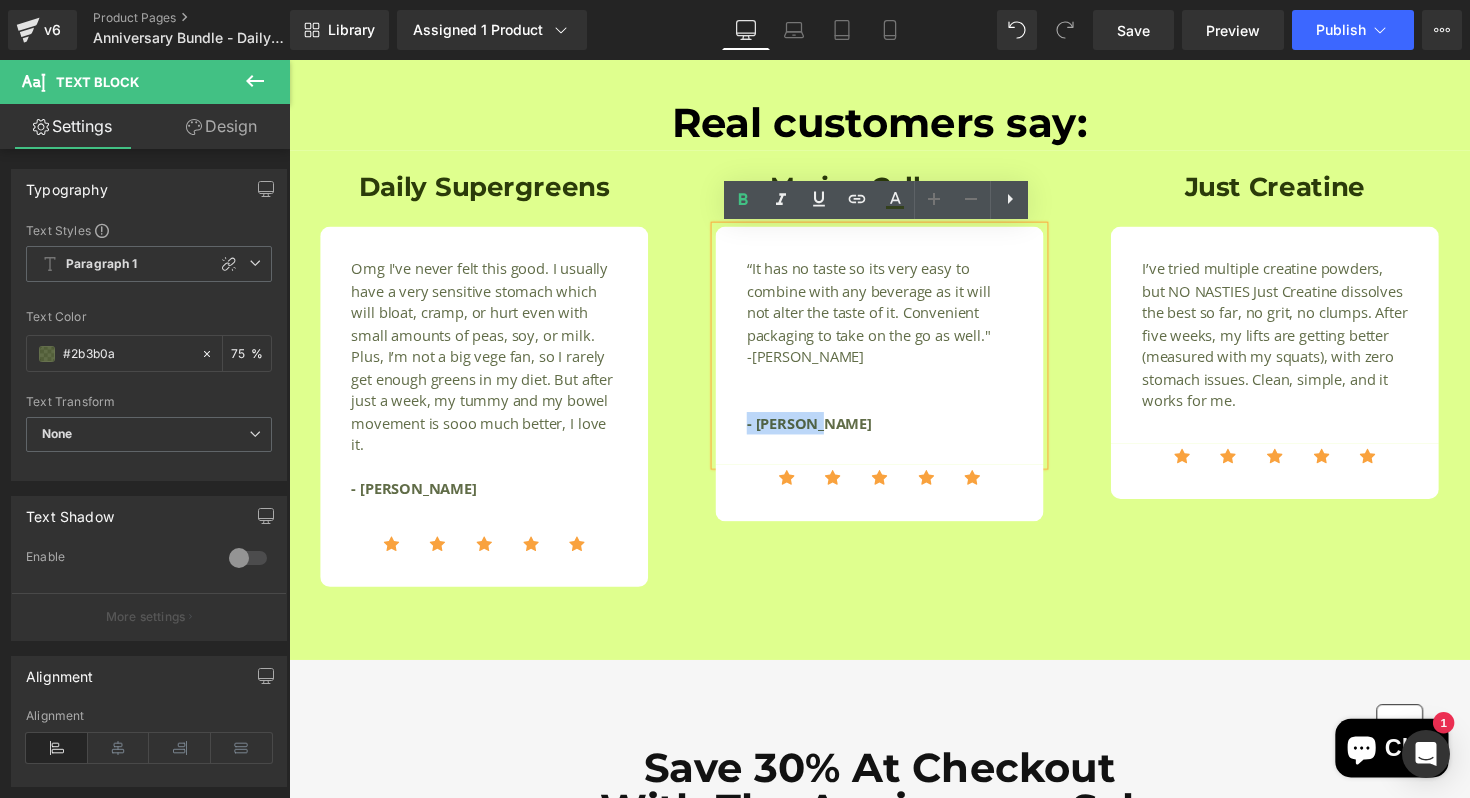 drag, startPoint x: 838, startPoint y: 449, endPoint x: 754, endPoint y: 436, distance: 85 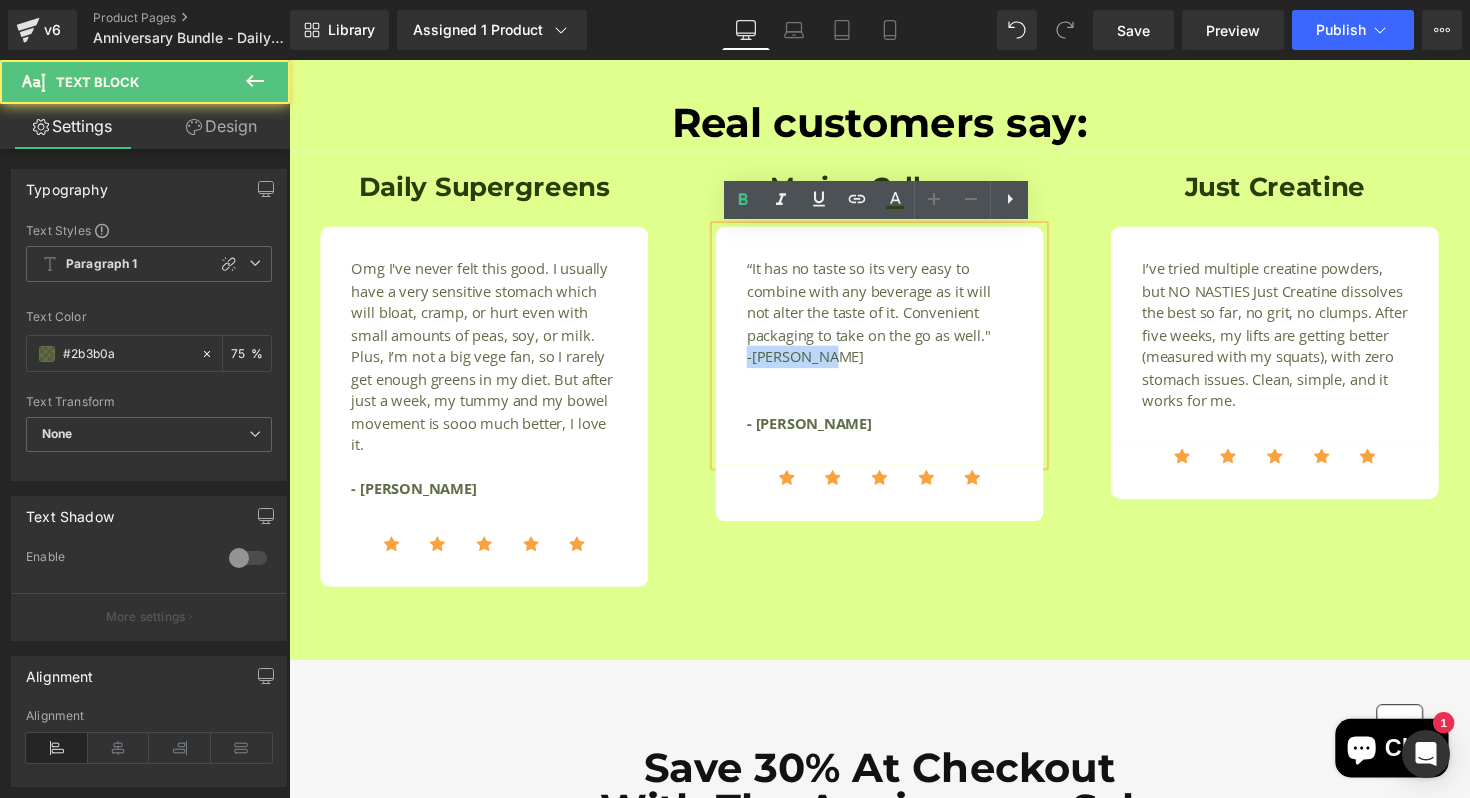 drag, startPoint x: 845, startPoint y: 369, endPoint x: 754, endPoint y: 367, distance: 91.02197 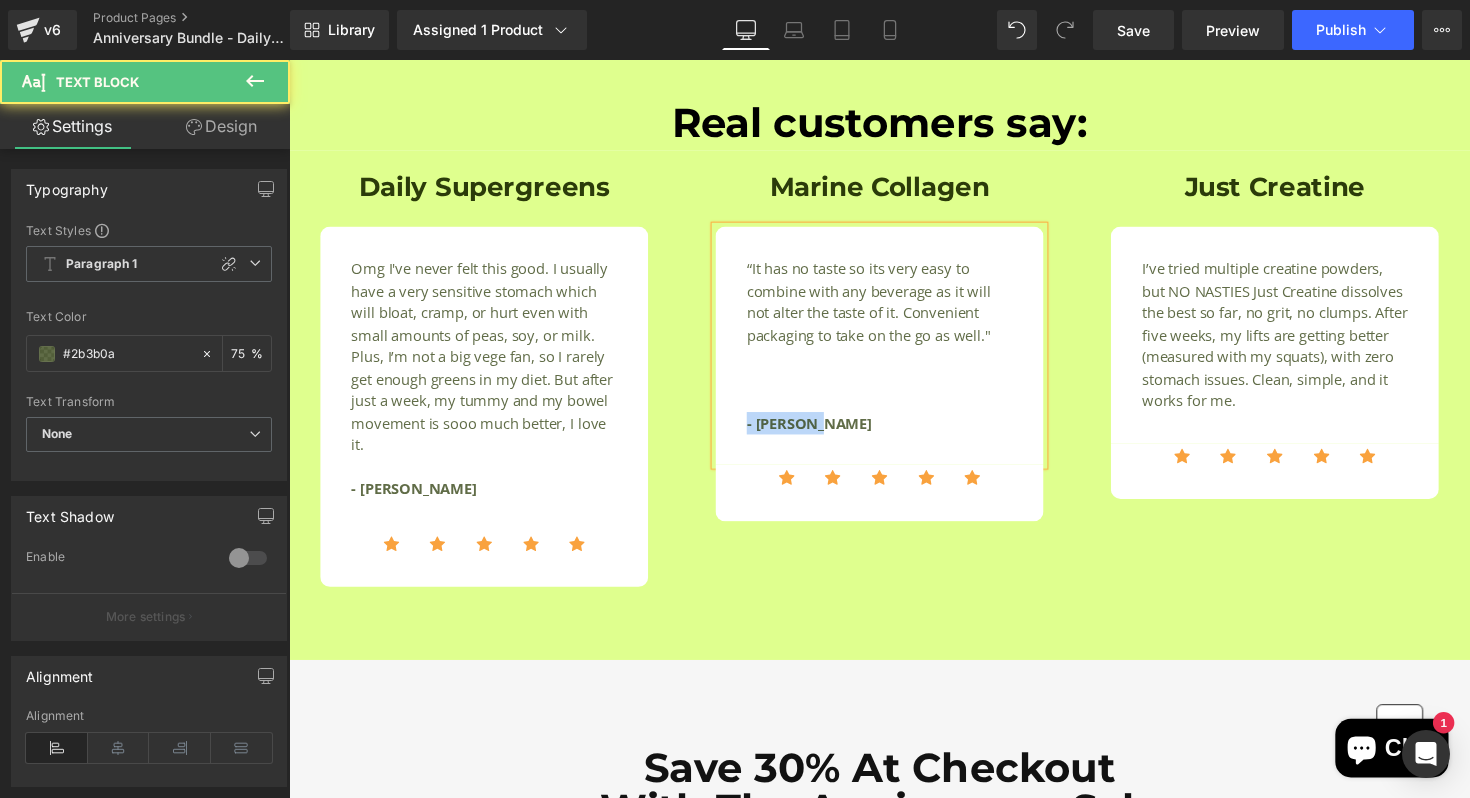 drag, startPoint x: 847, startPoint y: 434, endPoint x: 756, endPoint y: 434, distance: 91 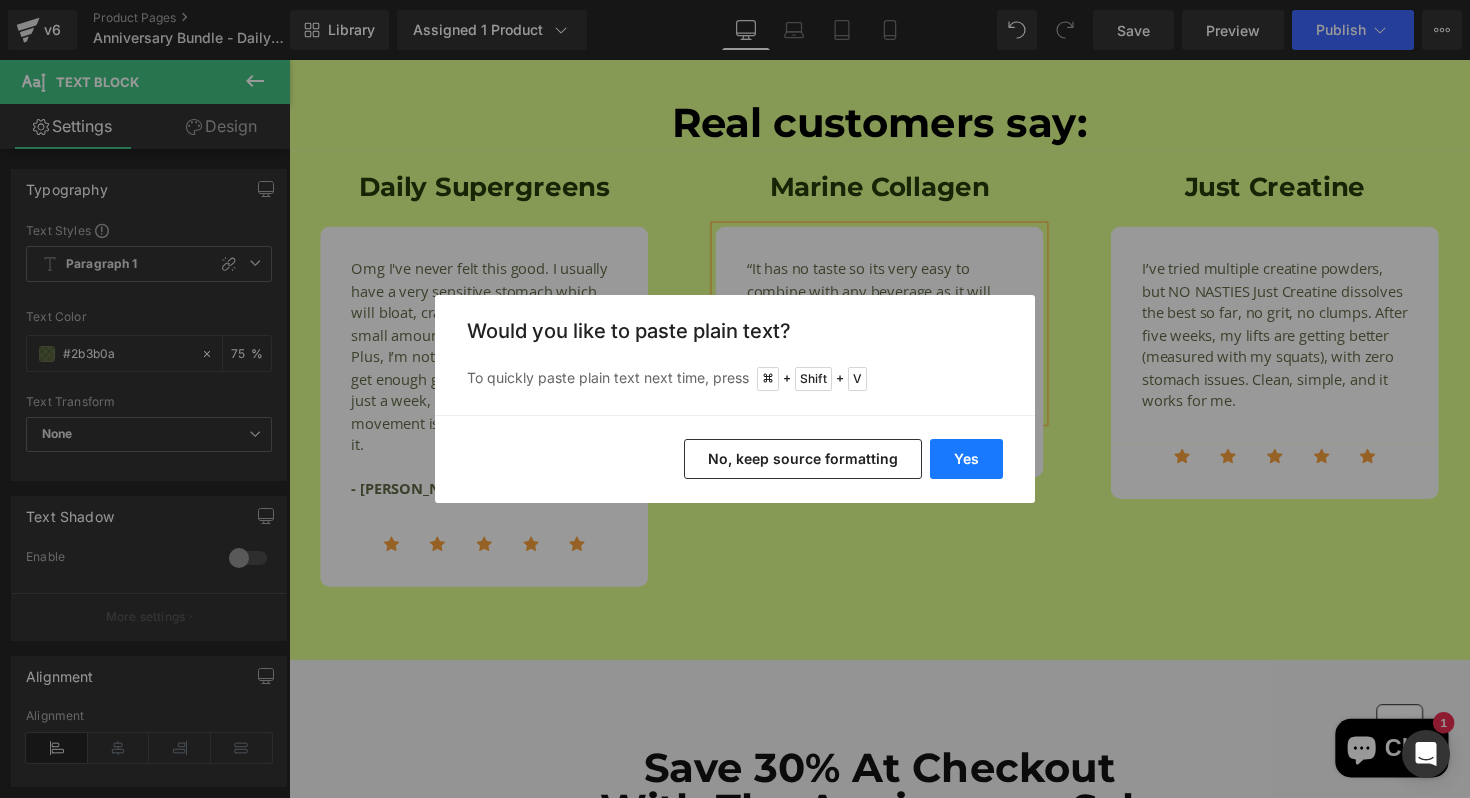 click on "Yes" at bounding box center (966, 459) 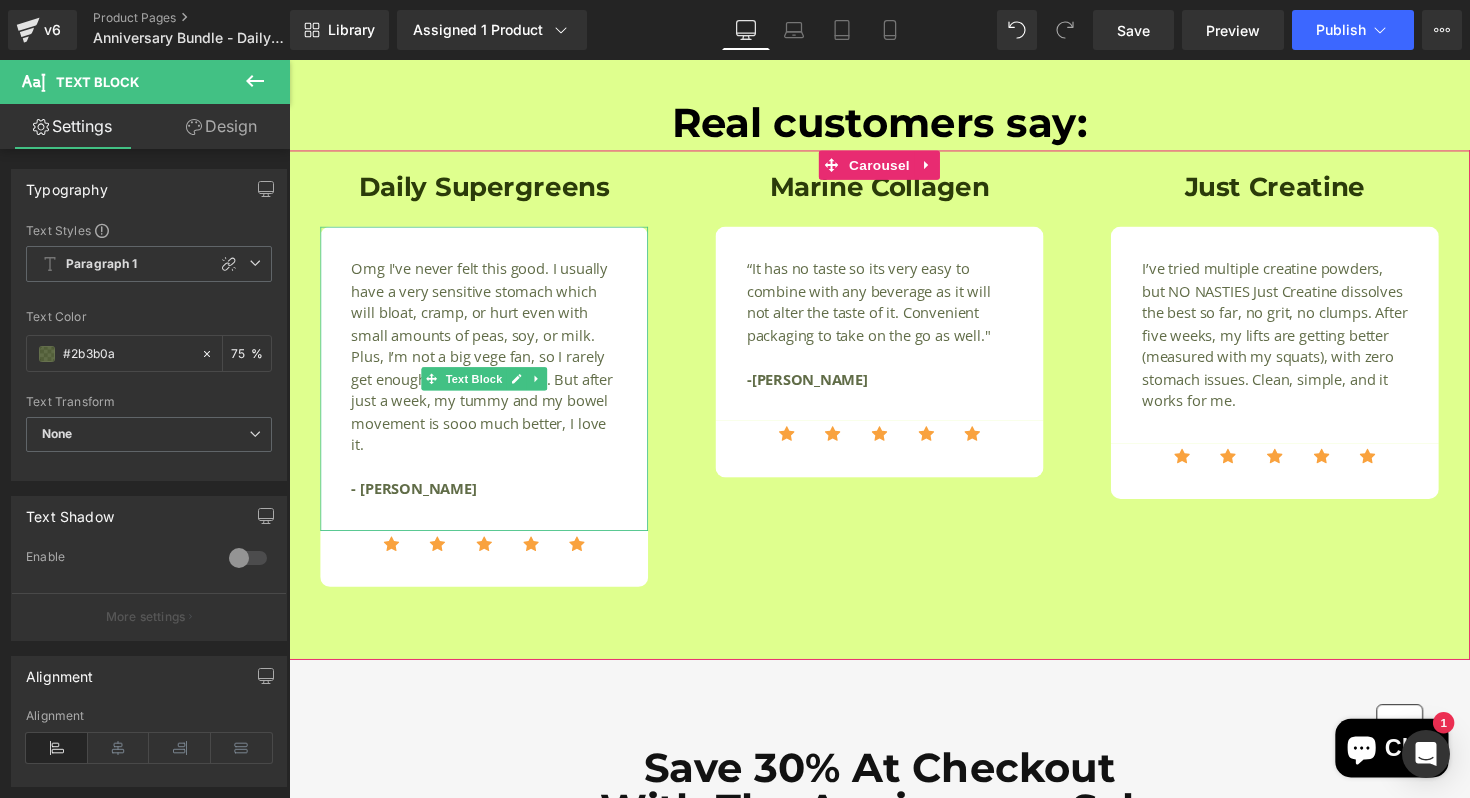 click at bounding box center [489, 477] 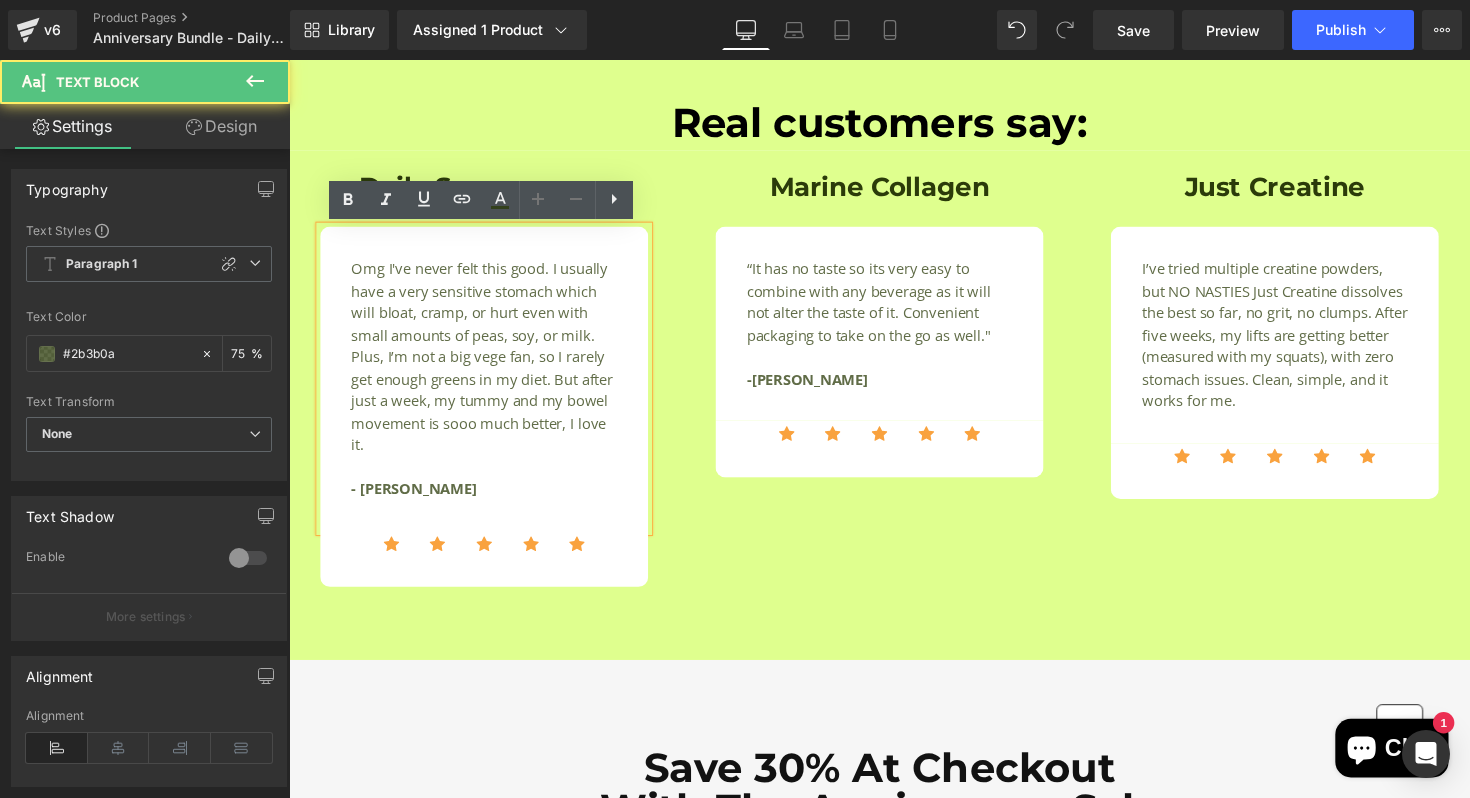 click at bounding box center [489, 477] 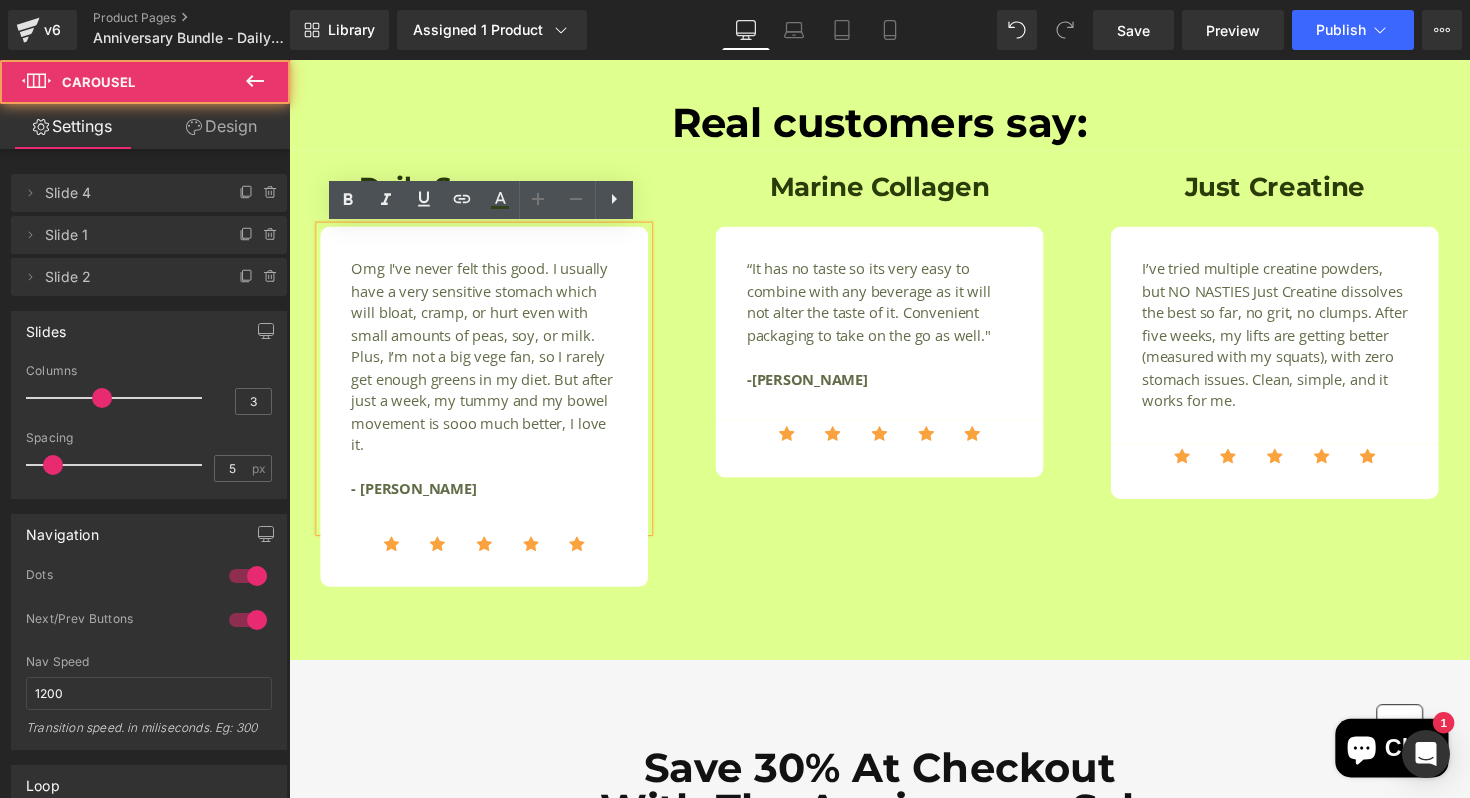 click on "Daily Supergreens Heading
Omg I've never felt this good. I usually have a very sensitive stomach which will bloat, cramp, or hurt even with small amounts of peas, soy, or milk. Plus, I’m not a big vege fan, so I rarely get enough greens in my diet. But after just a week, my tummy and my bowel movement is sooo much better, I love it. - Salima M. Text Block
Icon
Icon
Icon
Icon" at bounding box center (894, 414) 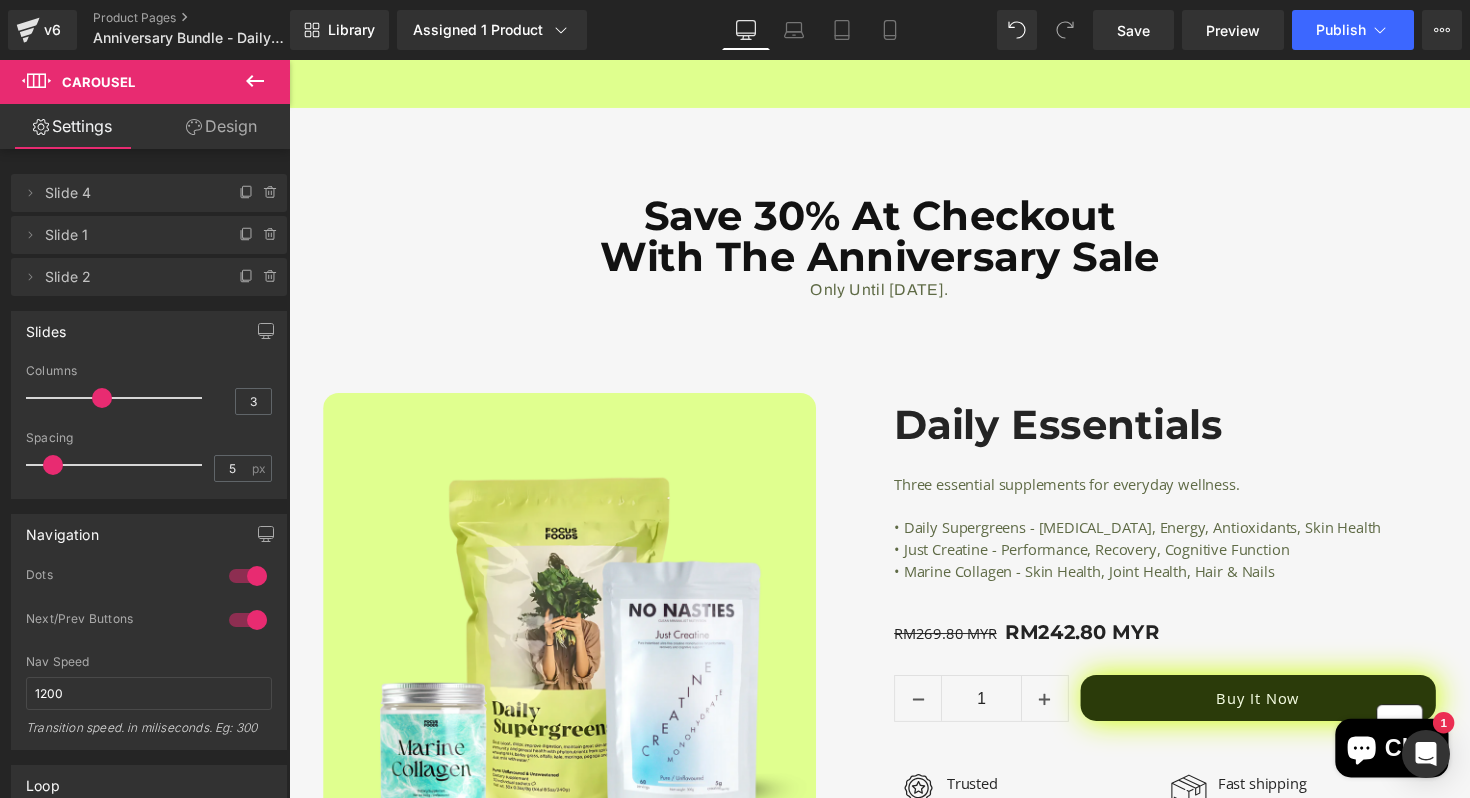 scroll, scrollTop: 3329, scrollLeft: 0, axis: vertical 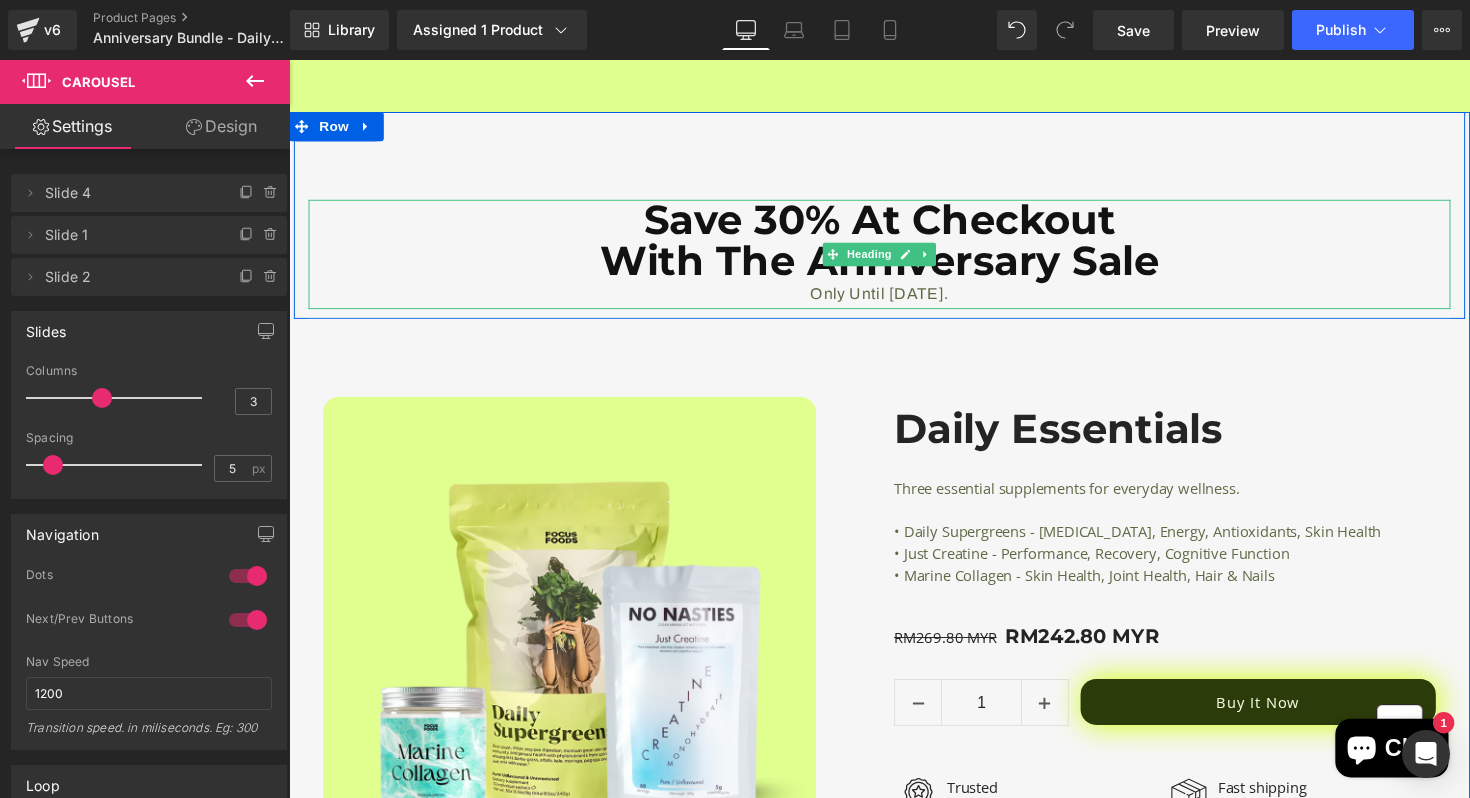 click on "Only Until [DATE]." at bounding box center (894, 300) 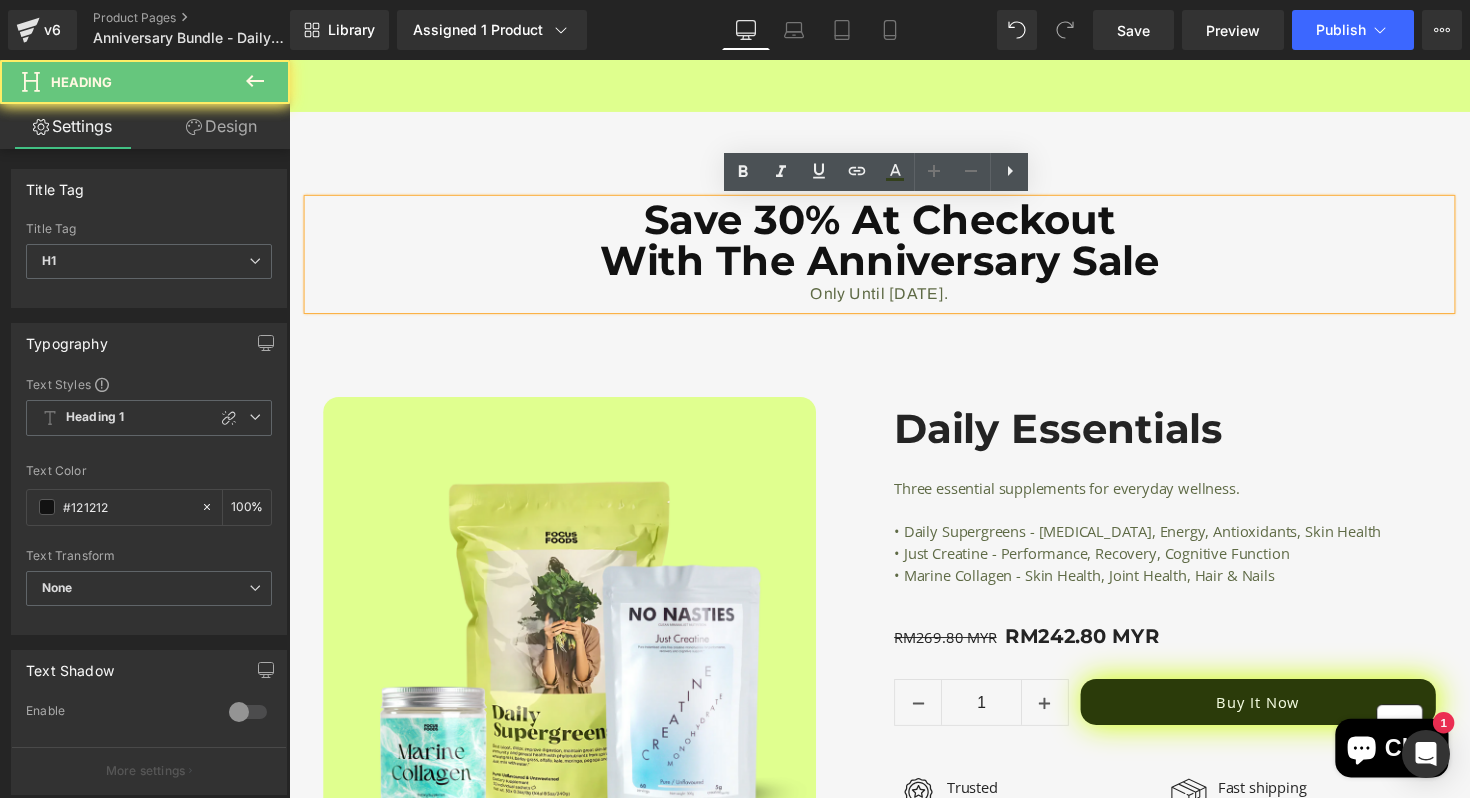 click on "Only Until [DATE]." at bounding box center [894, 300] 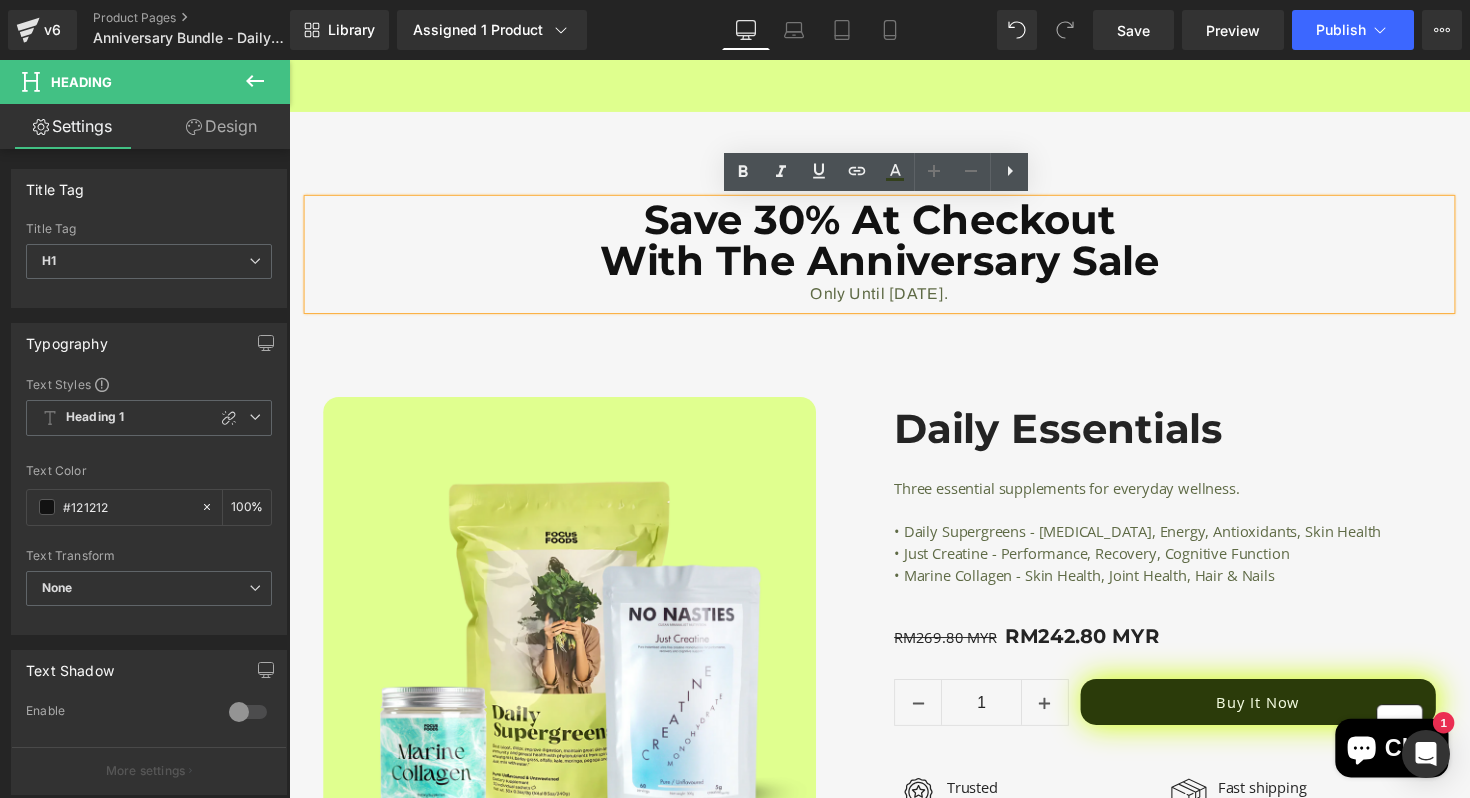 type 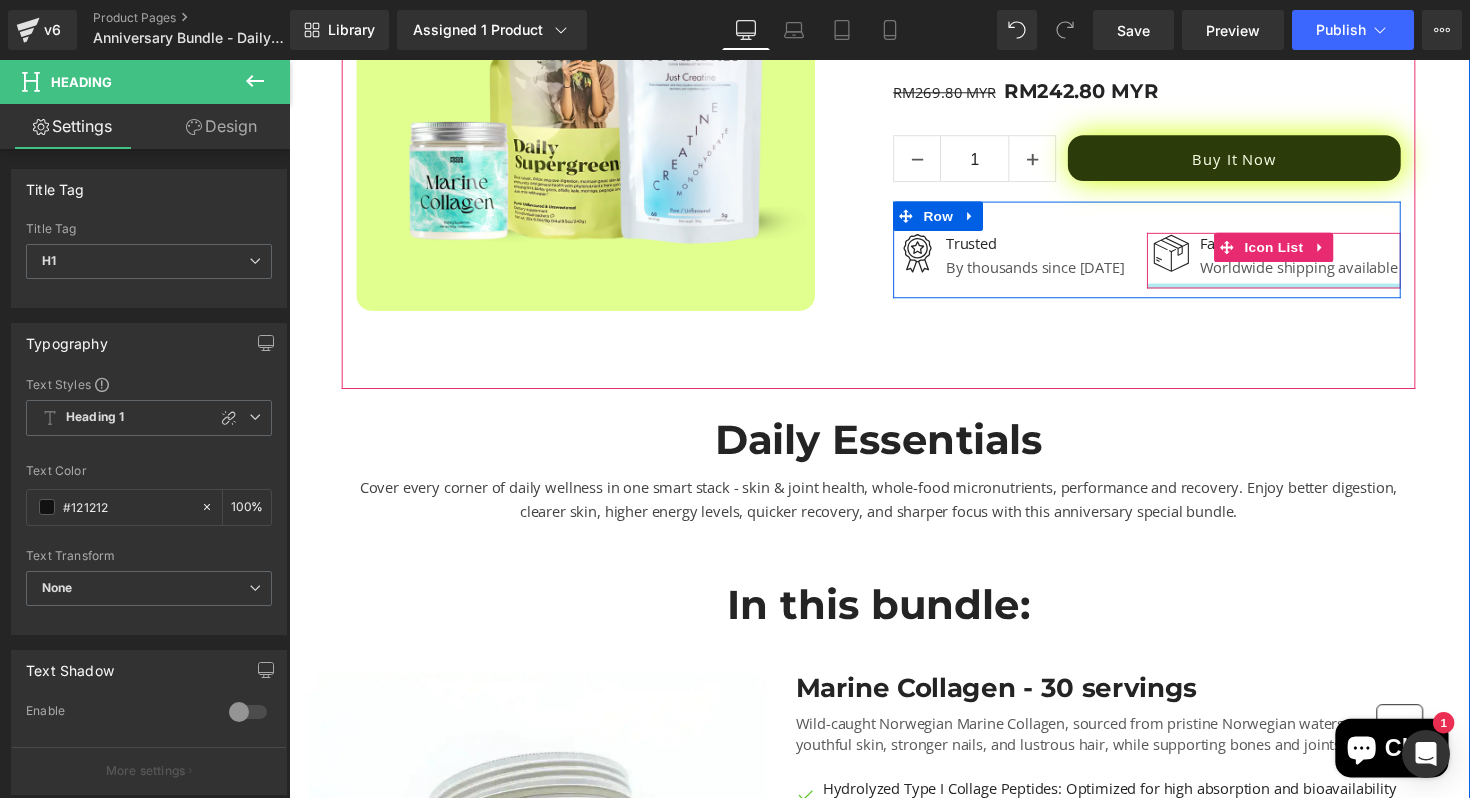 scroll, scrollTop: 0, scrollLeft: 0, axis: both 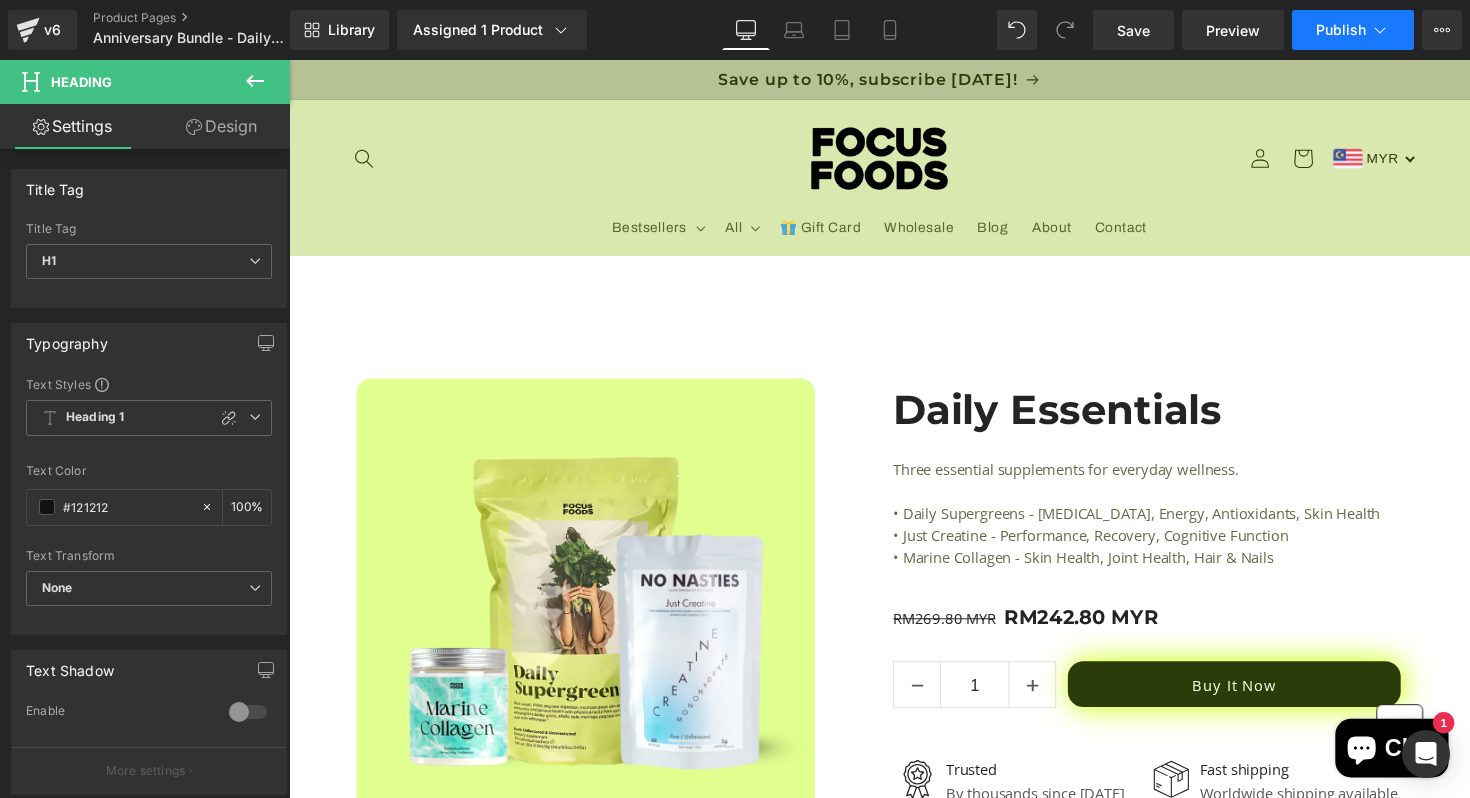 click on "Publish" at bounding box center (1341, 30) 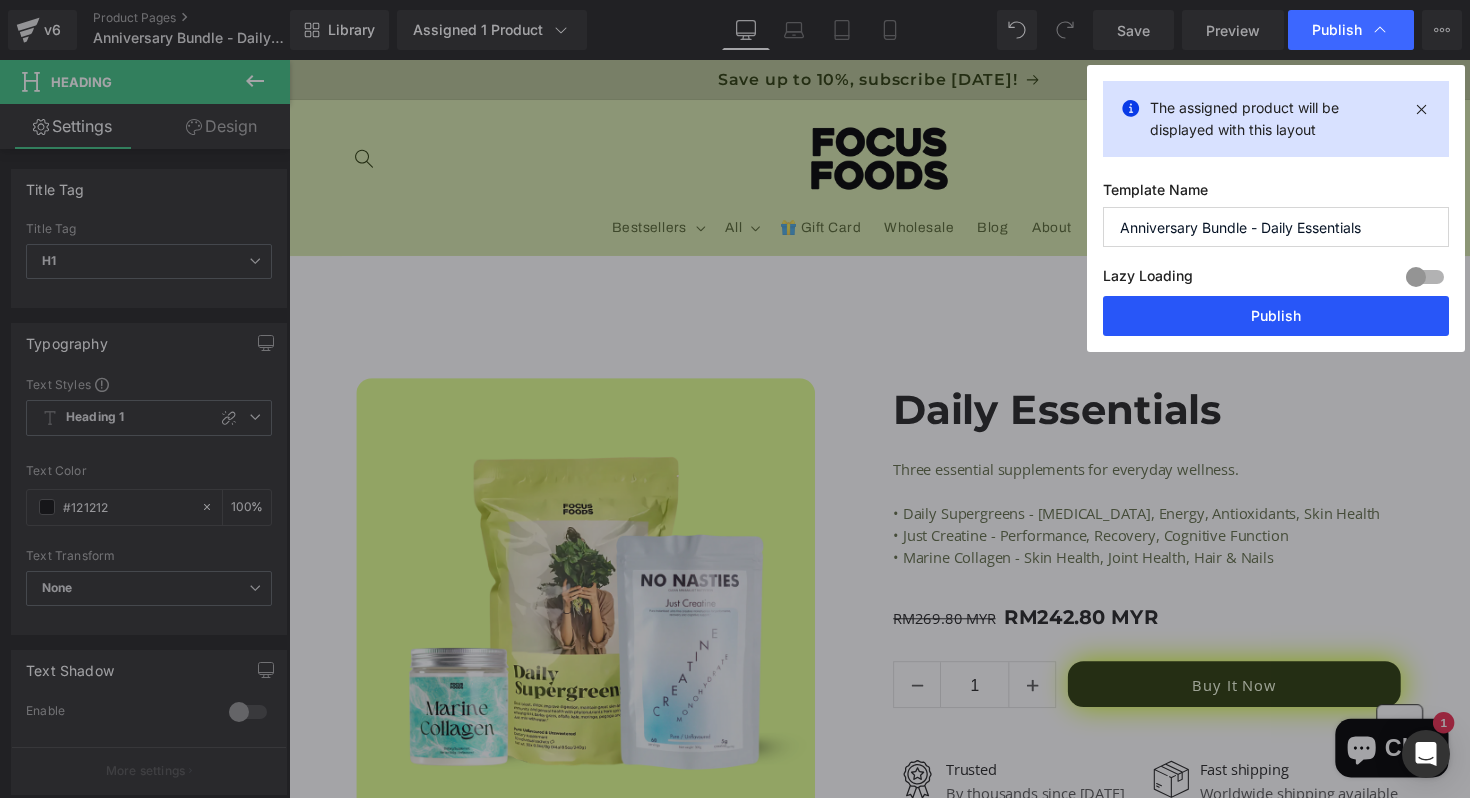 click on "Publish" at bounding box center (1276, 316) 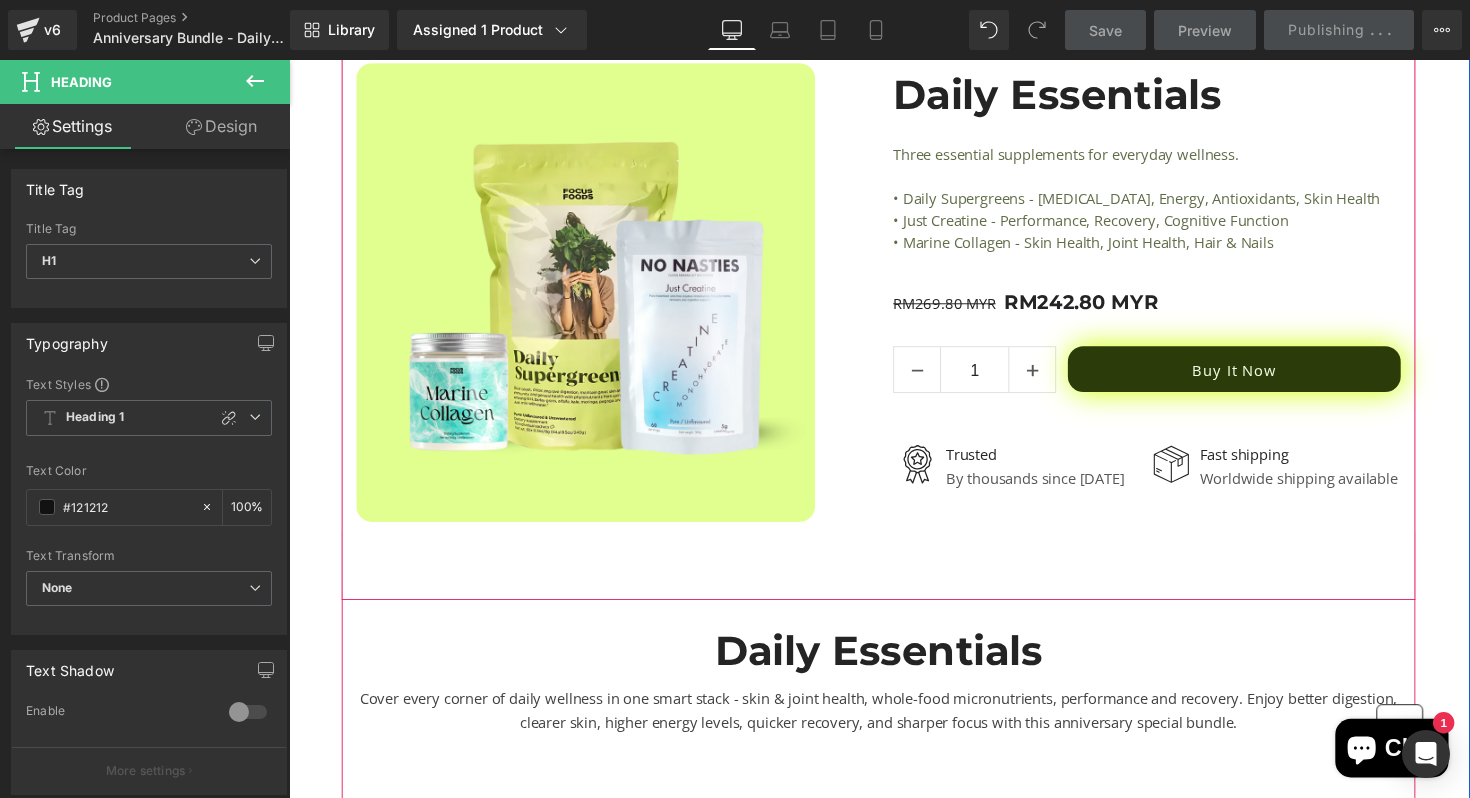 scroll, scrollTop: 327, scrollLeft: 0, axis: vertical 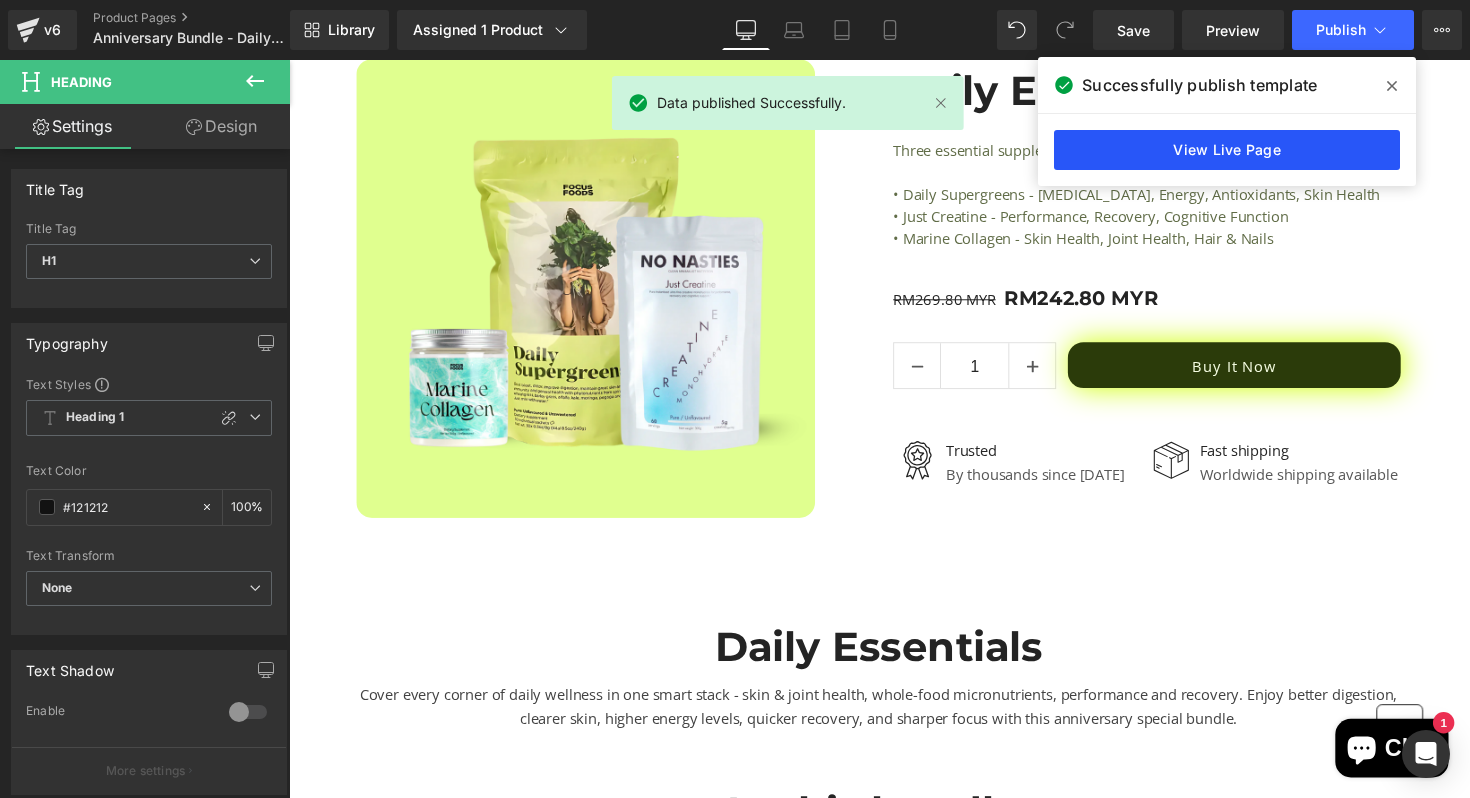 click on "View Live Page" at bounding box center [1227, 150] 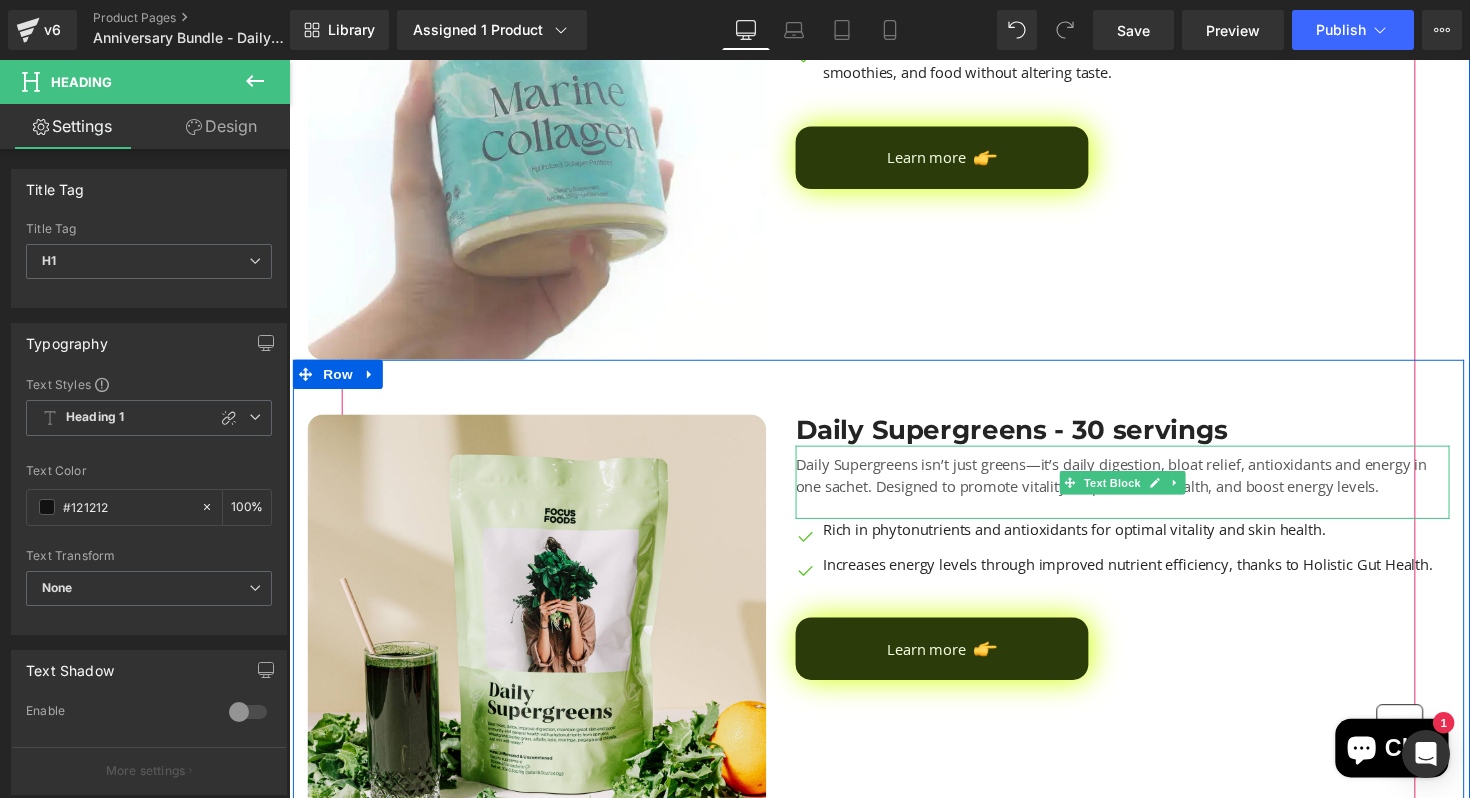 scroll, scrollTop: 1390, scrollLeft: 0, axis: vertical 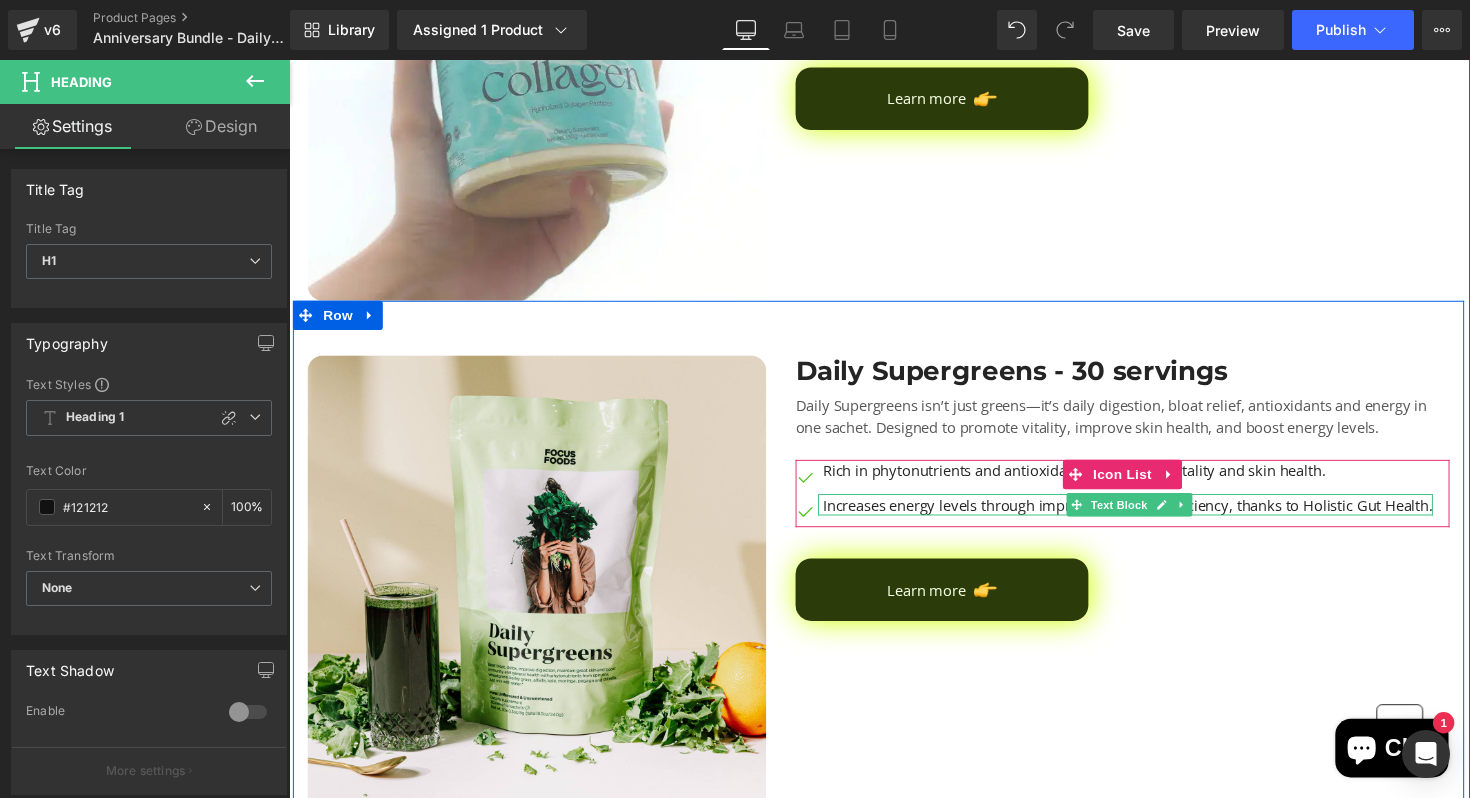 click on "Increases energy levels through improved nutrient efficiency, thanks to Holistic Gut Health." at bounding box center (1148, 516) 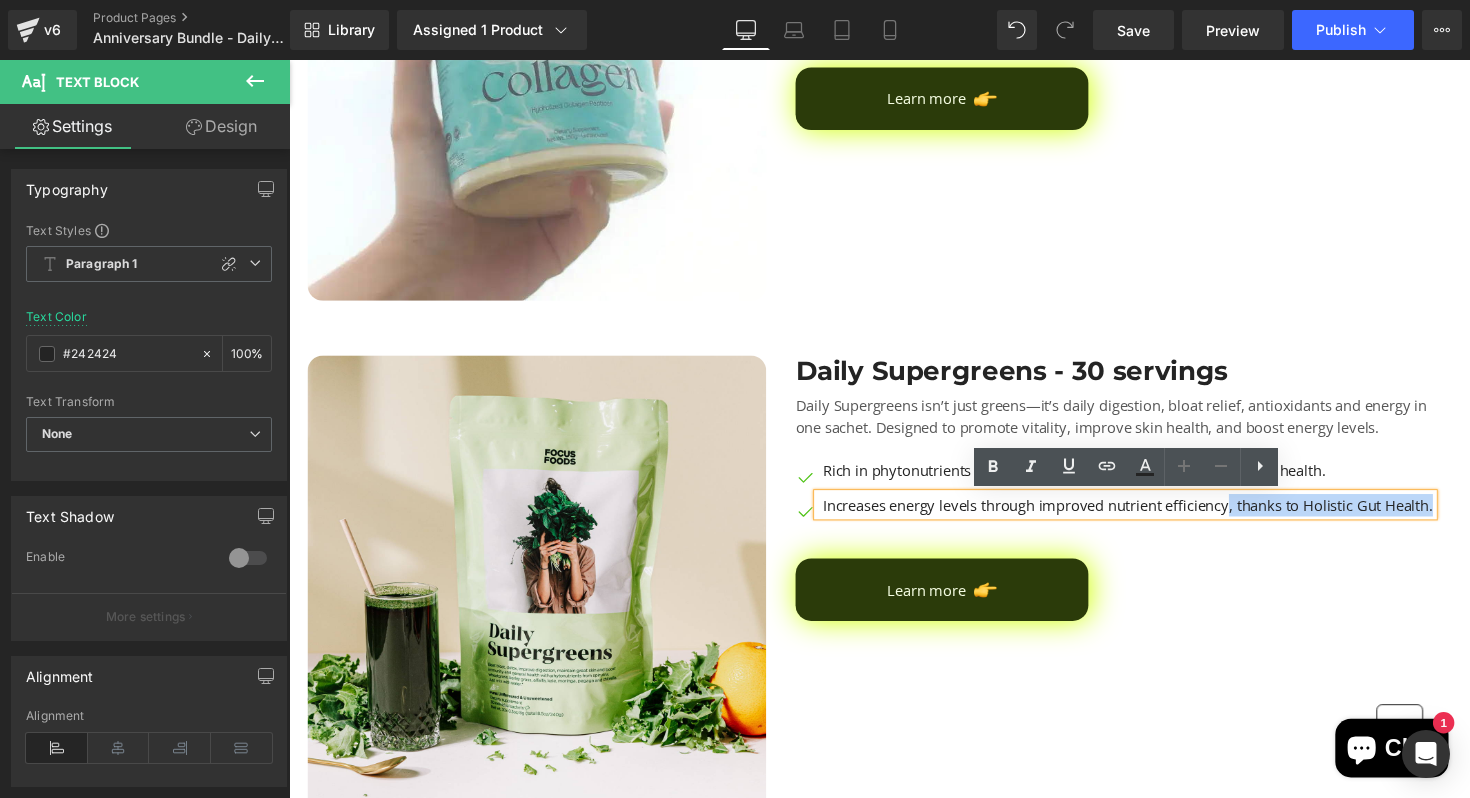 drag, startPoint x: 1256, startPoint y: 518, endPoint x: 1472, endPoint y: 518, distance: 216 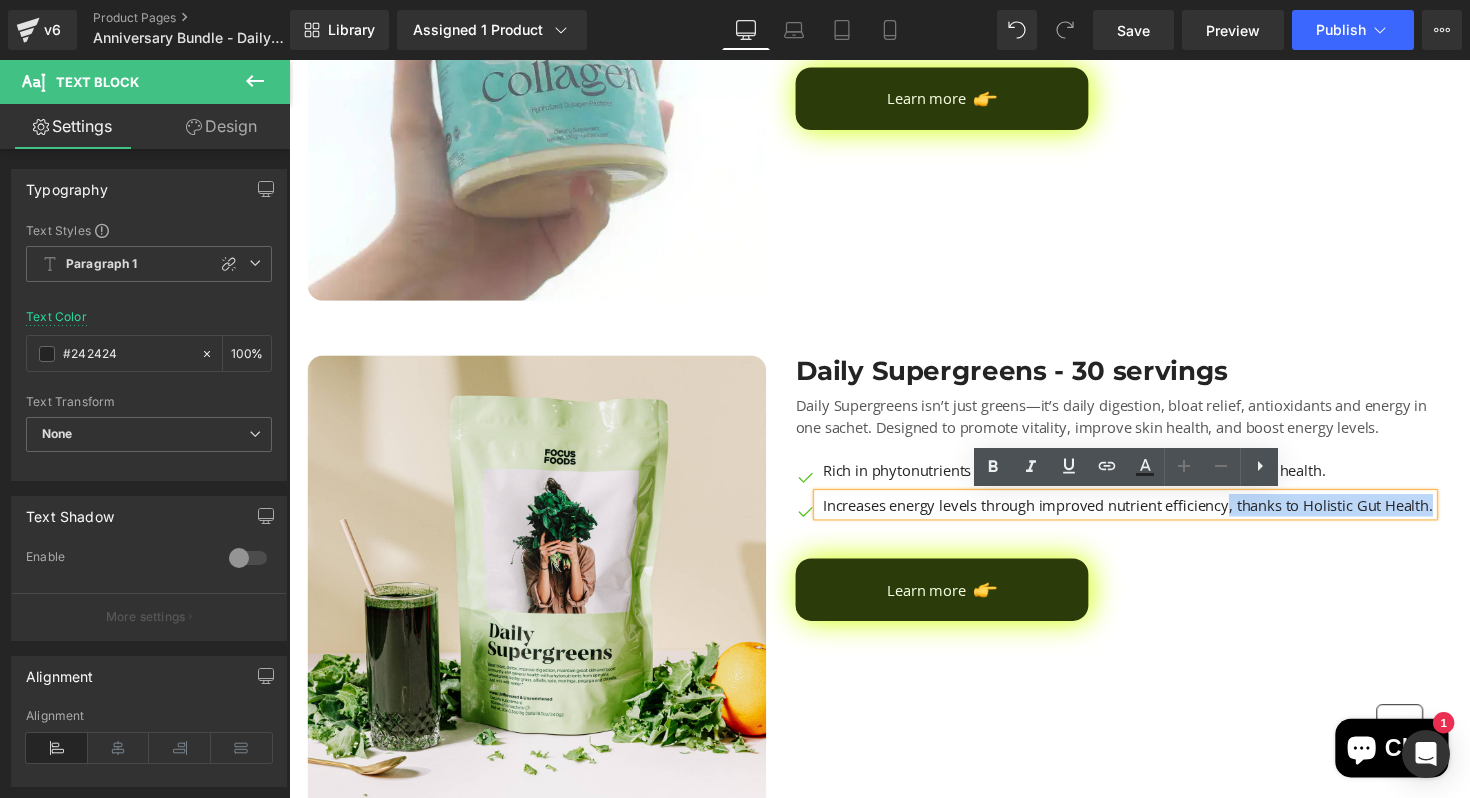 type 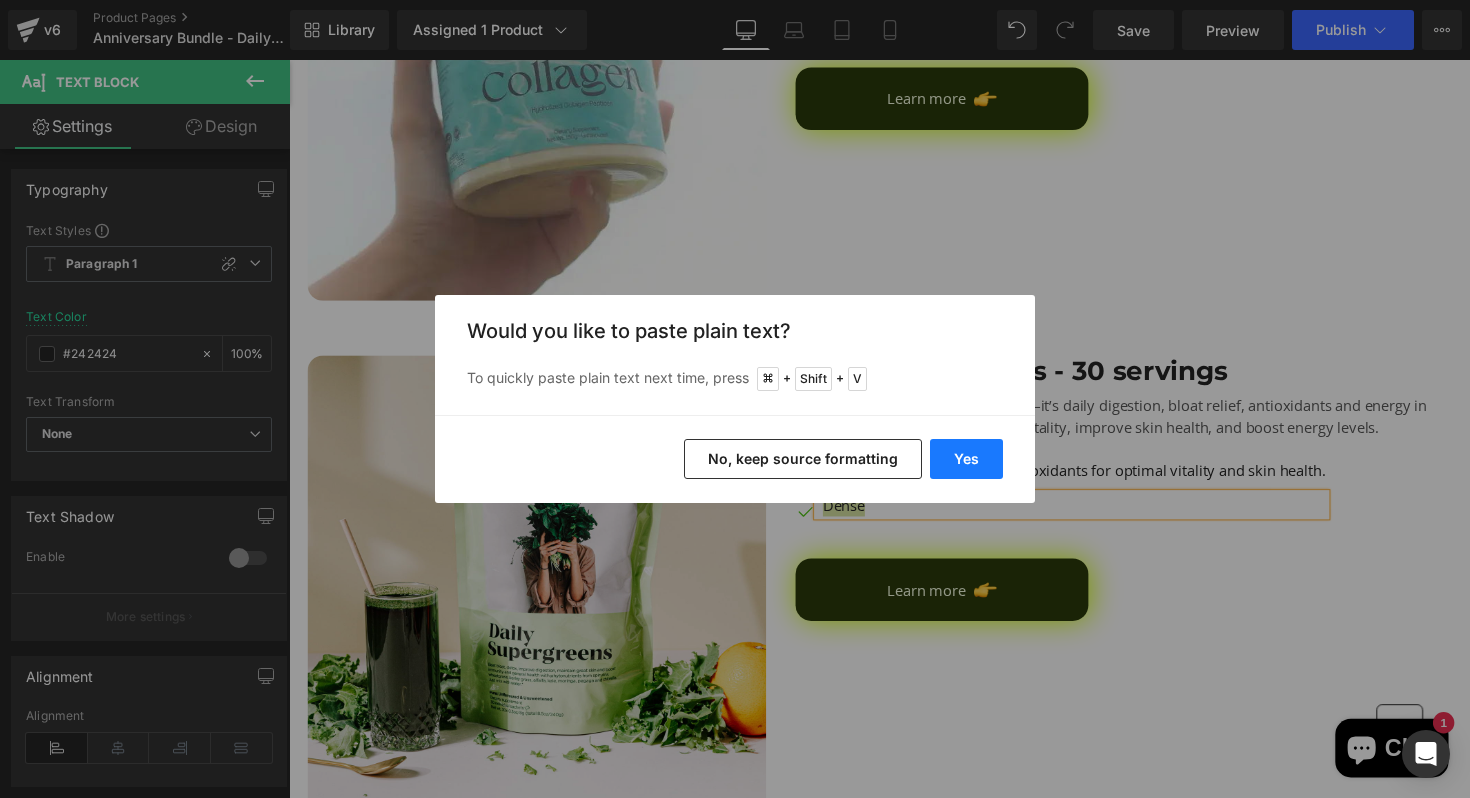 click on "Yes" at bounding box center (966, 459) 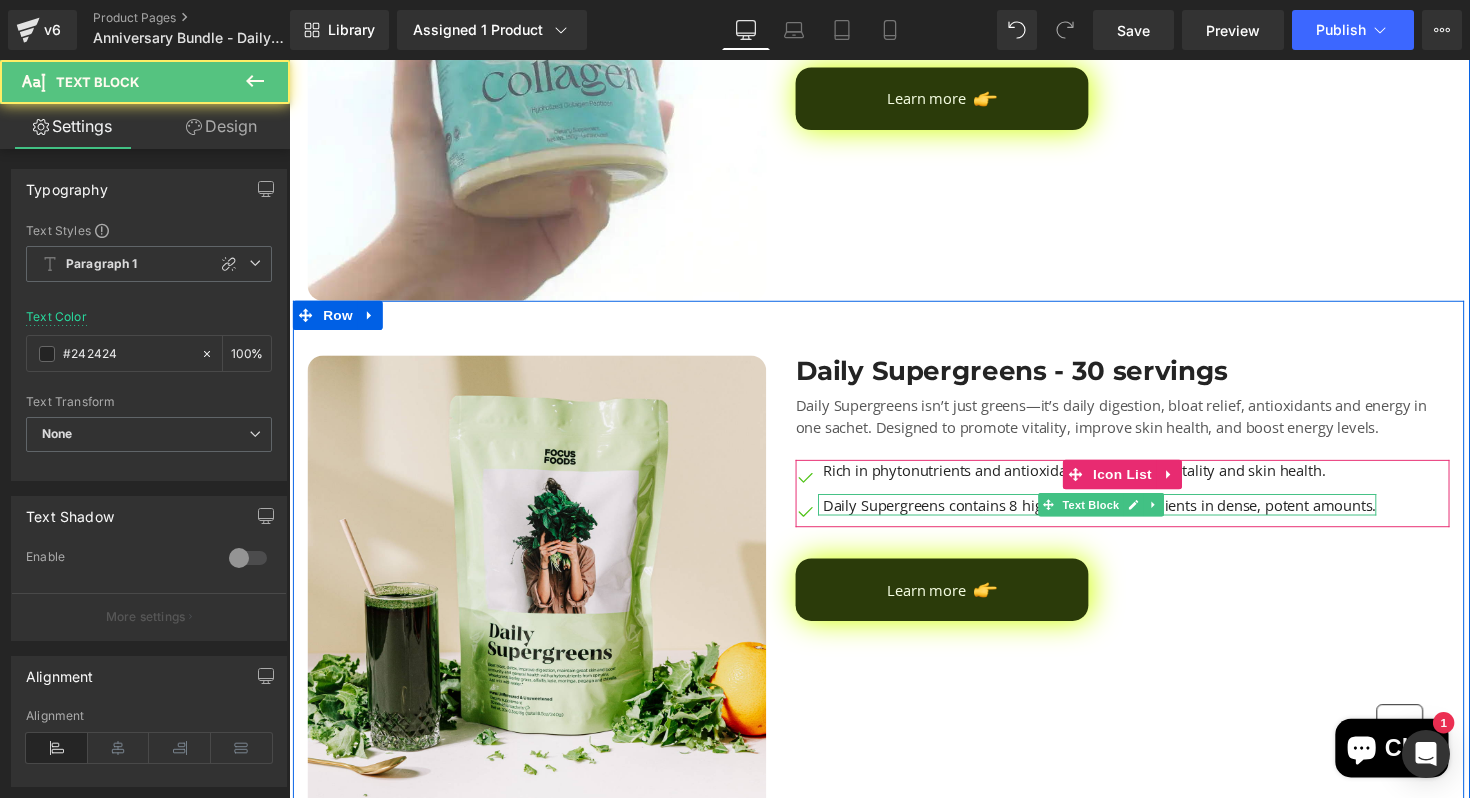 click on "Daily Supergreens contains 8 highly curated ingredients in dense, potent amounts." at bounding box center (1119, 516) 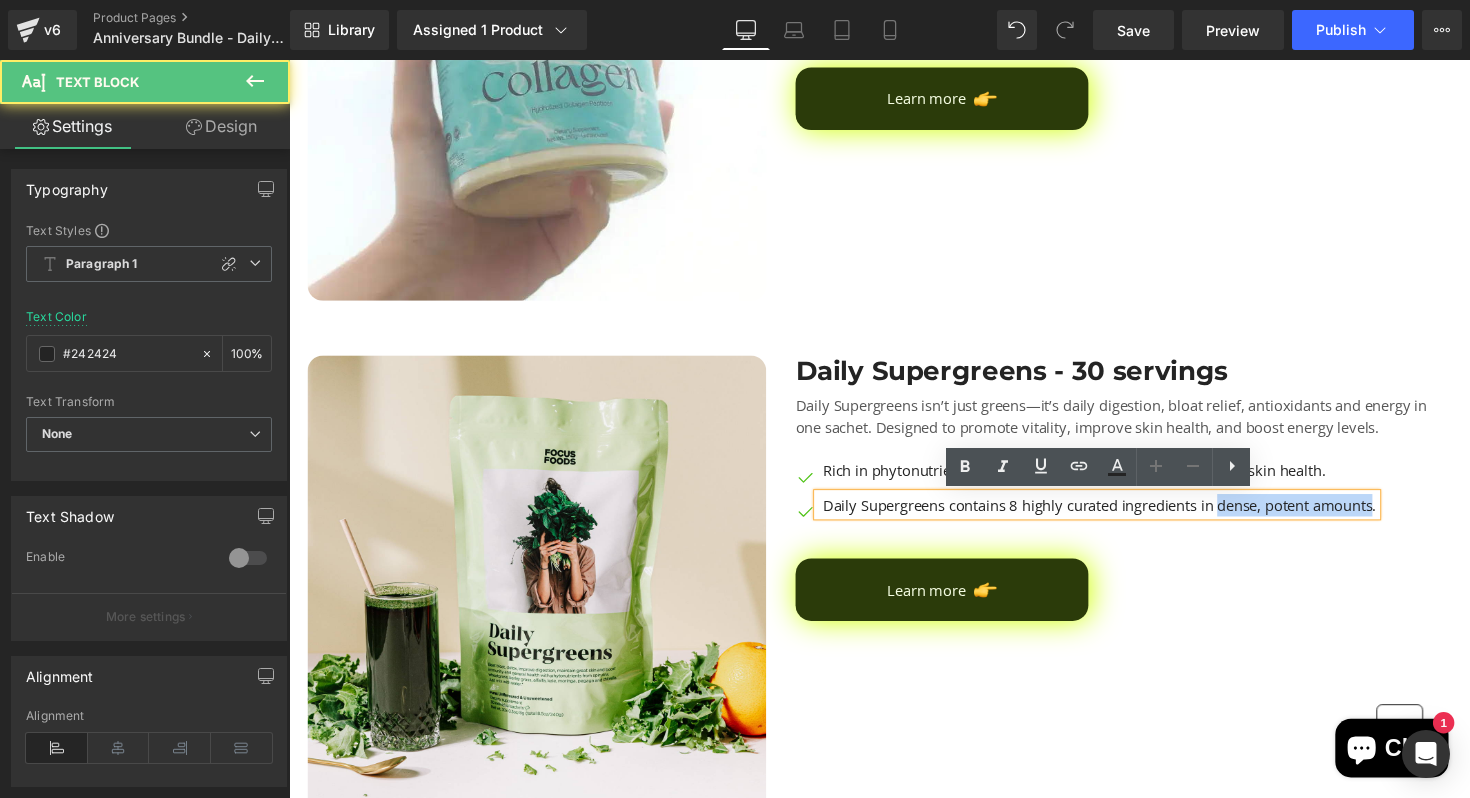 drag, startPoint x: 1245, startPoint y: 516, endPoint x: 1409, endPoint y: 515, distance: 164.00305 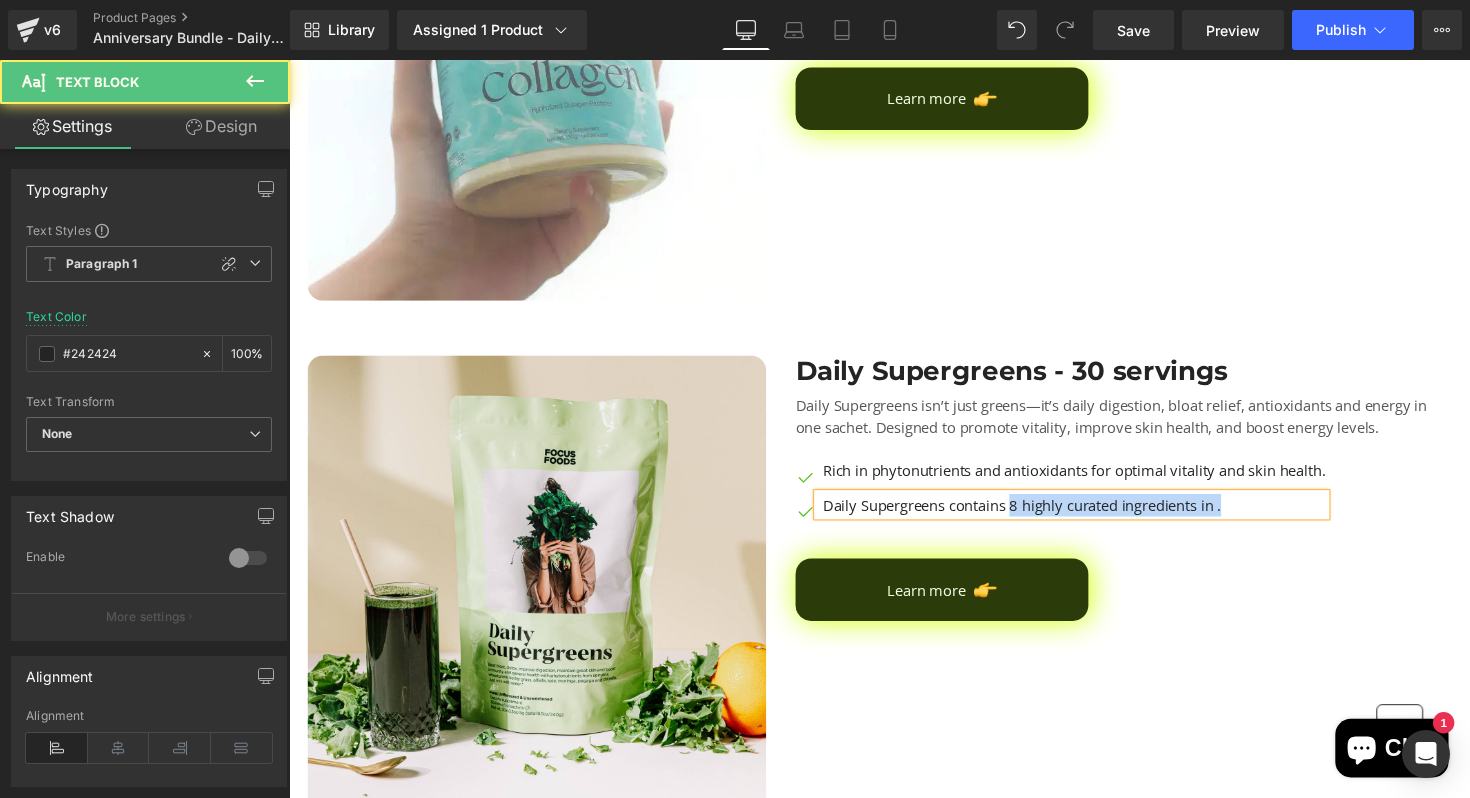 drag, startPoint x: 1029, startPoint y: 514, endPoint x: 829, endPoint y: 515, distance: 200.0025 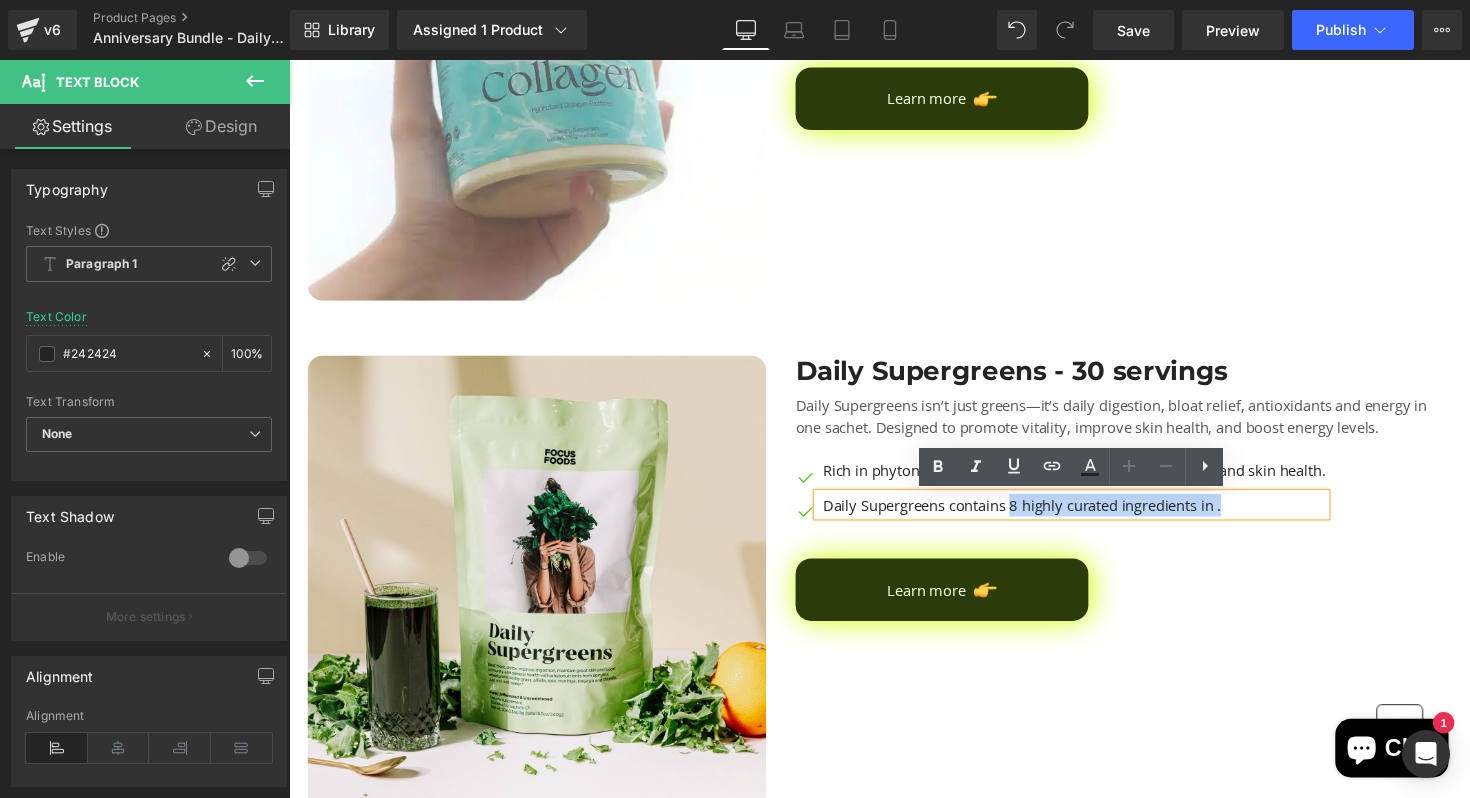 click on "Daily Supergreens contains 8 highly curated ingredients in ." at bounding box center (1093, 516) 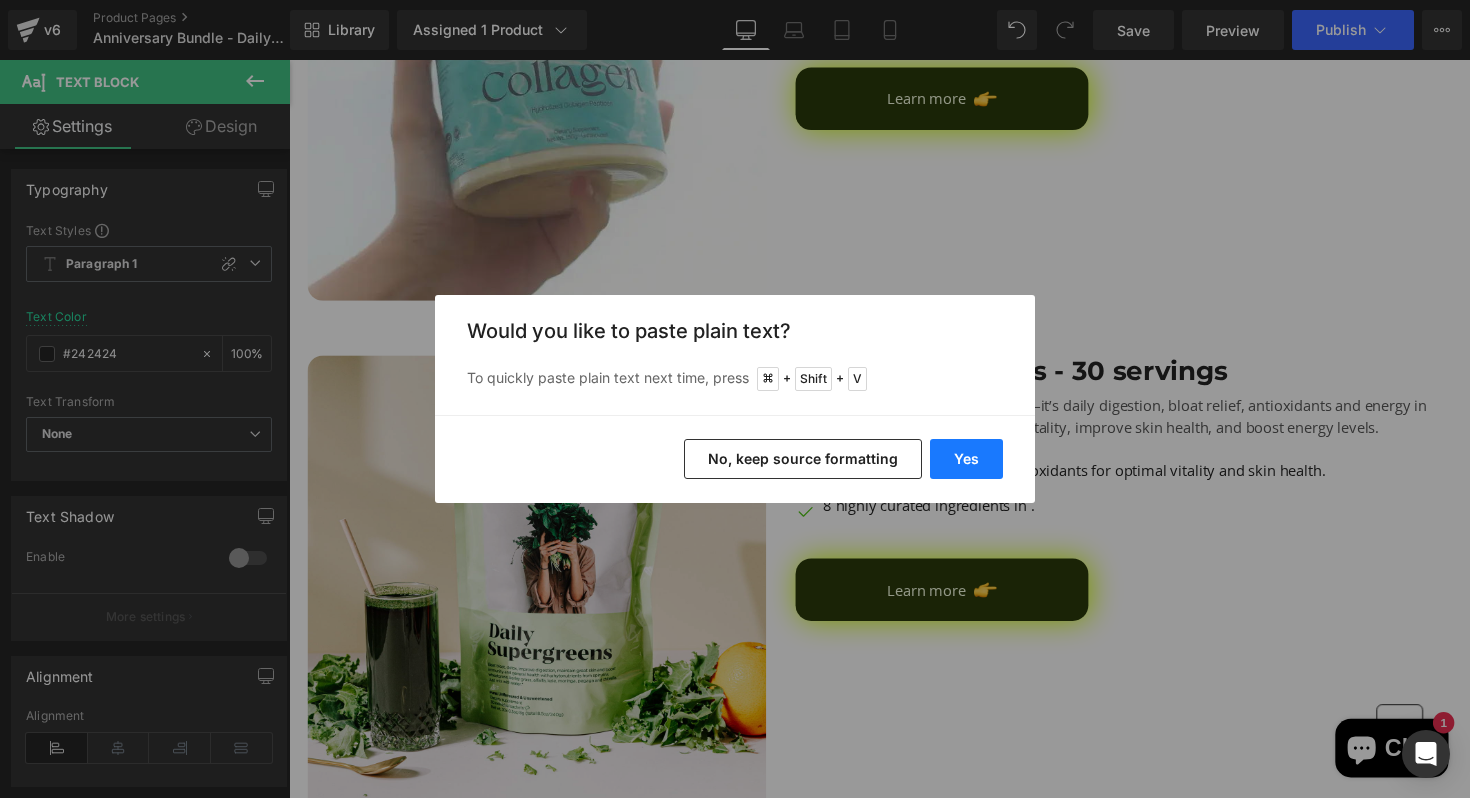 click on "Yes" at bounding box center (966, 459) 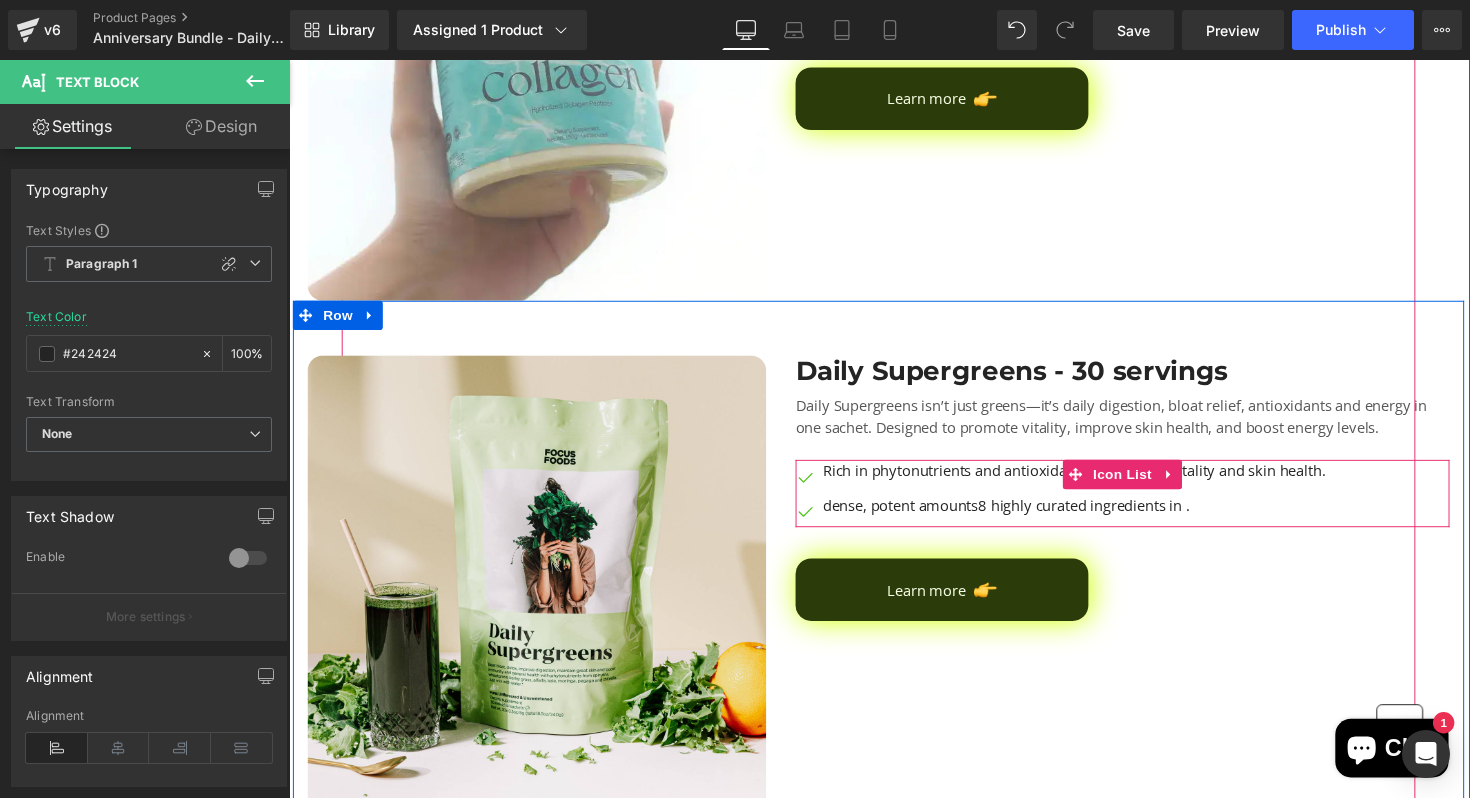 click on "Image
Rich in phytonutrients and antioxidants for optimal vitality and skin health.
Text Block
Image
dense, potent amounts8 highly curated ingredients in . Text Block" at bounding box center (1079, 504) 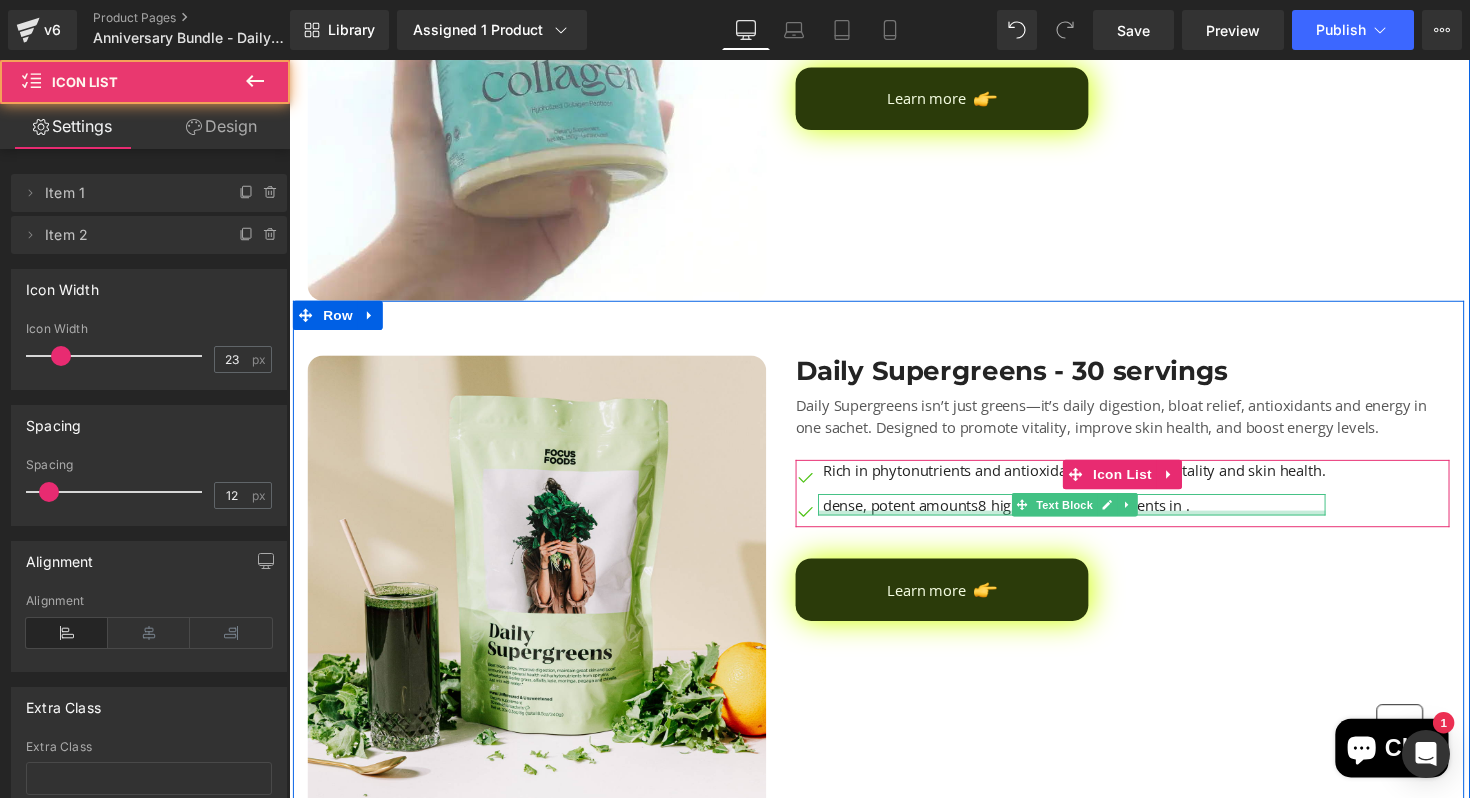 click at bounding box center (1091, 524) 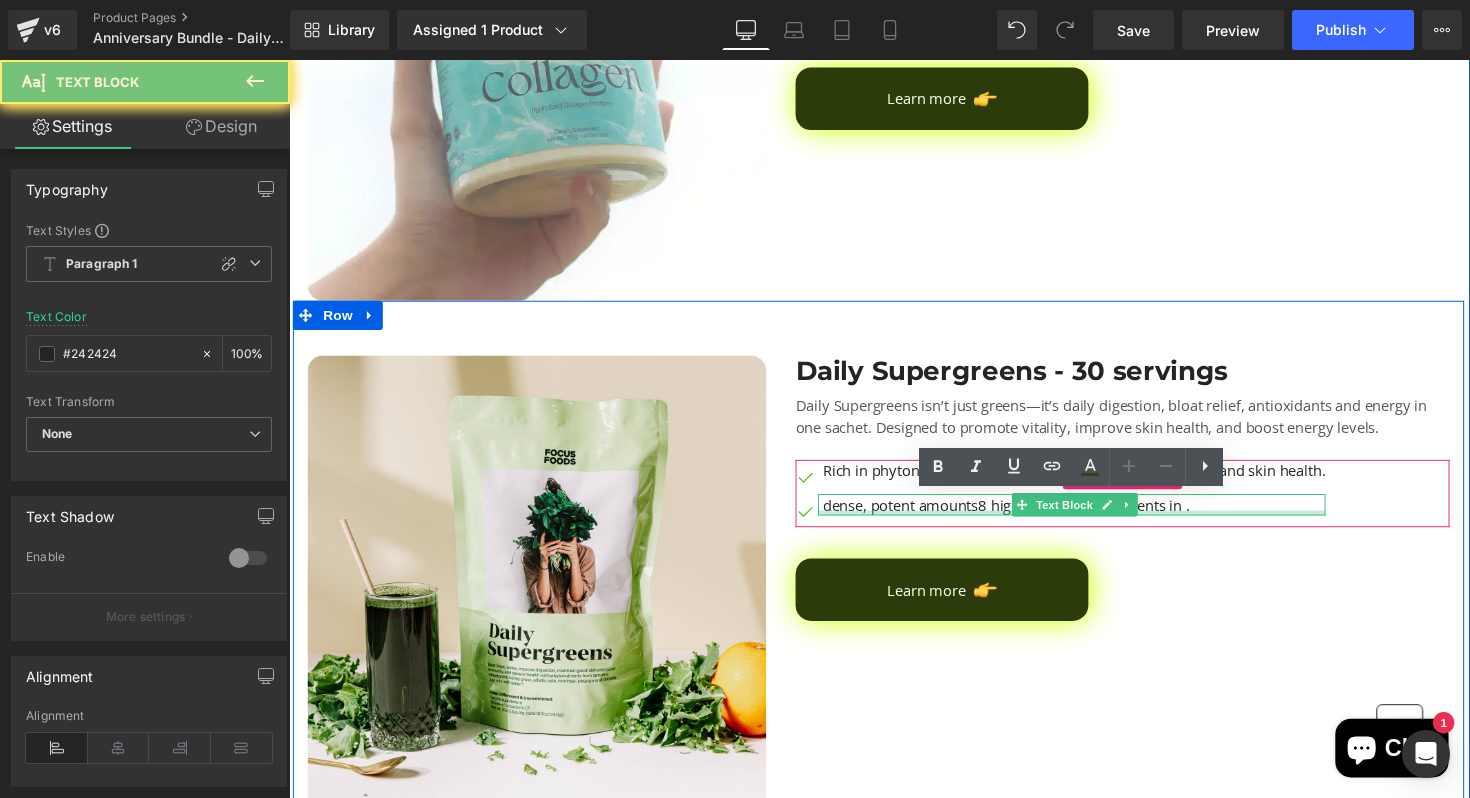 click on "dense, potent amounts8 highly curated ingredients in ." at bounding box center (1093, 516) 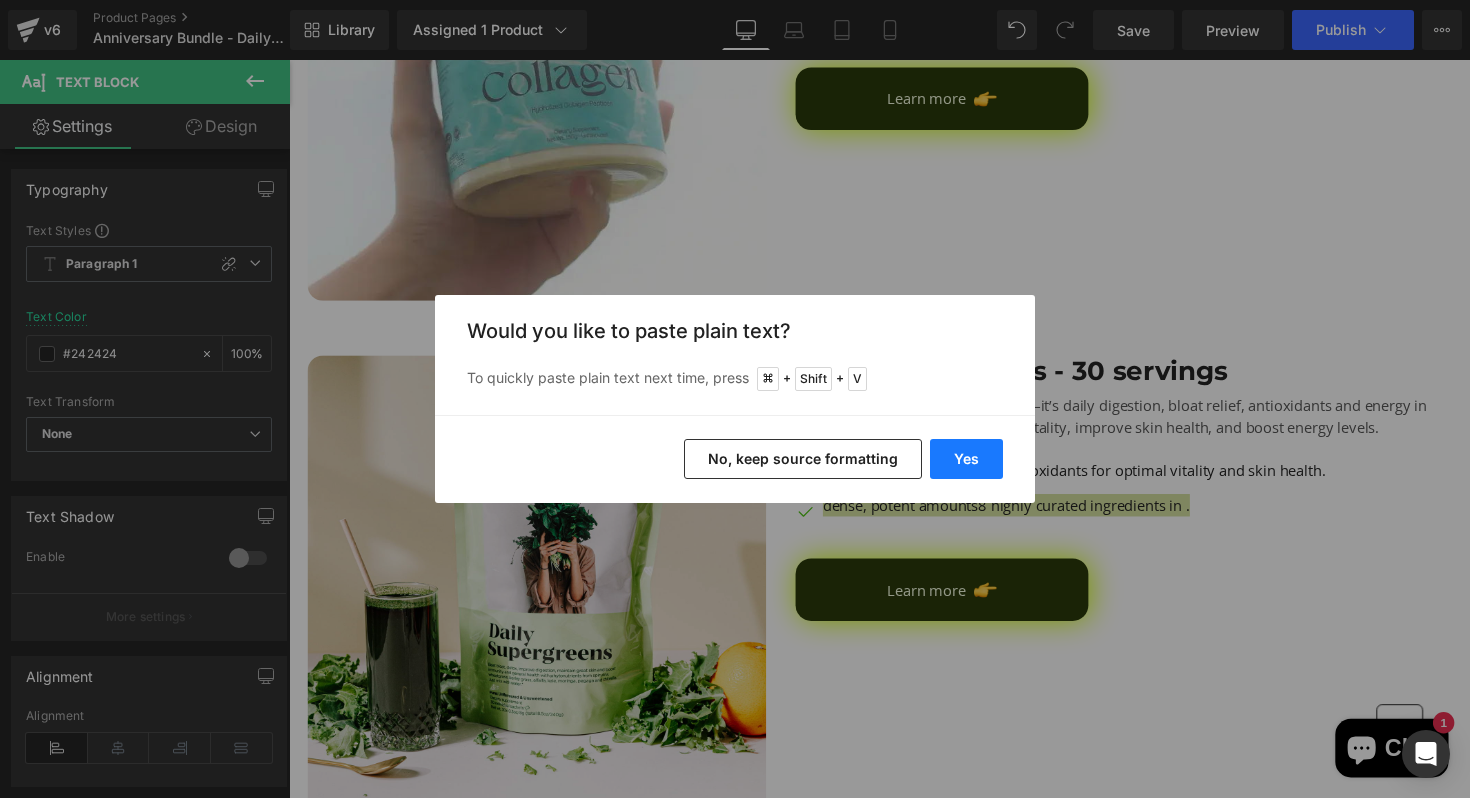 click on "Yes" at bounding box center (966, 459) 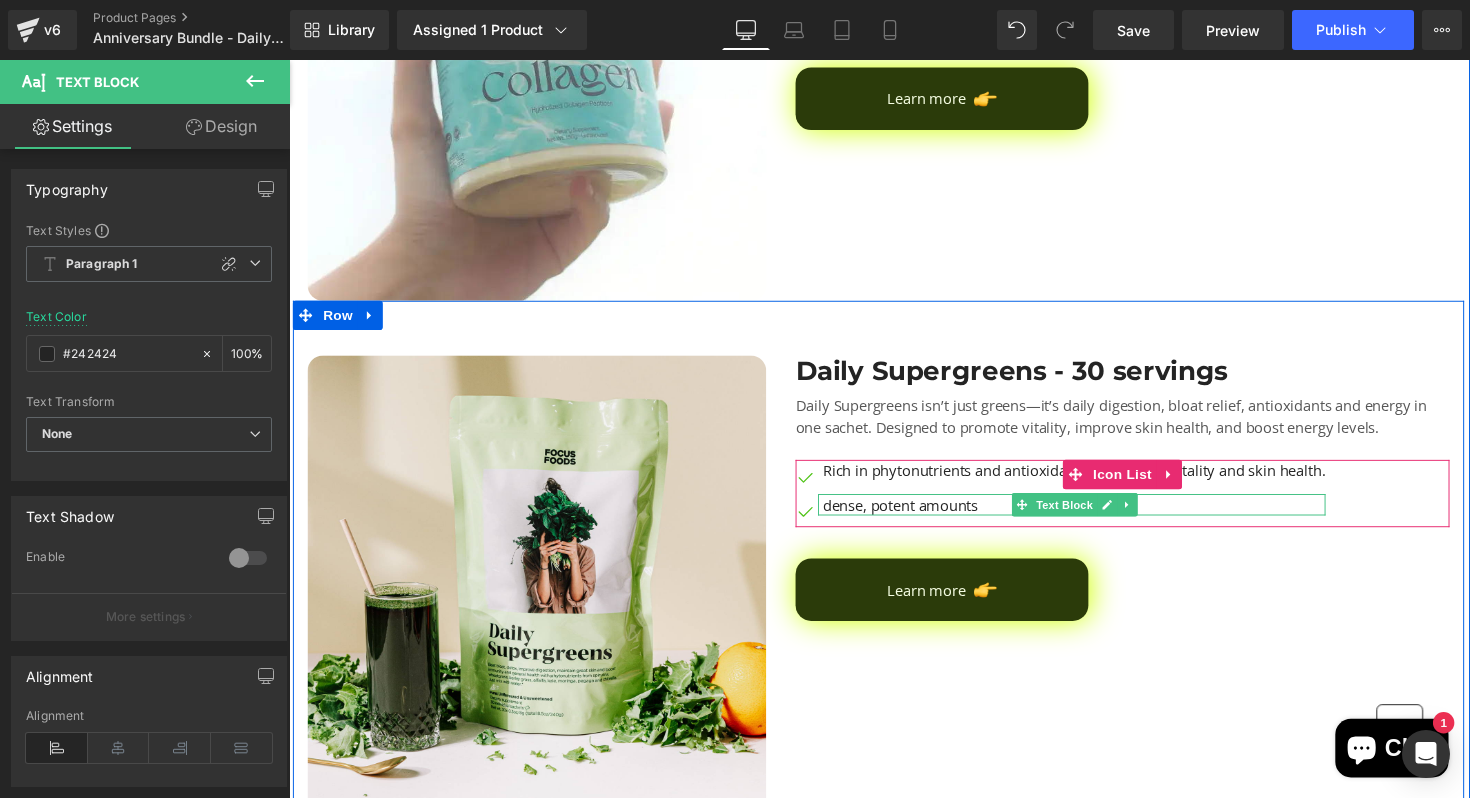 click on "dense, potent amounts" at bounding box center [1093, 516] 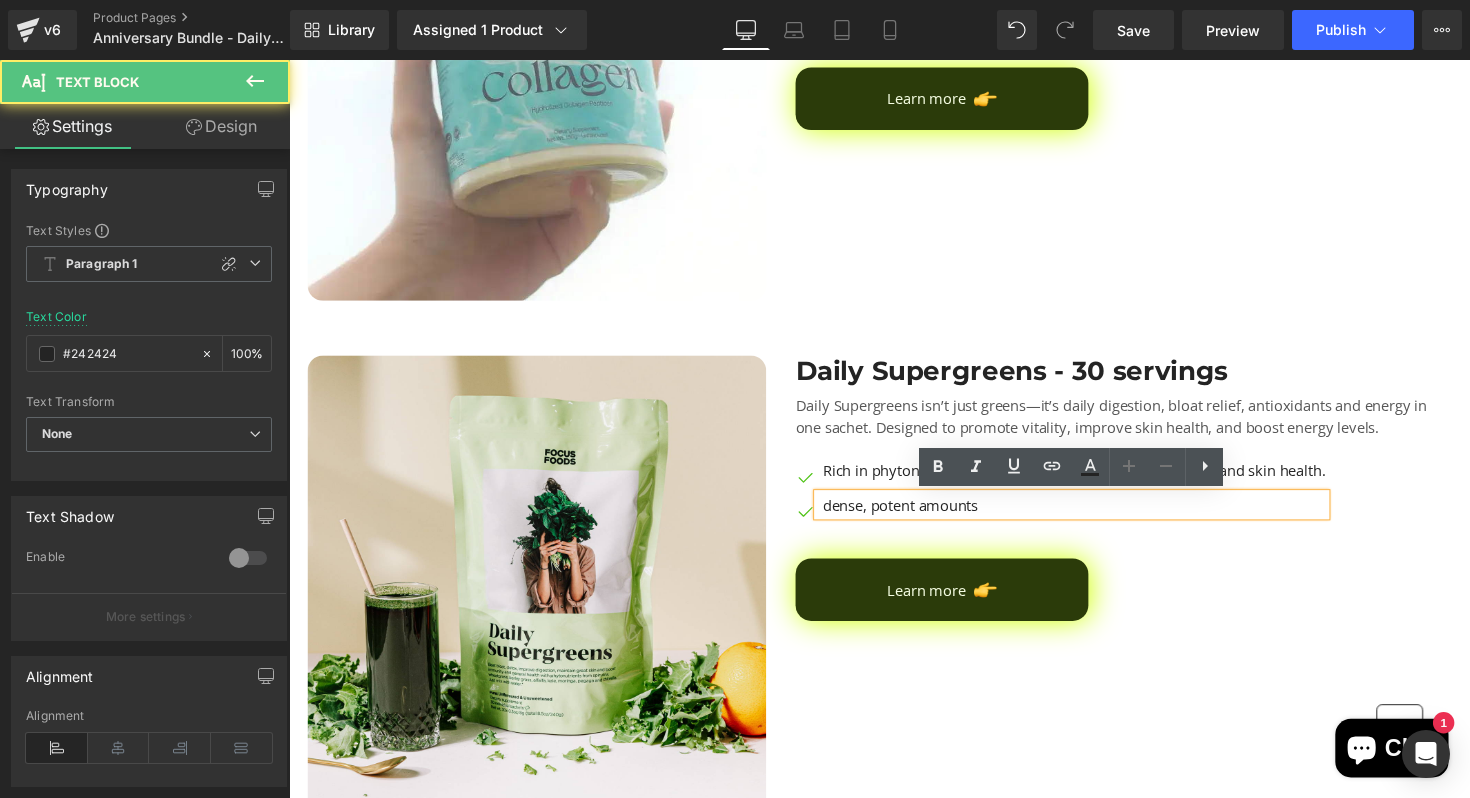 click on "dense, potent amounts" at bounding box center [1093, 516] 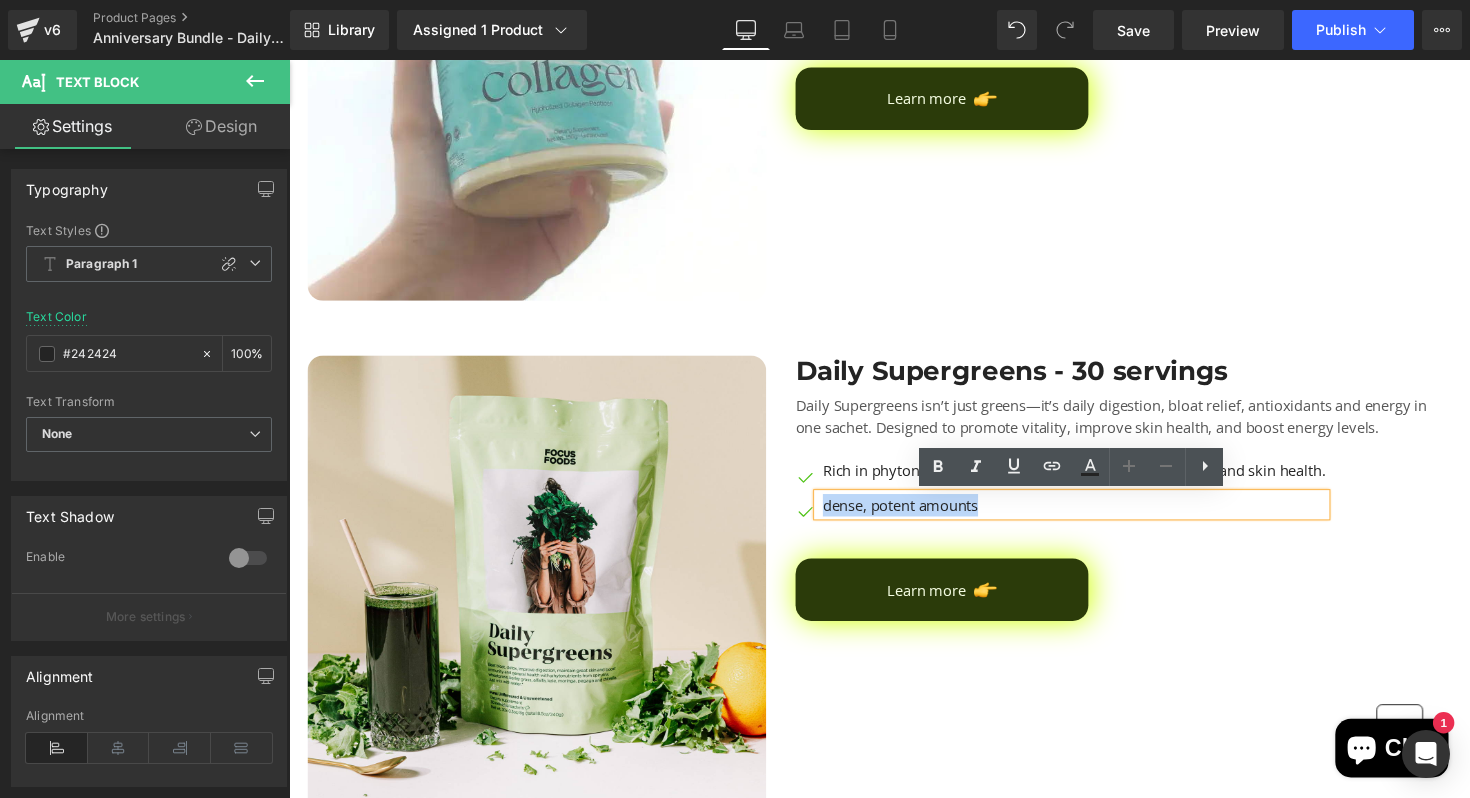 drag, startPoint x: 1012, startPoint y: 520, endPoint x: 832, endPoint y: 522, distance: 180.01111 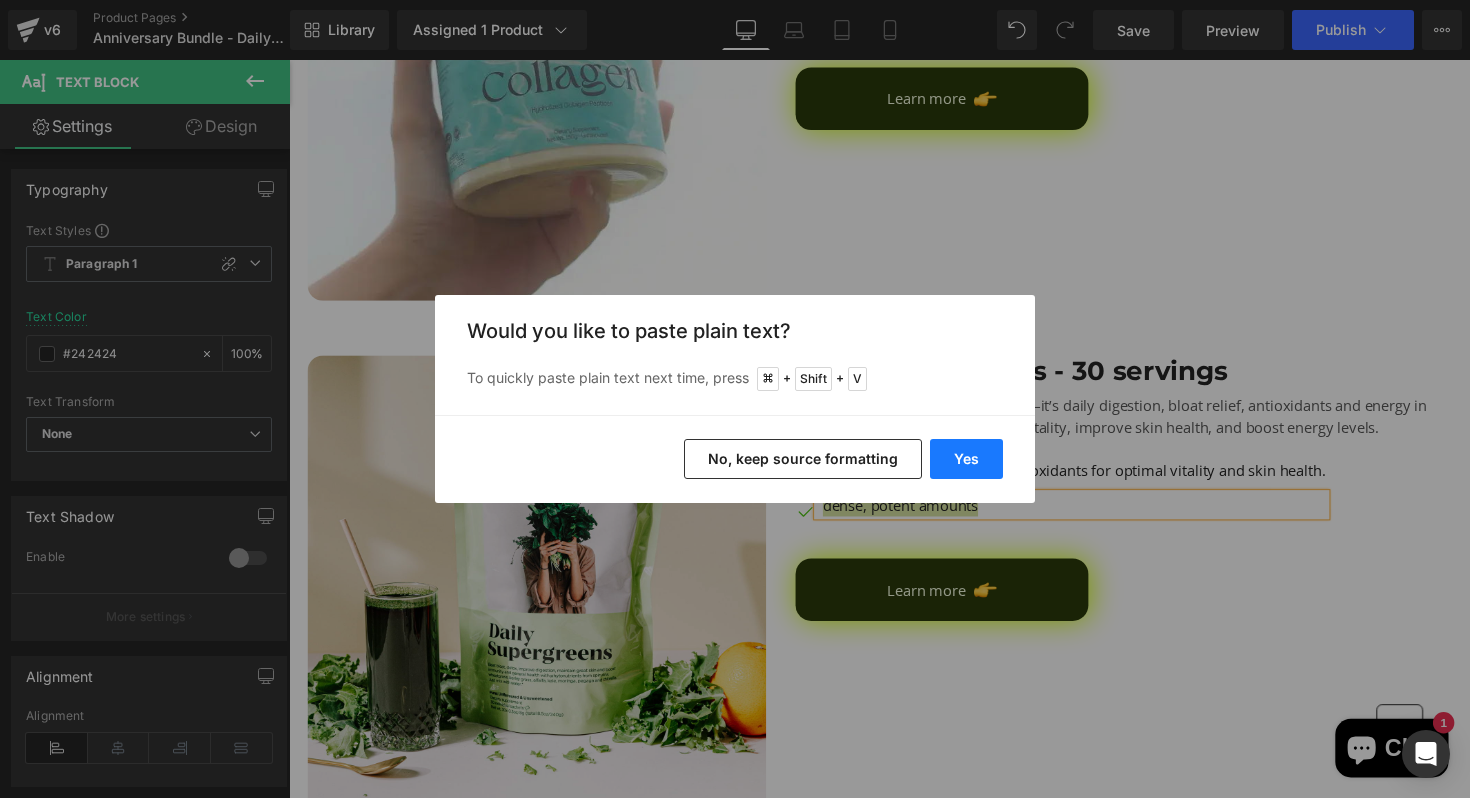 click on "Yes" at bounding box center [966, 459] 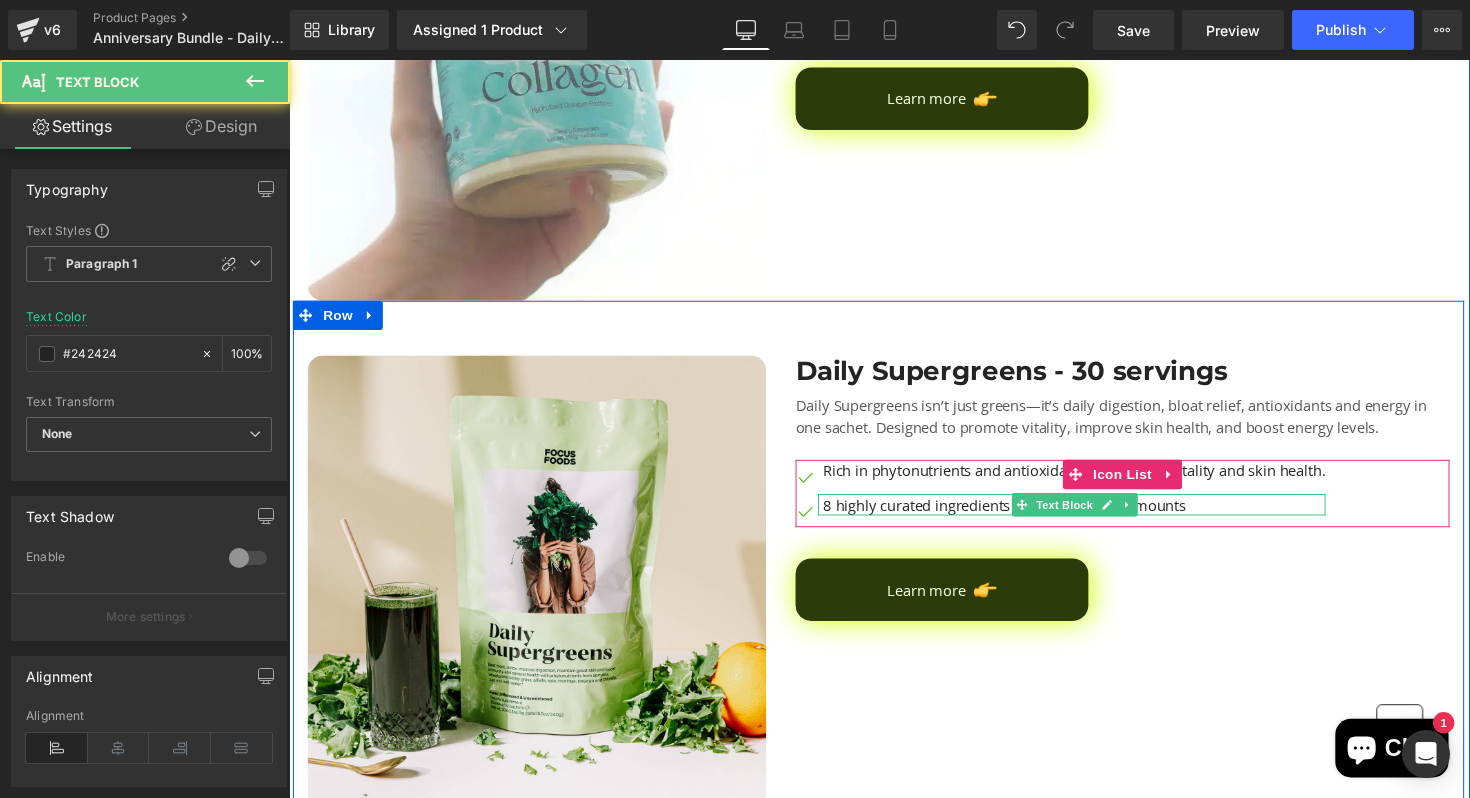 click on "8 highly curated ingredients in dense, potent amounts" at bounding box center [1093, 516] 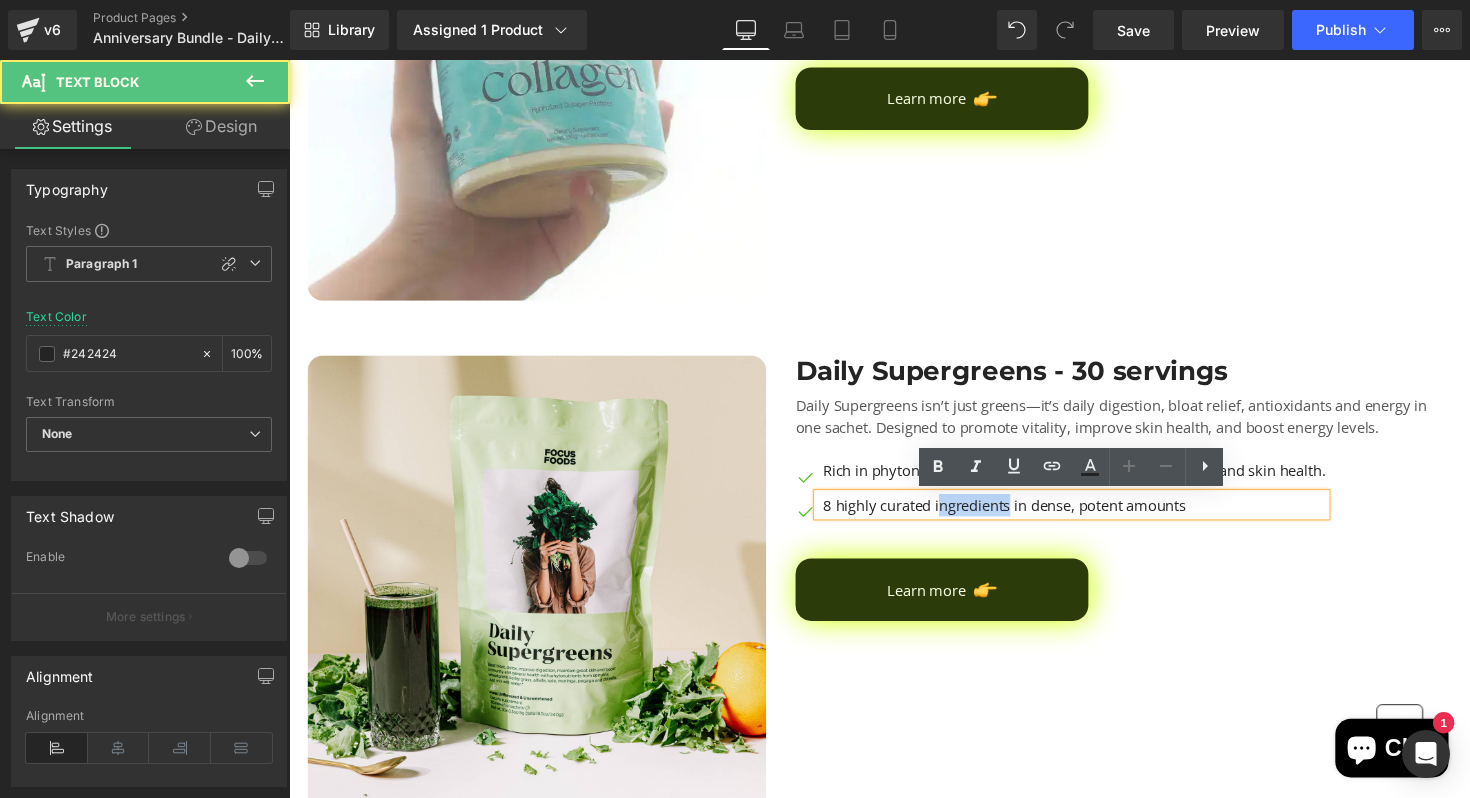 drag, startPoint x: 1027, startPoint y: 514, endPoint x: 954, endPoint y: 515, distance: 73.00685 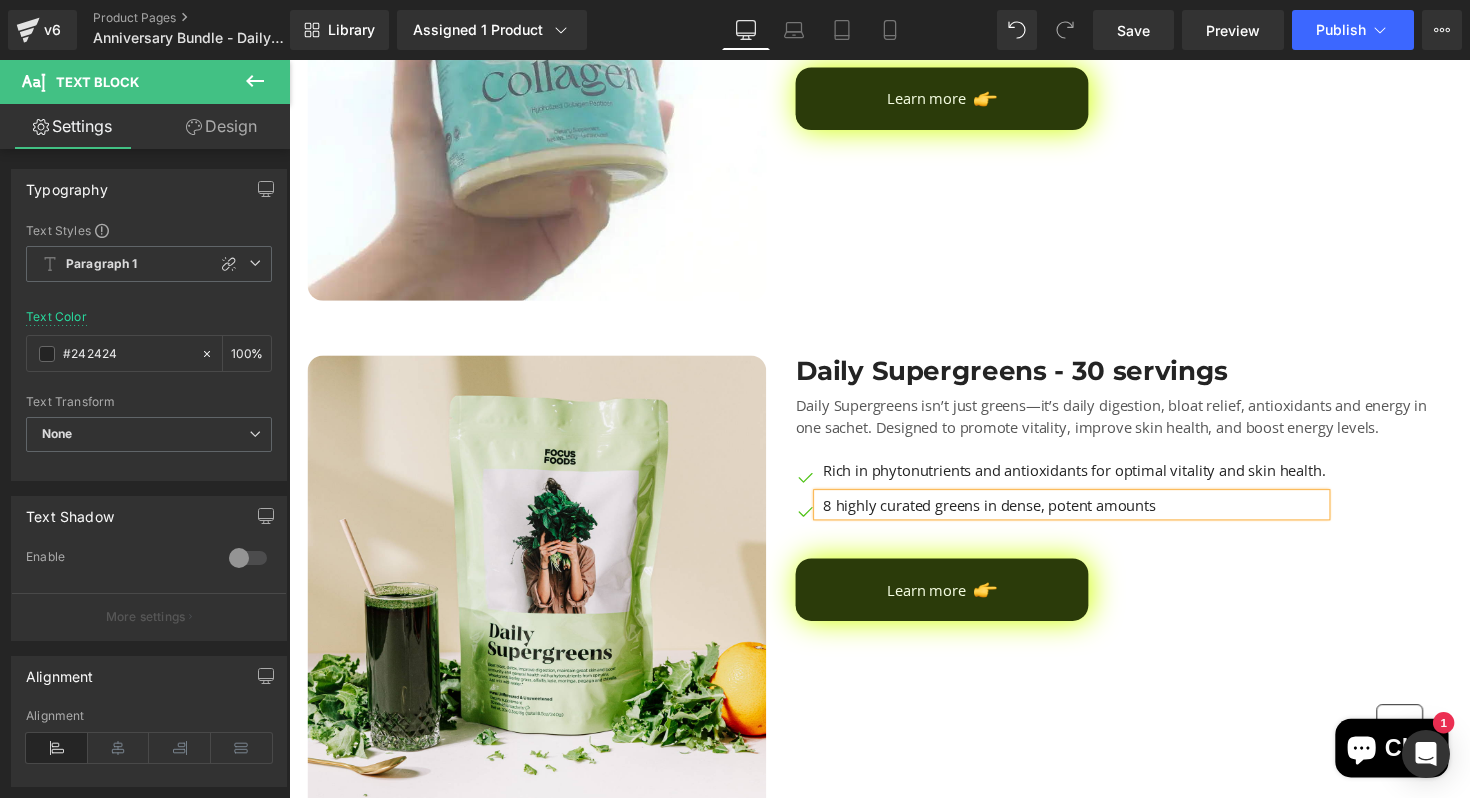 click on "8 highly curated greens in dense, potent amounts" at bounding box center (1093, 516) 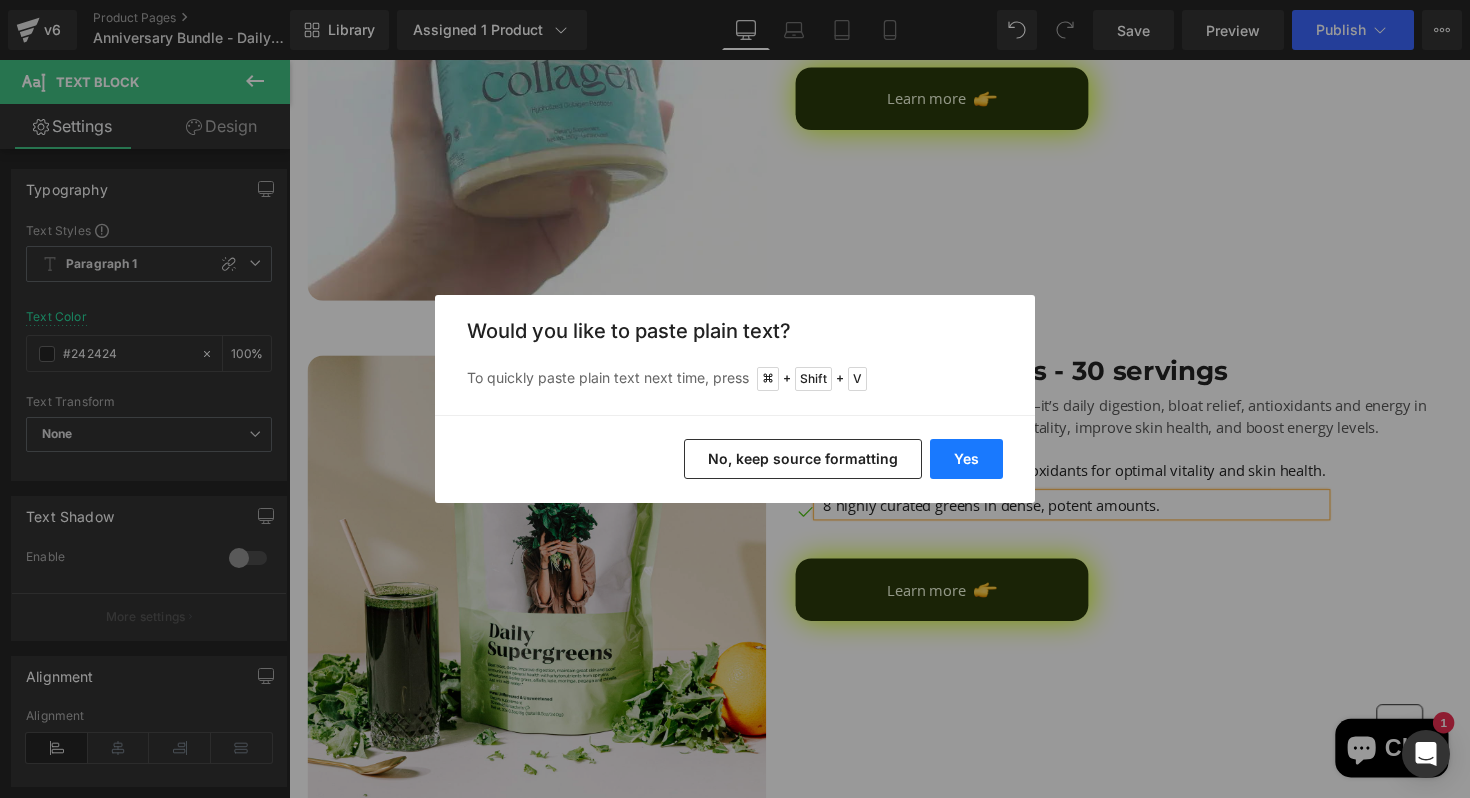 click on "Yes" at bounding box center [966, 459] 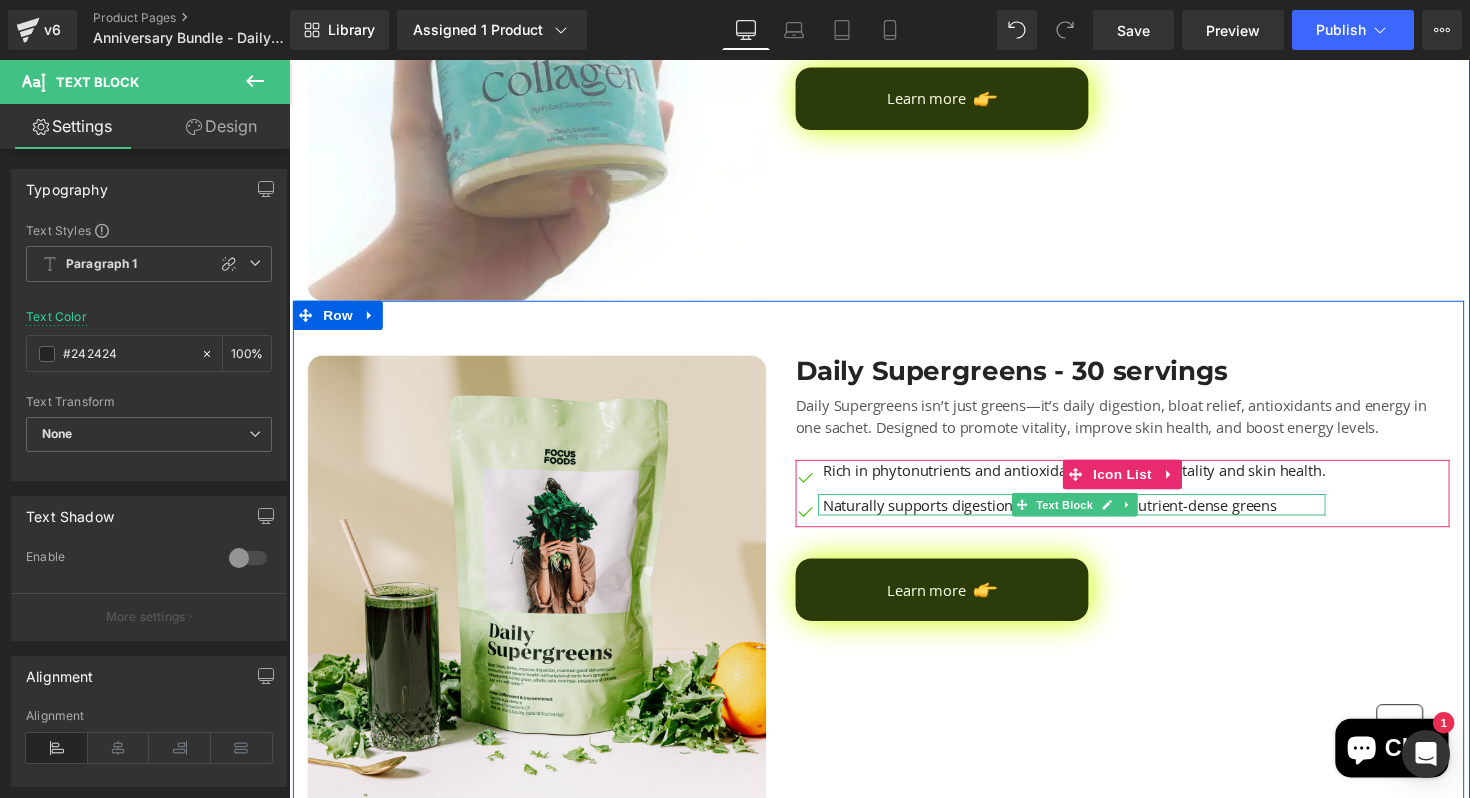 click on "Naturally supports digestion and energy with nutrient-dense greens" at bounding box center [1093, 516] 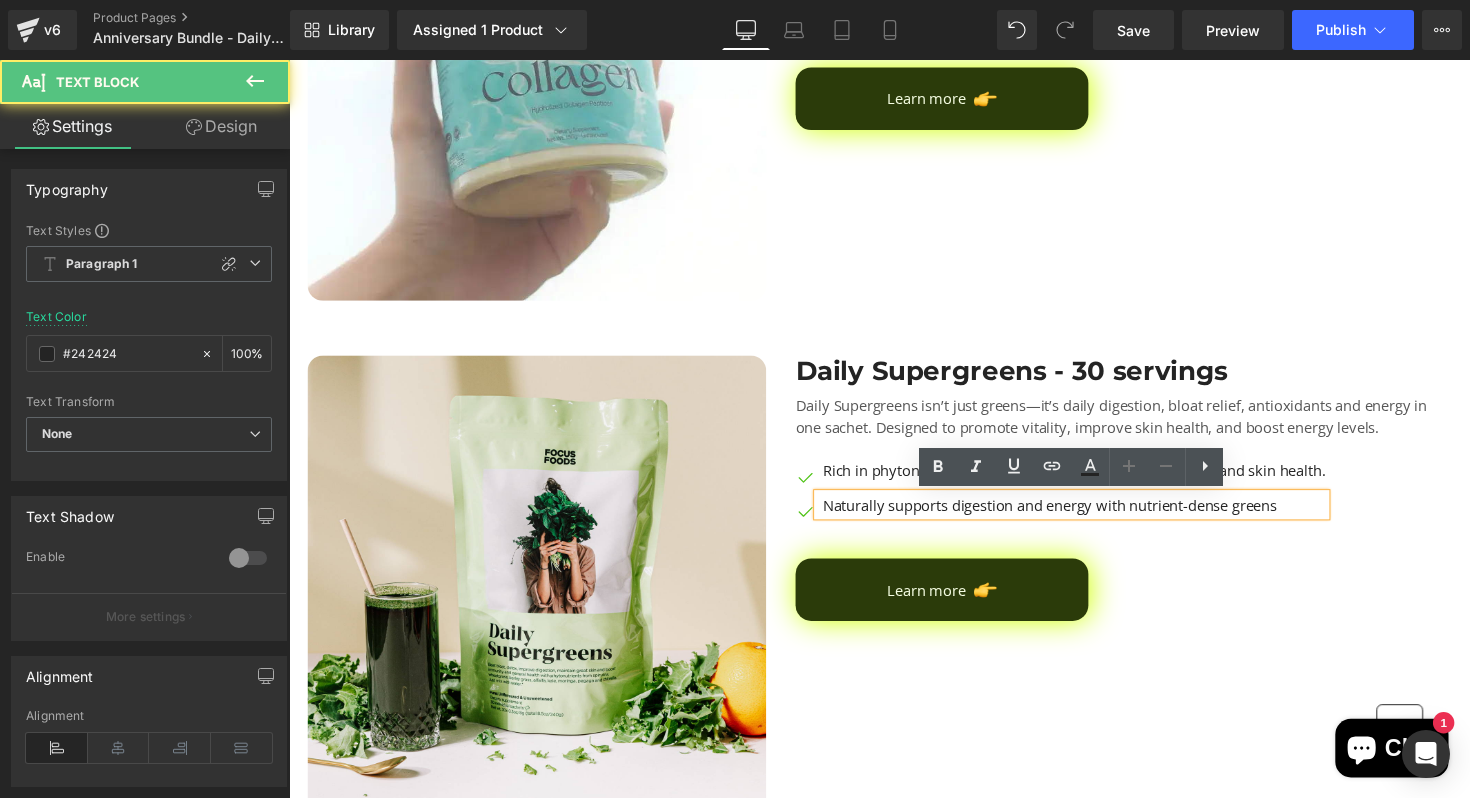 click on "Naturally supports digestion and energy with nutrient-dense greens" at bounding box center [1093, 516] 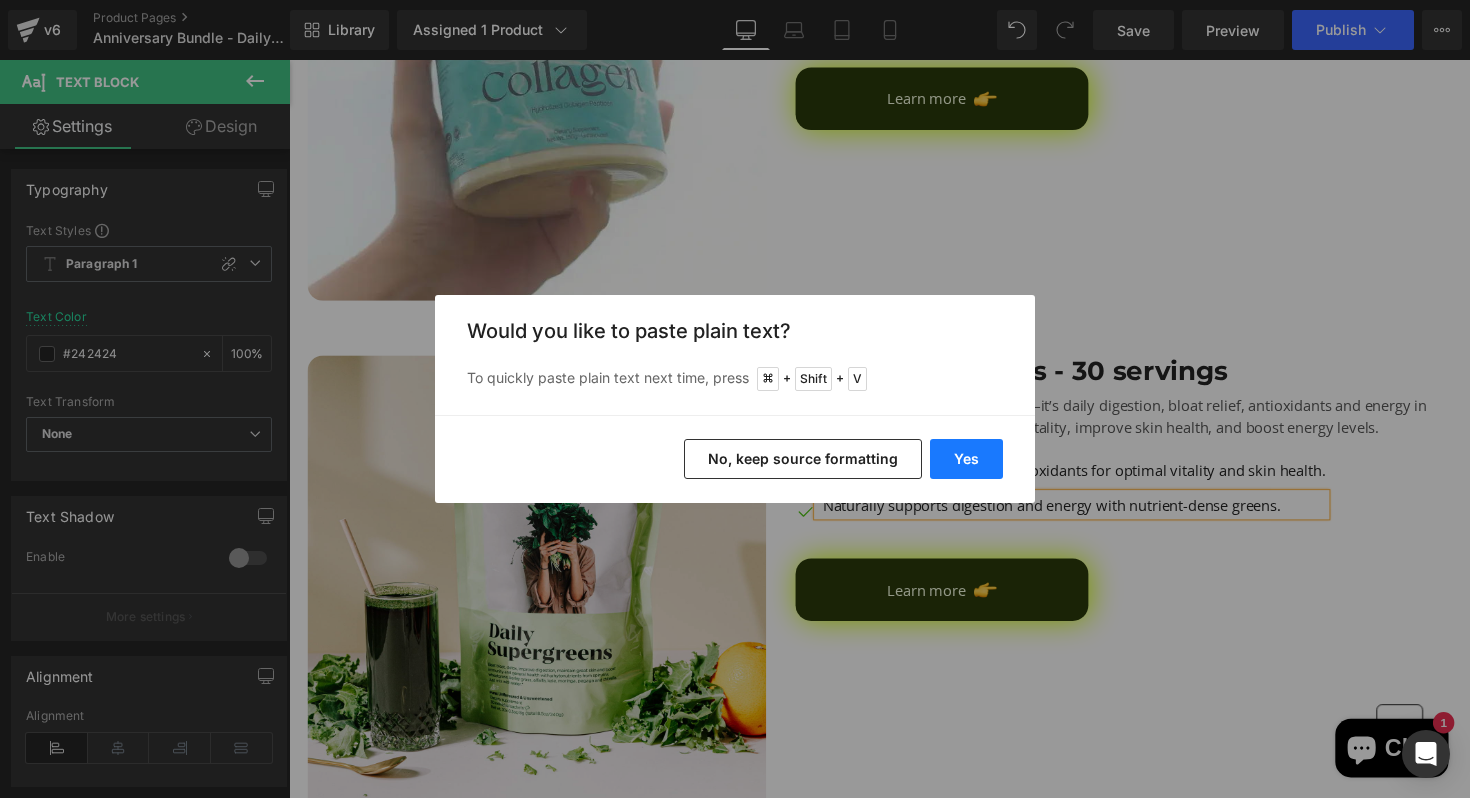 click on "Yes" at bounding box center (966, 459) 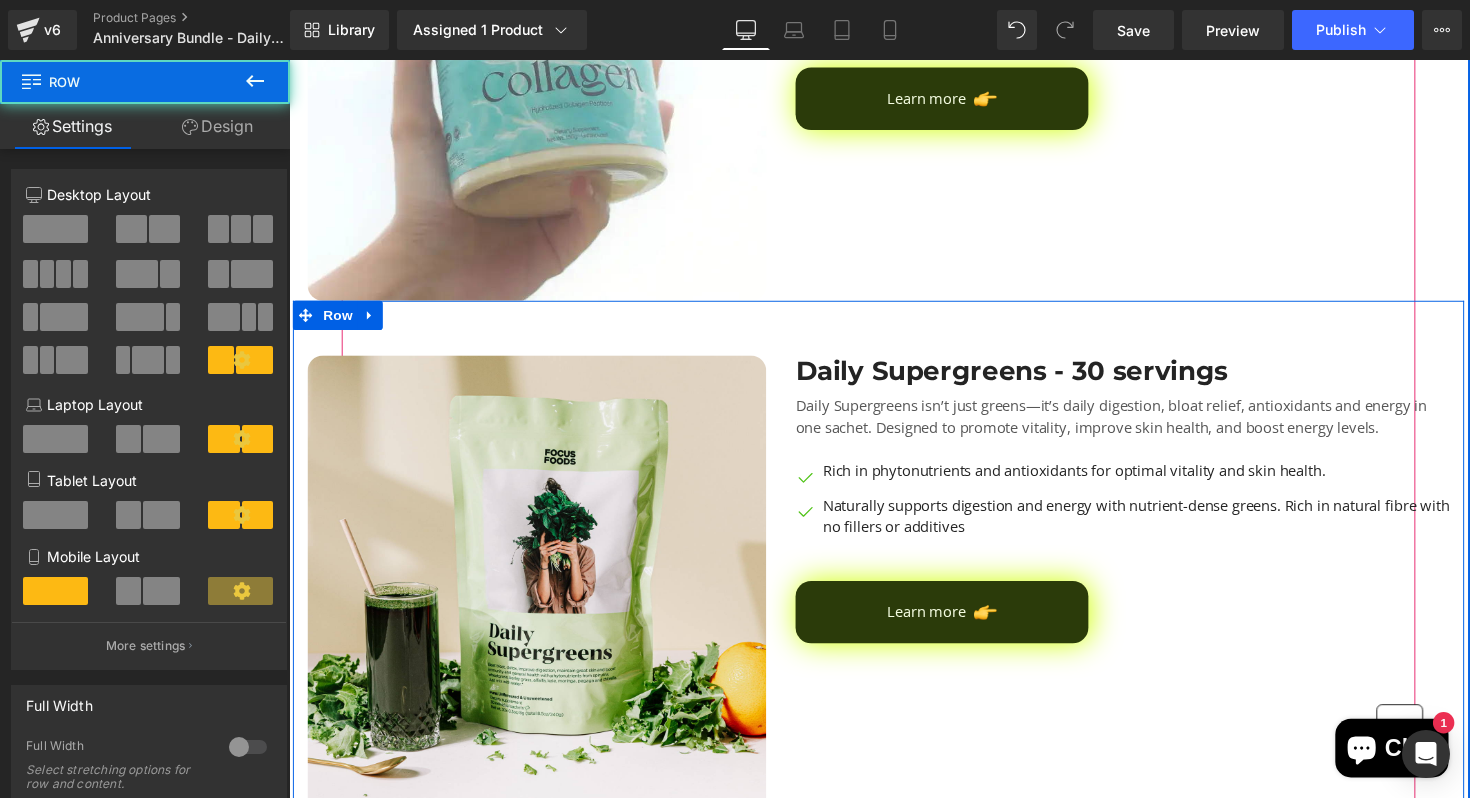 click on "Daily Supergreens - 30 servings Heading         Daily Supergreens isn’t just greens—it’s daily digestion, bloat relief, antioxidants and energy in one sachet. Designed to promote vitality, improve skin health, and boost energy levels. Text Block
Image
Rich in phytonutrients and antioxidants for optimal vitality and skin health.
Text Block
Image
Naturally supports digestion and energy with nutrient-dense greens. Rich in natural fibre with no fillers or additives Text Block
Icon List         Learn more Button" at bounding box center (1143, 598) 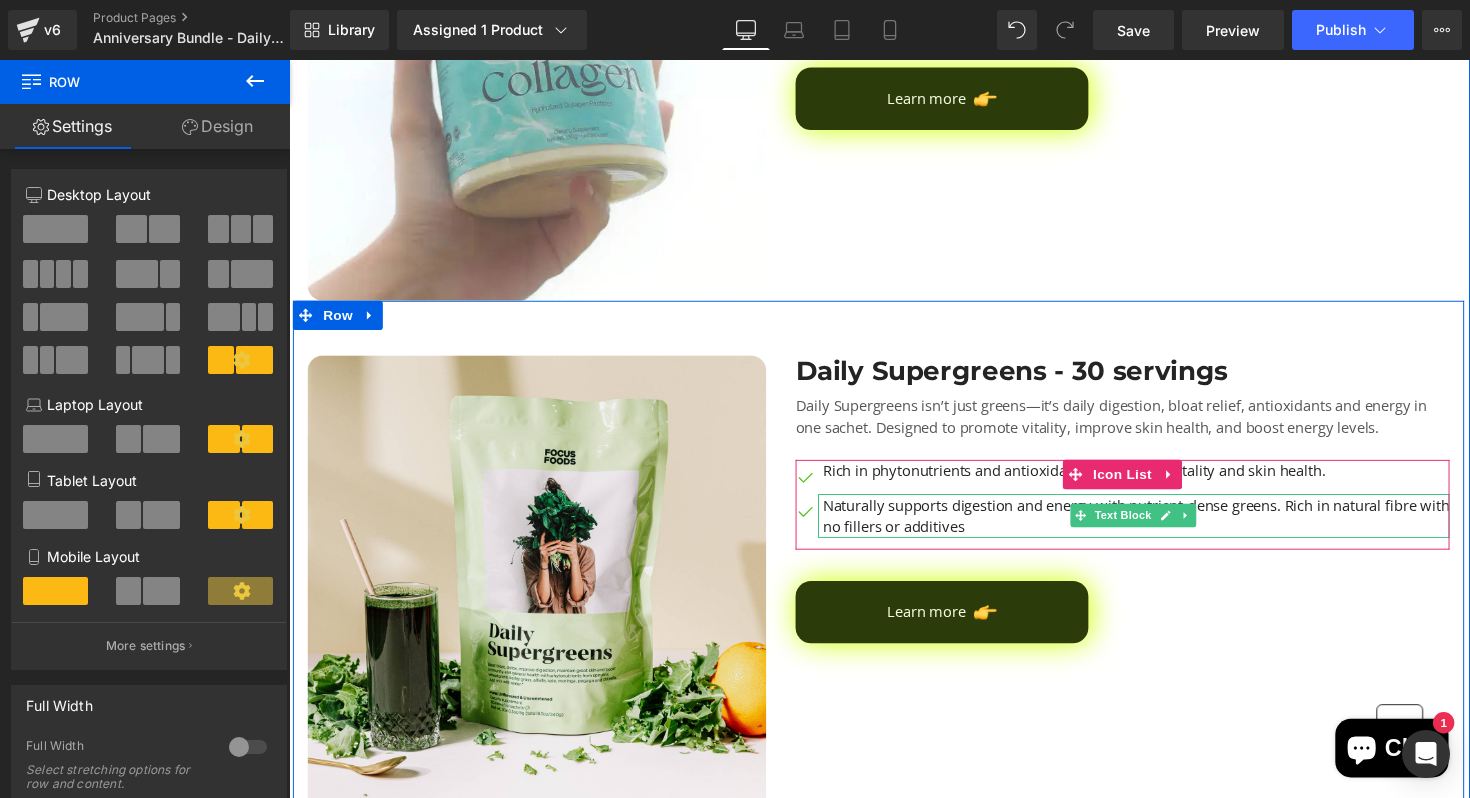 click on "Naturally supports digestion and energy with nutrient-dense greens. Rich in natural fibre with no fillers or additives" at bounding box center (1157, 527) 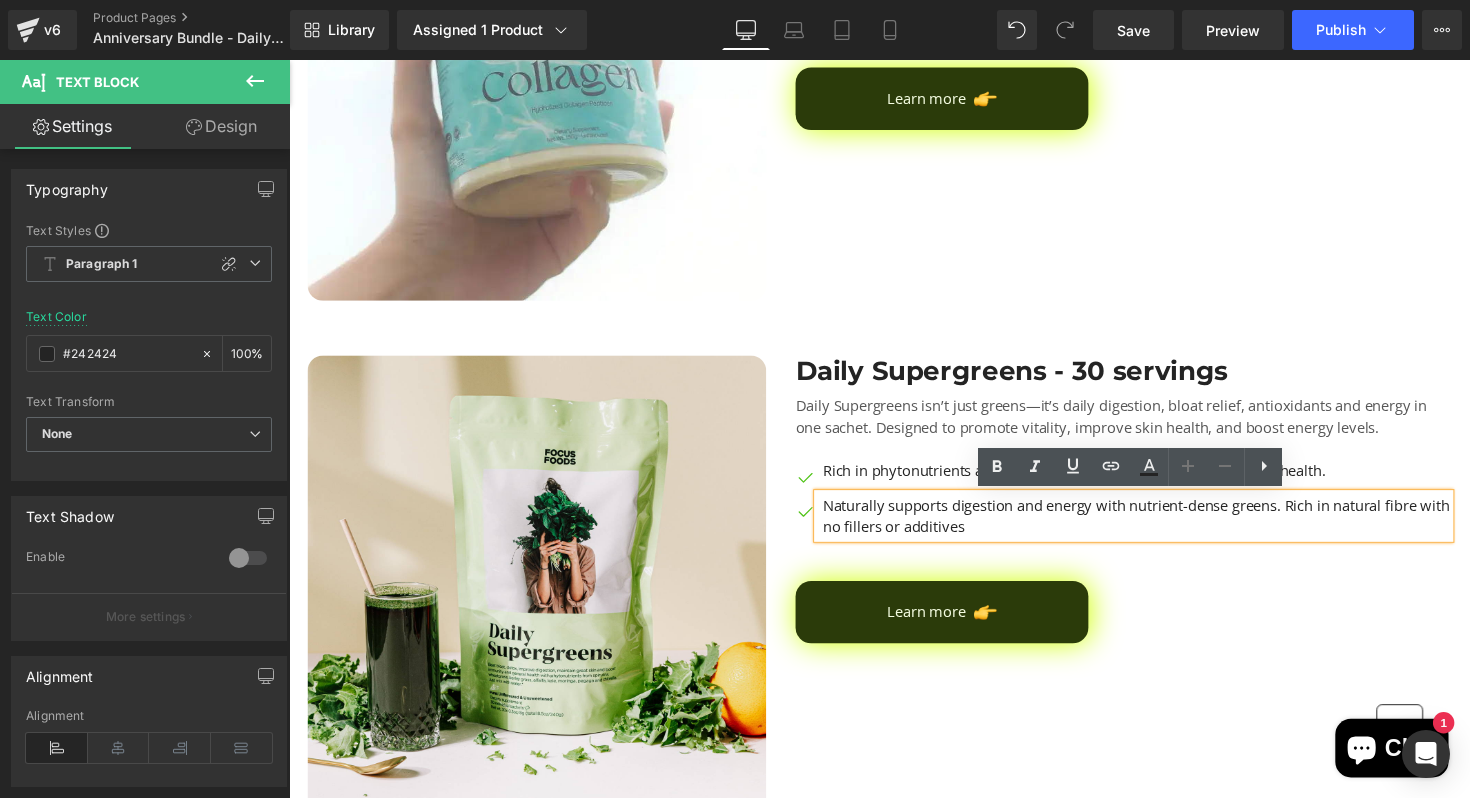 click on "Naturally supports digestion and energy with nutrient-dense greens. Rich in natural fibre with no fillers or additives" at bounding box center [1157, 527] 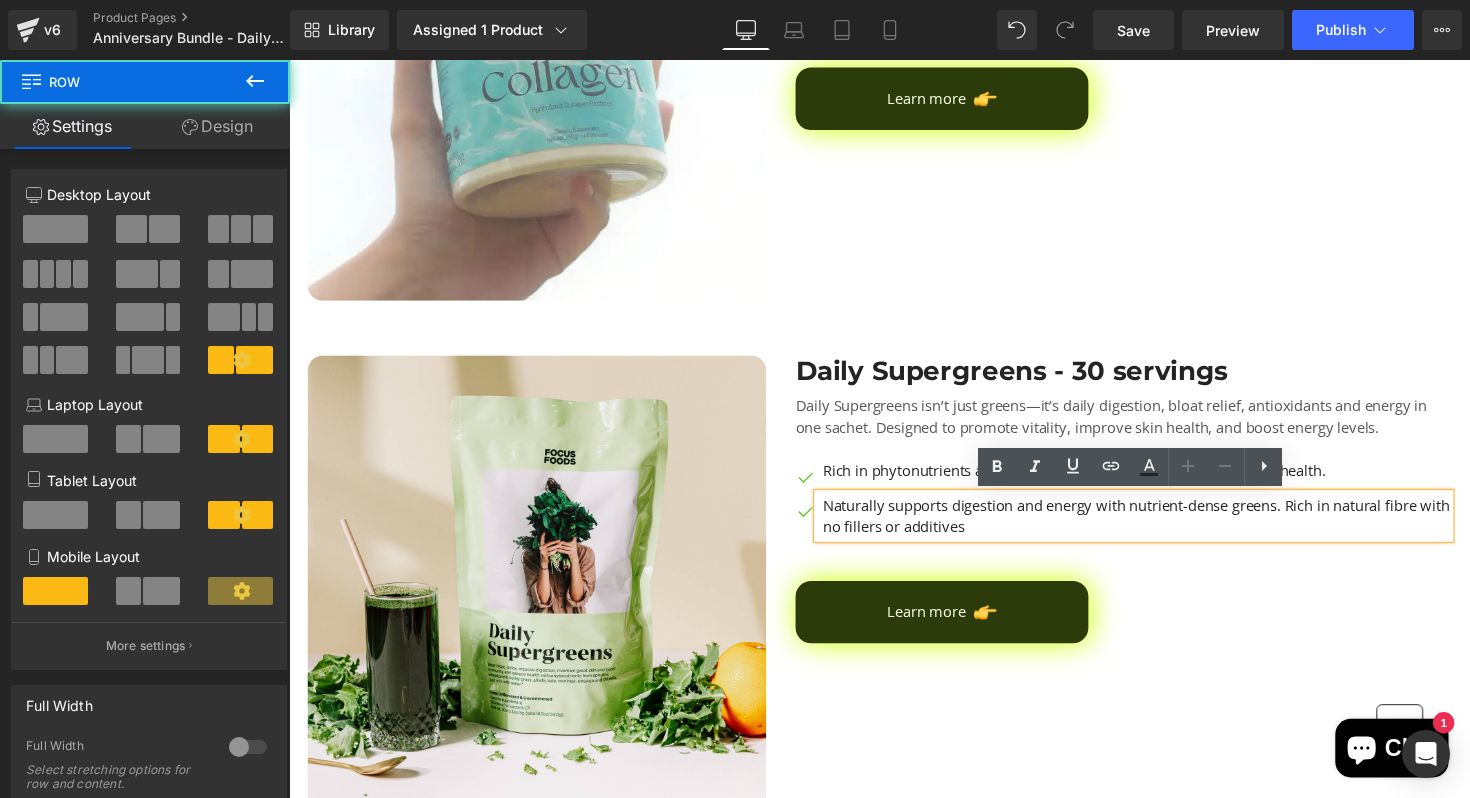 click on "Daily Supergreens - 30 servings Heading         Daily Supergreens isn’t just greens—it’s daily digestion, bloat relief, antioxidants and energy in one sachet. Designed to promote vitality, improve skin health, and boost energy levels. Text Block
Image
Rich in phytonutrients and antioxidants for optimal vitality and skin health.
Text Block
Image
Naturally supports digestion and energy with nutrient-dense greens. Rich in natural fibre with no fillers or additives Text Block
Icon List         Learn more Button" at bounding box center [1143, 598] 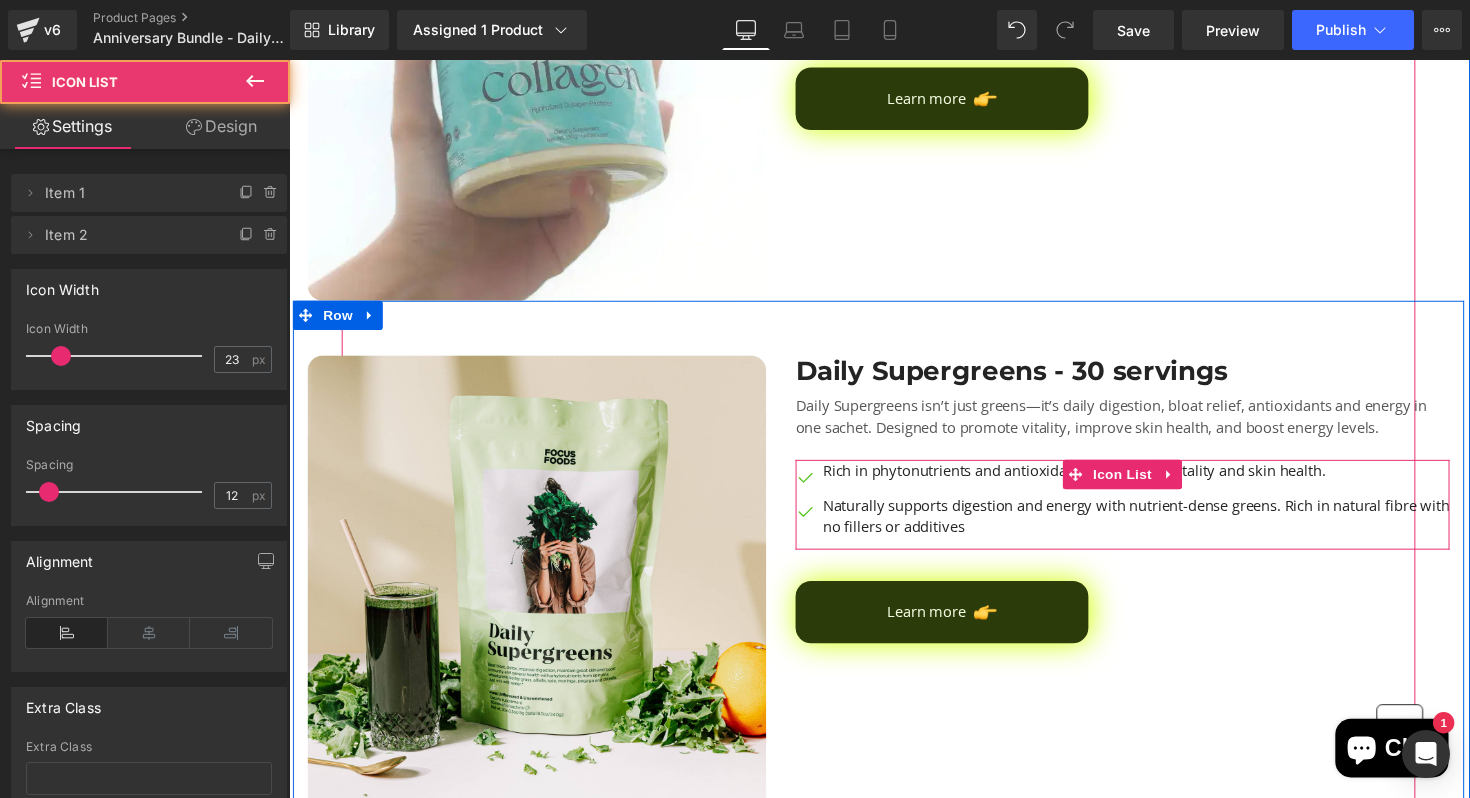 click on "Image
Rich in phytonutrients and antioxidants for optimal vitality and skin health.
Text Block
Image
Naturally supports digestion and energy with nutrient-dense greens. Rich in natural fibre with no fillers or additives Text Block" at bounding box center (1143, 516) 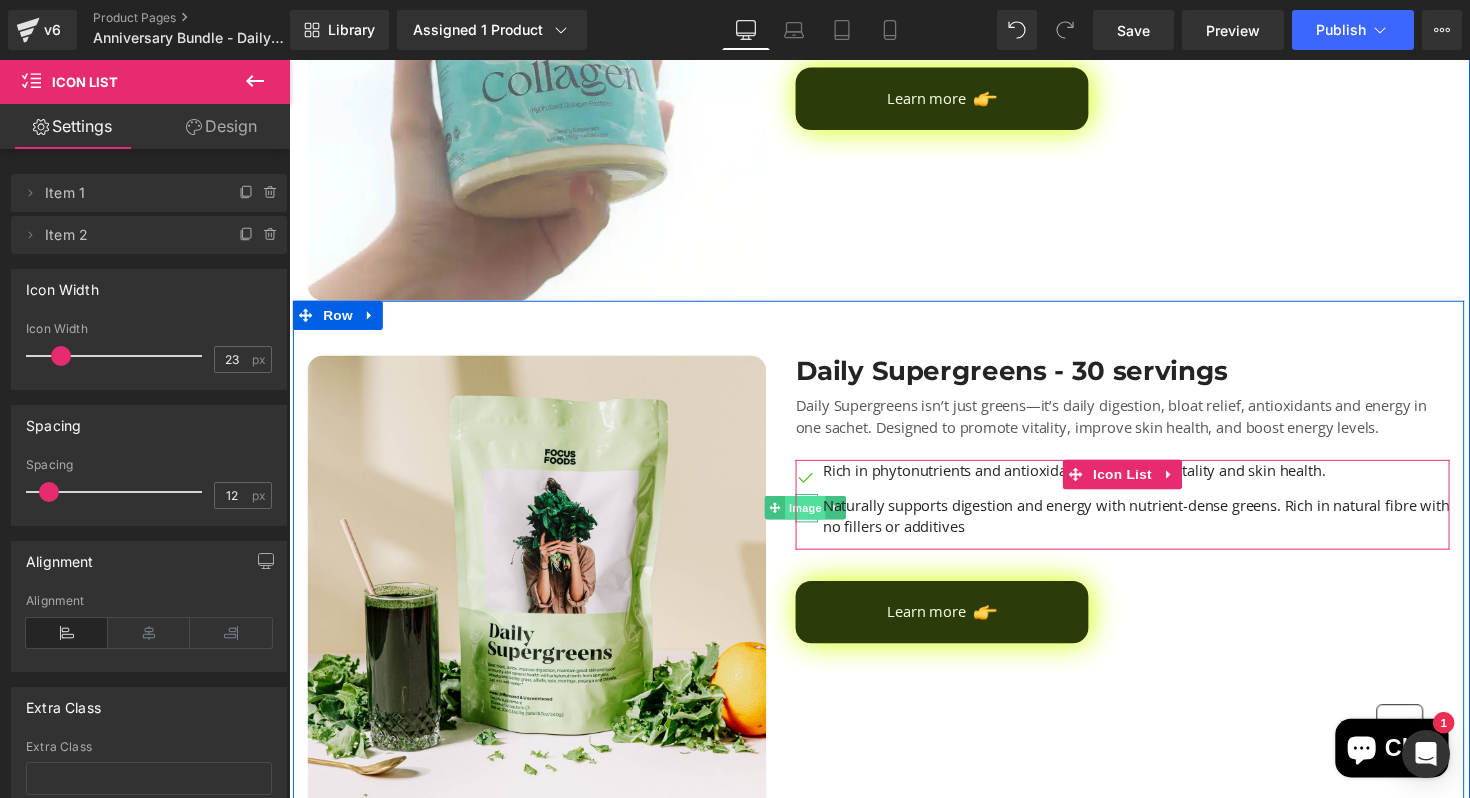 click on "Image" at bounding box center (818, 519) 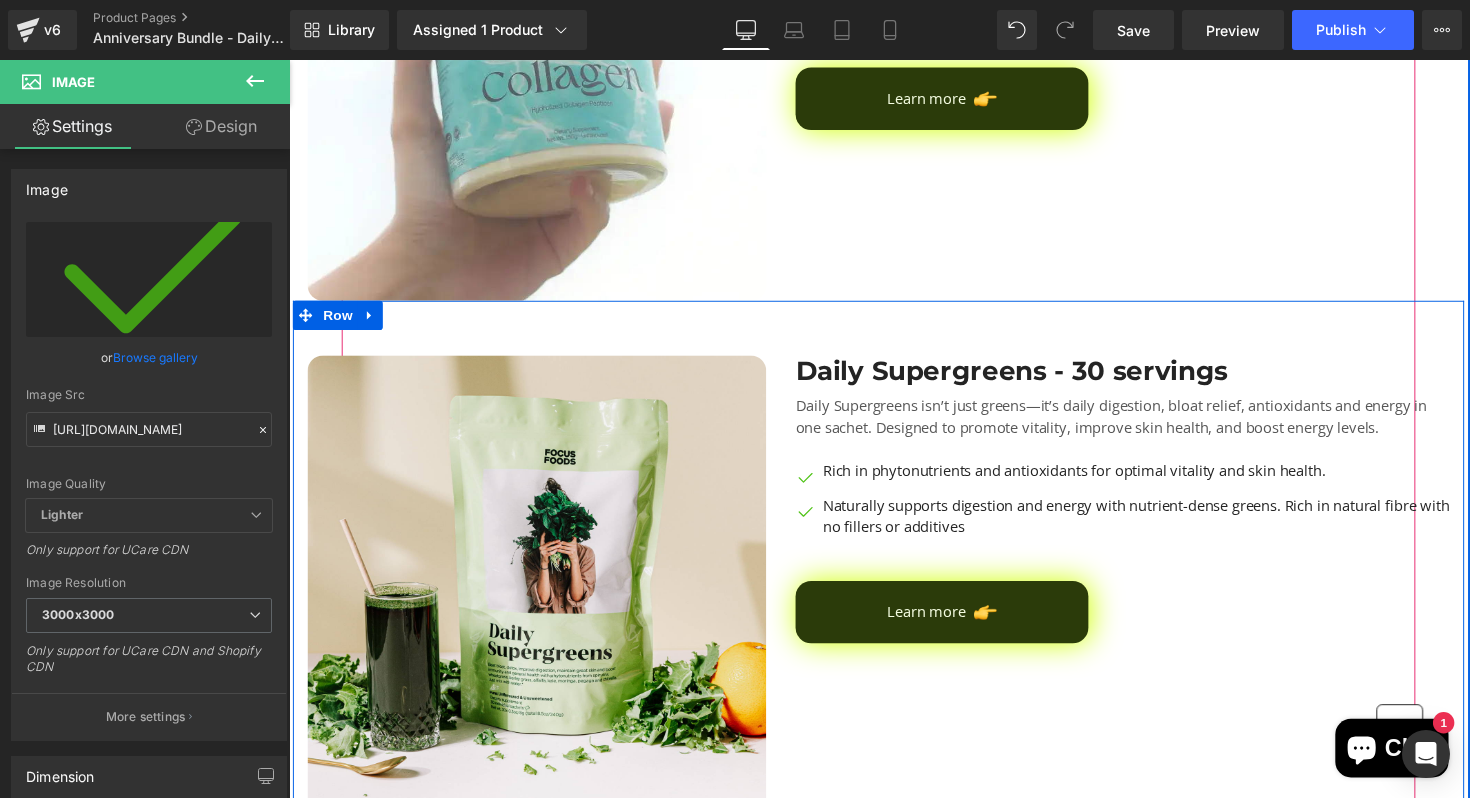 click on "Daily Supergreens - 30 servings Heading         Daily Supergreens isn’t just greens—it’s daily digestion, bloat relief, antioxidants and energy in one sachet. Designed to promote vitality, improve skin health, and boost energy levels. Text Block
Image
Rich in phytonutrients and antioxidants for optimal vitality and skin health.
Text Block
Image
Naturally supports digestion and energy with nutrient-dense greens. Rich in natural fibre with no fillers or additives Text Block
Icon List         Learn more Button" at bounding box center (1143, 598) 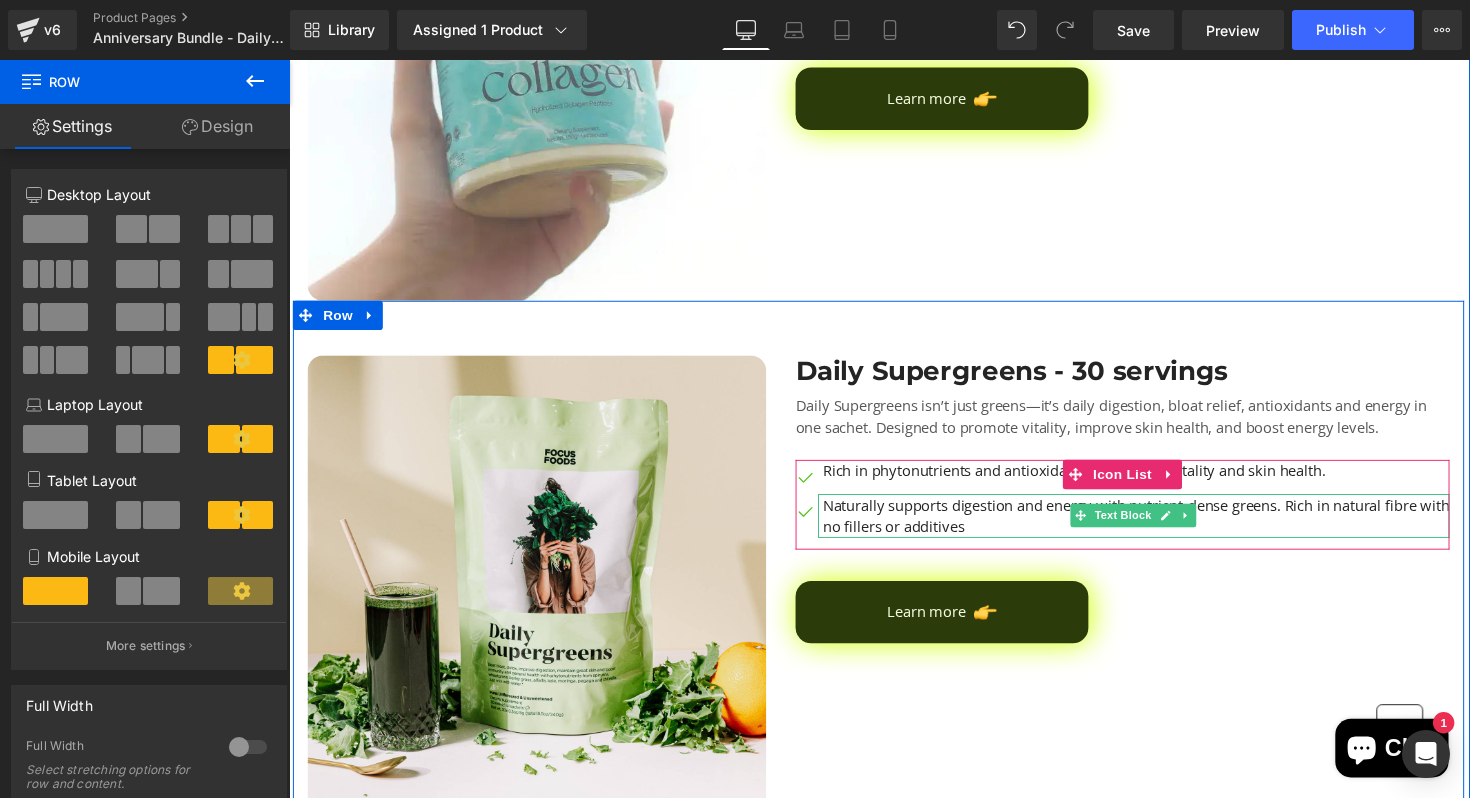 click on "Naturally supports digestion and energy with nutrient-dense greens. Rich in natural fibre with no fillers or additives" at bounding box center (1157, 527) 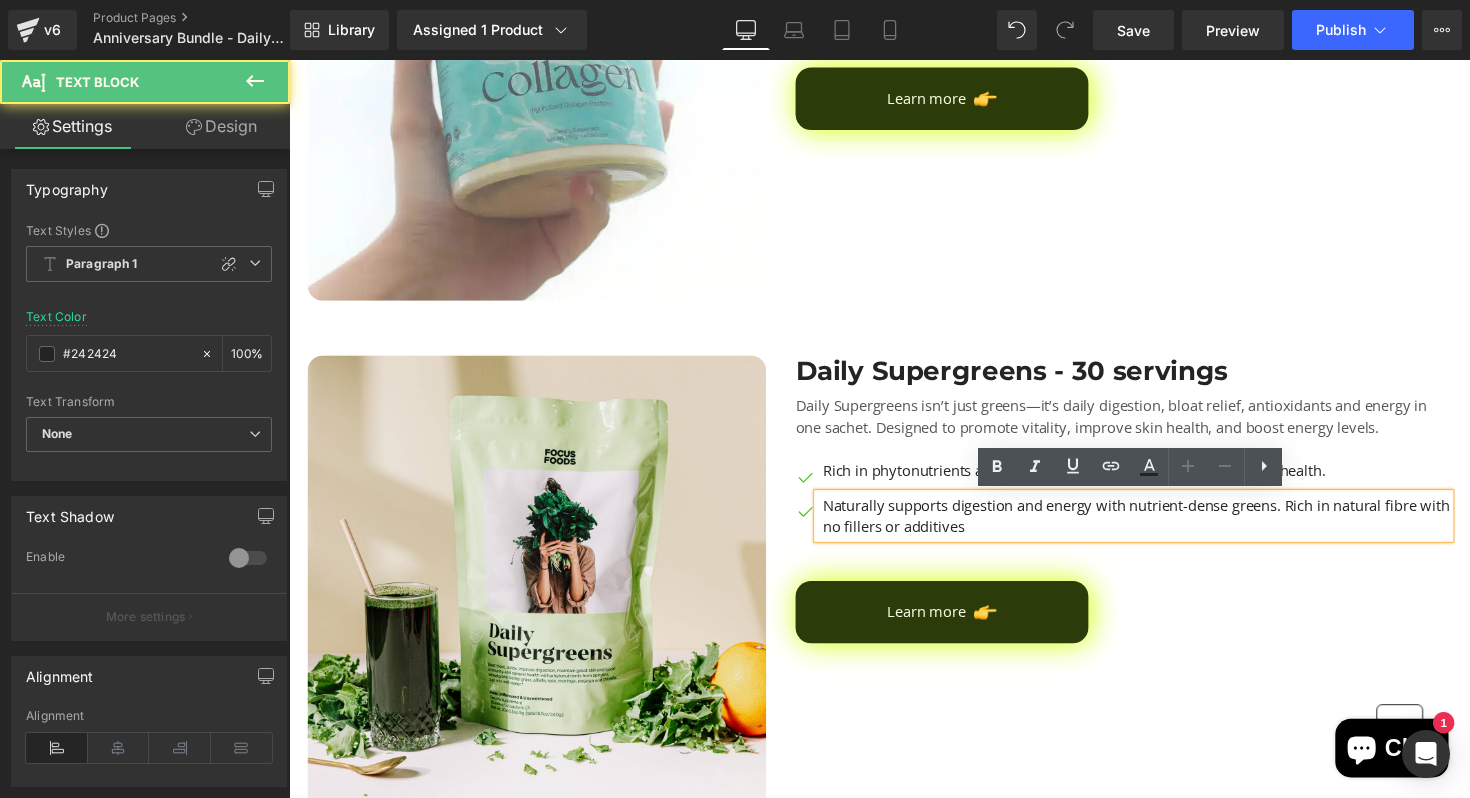 drag, startPoint x: 1209, startPoint y: 527, endPoint x: 848, endPoint y: 524, distance: 361.01245 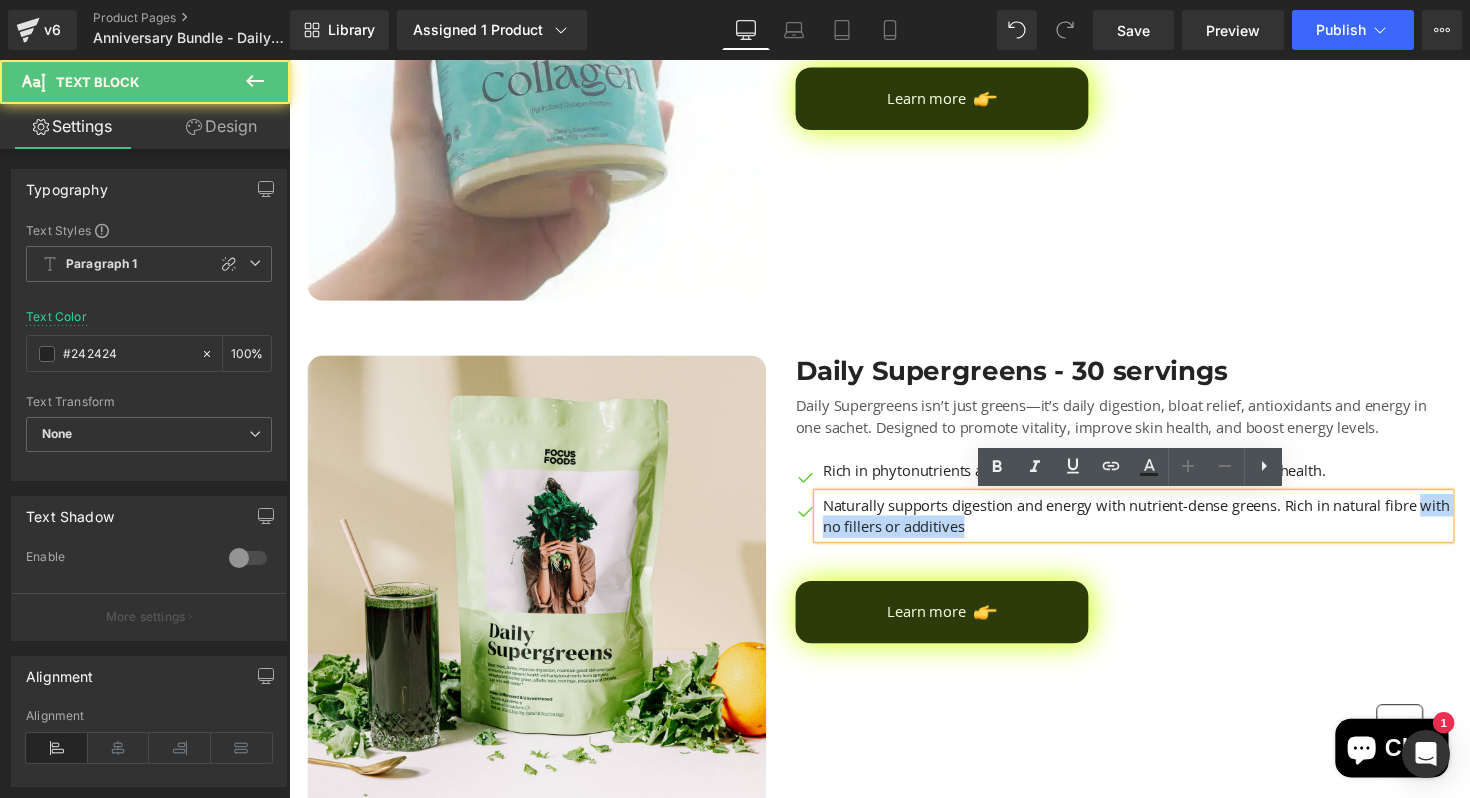 drag, startPoint x: 1026, startPoint y: 539, endPoint x: 832, endPoint y: 536, distance: 194.0232 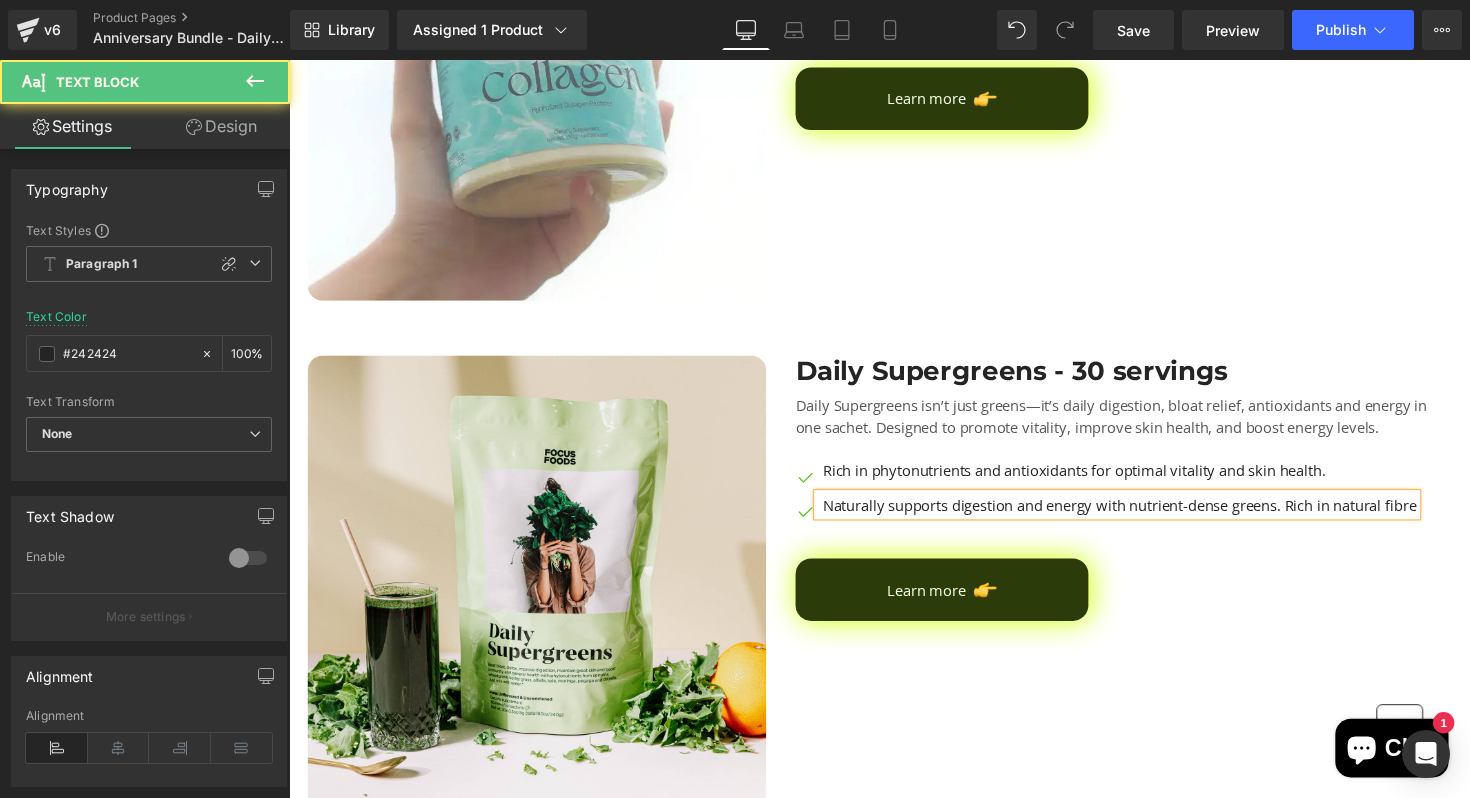 click on "Naturally supports digestion and energy with nutrient-dense greens. Rich in natural fibre" at bounding box center [1140, 516] 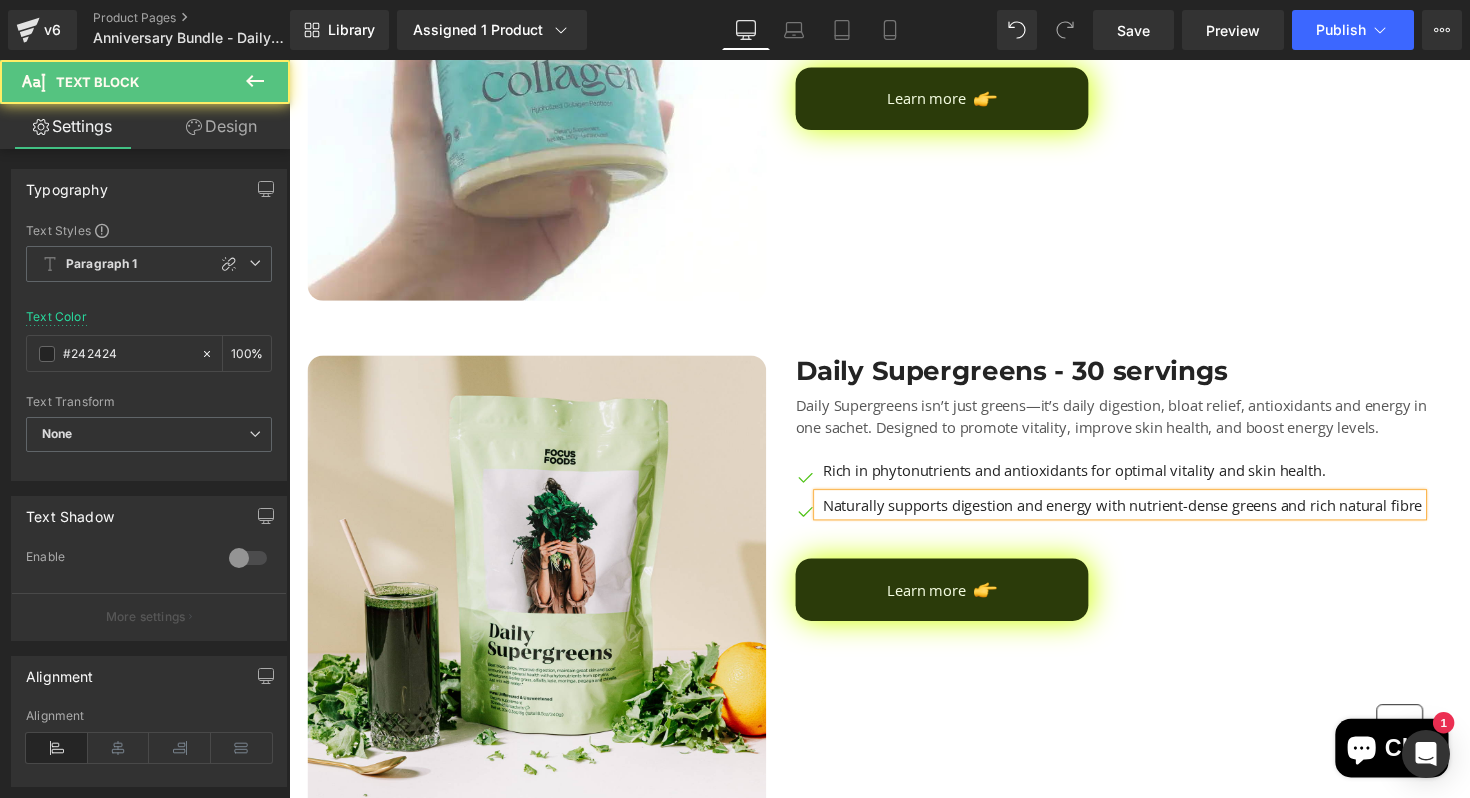 click on "Naturally supports digestion and energy with nutrient-dense greens and rich natural fibre" at bounding box center [1140, 516] 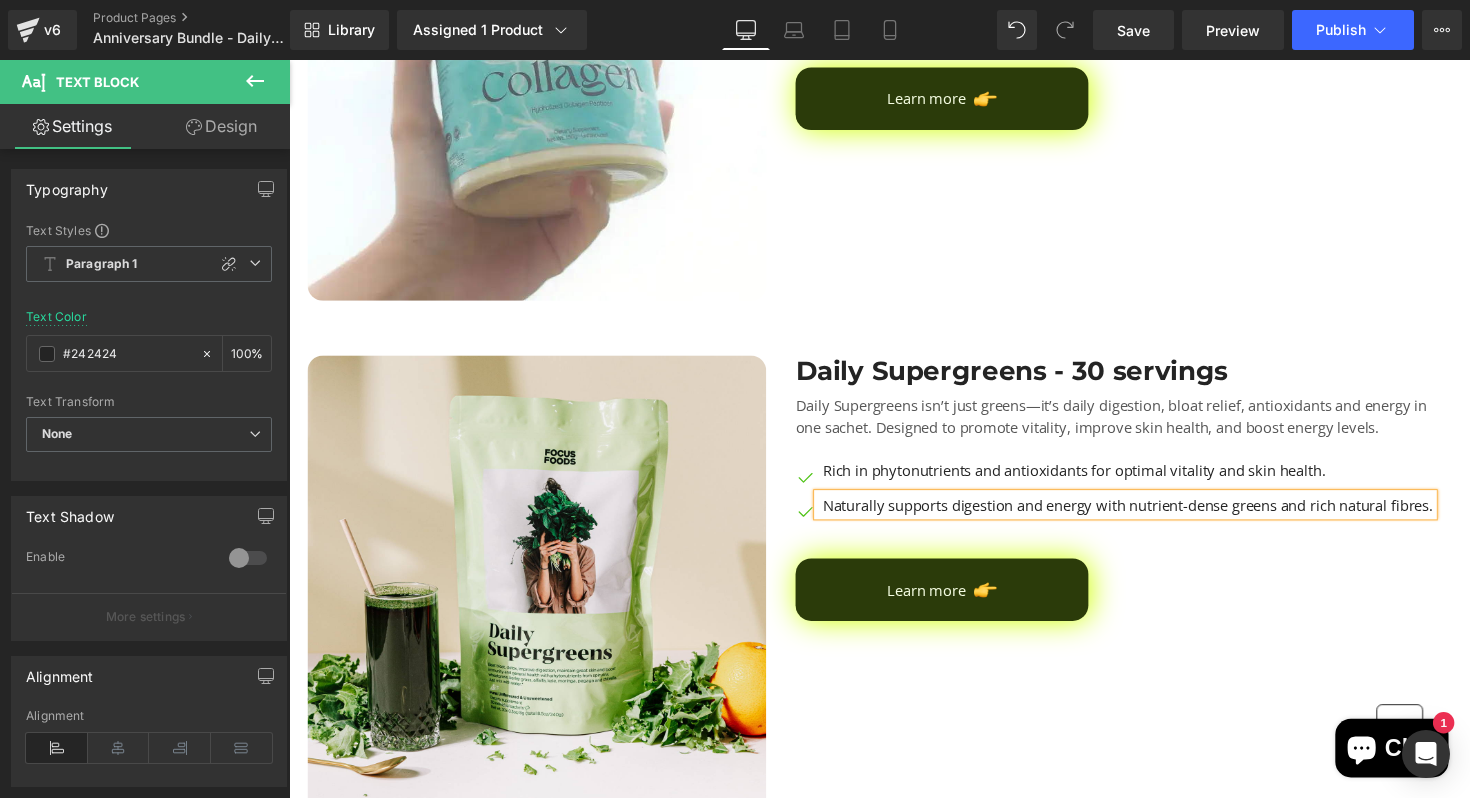 click on "Daily Supergreens - 30 servings Heading         Daily Supergreens isn’t just greens—it’s daily digestion, bloat relief, antioxidants and energy in one sachet. Designed to promote vitality, improve skin health, and boost energy levels. Text Block
Image
Rich in phytonutrients and antioxidants for optimal vitality and skin health.
Text Block
Image
Naturally supports digestion and energy with nutrient-dense greens and rich natural fibres. Text Block
Icon List         Learn more Button" at bounding box center [1143, 598] 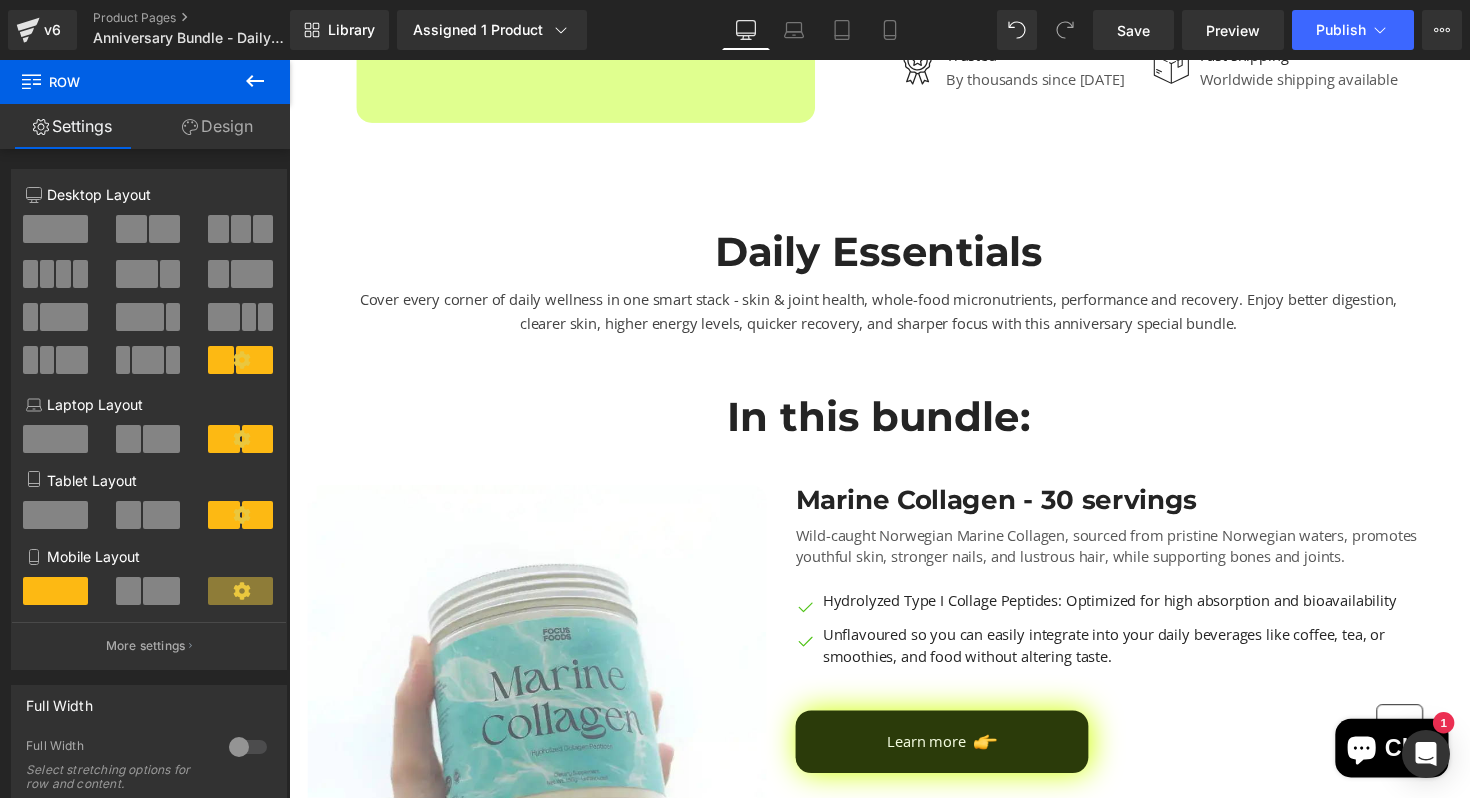 scroll, scrollTop: 0, scrollLeft: 0, axis: both 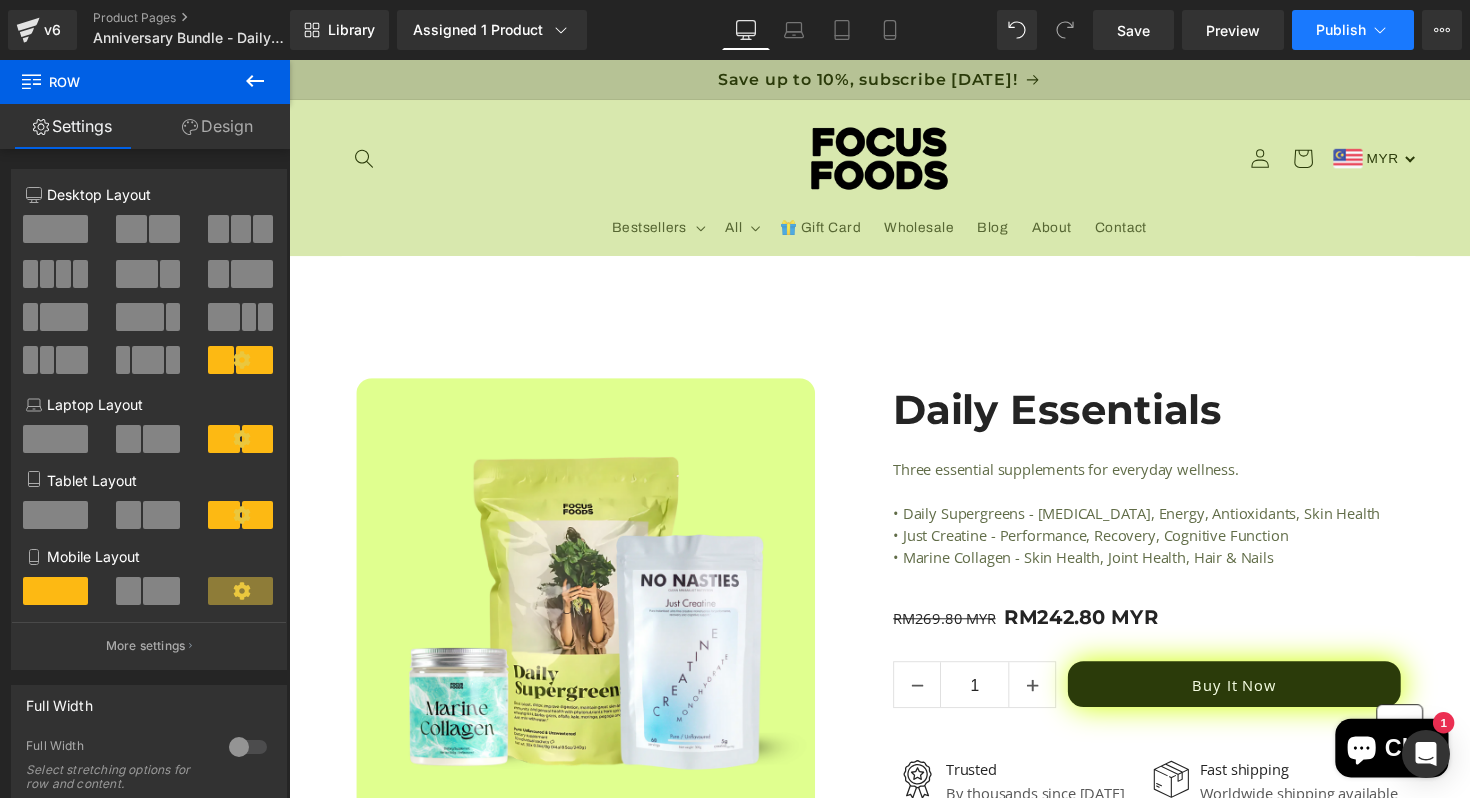 click on "Publish" at bounding box center (1353, 30) 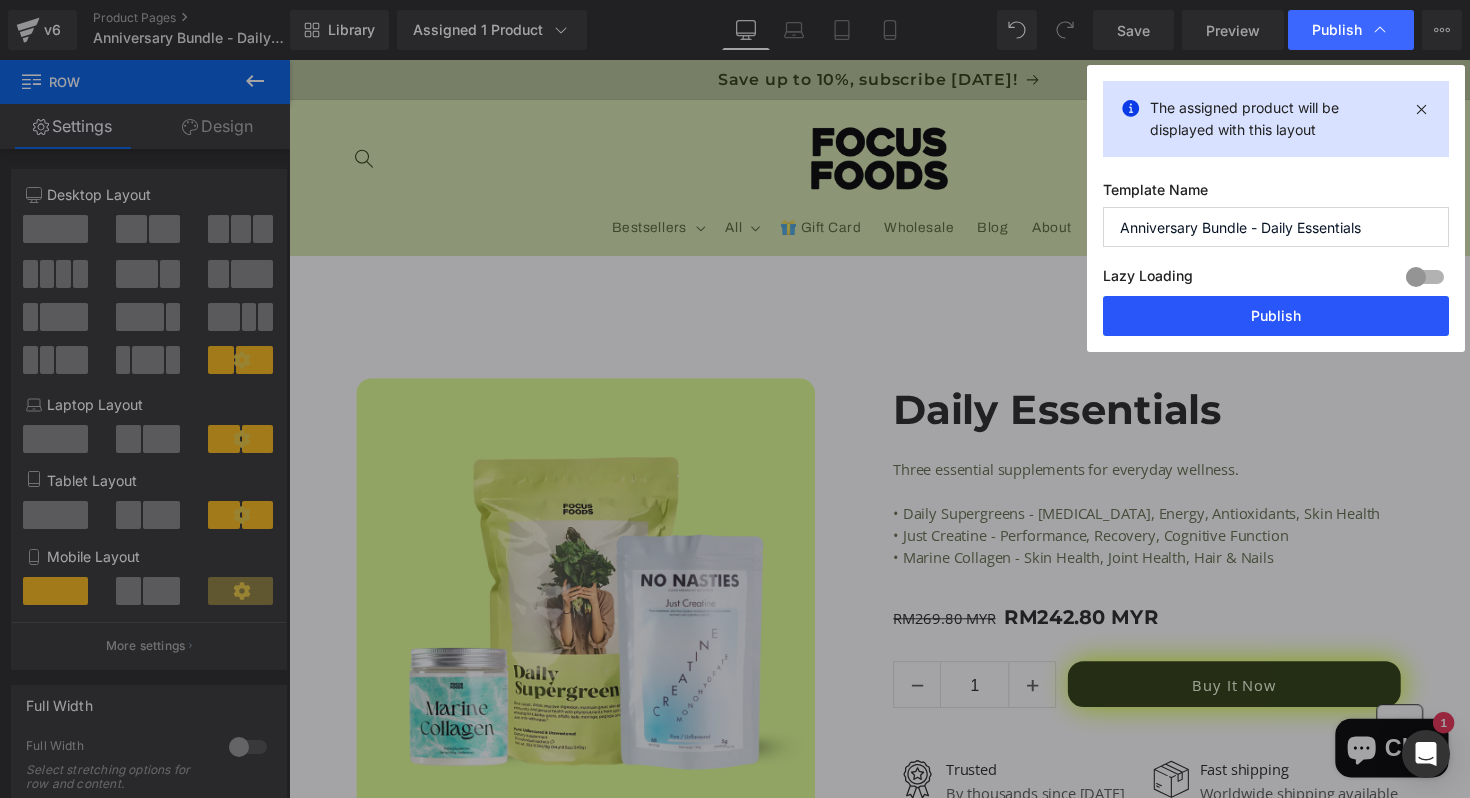click on "Publish" at bounding box center [1276, 316] 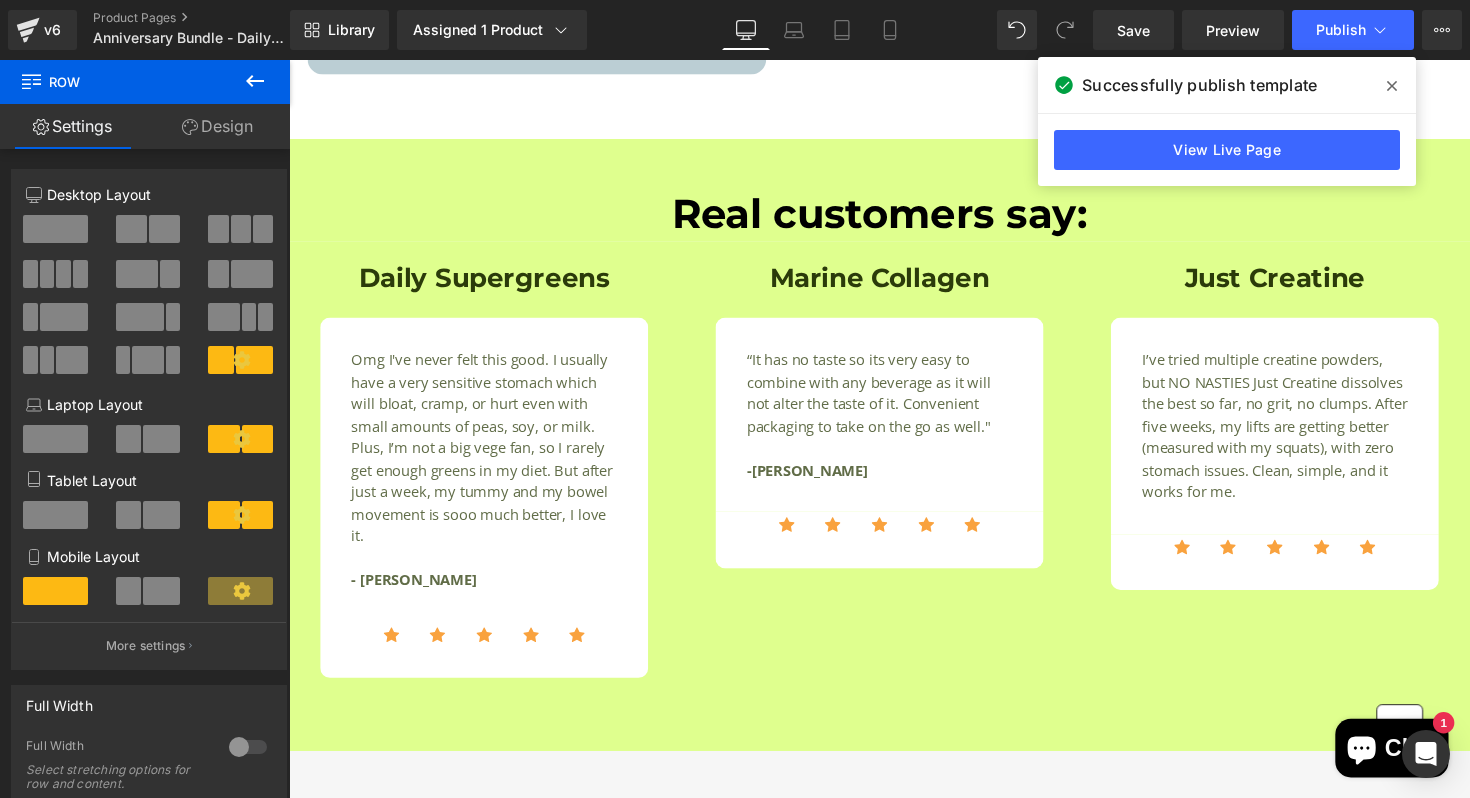 scroll, scrollTop: 2680, scrollLeft: 0, axis: vertical 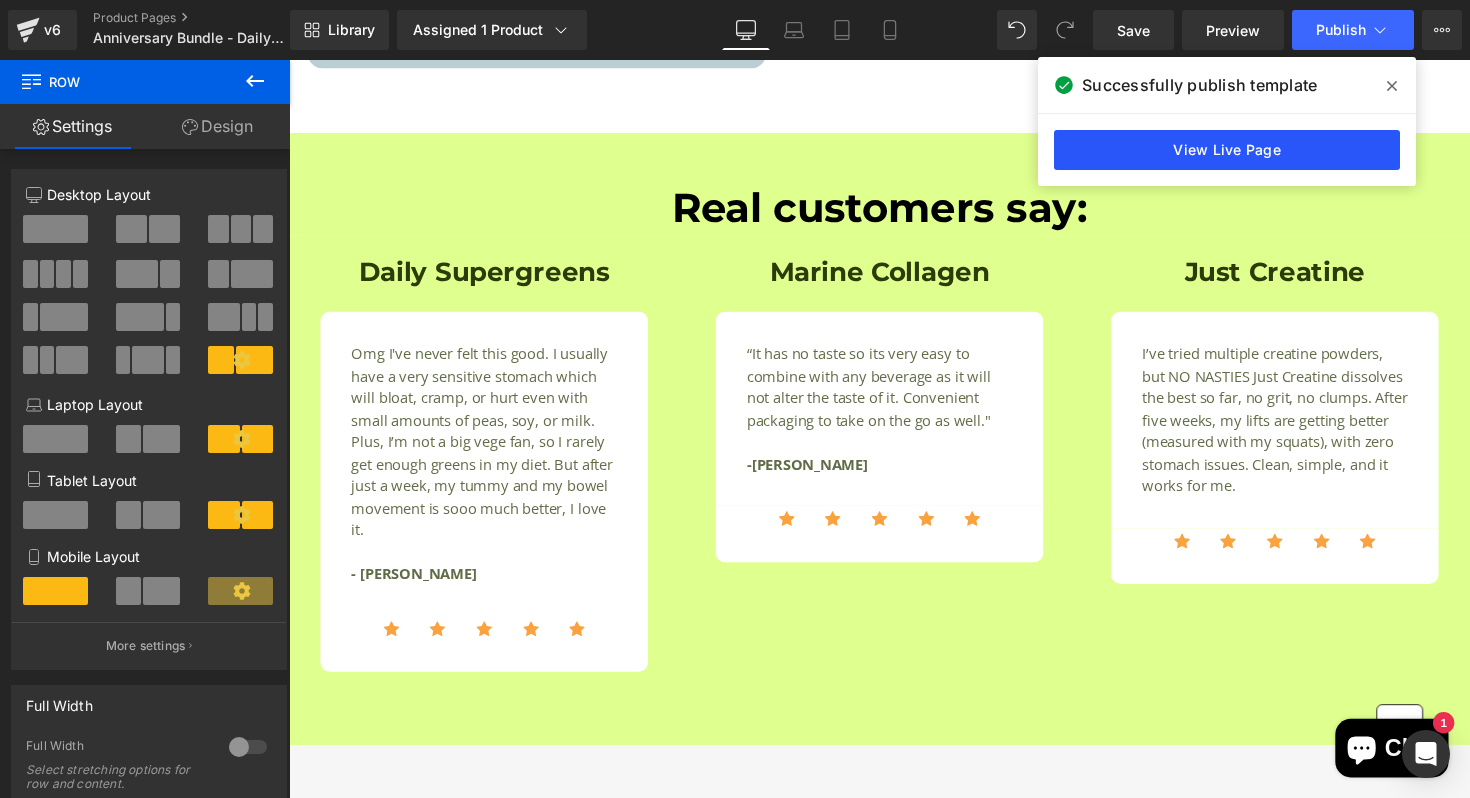 click on "View Live Page" at bounding box center [1227, 150] 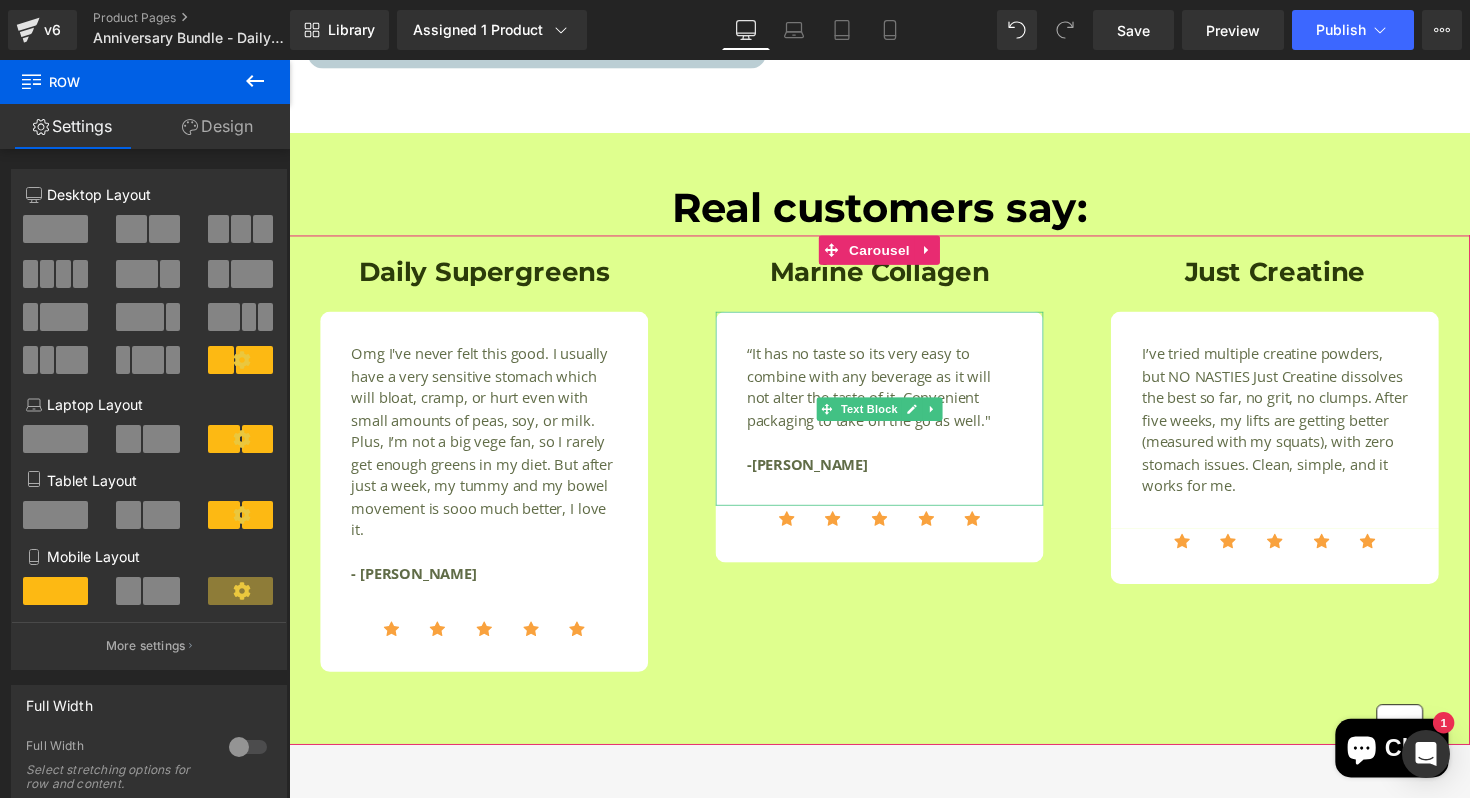 click on "“It has no taste so its very easy to combine with any beverage as it will not alter the taste of it. Convenient packaging to take on the go as well."" at bounding box center (894, 395) 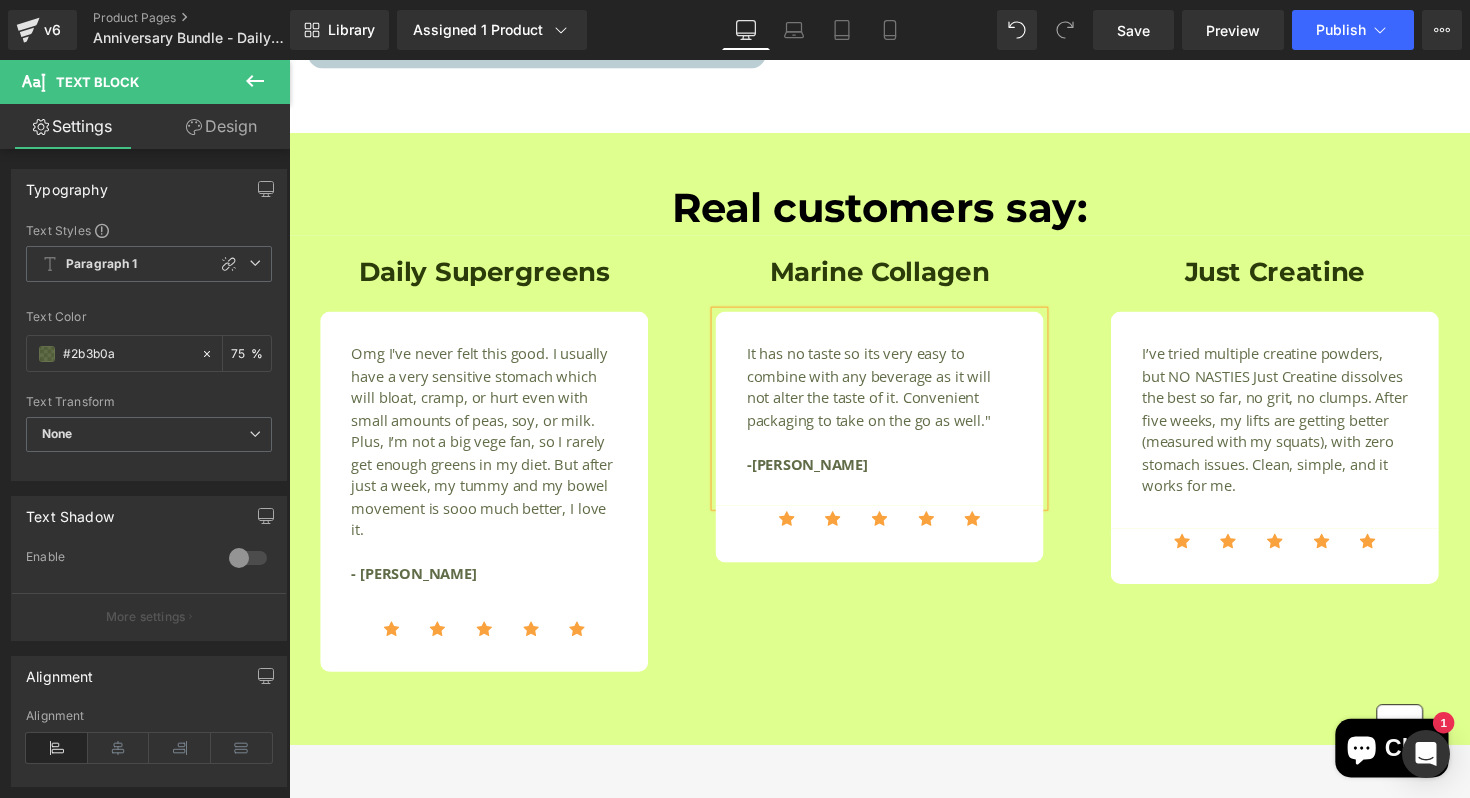 click on "It has no taste so its very easy to combine with any beverage as it will not alter the taste of it. Convenient packaging to take on the go as well."" at bounding box center (894, 395) 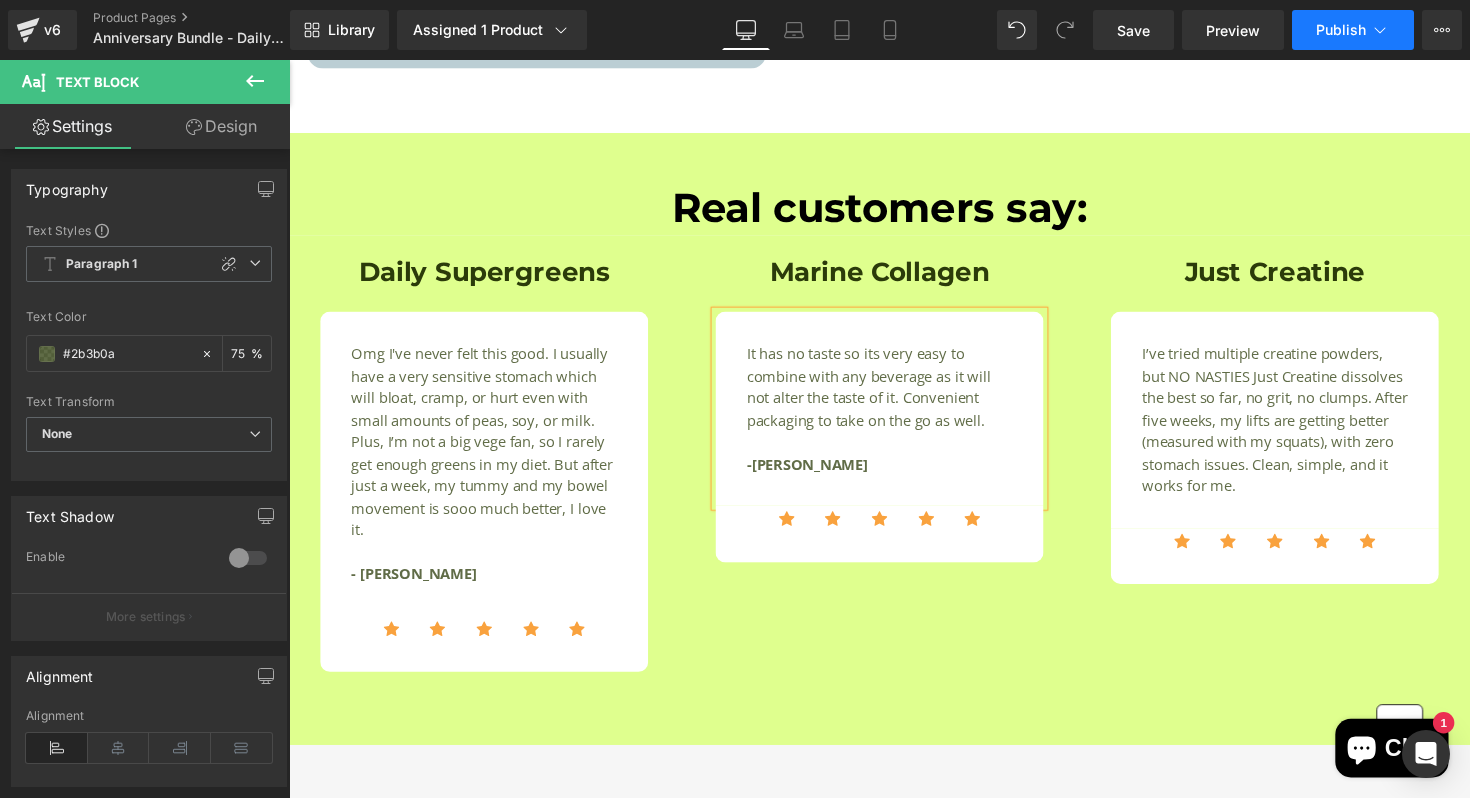 click on "Publish" at bounding box center (1341, 30) 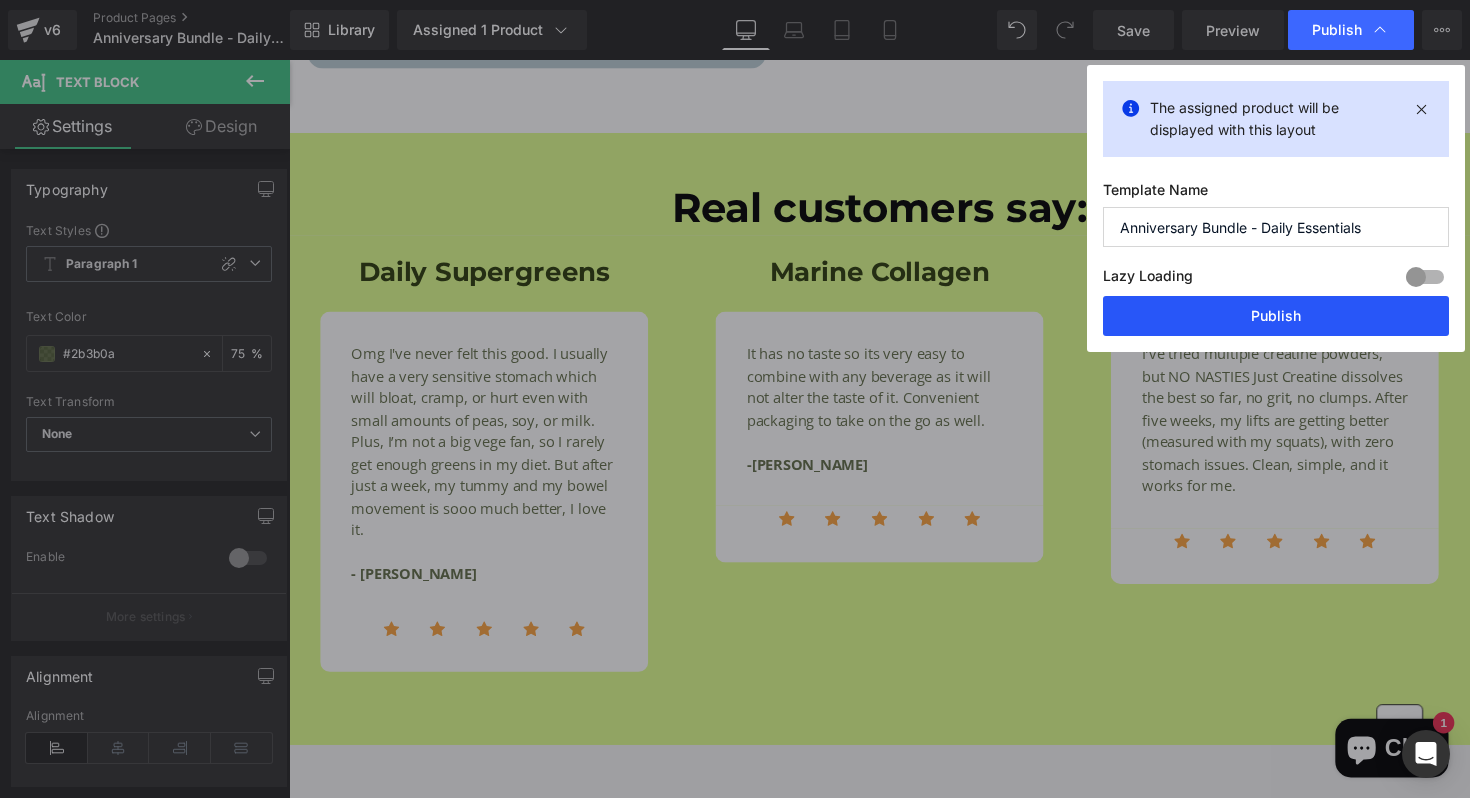 click on "Publish" at bounding box center [1276, 316] 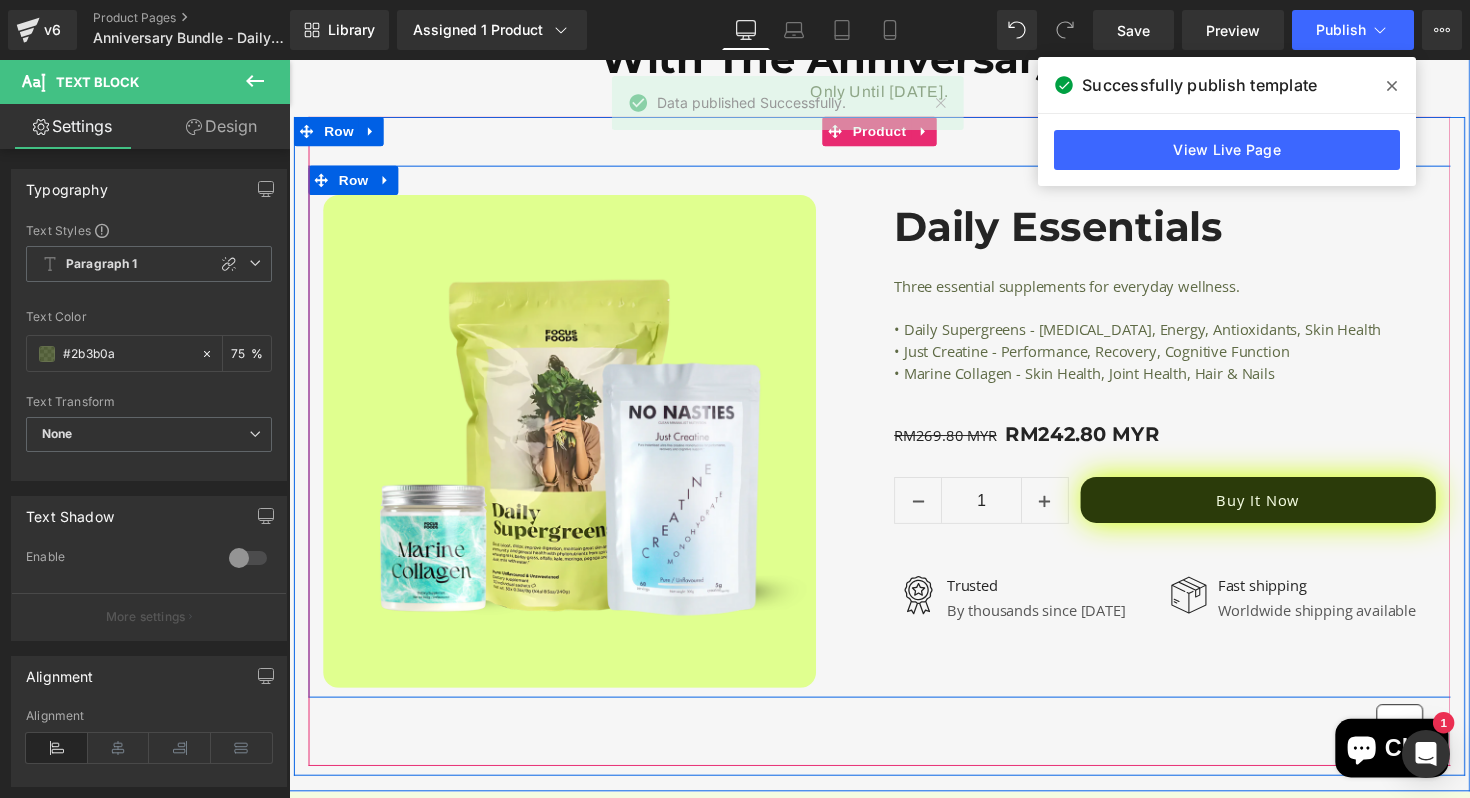 scroll, scrollTop: 3540, scrollLeft: 0, axis: vertical 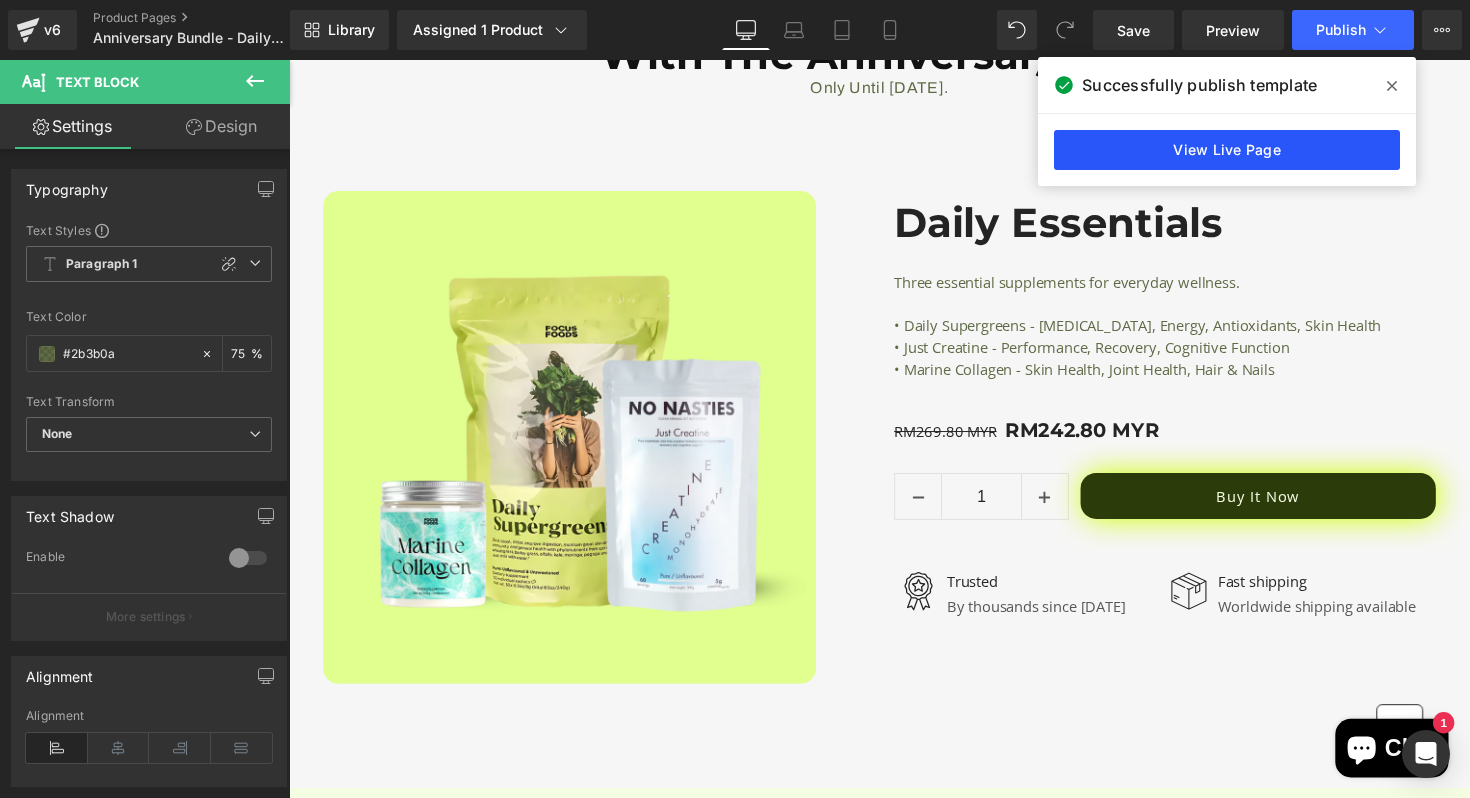 click on "View Live Page" at bounding box center [1227, 150] 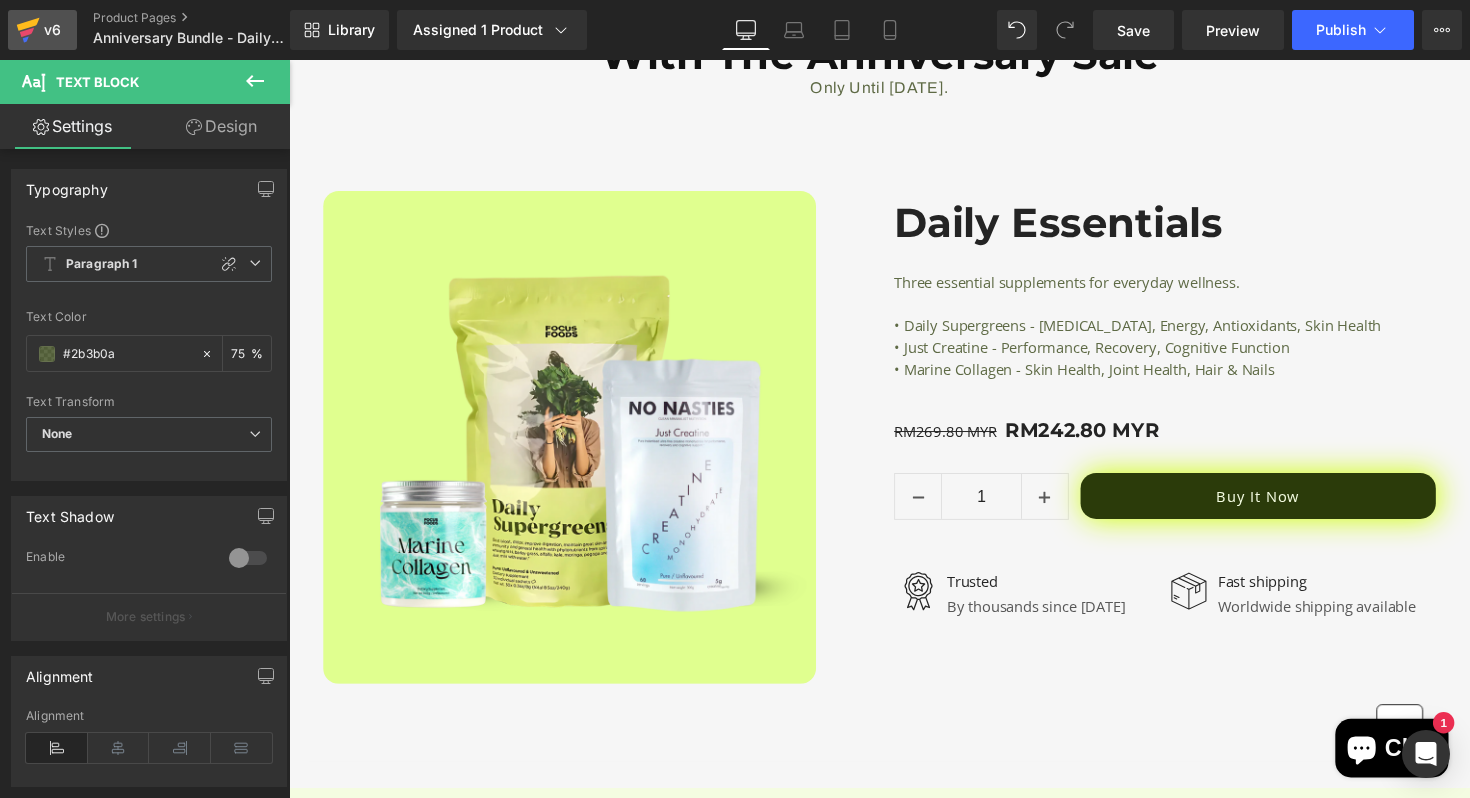 click 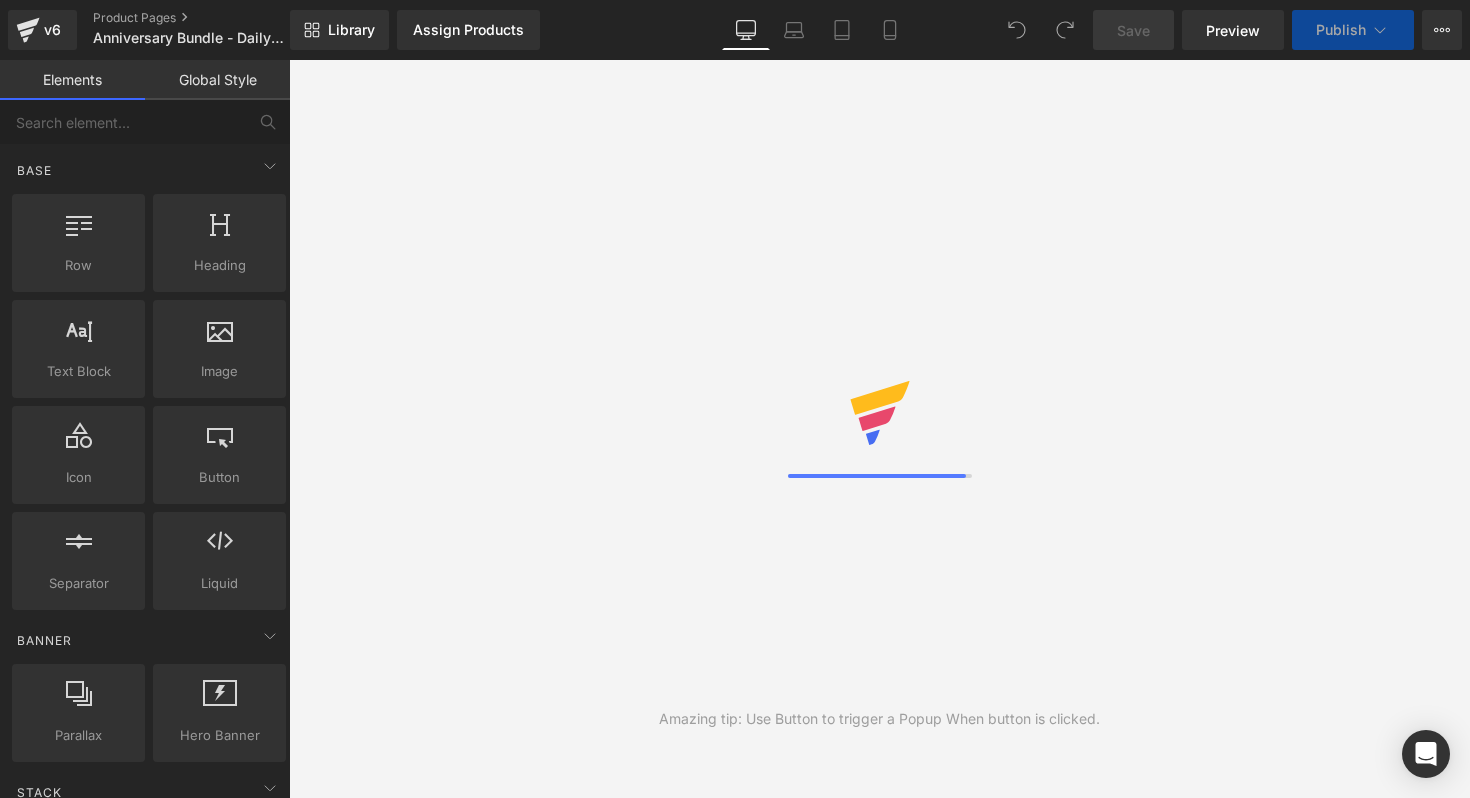 scroll, scrollTop: 0, scrollLeft: 0, axis: both 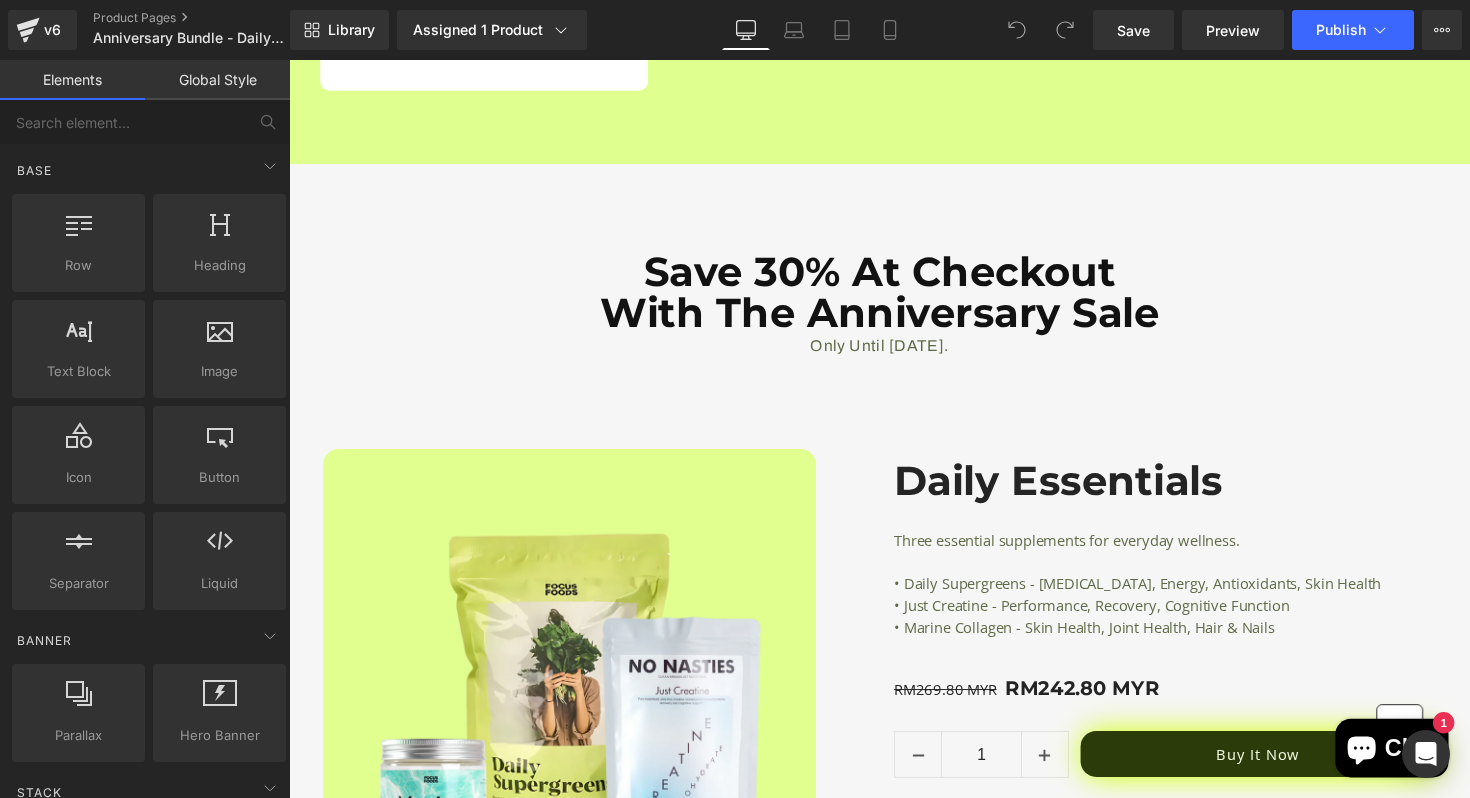 click on "Save 30% At Checkout With The Anniversary Sale" at bounding box center (894, 297) 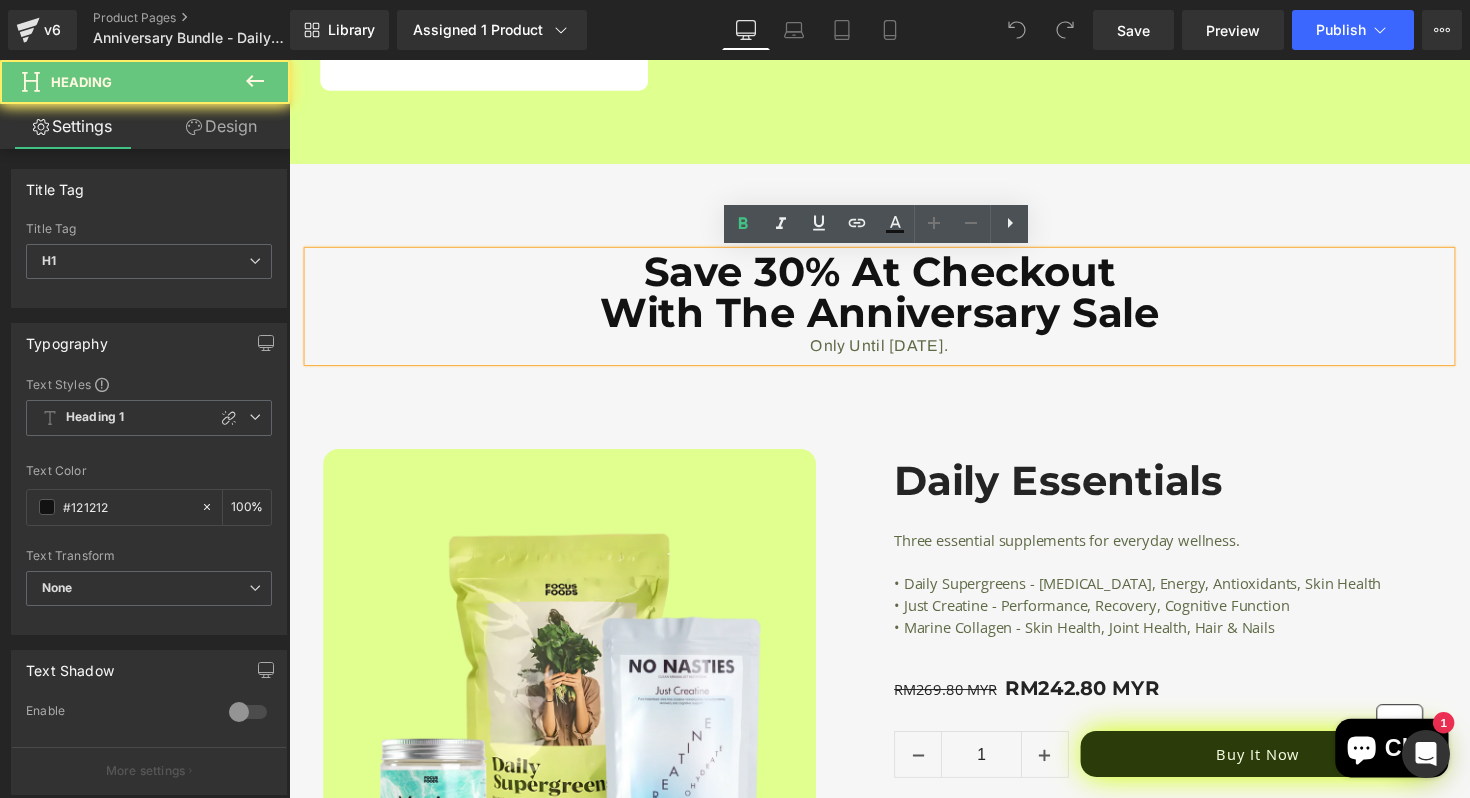 click on "Save 30% At Checkout With The Anniversary Sale" at bounding box center (894, 297) 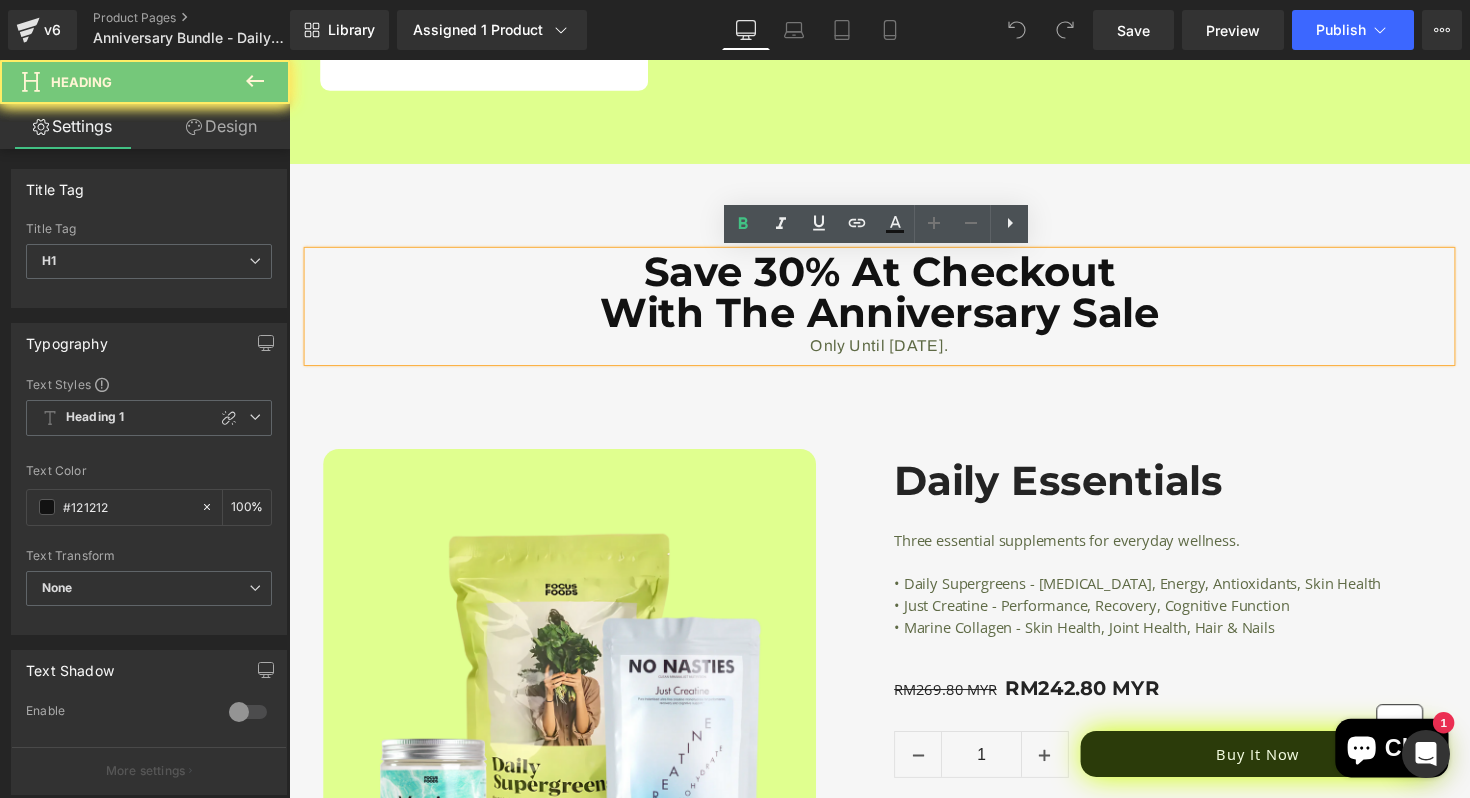 type 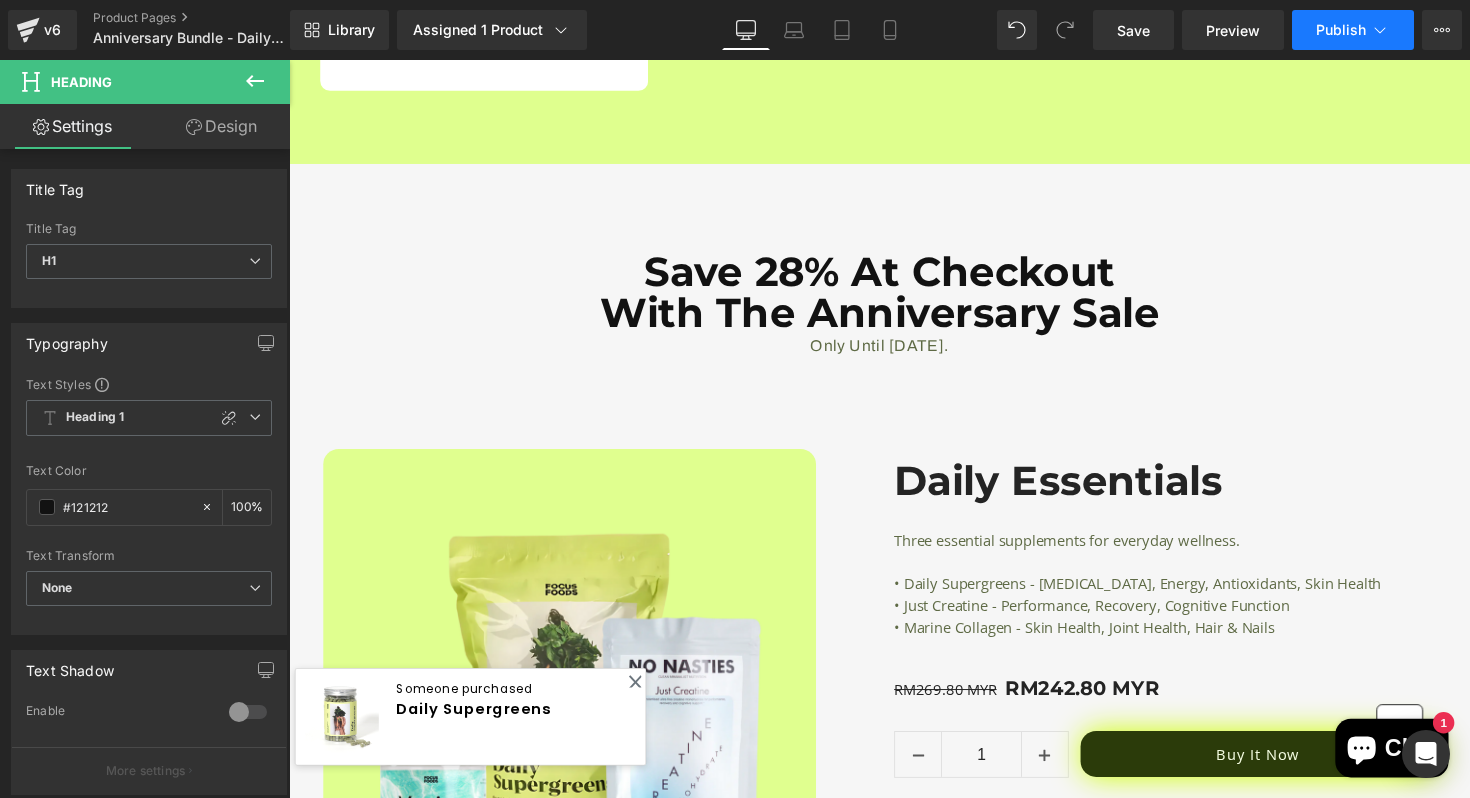 click on "Publish" at bounding box center (1353, 30) 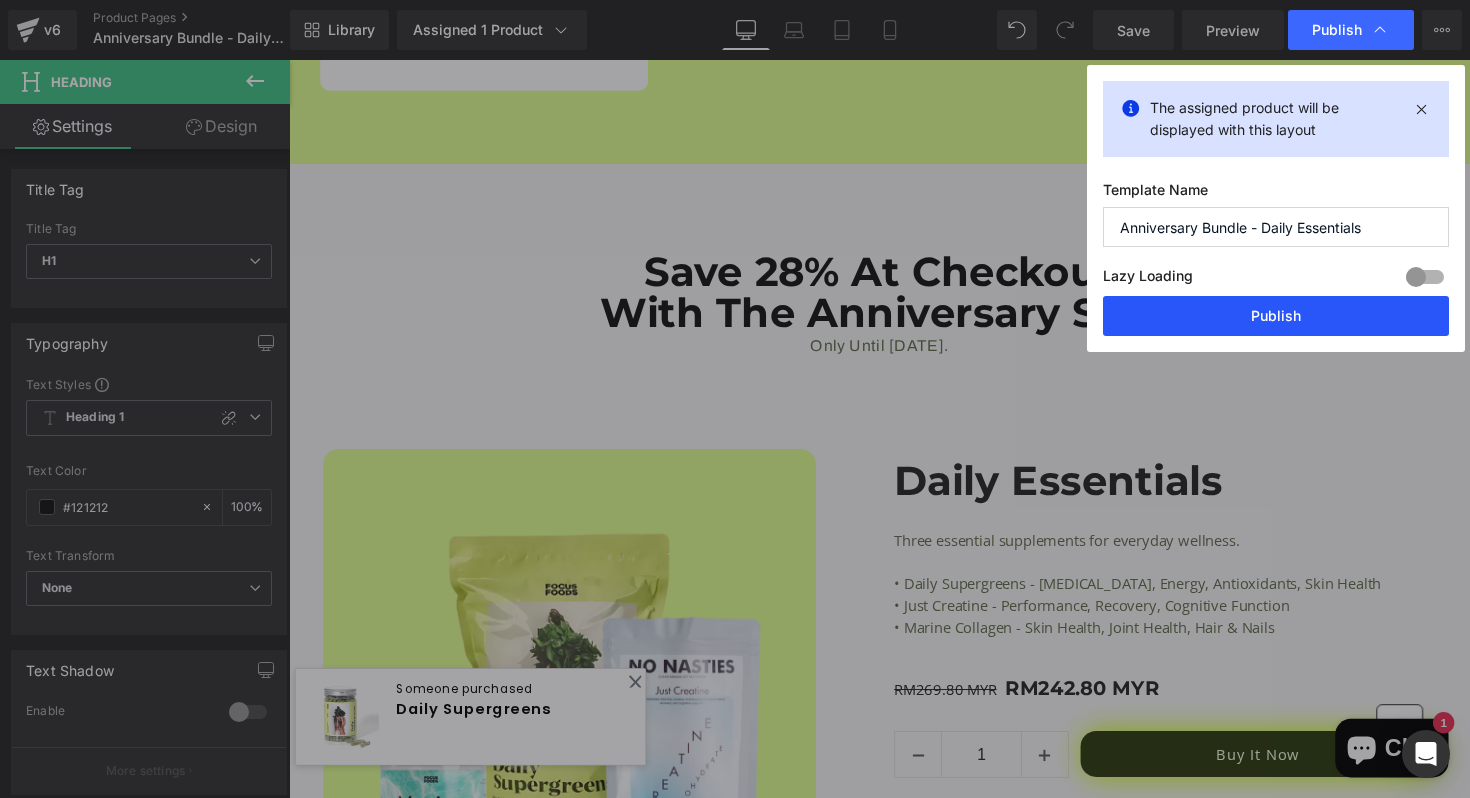 click on "Publish" at bounding box center (1276, 316) 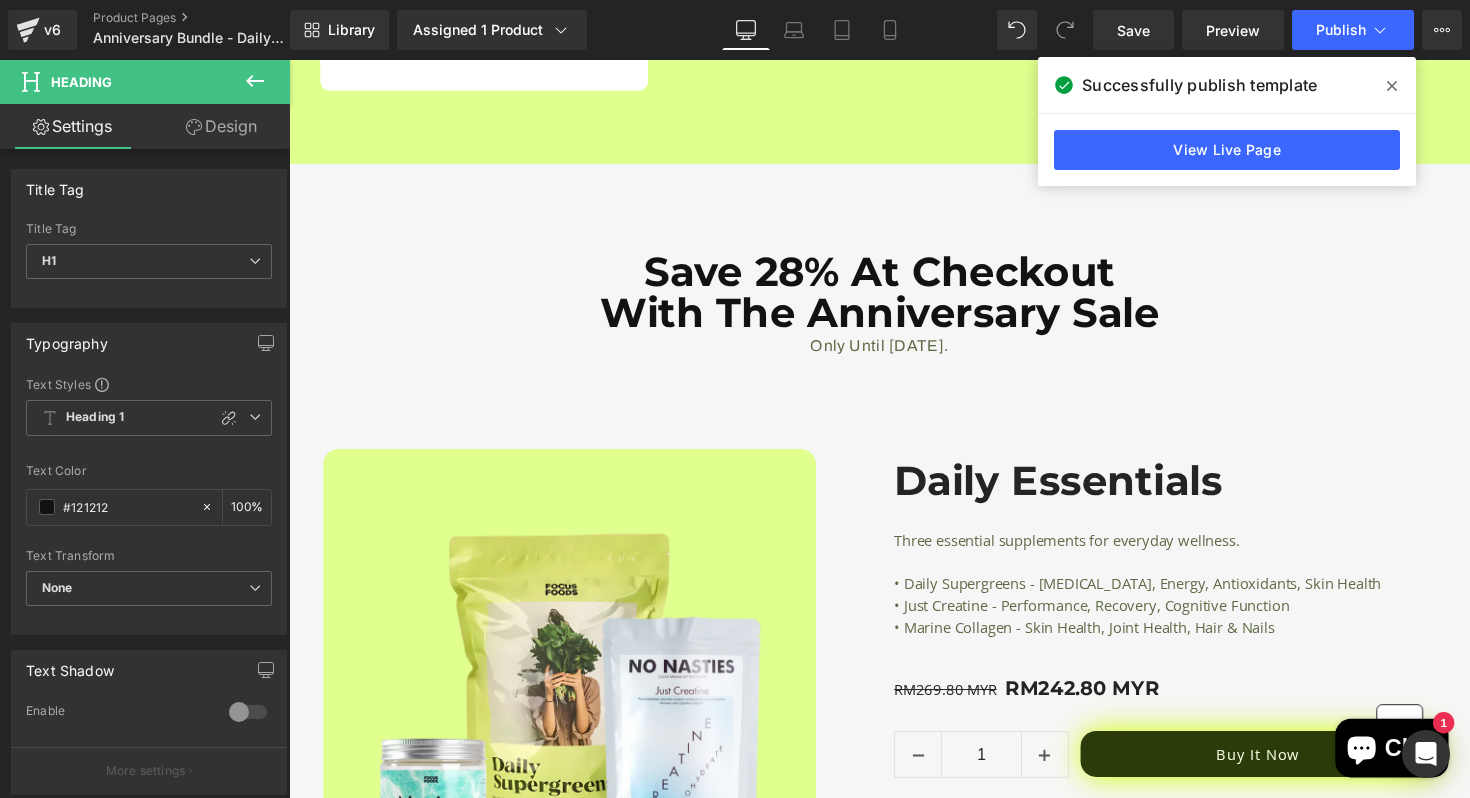click 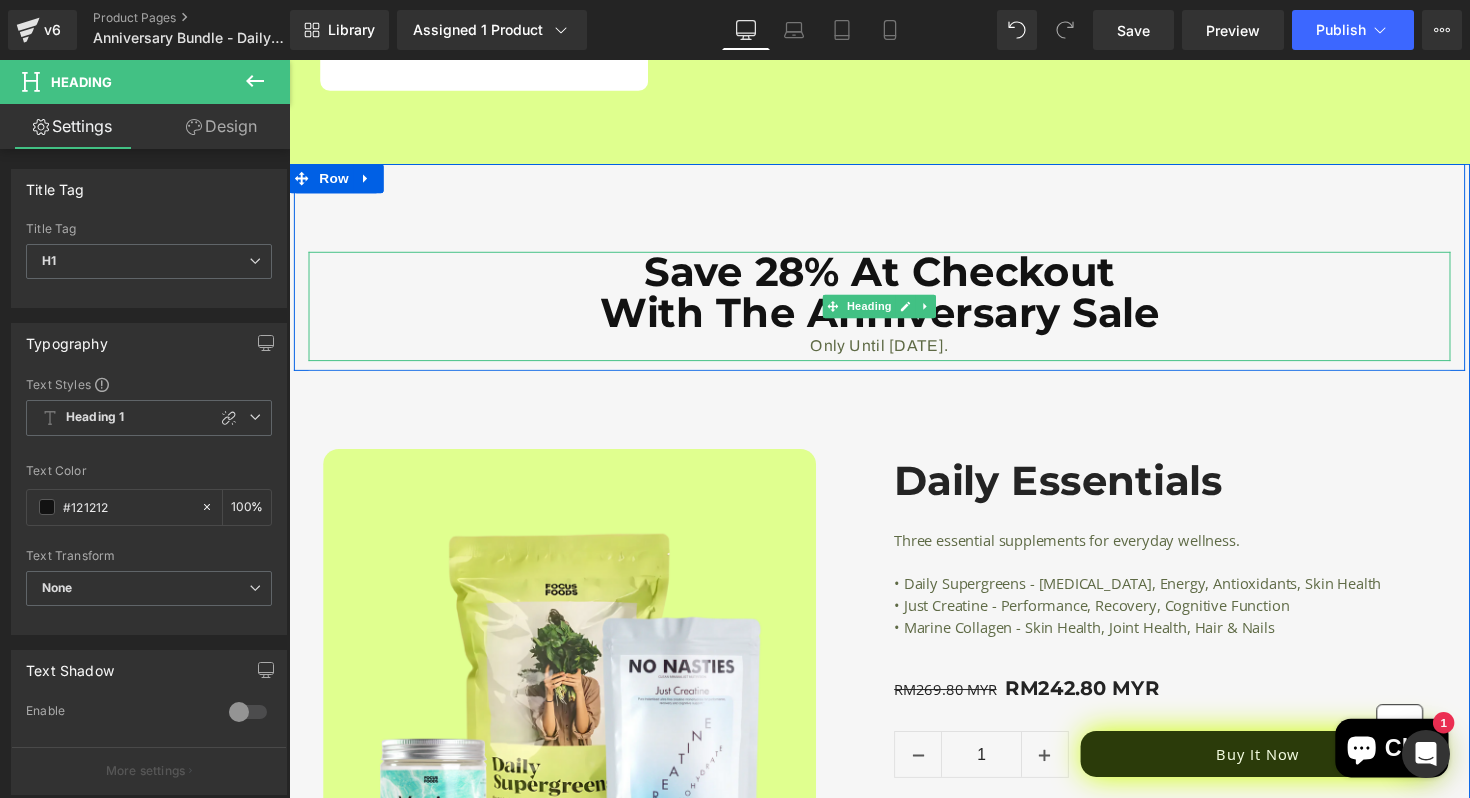 click on "Save 28% At Checkout With The Anniversary Sale" at bounding box center [894, 297] 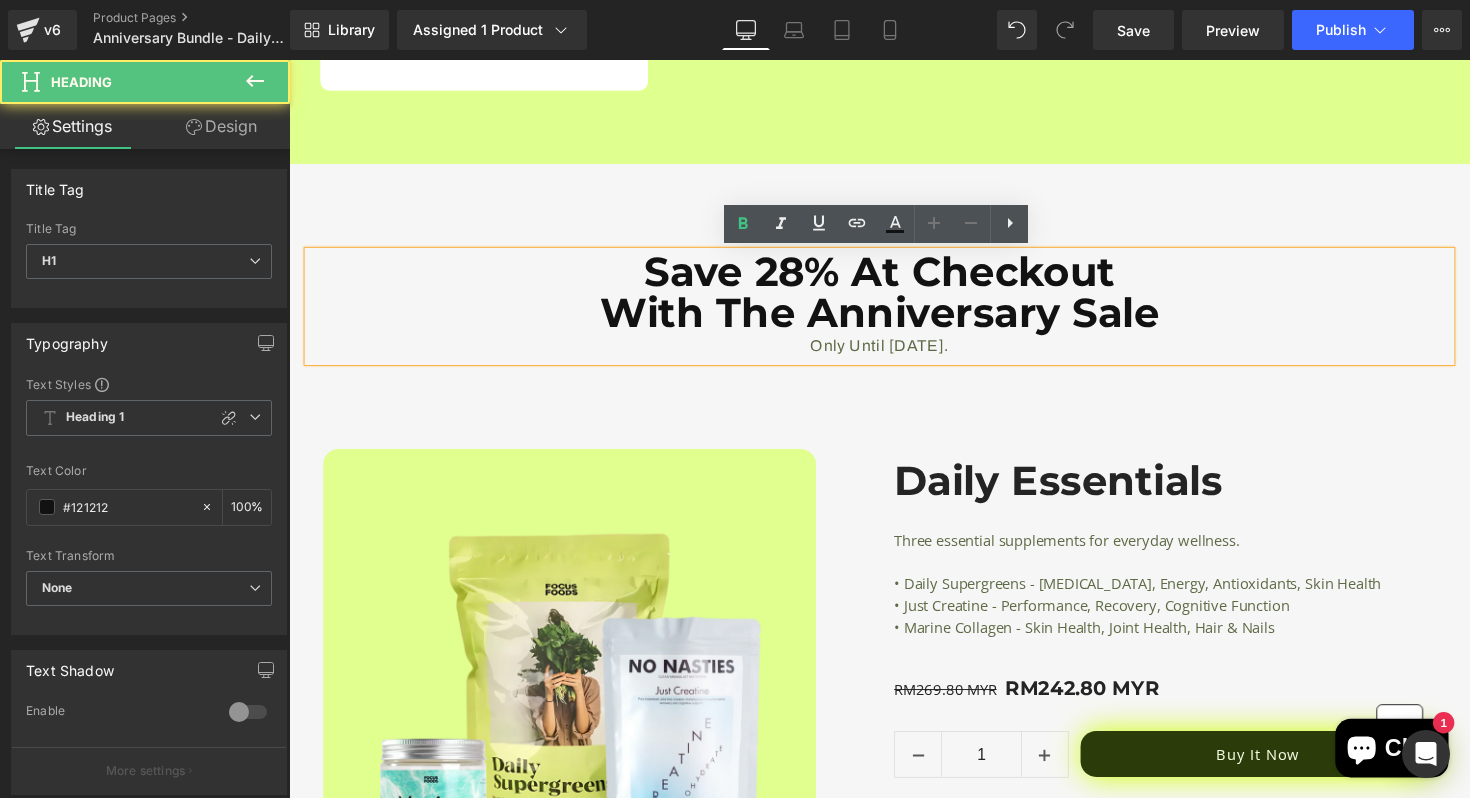 click on "Save 28% At Checkout With The Anniversary Sale" at bounding box center (894, 297) 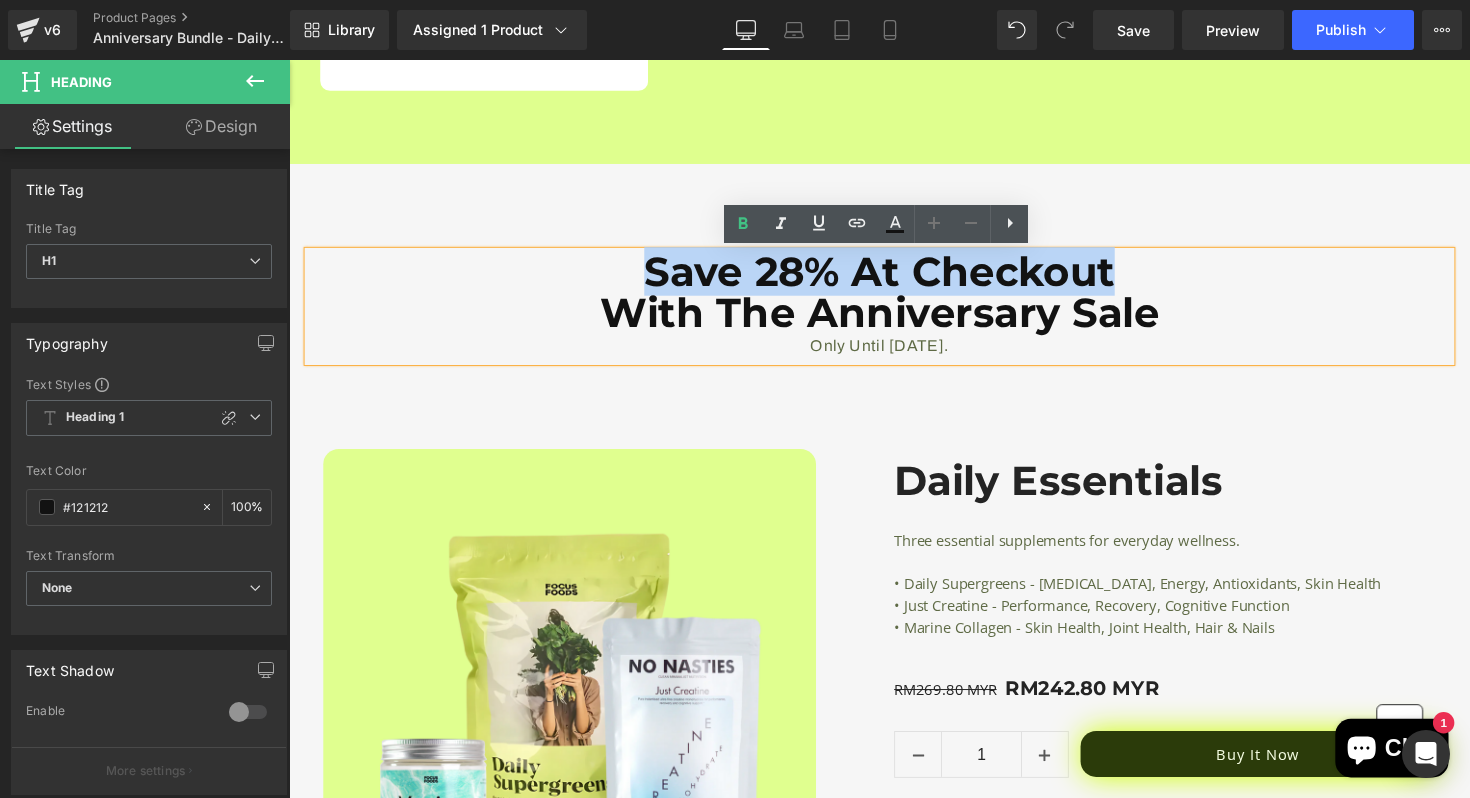 drag, startPoint x: 1172, startPoint y: 270, endPoint x: 655, endPoint y: 264, distance: 517.0348 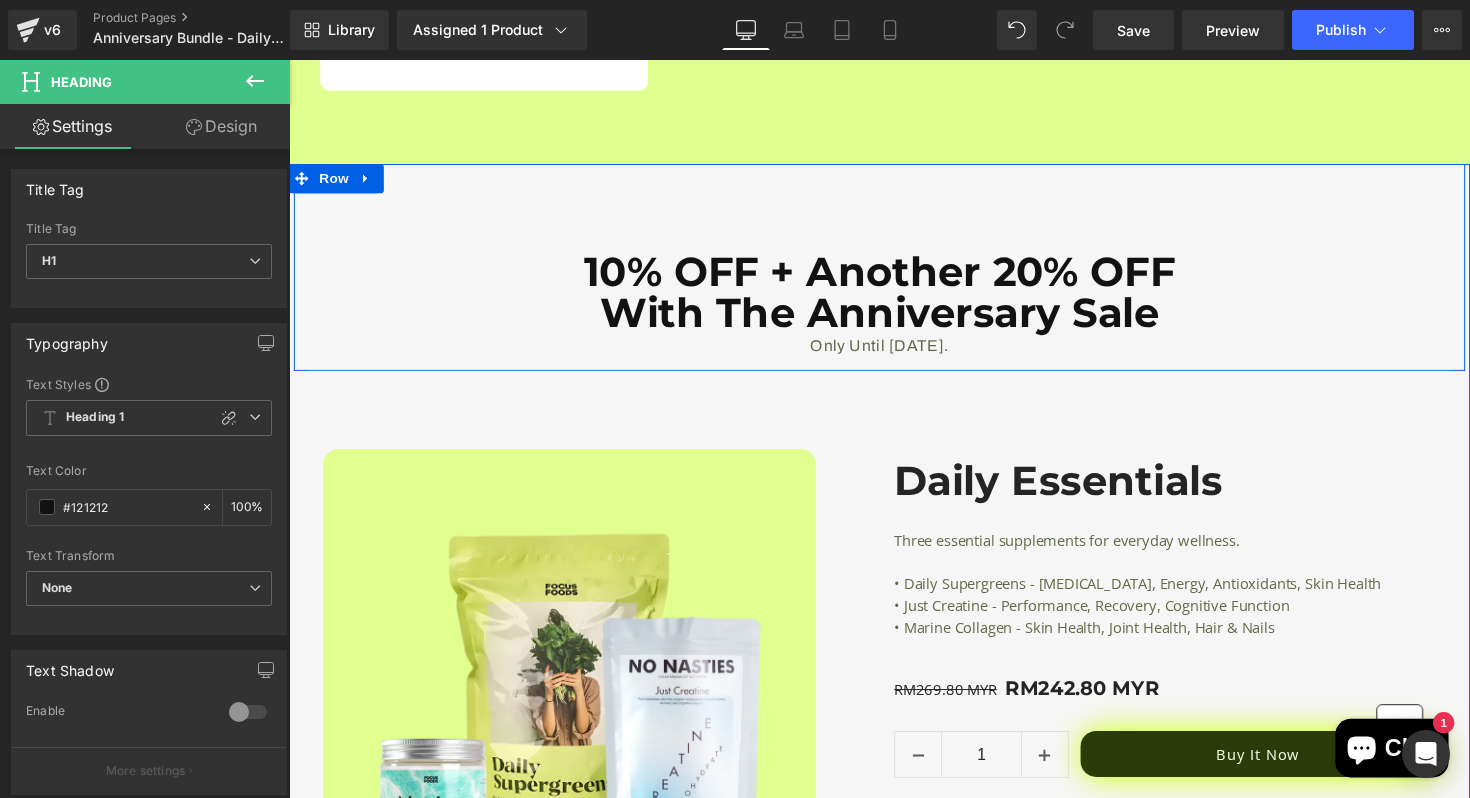 click on "10% OFF + Another 20% OFF With The Anniversary Sale Only Until [DATE]. Heading         Buy more & save more Heading         Row" at bounding box center [894, 271] 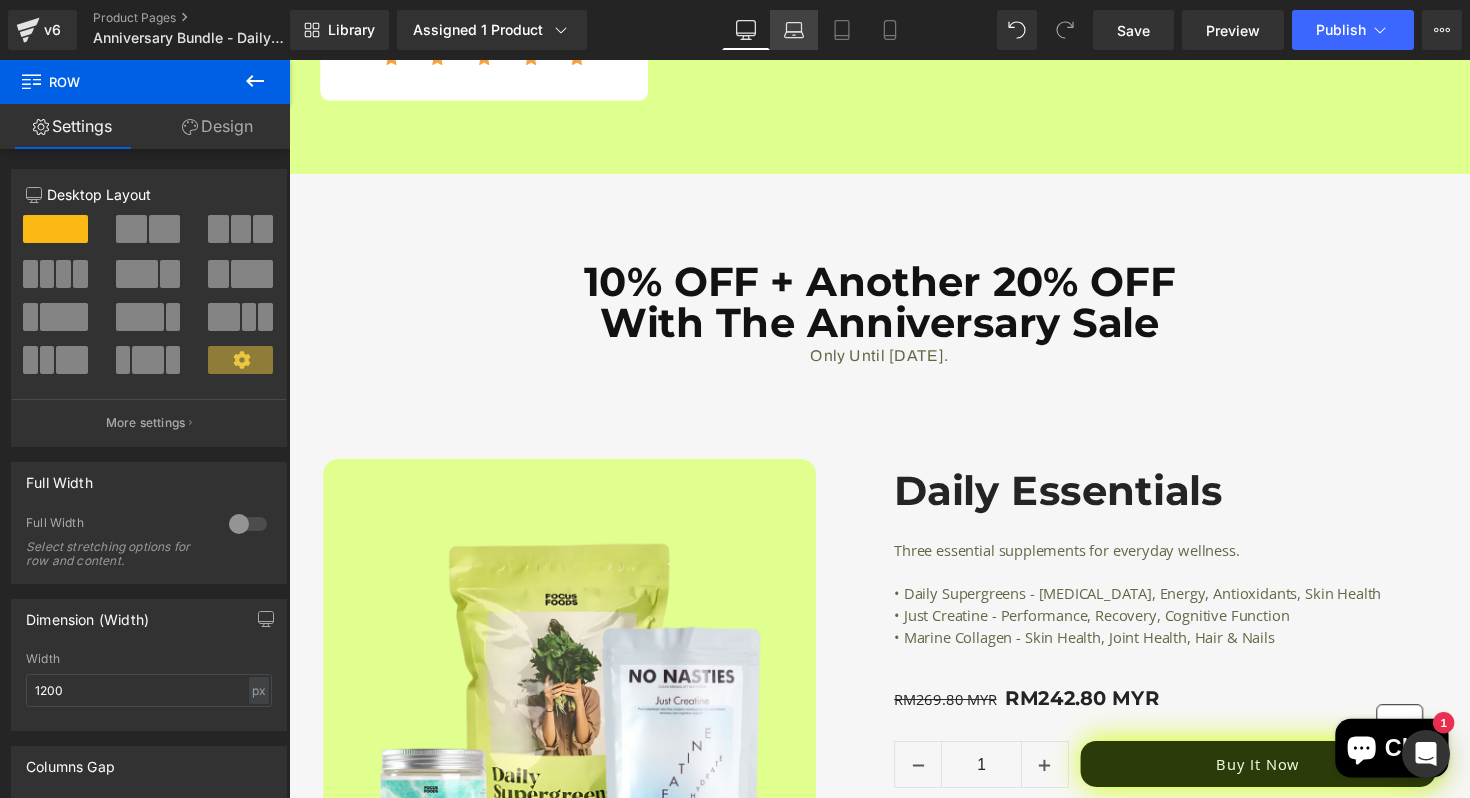 click on "Laptop" at bounding box center [794, 30] 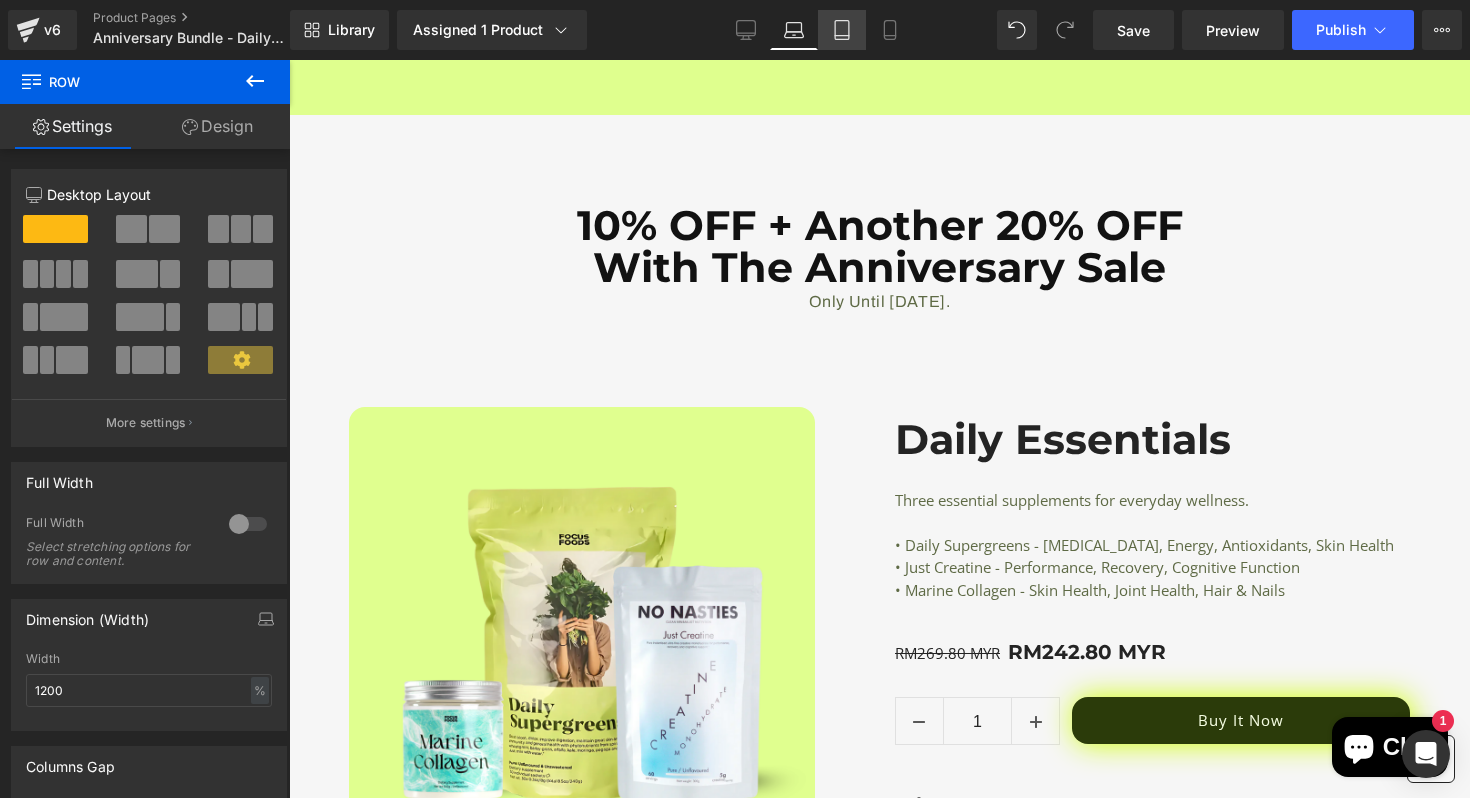 click 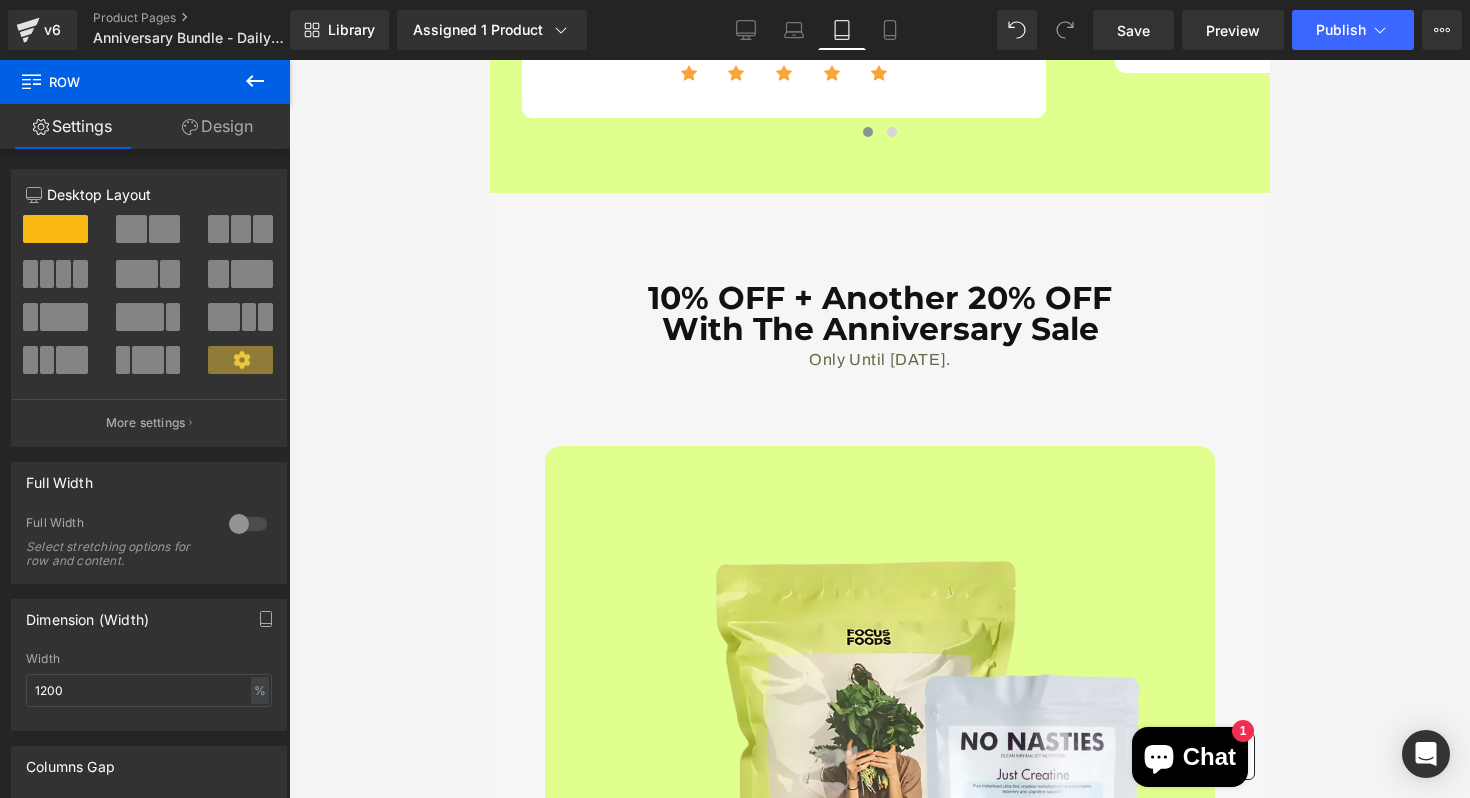 scroll, scrollTop: 3561, scrollLeft: 0, axis: vertical 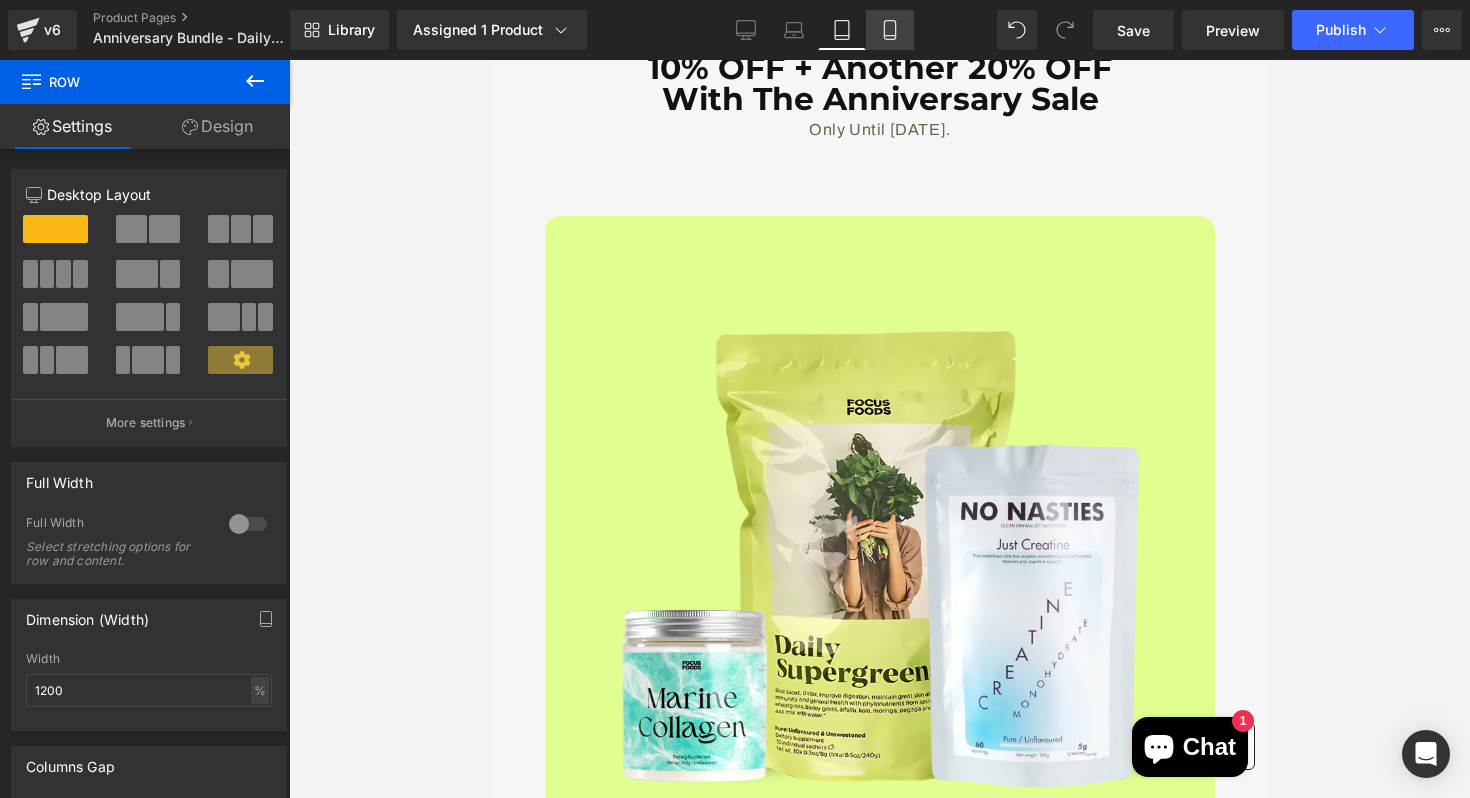 click 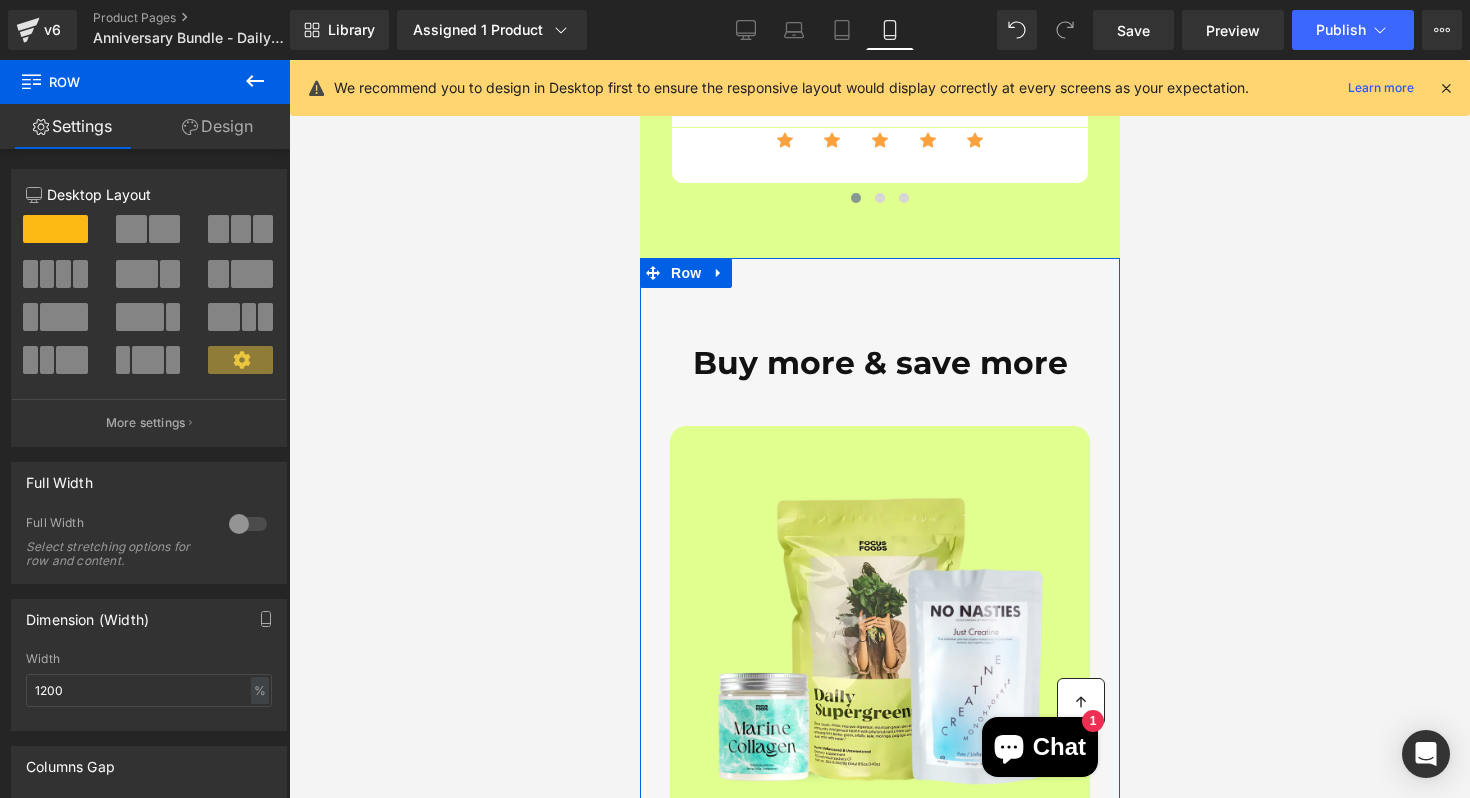 scroll, scrollTop: 4563, scrollLeft: 0, axis: vertical 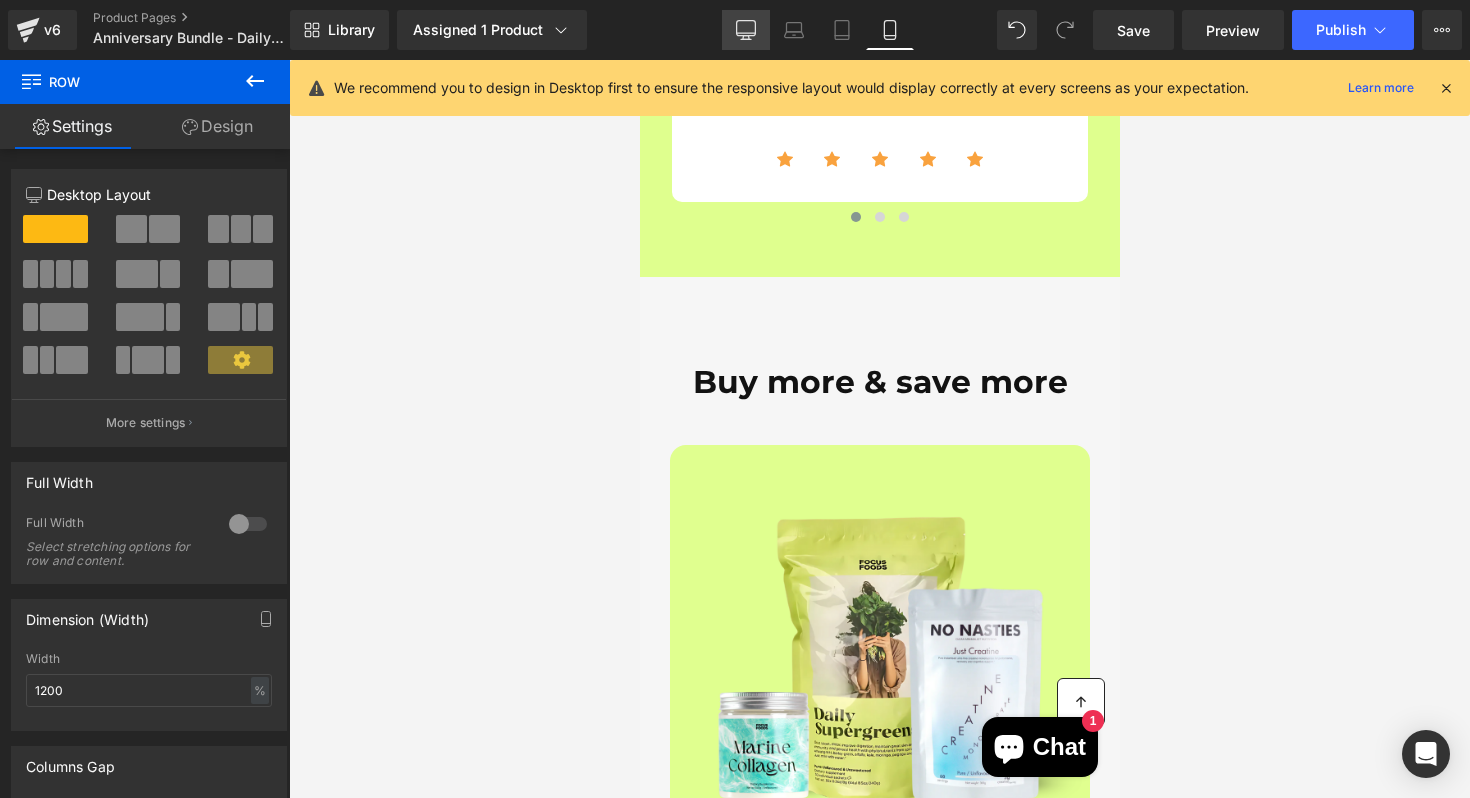 click 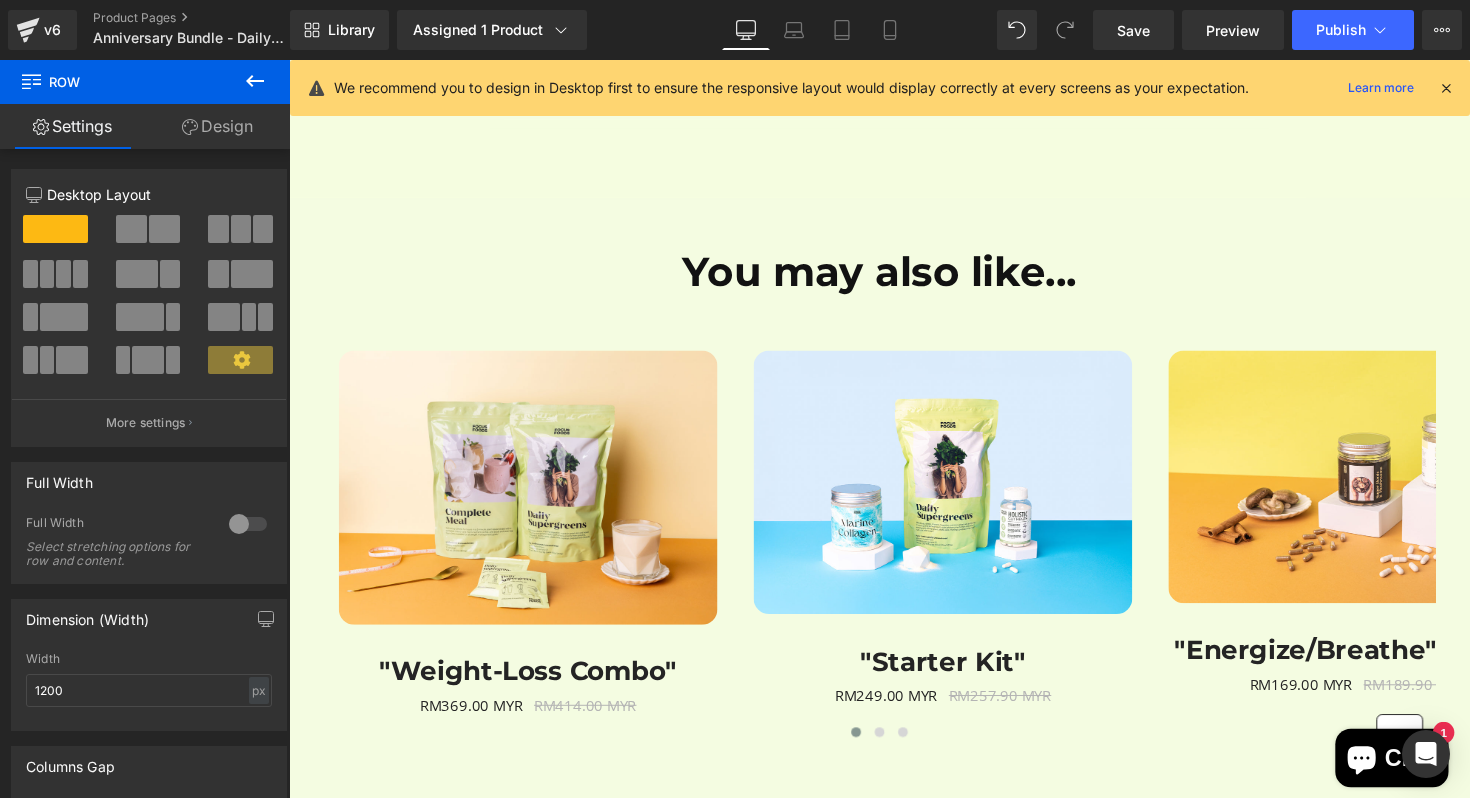 scroll, scrollTop: 3124, scrollLeft: 0, axis: vertical 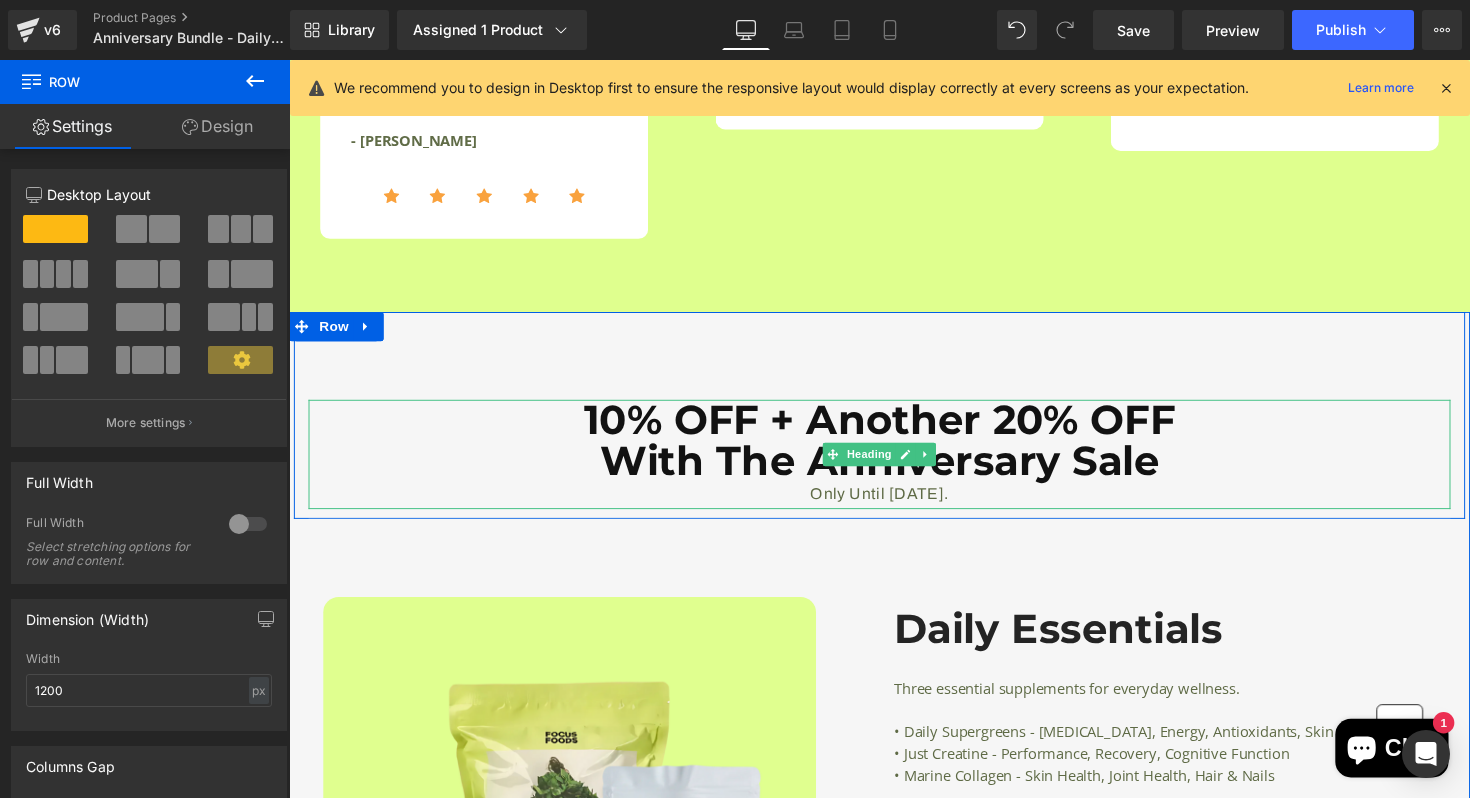 click on "10% OFF + Another 20% OFF With The Anniversary Sale" at bounding box center (894, 449) 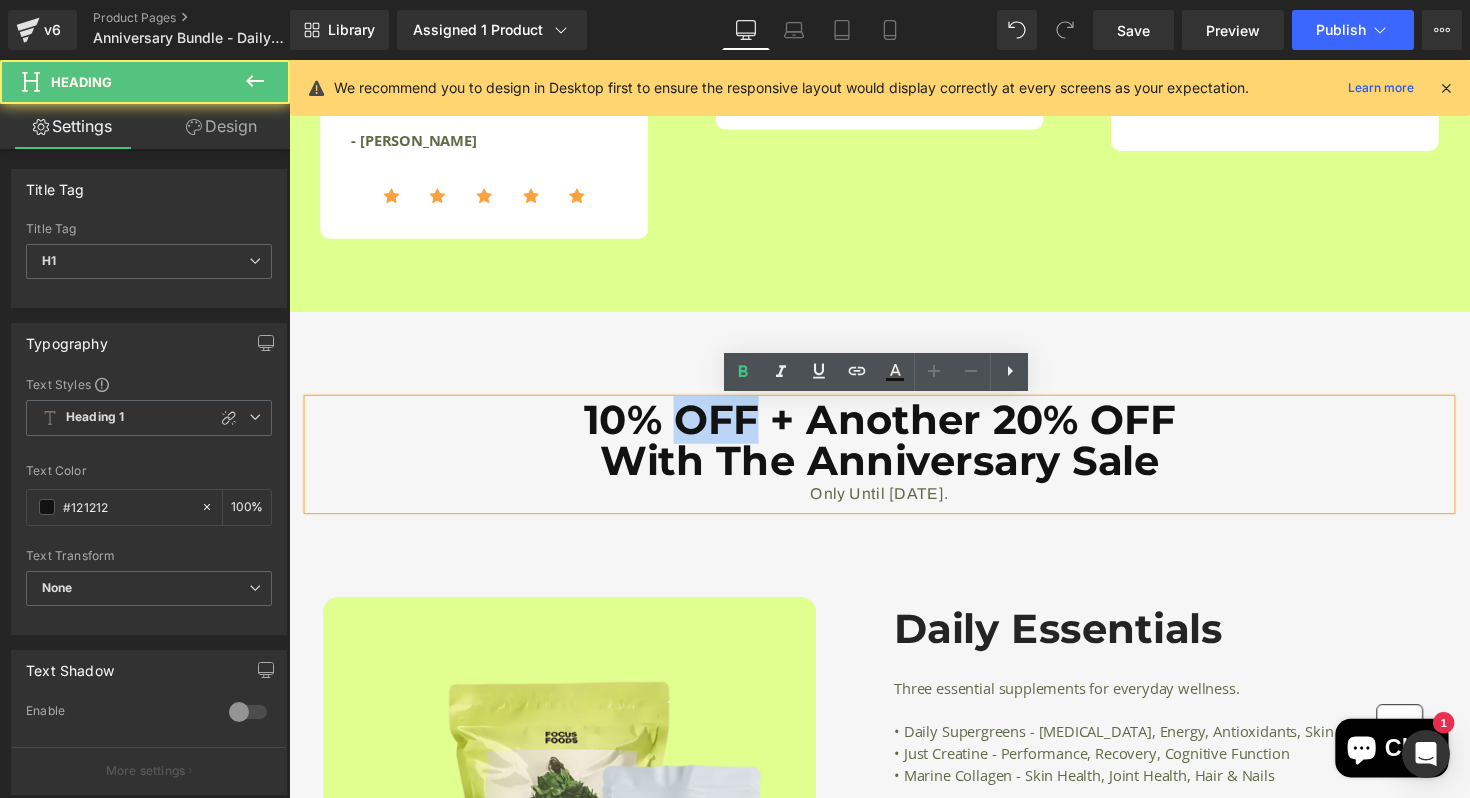 click on "10% OFF + Another 20% OFF With The Anniversary Sale" at bounding box center (894, 449) 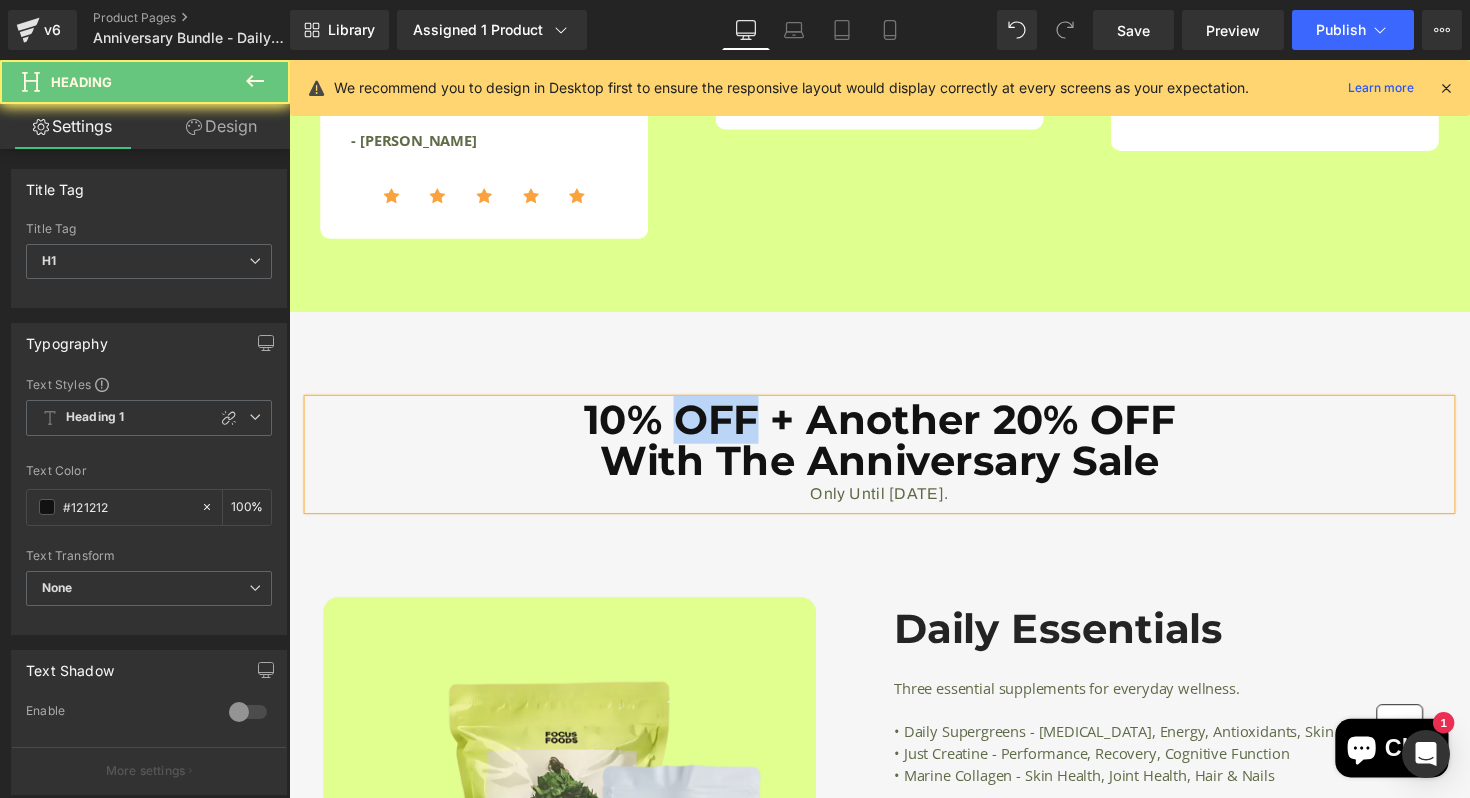 copy on "10% OFF + Another 20% OFF With The Anniversary Sale Only Until [DATE]." 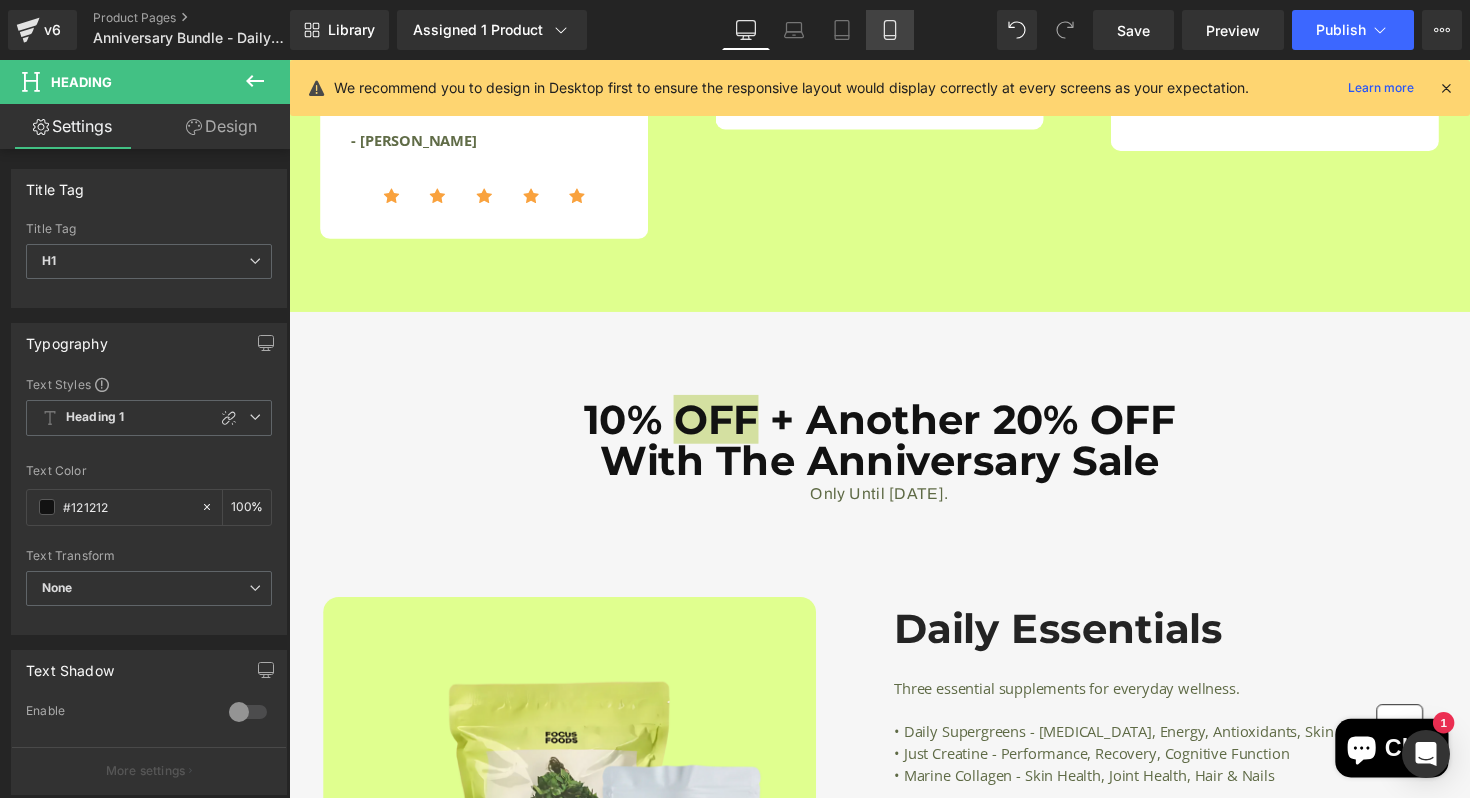 click on "Mobile" at bounding box center [890, 30] 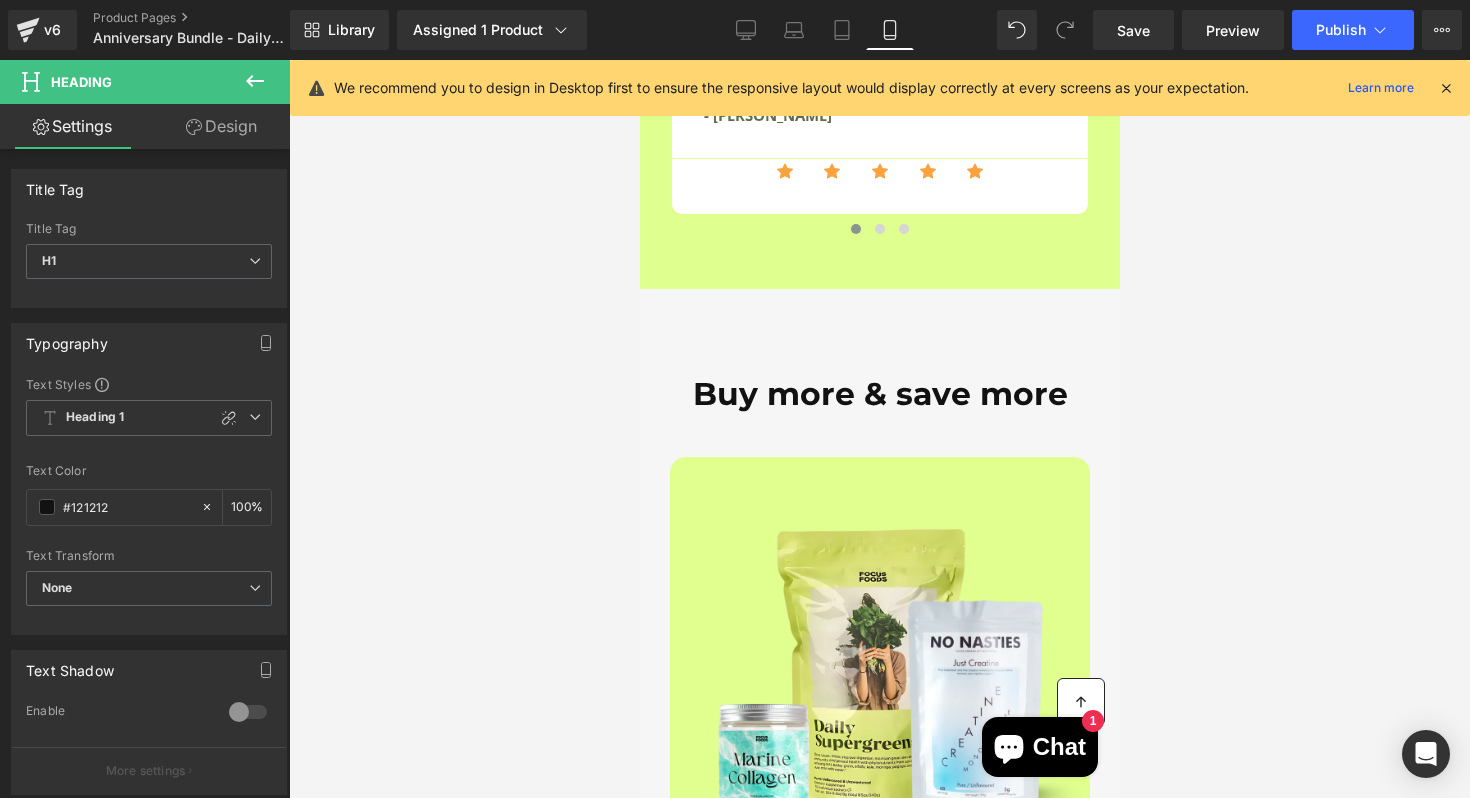scroll, scrollTop: 4544, scrollLeft: 0, axis: vertical 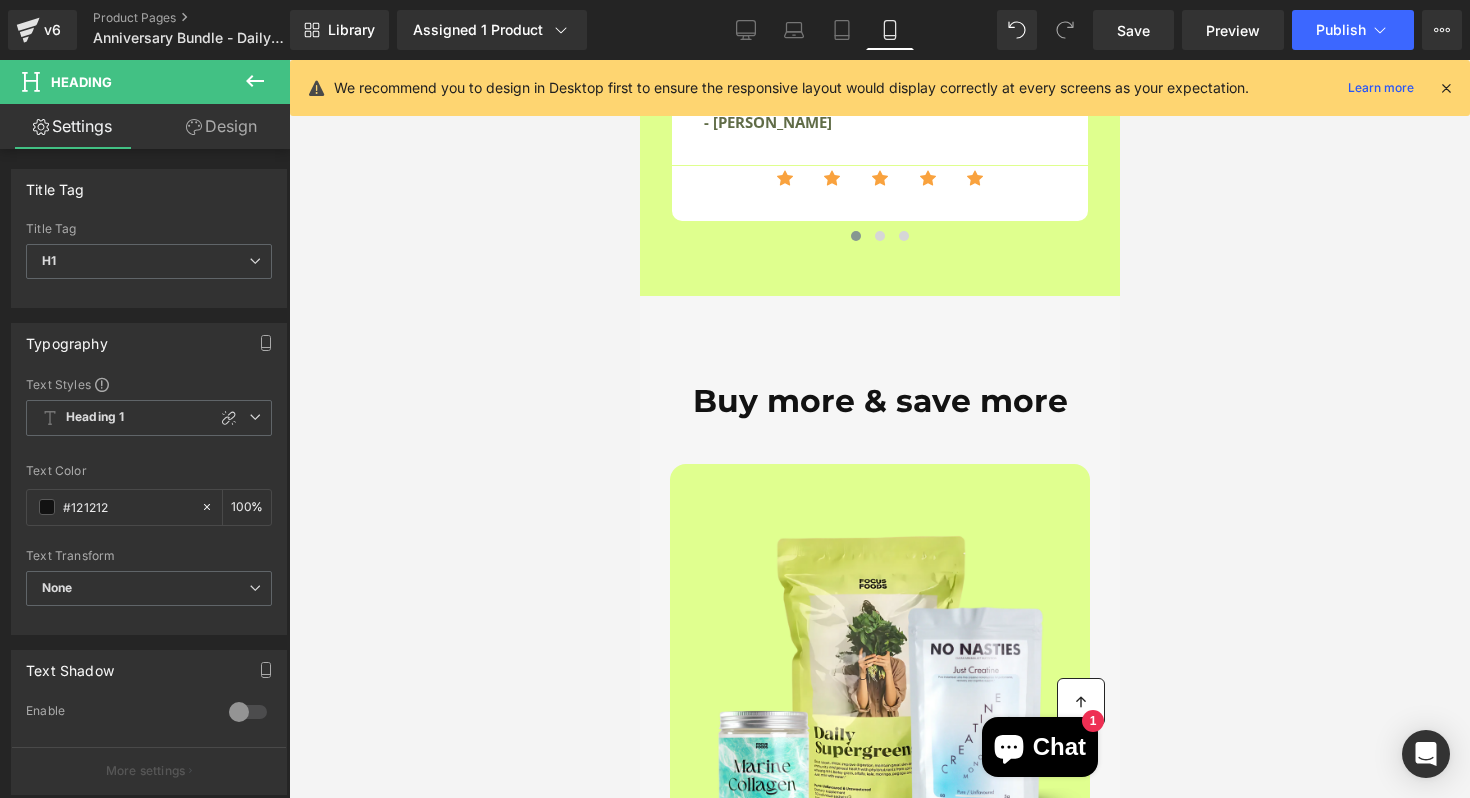 click on "Buy more & save more" at bounding box center [879, 402] 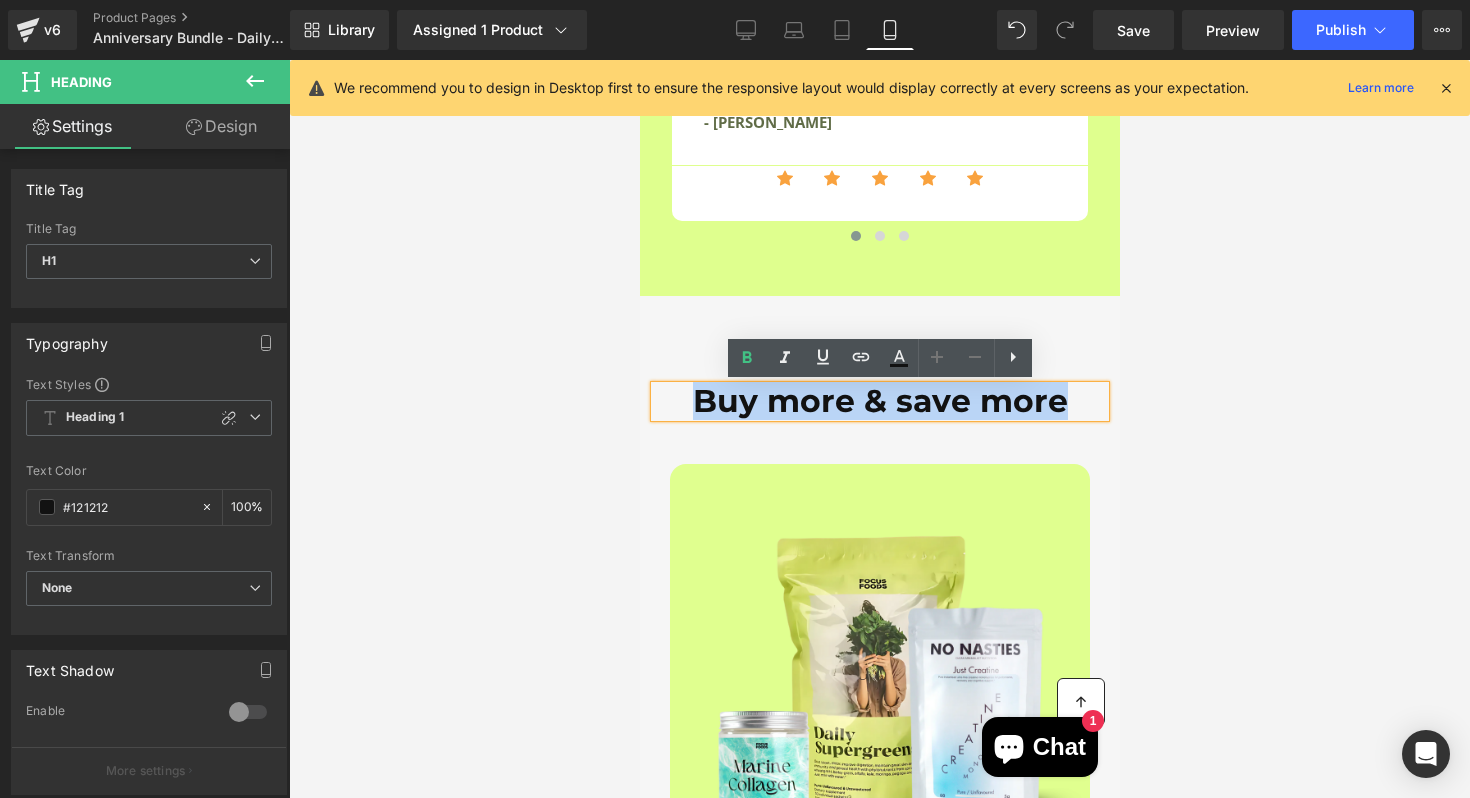 drag, startPoint x: 701, startPoint y: 405, endPoint x: 1075, endPoint y: 405, distance: 374 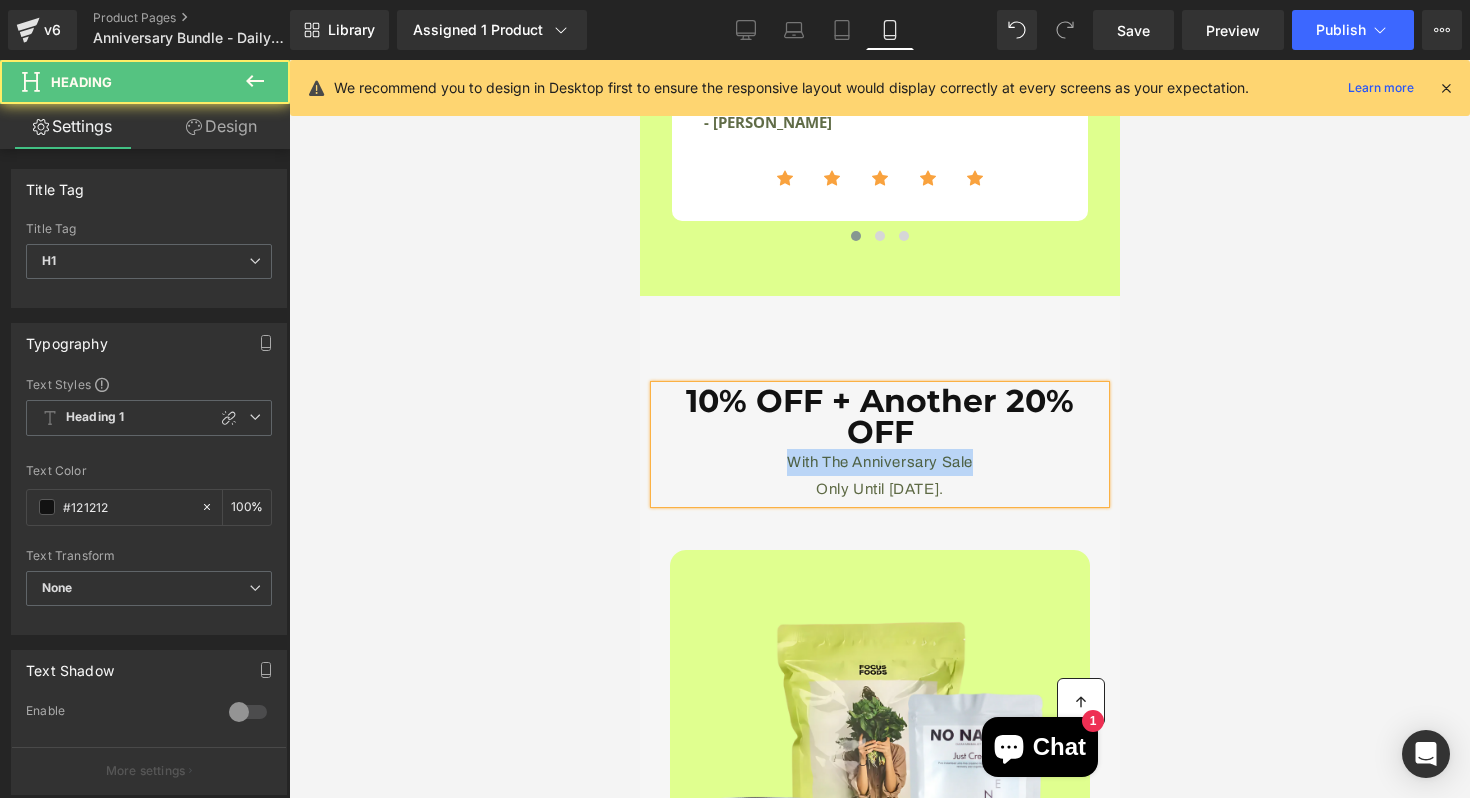 drag, startPoint x: 981, startPoint y: 451, endPoint x: 775, endPoint y: 467, distance: 206.62042 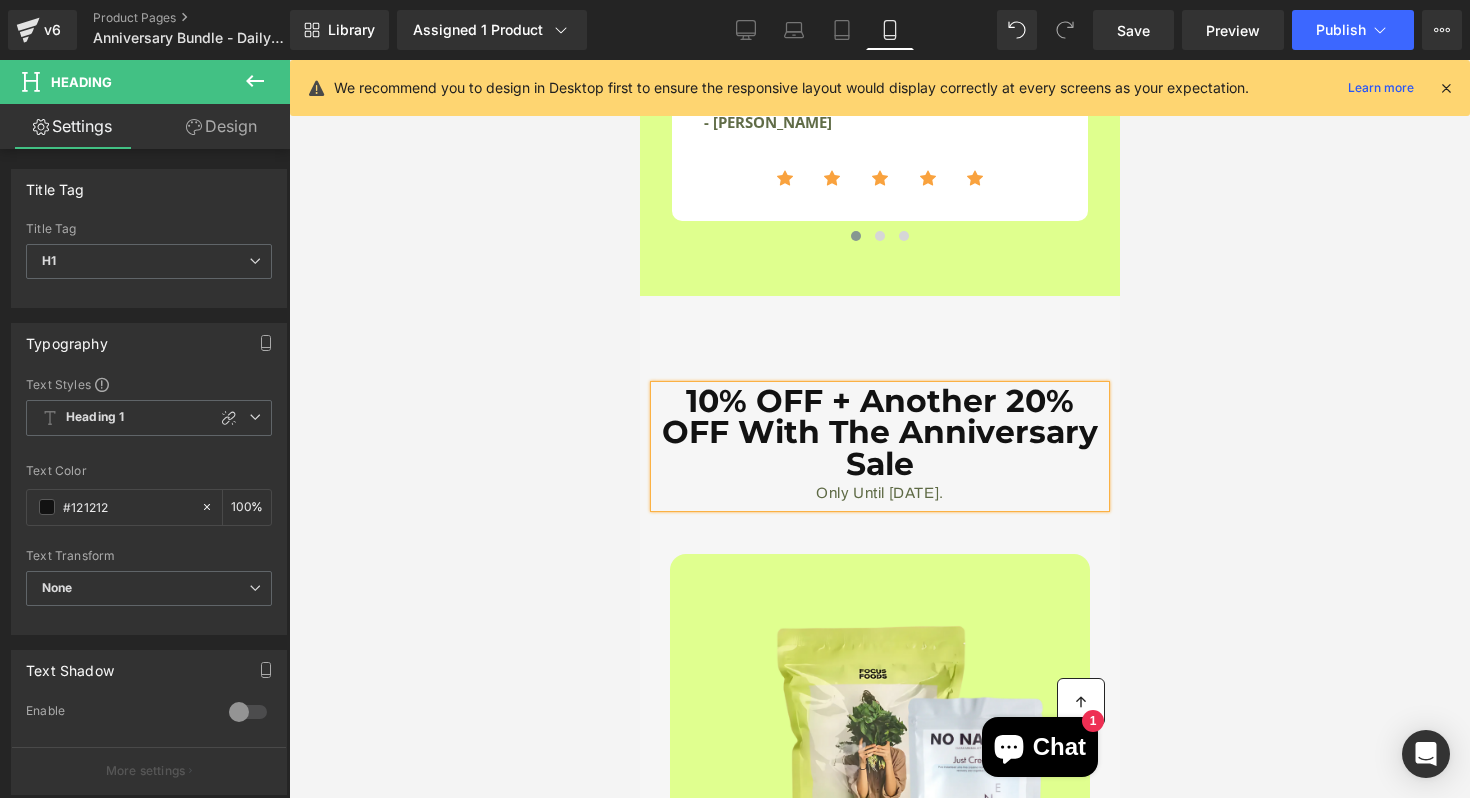 click on "10% OFF + Another 20% OFF With The Anniversary Sale" at bounding box center (879, 433) 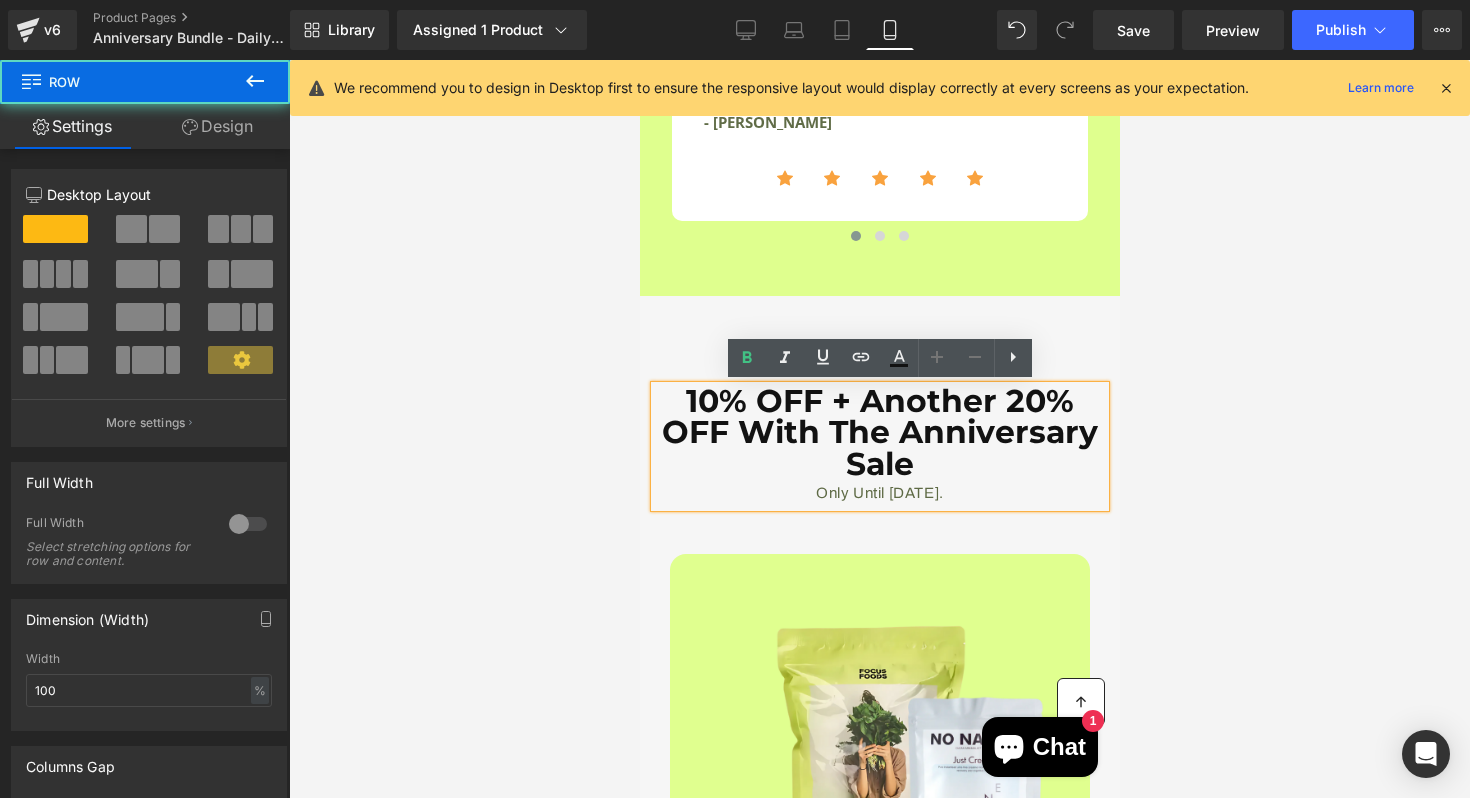 click on "10% OFF + Another 20% OFF With The Anniversary Sale Only Until [DATE]. Heading         10% OFF + Another 20% OFF With The Anniversary Sale Only Until [DATE]. Heading         Row" at bounding box center [879, 410] 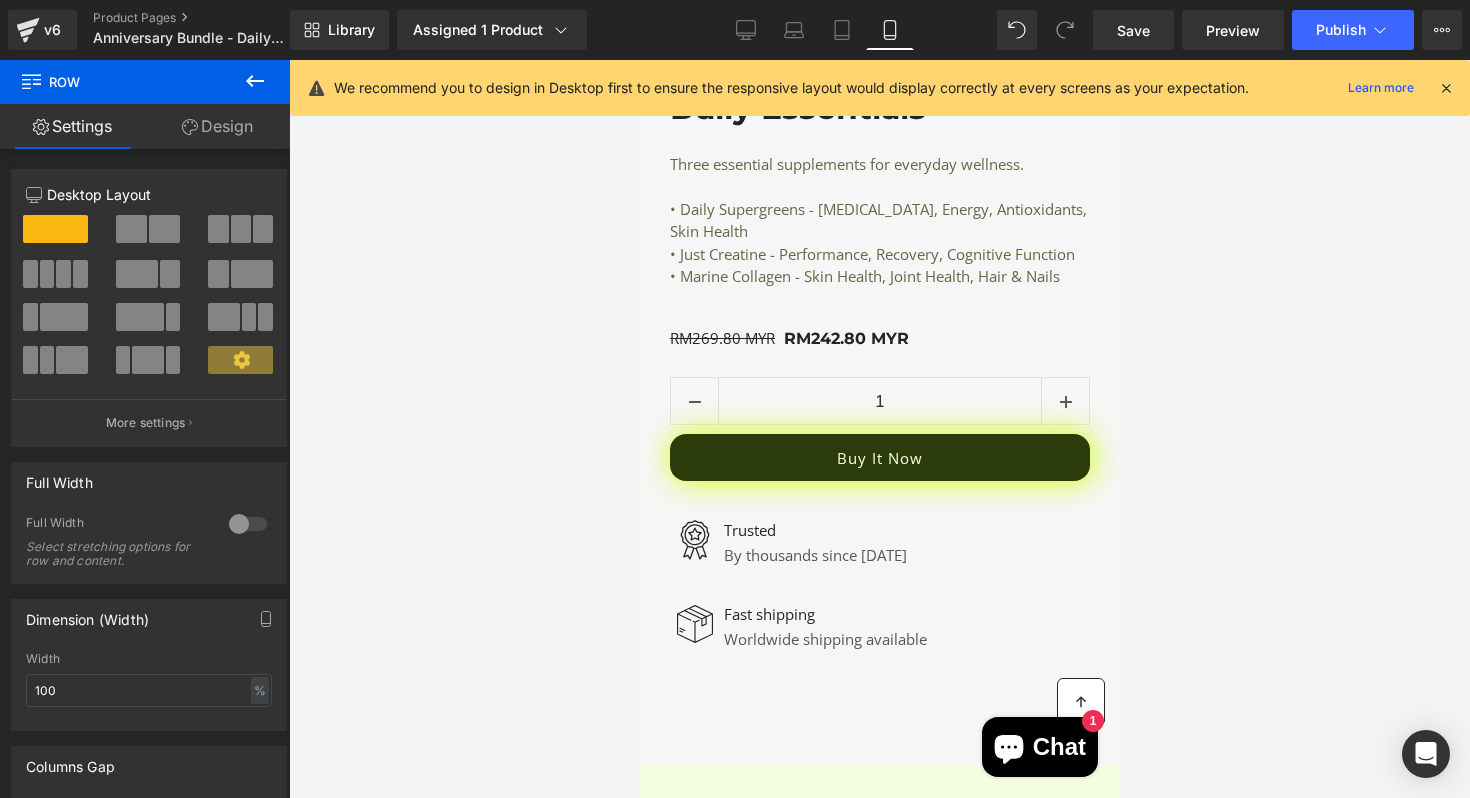 scroll, scrollTop: 4255, scrollLeft: 0, axis: vertical 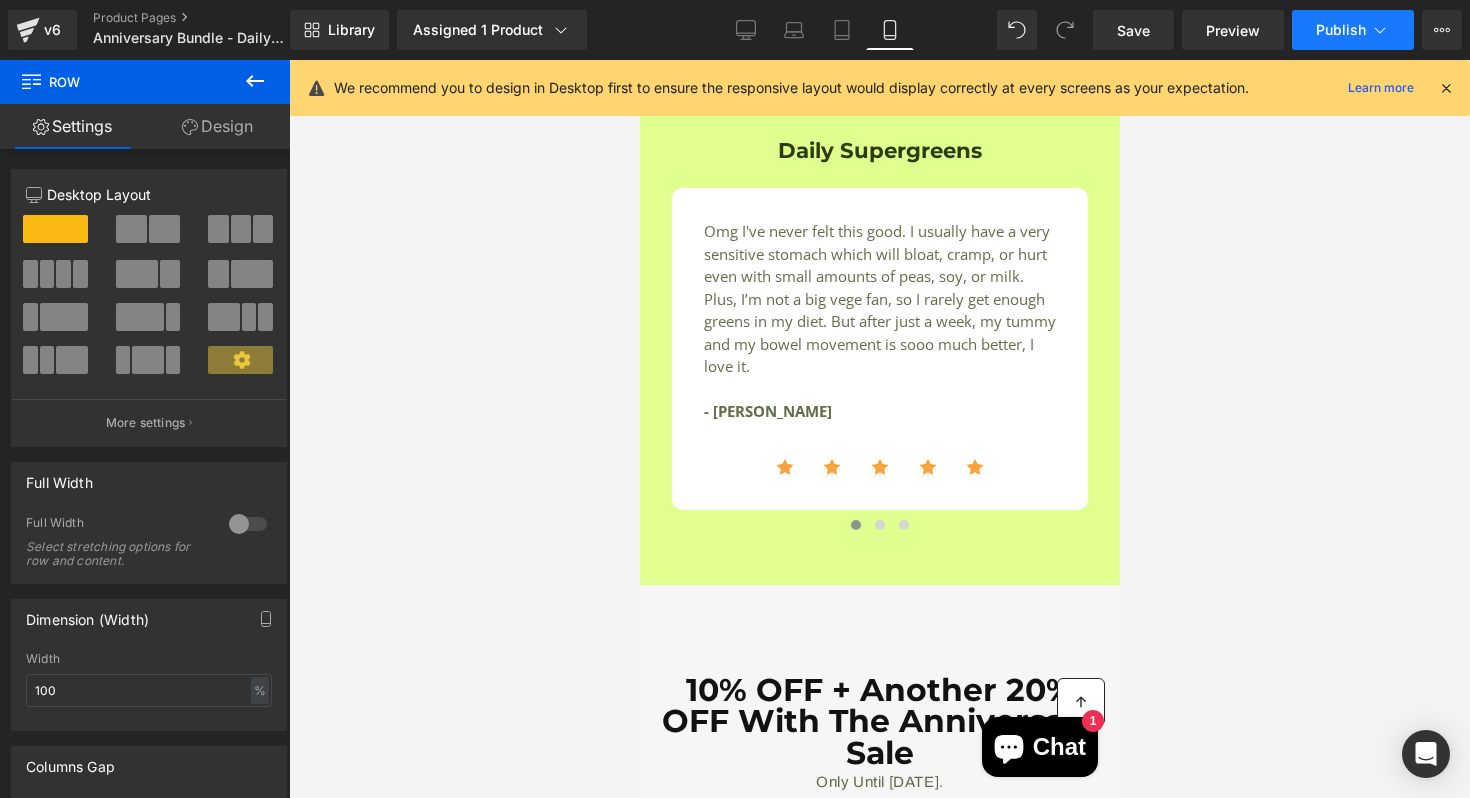 click on "Publish" at bounding box center (1341, 30) 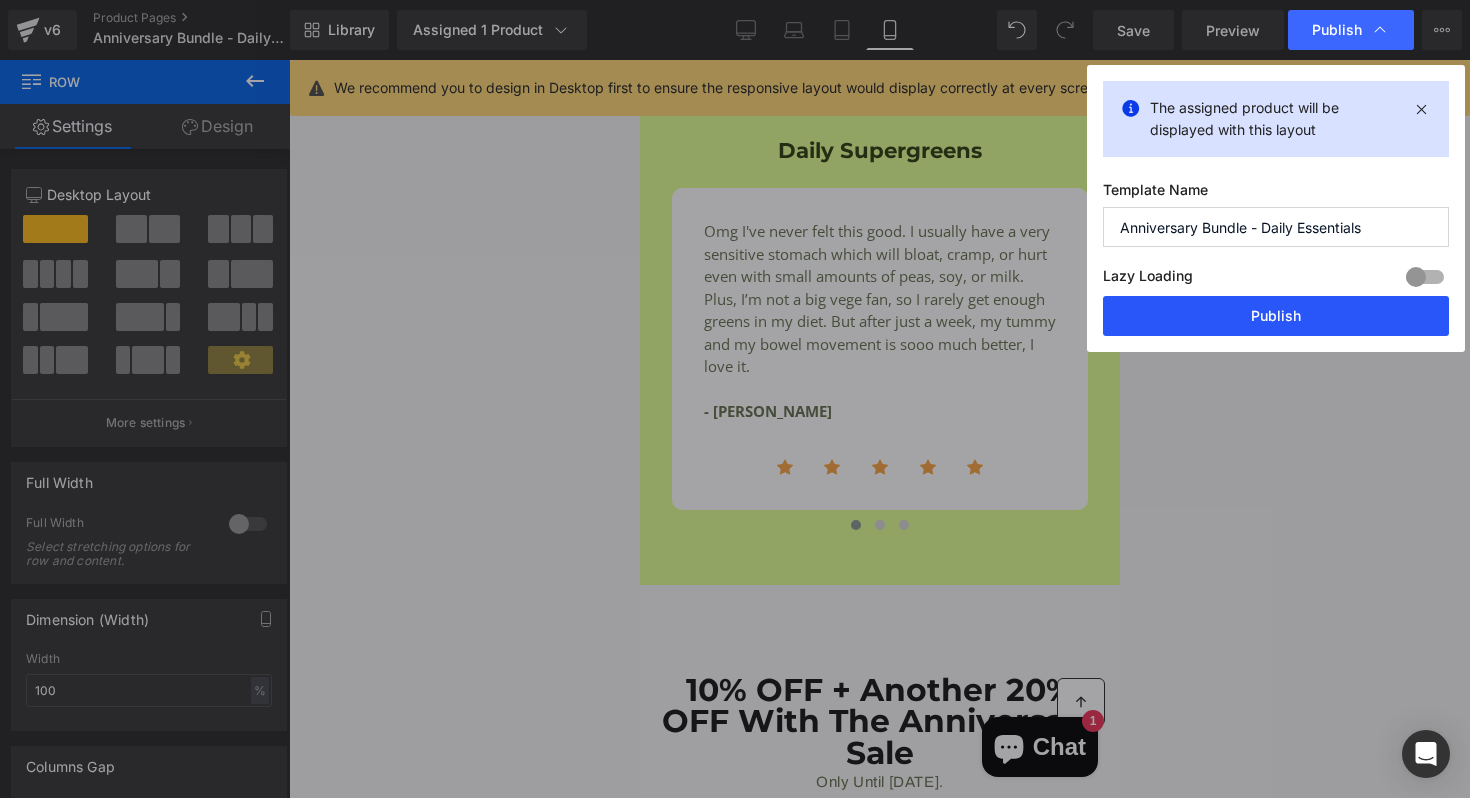 click on "Publish" at bounding box center (1276, 316) 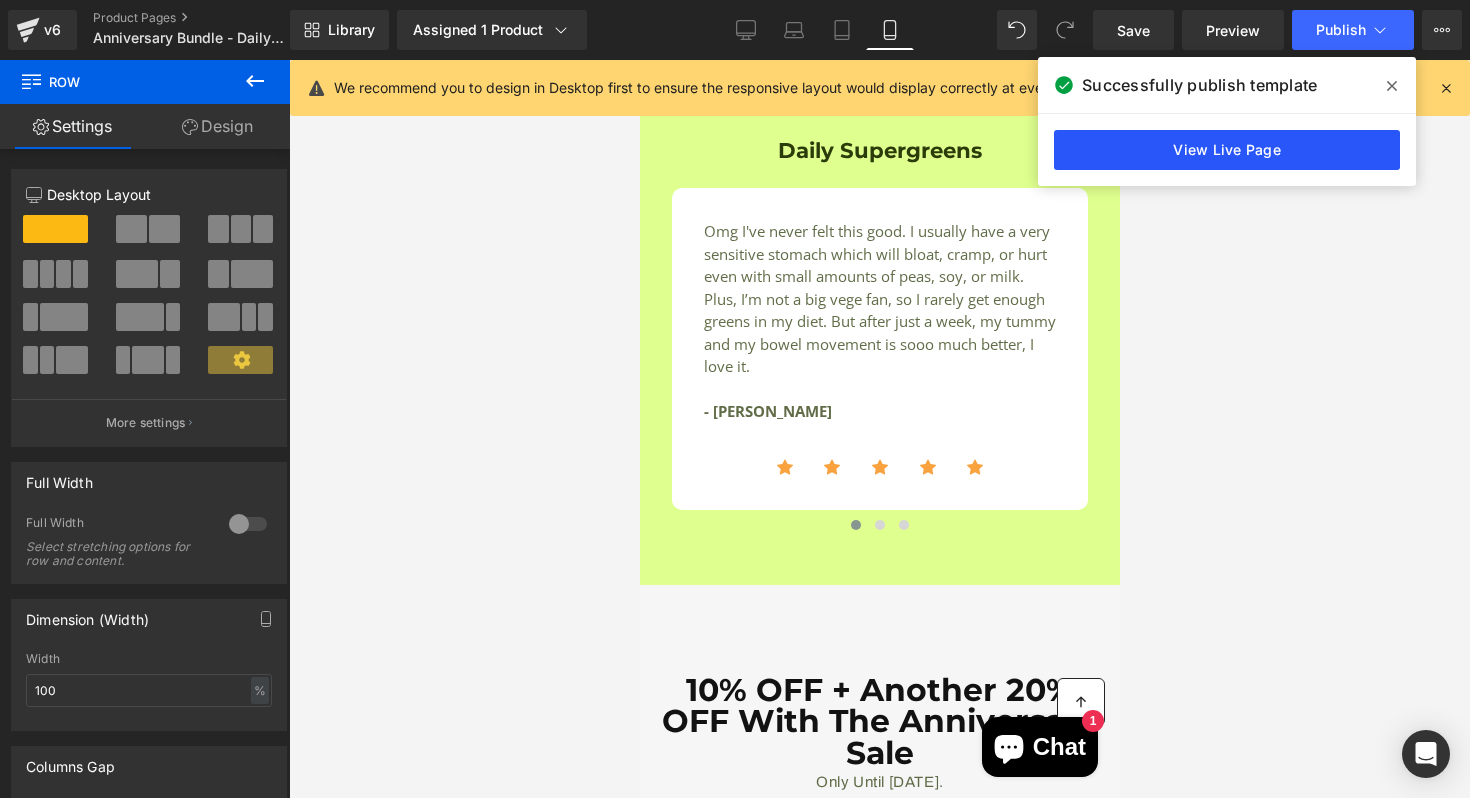 click on "View Live Page" at bounding box center (1227, 150) 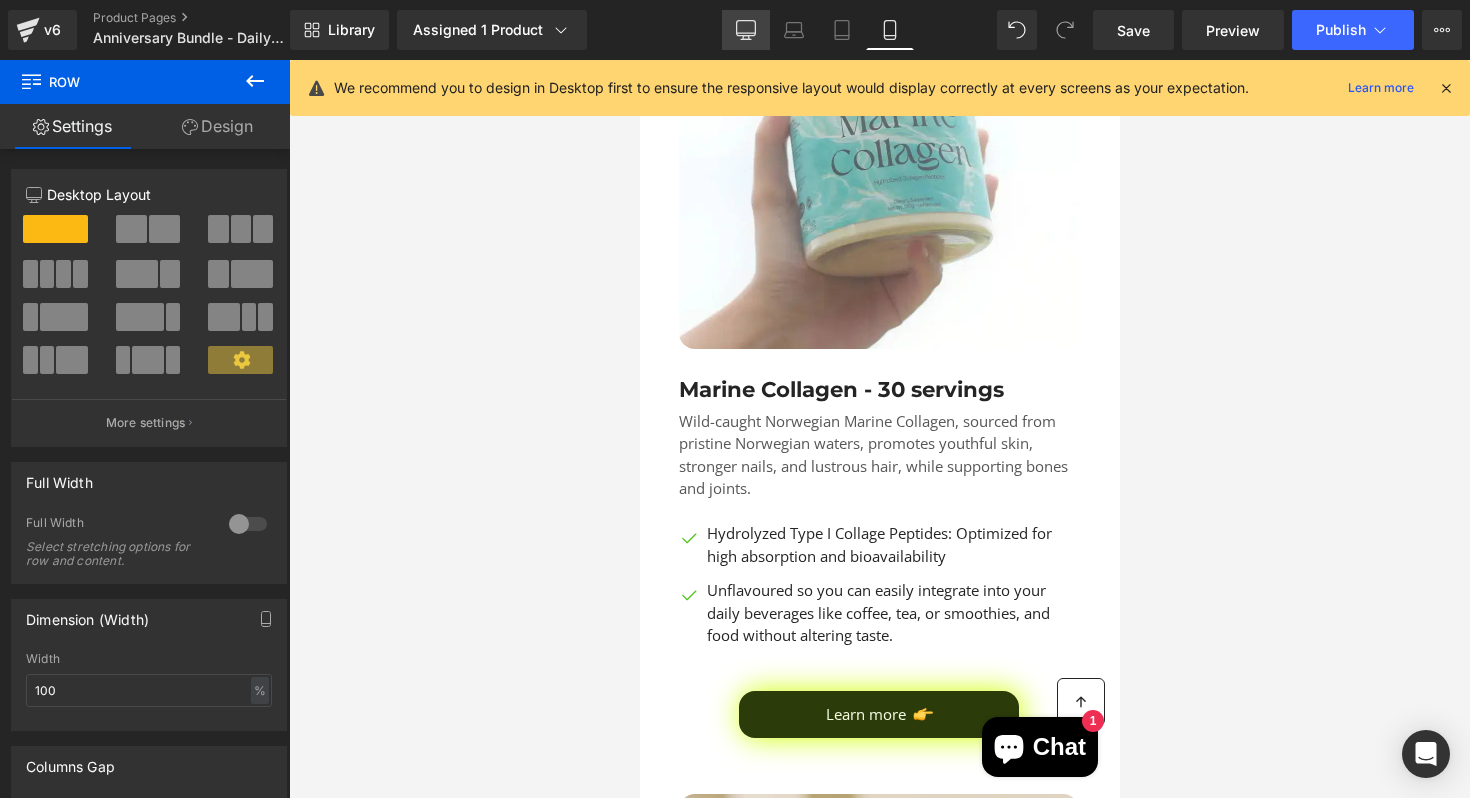 click 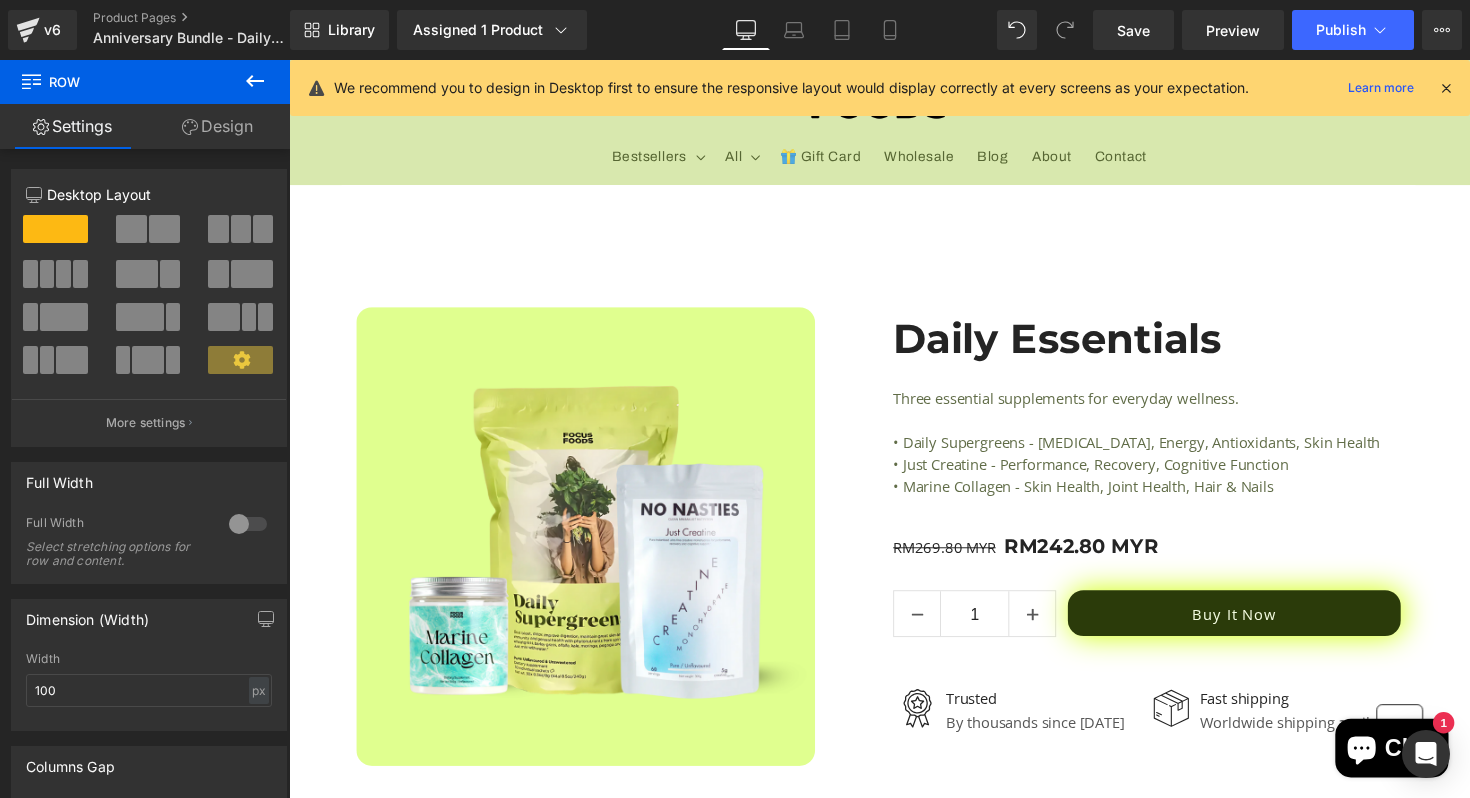 scroll, scrollTop: 80, scrollLeft: 0, axis: vertical 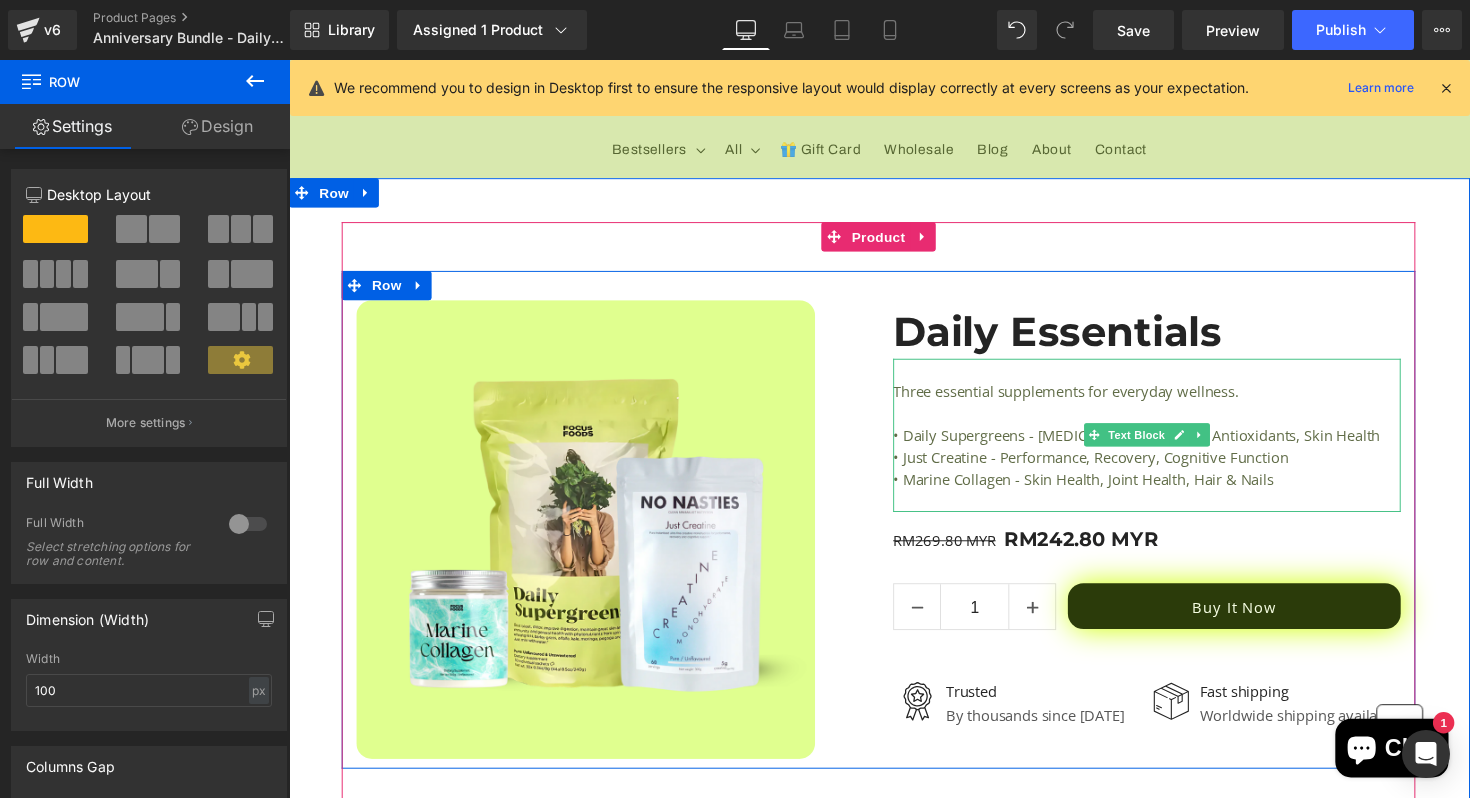 click on "Three essential supplements for everyday wellness." at bounding box center (1168, 399) 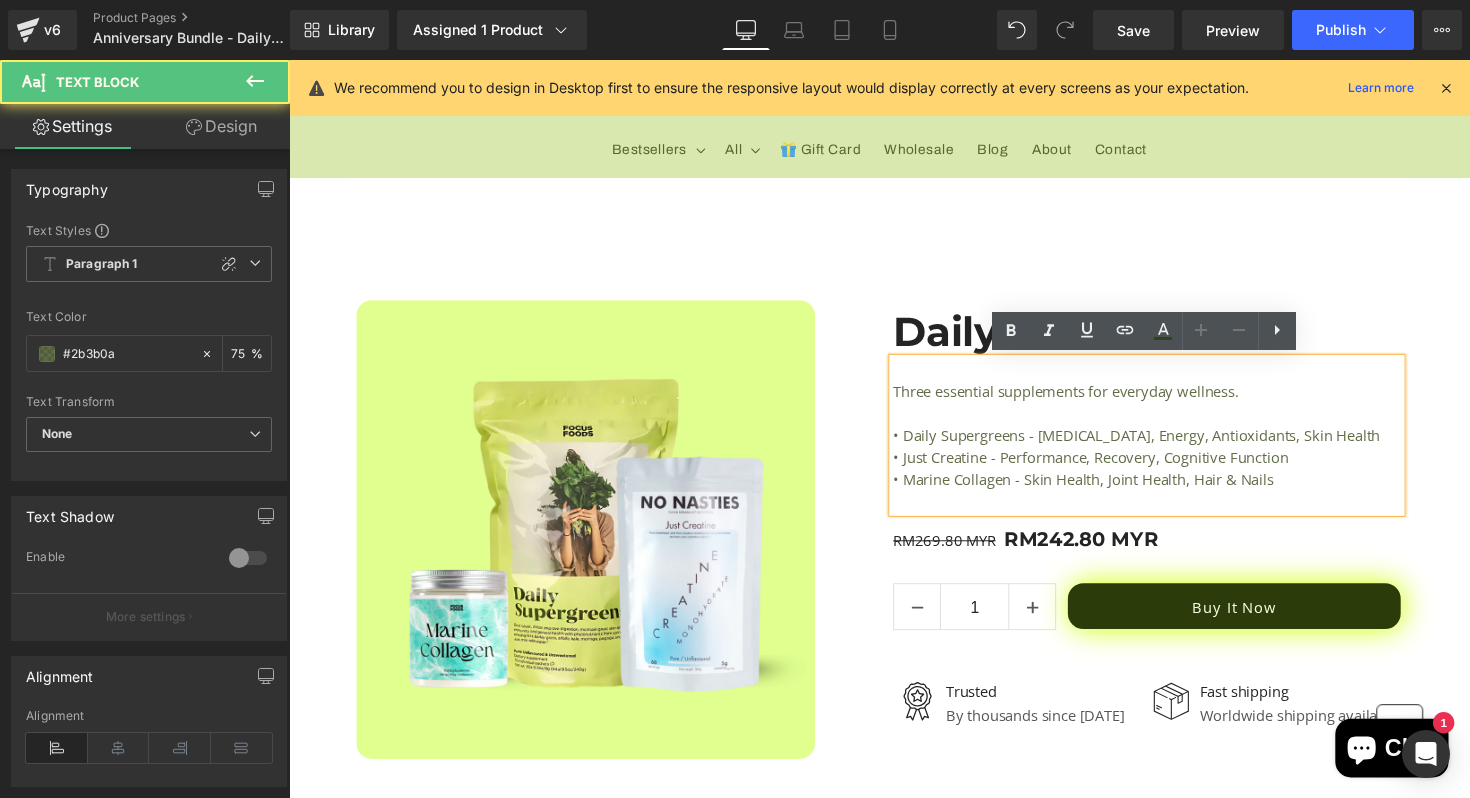 click at bounding box center (1168, 377) 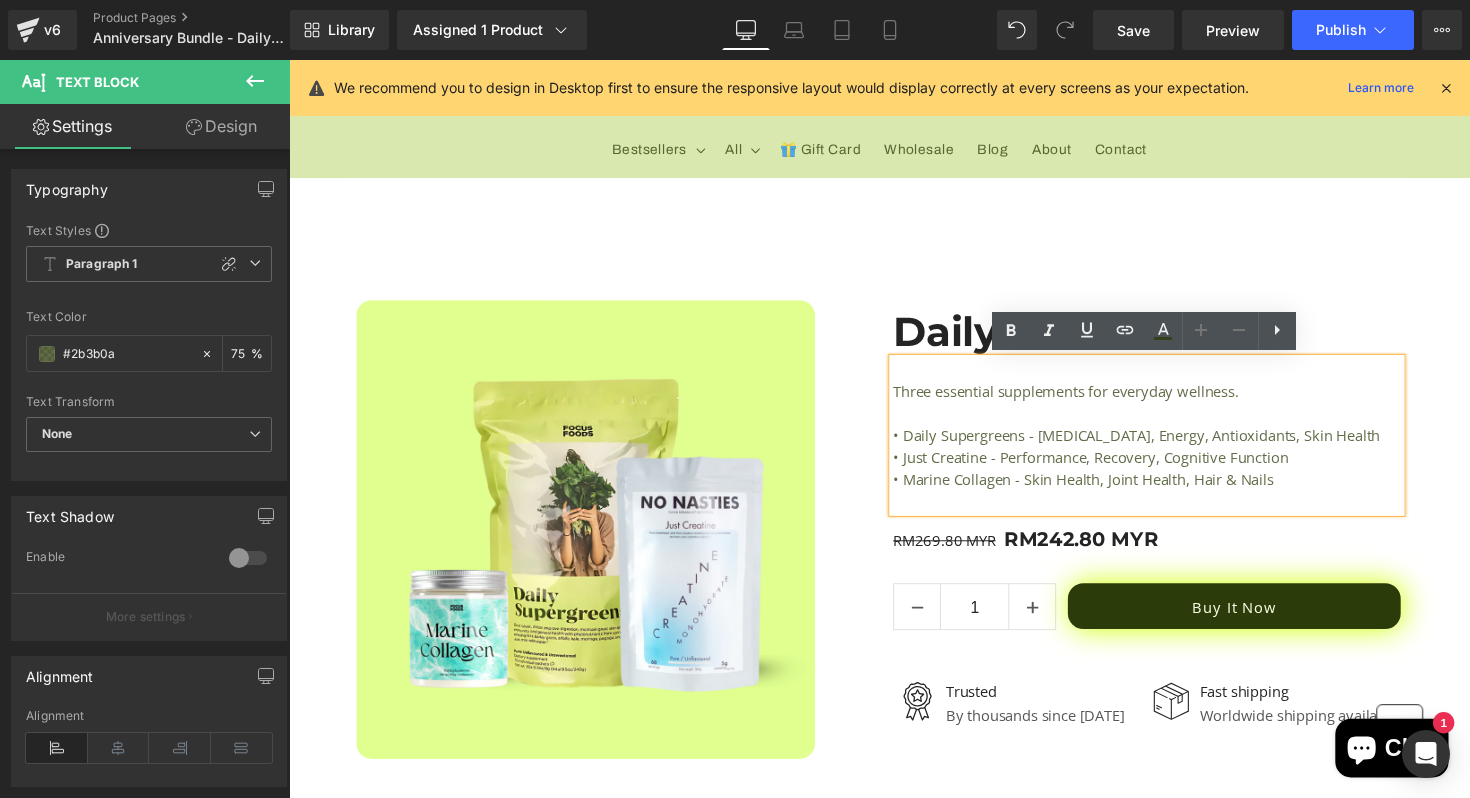 type 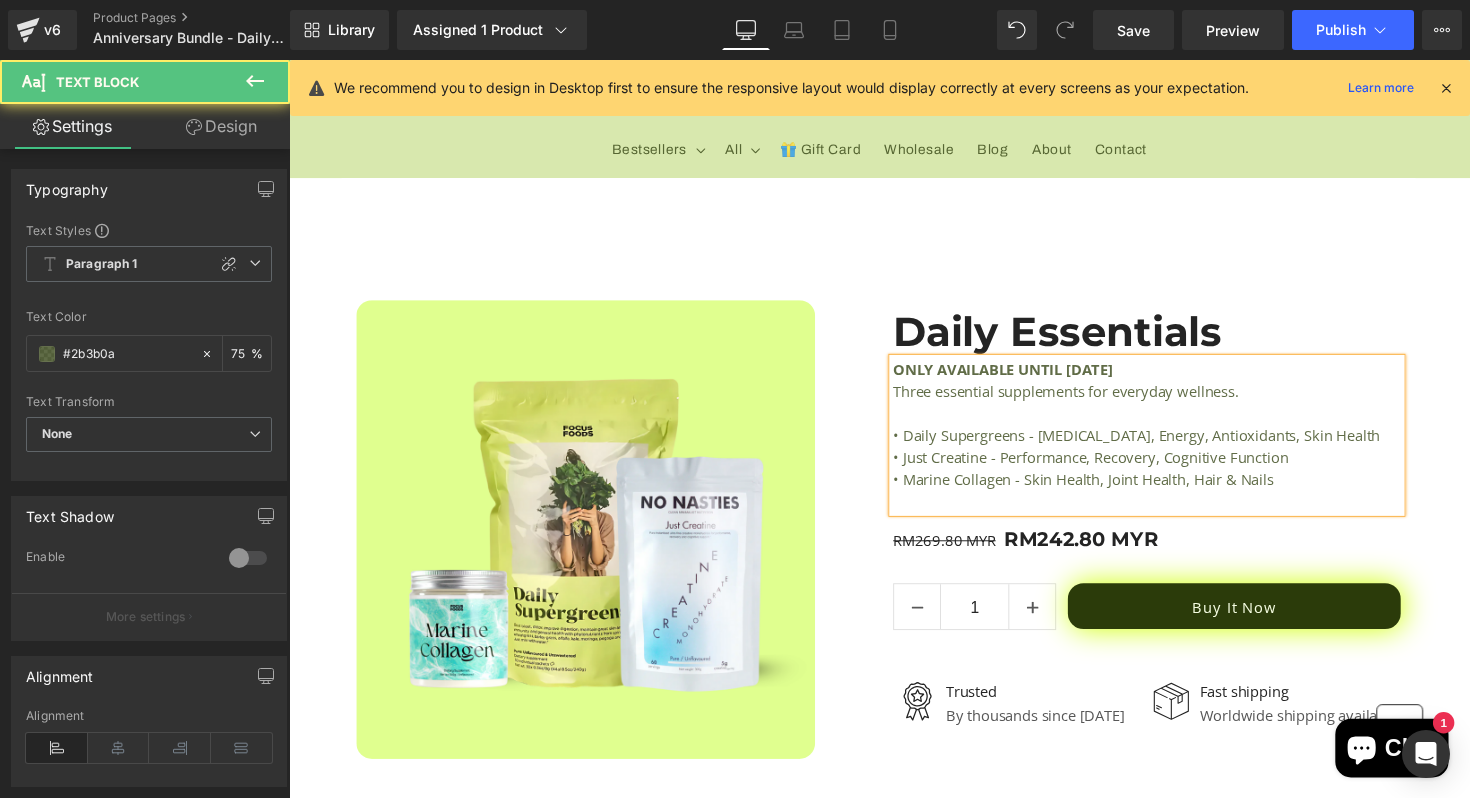 click on "ONLY AVAILABLE UNTIL [DATE]" at bounding box center (1020, 377) 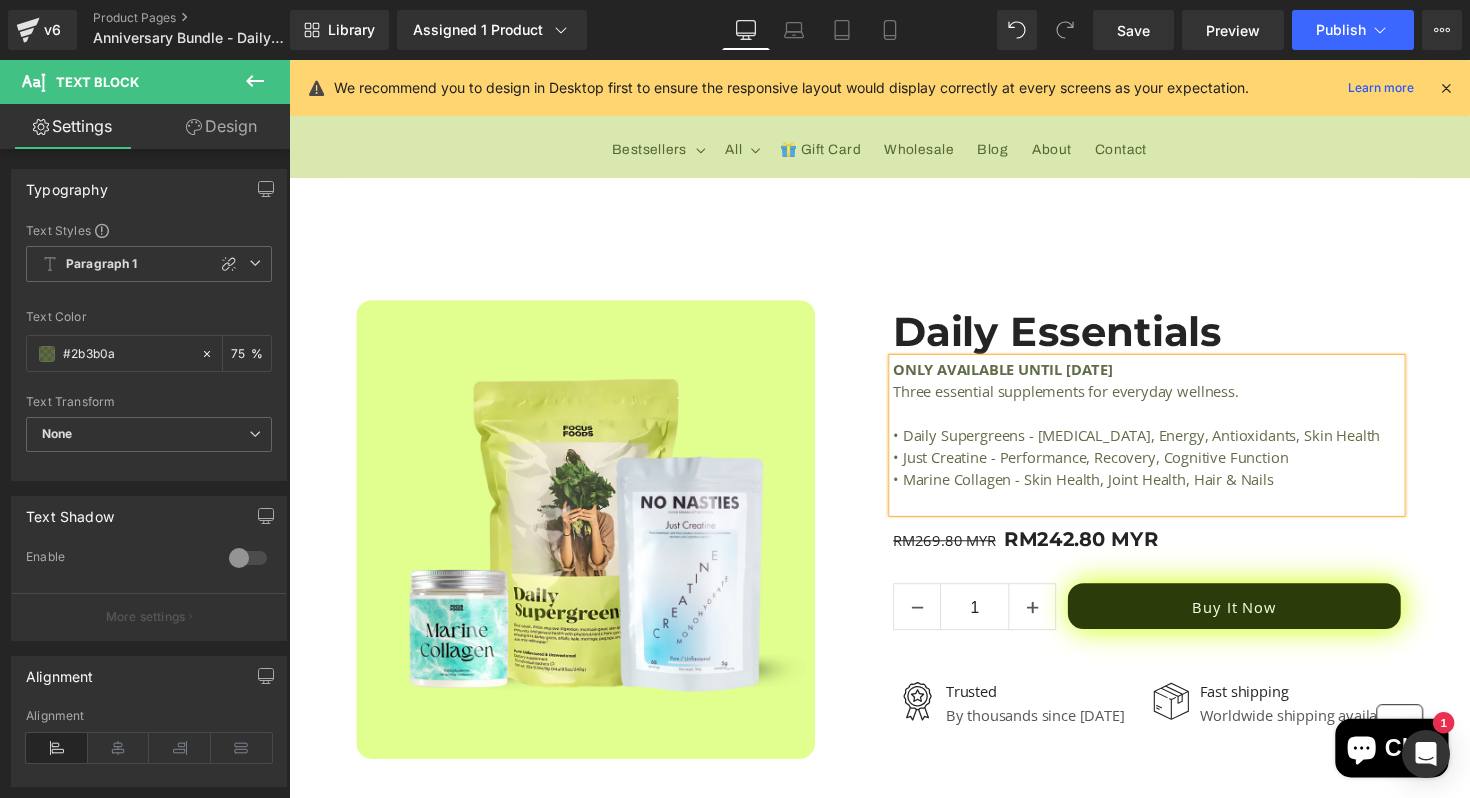click on "ONLY AVAILABLE UNTIL [DATE]" at bounding box center (1020, 377) 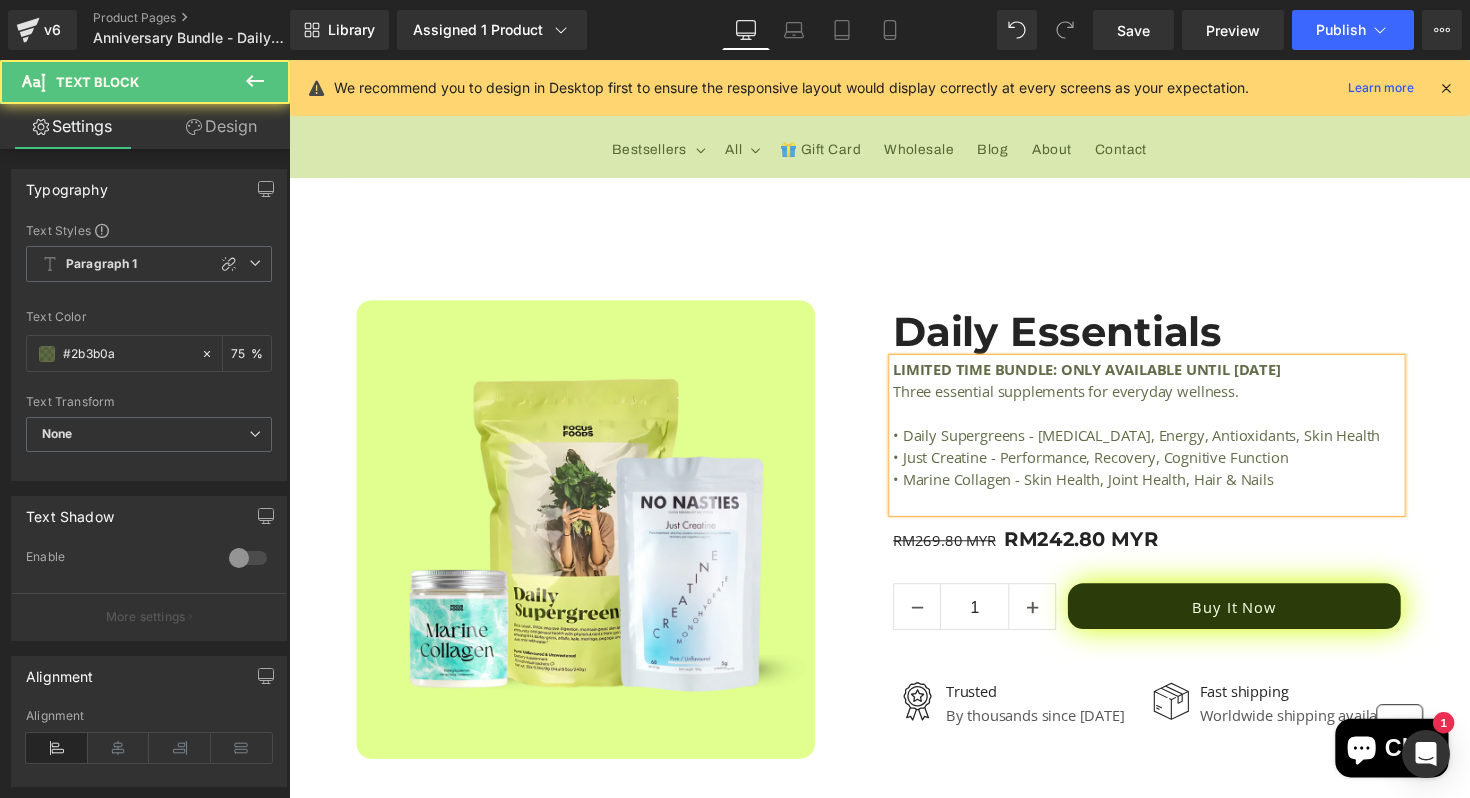 click on "LIMITED TIME BUNDLE: ONLY AVAILABLE UNTIL [DATE]" at bounding box center [1106, 377] 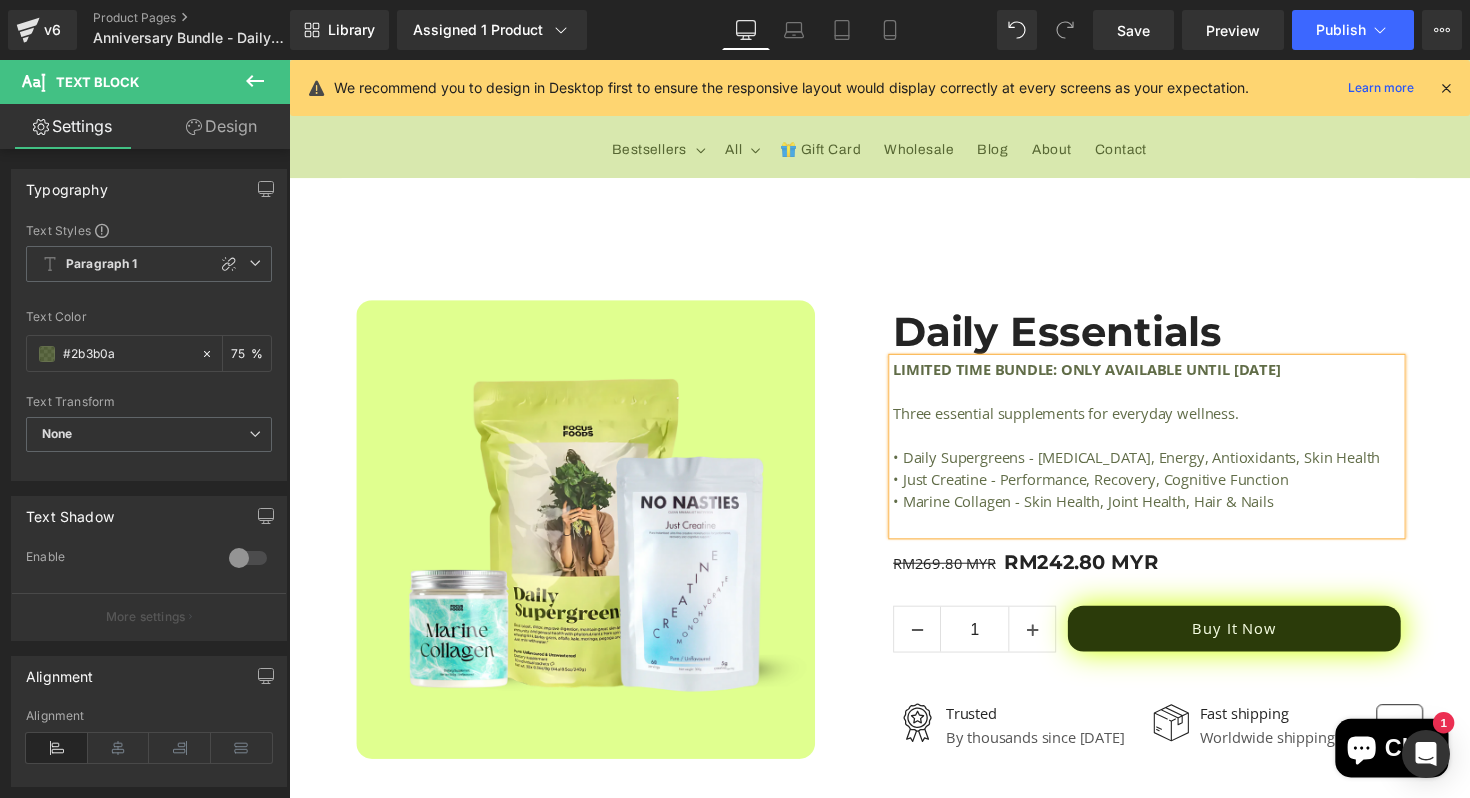 drag, startPoint x: 1374, startPoint y: 381, endPoint x: 908, endPoint y: 379, distance: 466.0043 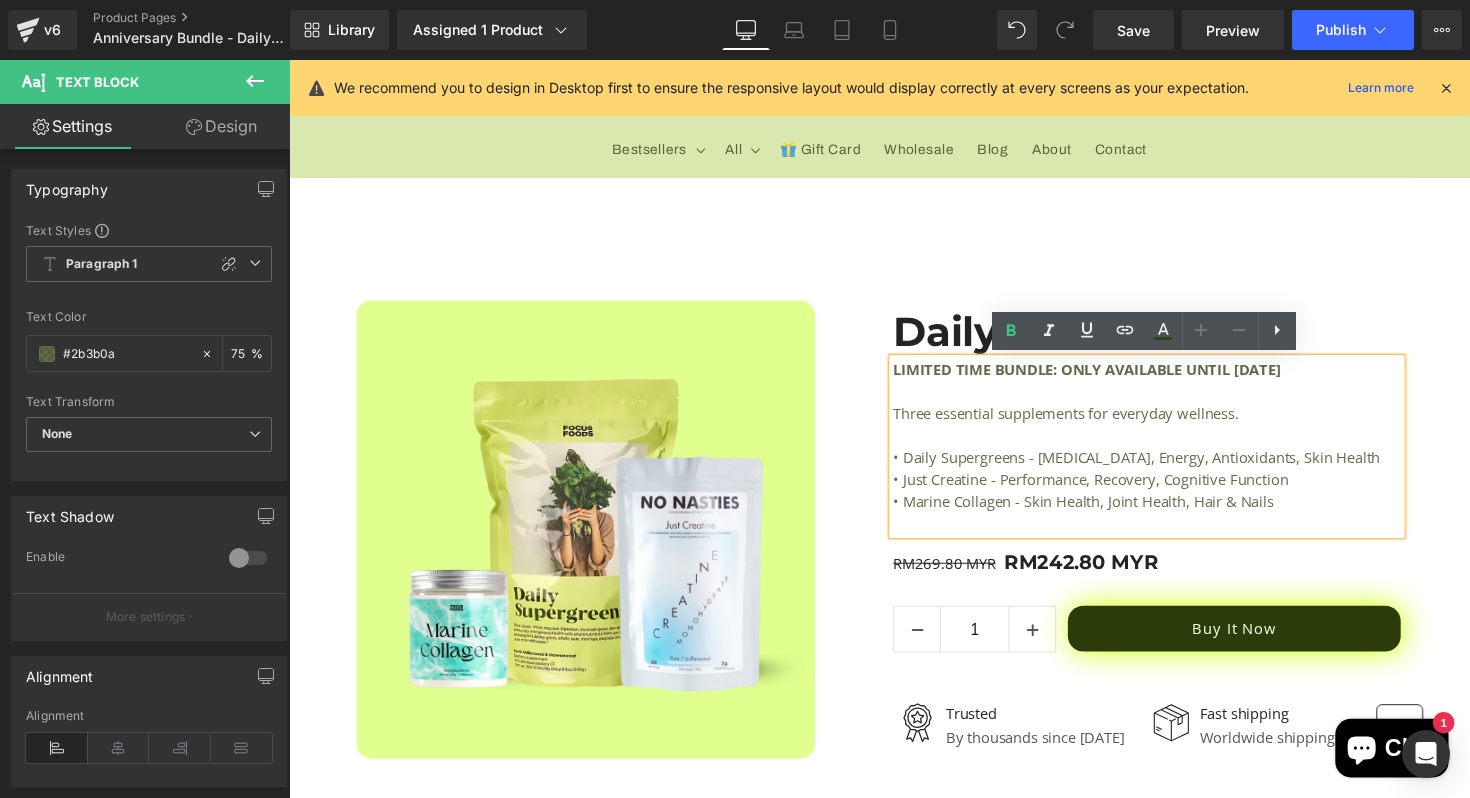 copy on "LIMITED TIME BUNDLE: ONLY AVAILABLE UNTIL [DATE]" 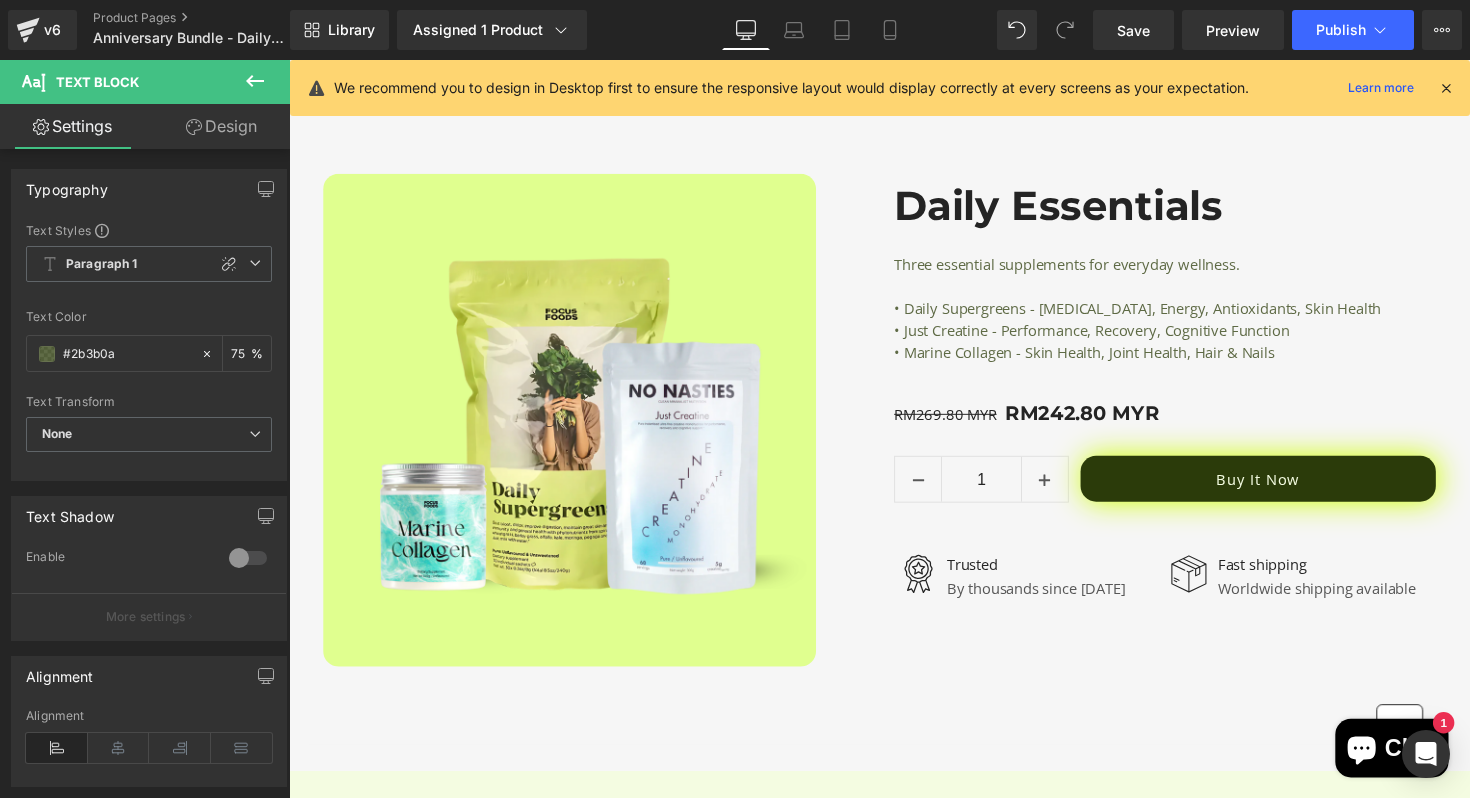 scroll, scrollTop: 3554, scrollLeft: 0, axis: vertical 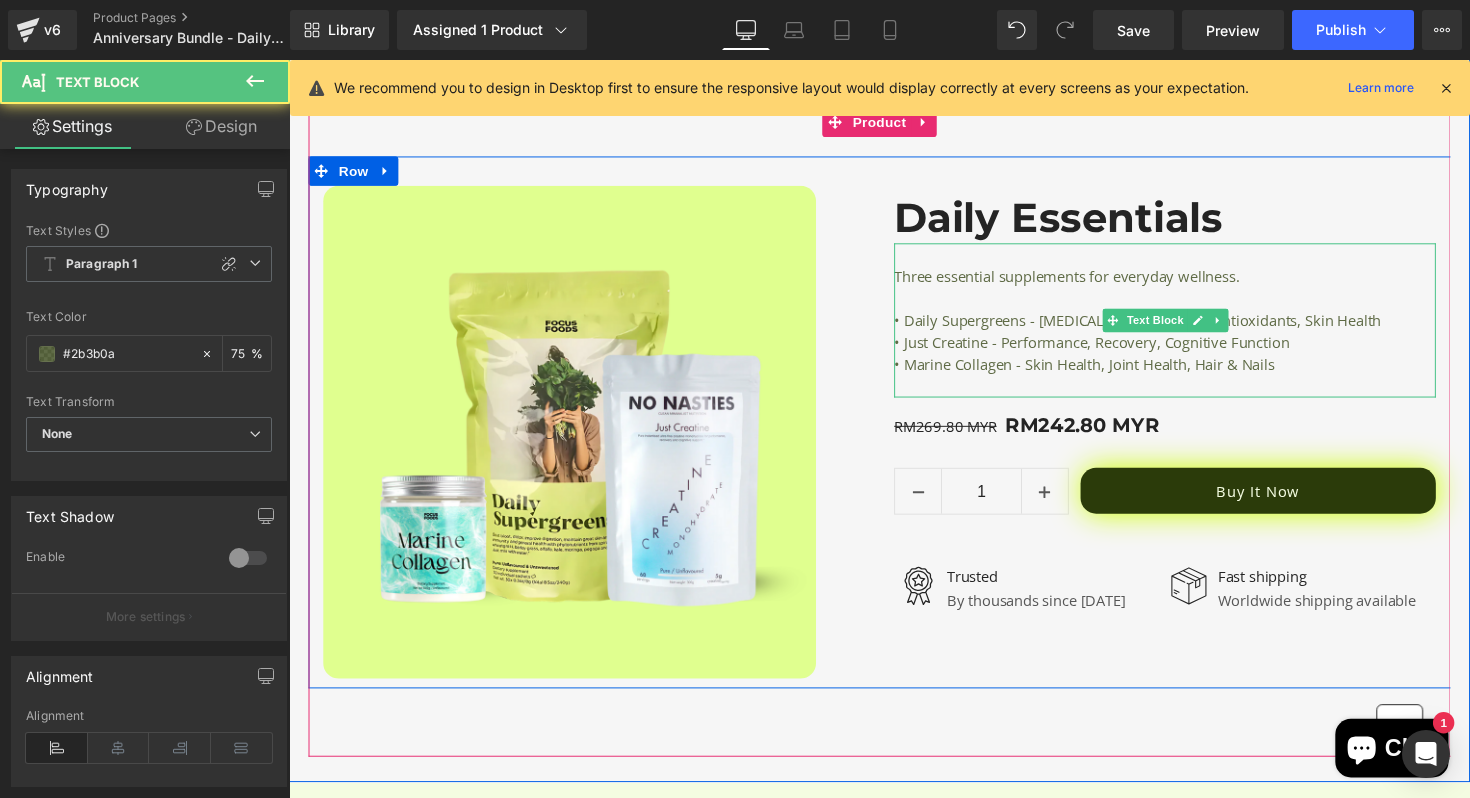 click on "Three essential supplements for everyday wellness." at bounding box center (1186, 282) 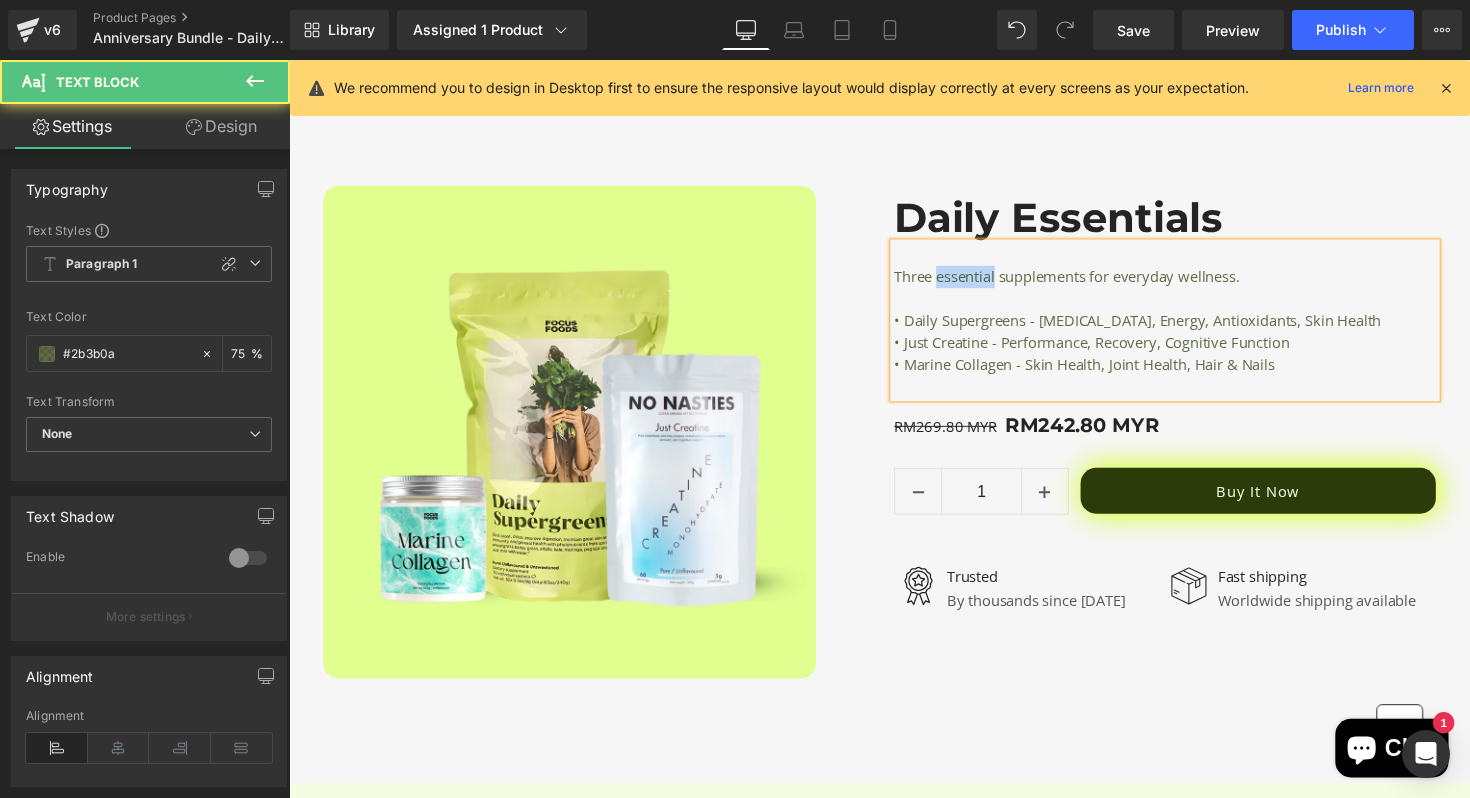 click on "Three essential supplements for everyday wellness." at bounding box center [1186, 282] 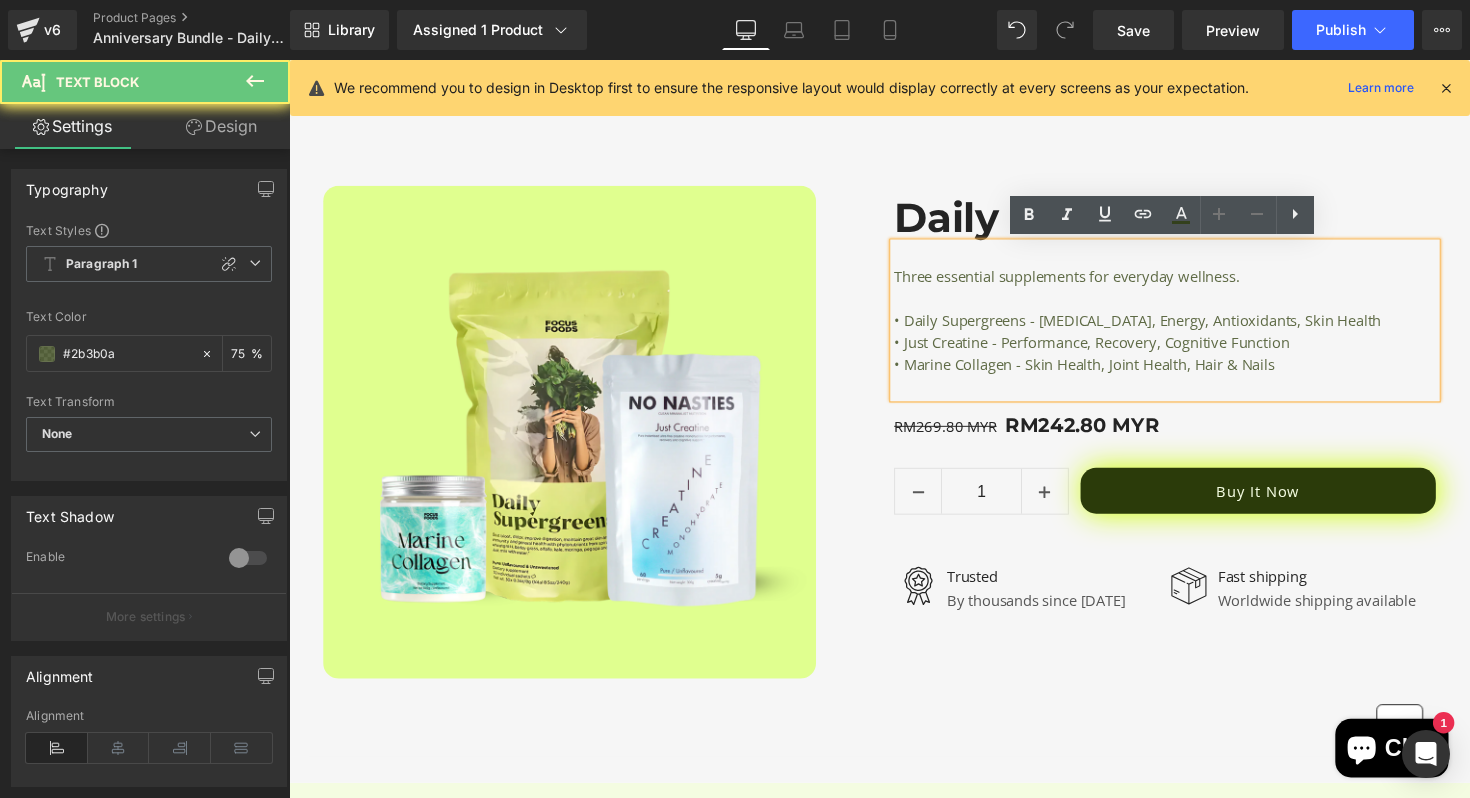 click at bounding box center [1186, 259] 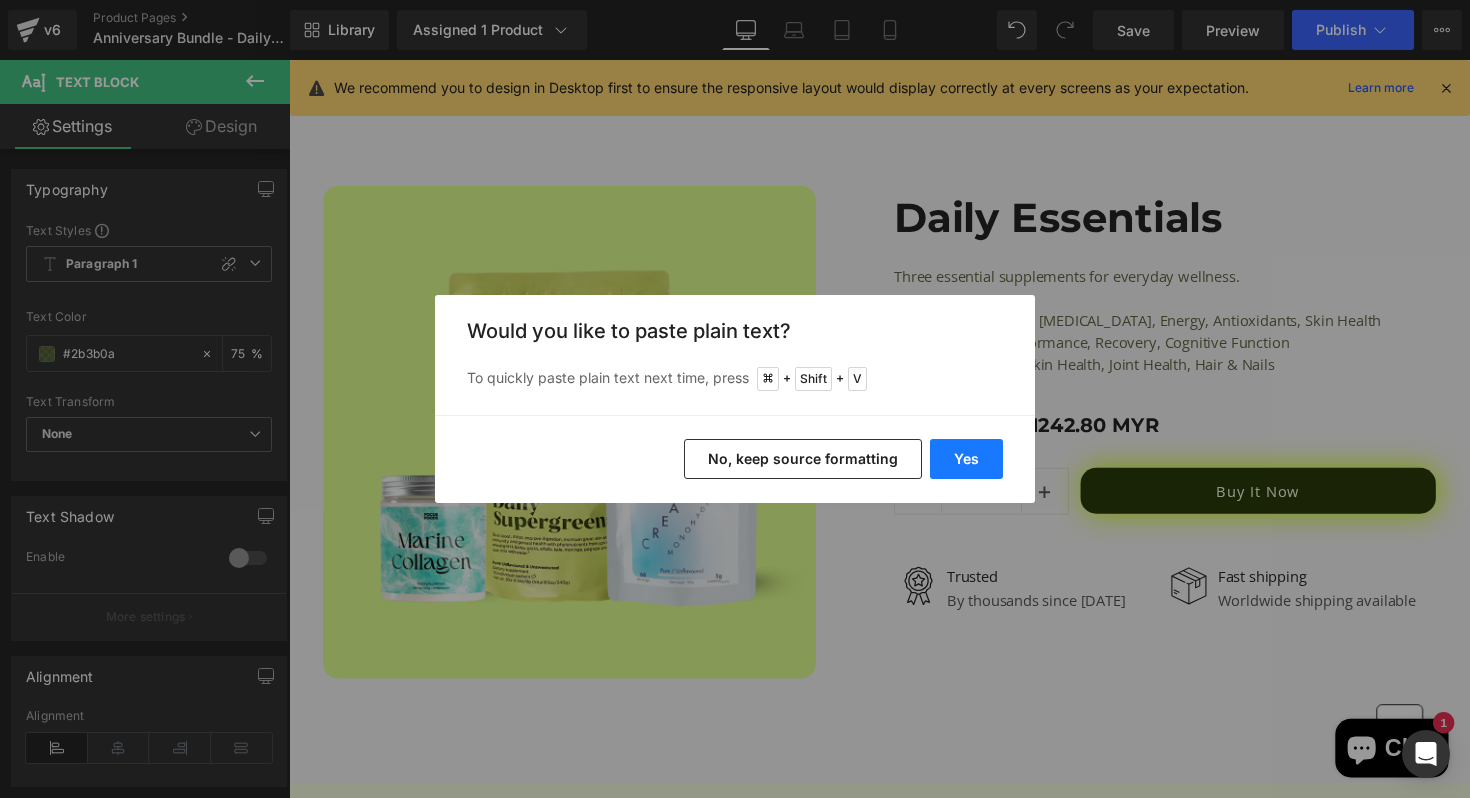 click on "Yes" at bounding box center [966, 459] 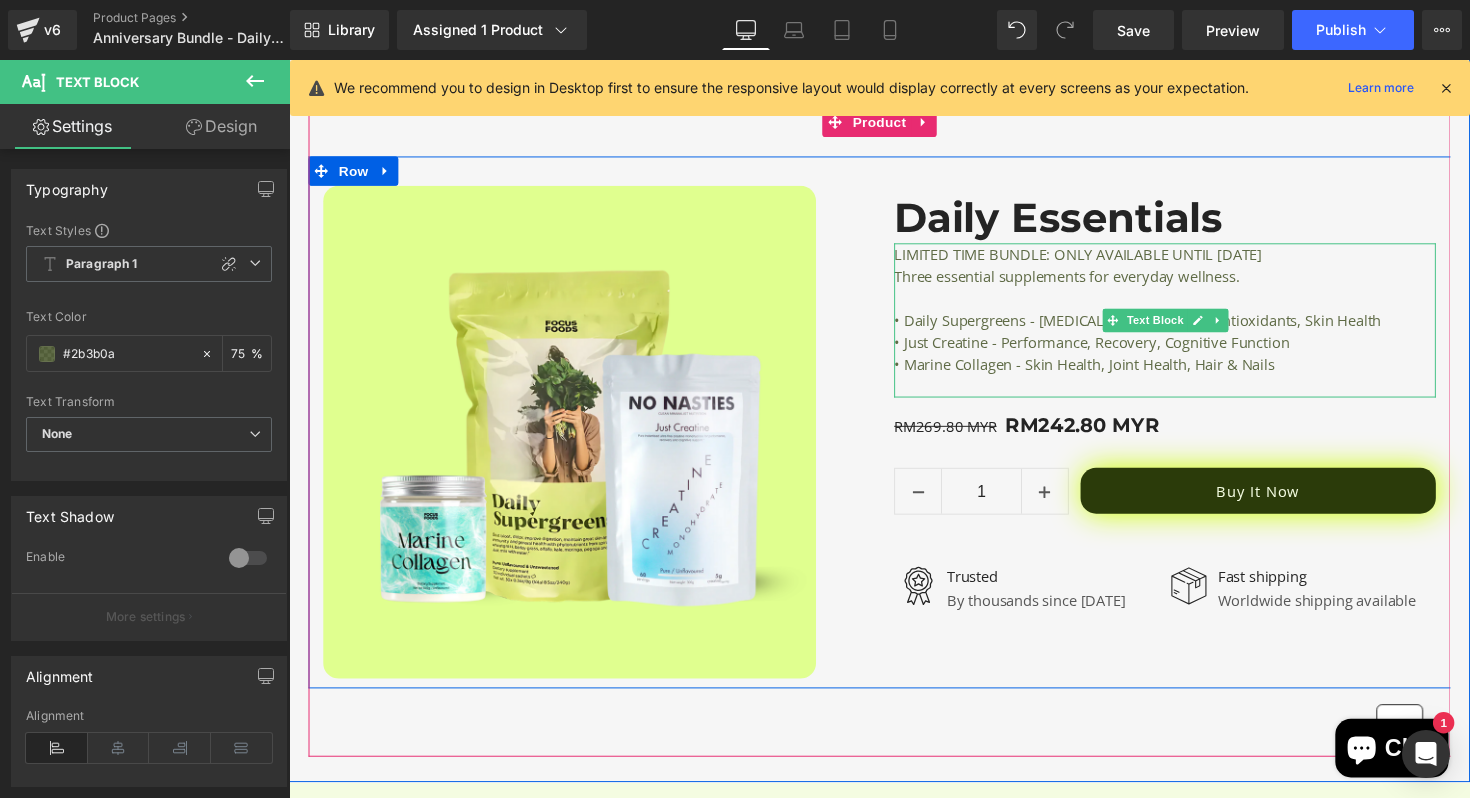 click on "LIMITED TIME BUNDLE: ONLY AVAILABLE UNTIL [DATE]" at bounding box center (1186, 259) 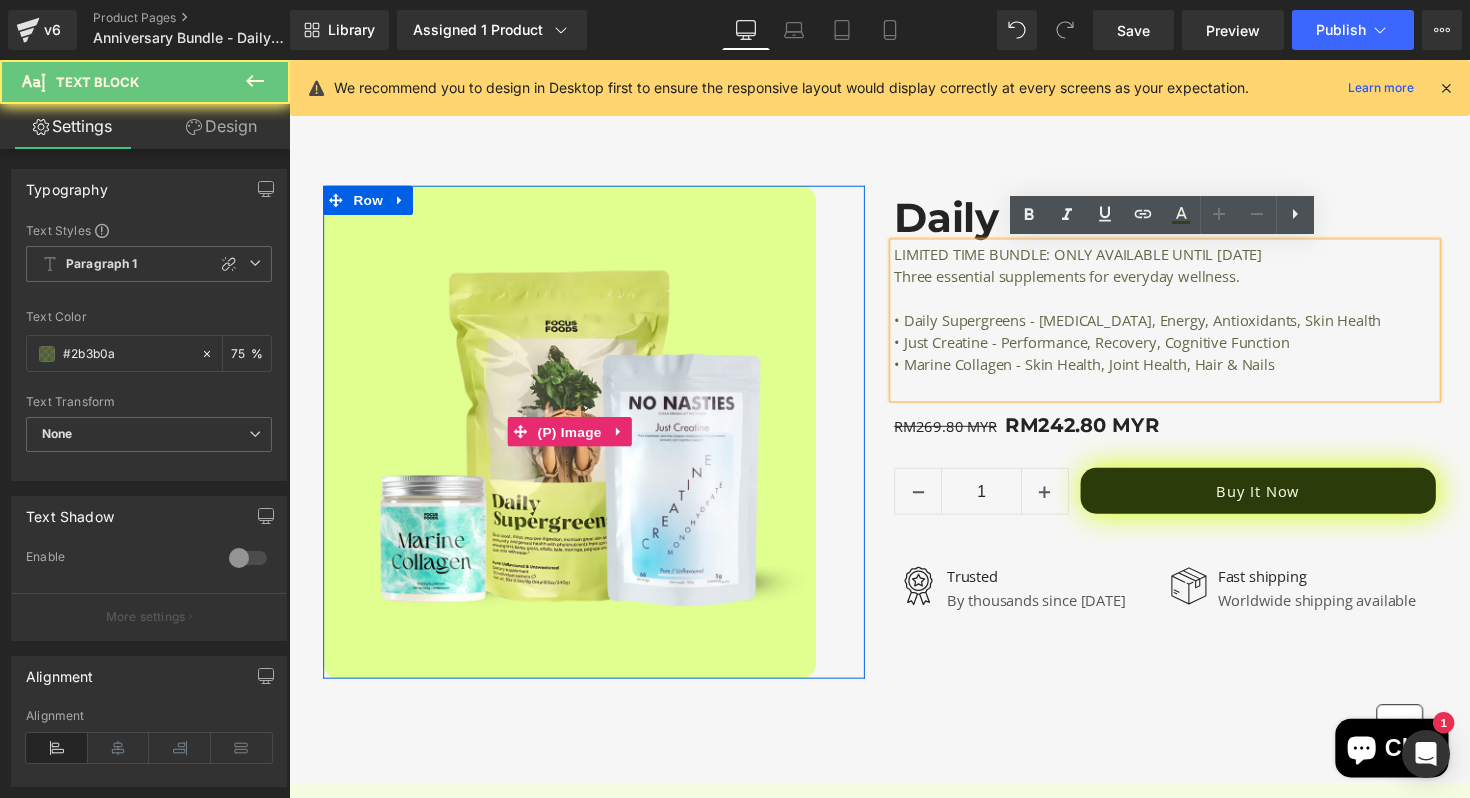drag, startPoint x: 1364, startPoint y: 262, endPoint x: 824, endPoint y: 262, distance: 540 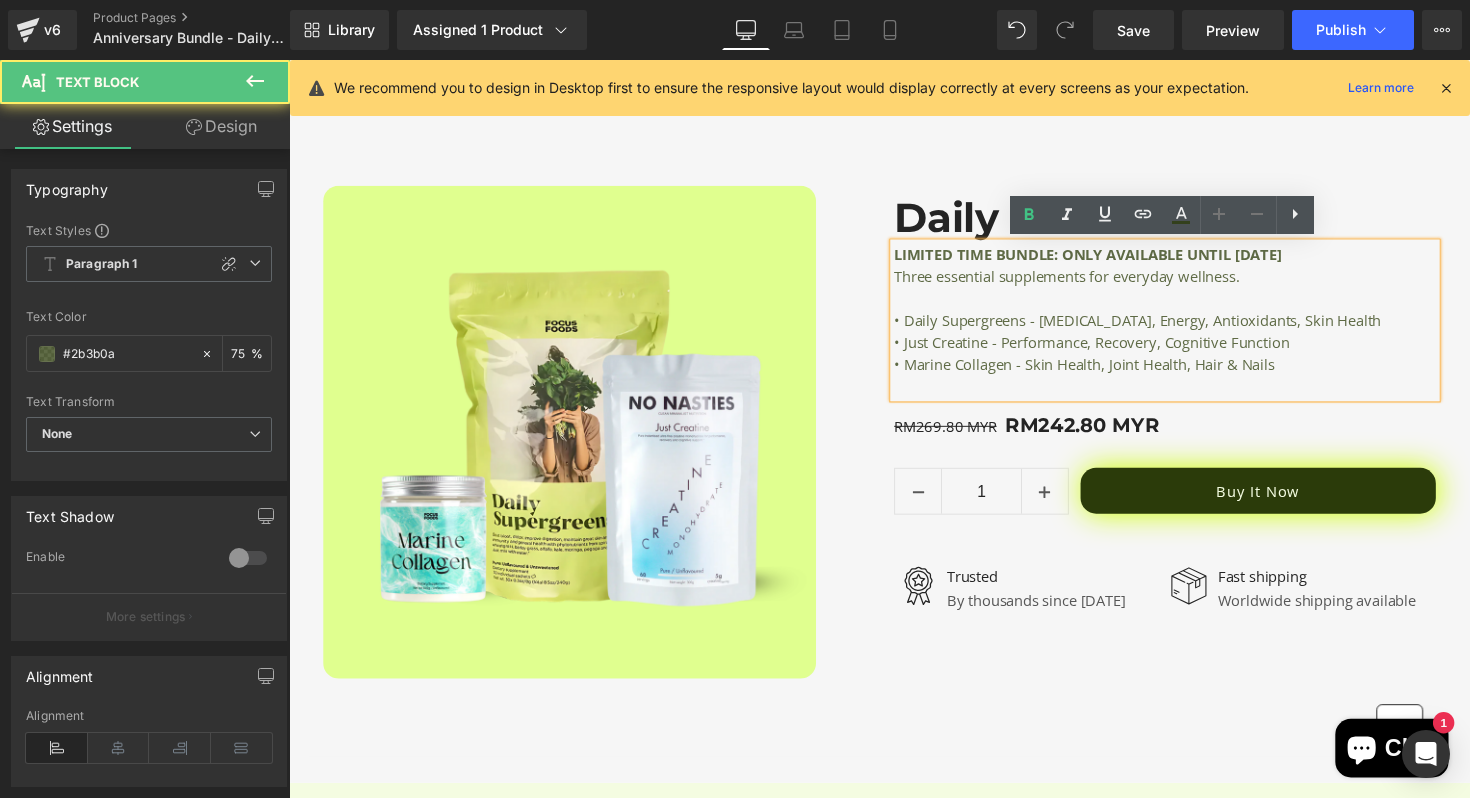 click on "LIMITED TIME BUNDLE: ONLY AVAILABLE UNTIL [DATE] Three essential supplements for everyday wellness.  • Daily Supergreens - [MEDICAL_DATA], Energy, Antioxidants, Skin Health • Just Creatine - Performance, Recovery, Cognitive Function  • Marine Collagen - Skin Health, Joint Health, Hair & Nails" at bounding box center [1186, 327] 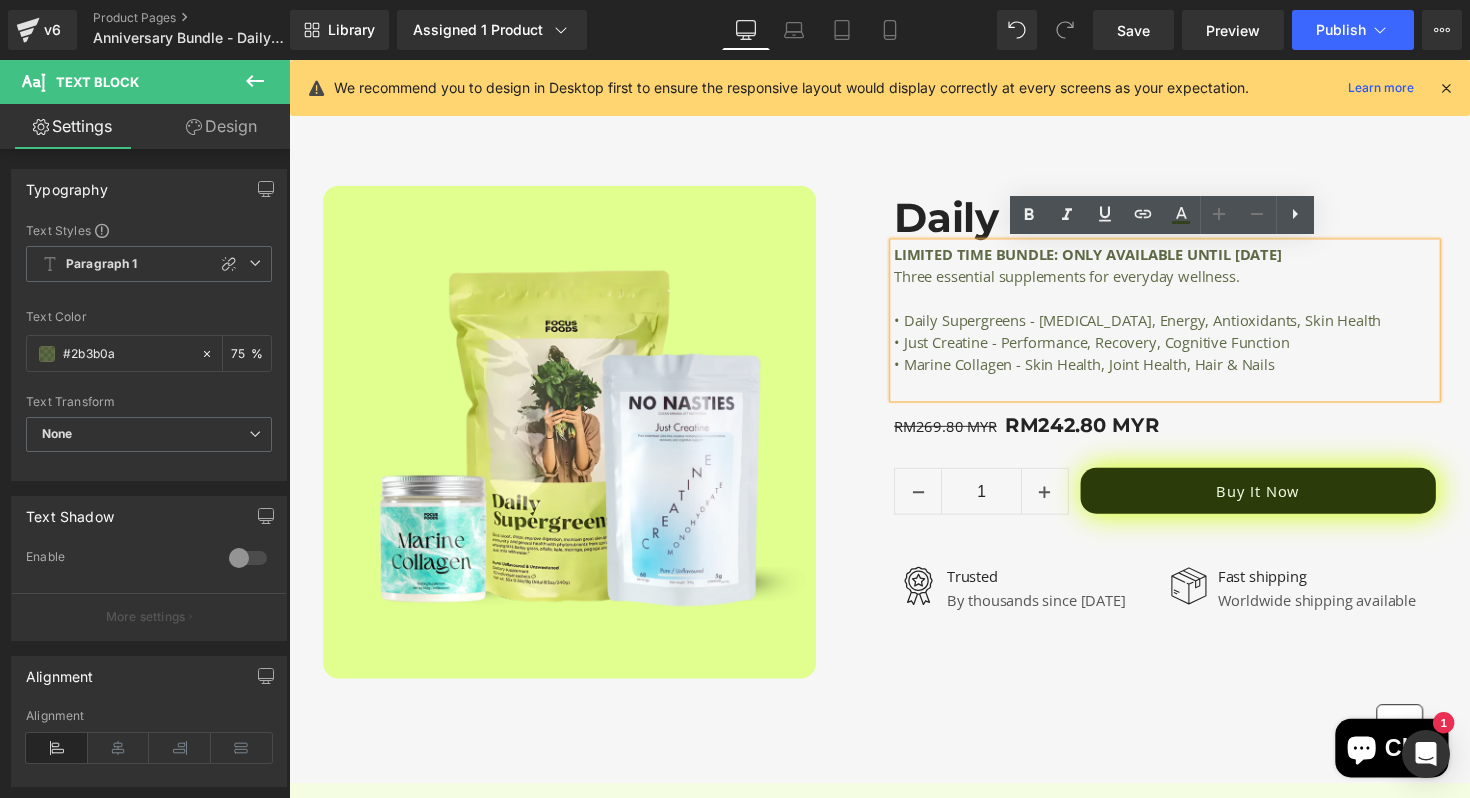 click on "LIMITED TIME BUNDLE: ONLY AVAILABLE UNTIL [DATE]" at bounding box center (1186, 259) 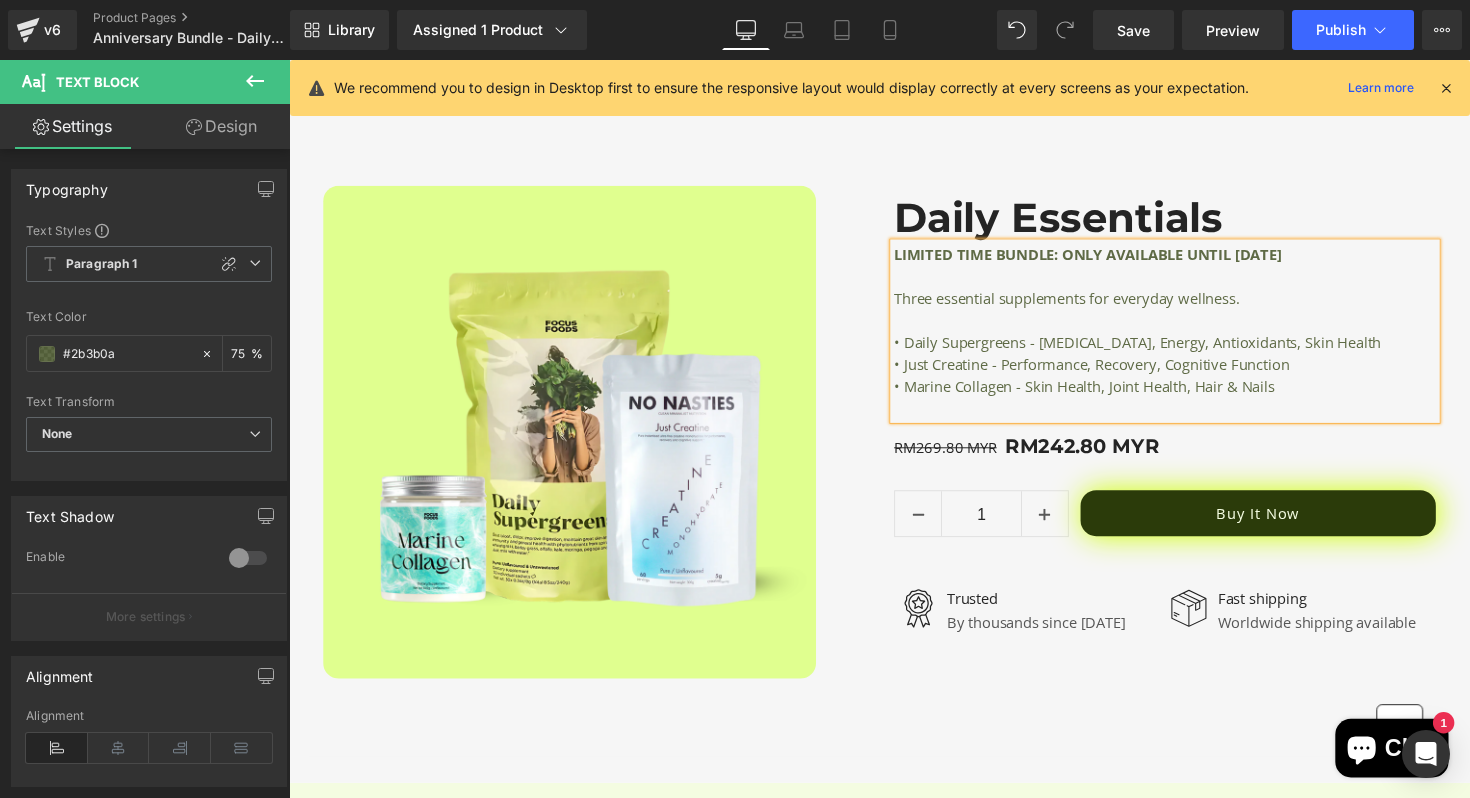 click on "Sale Off
(P) Image
Row" at bounding box center [601, 441] 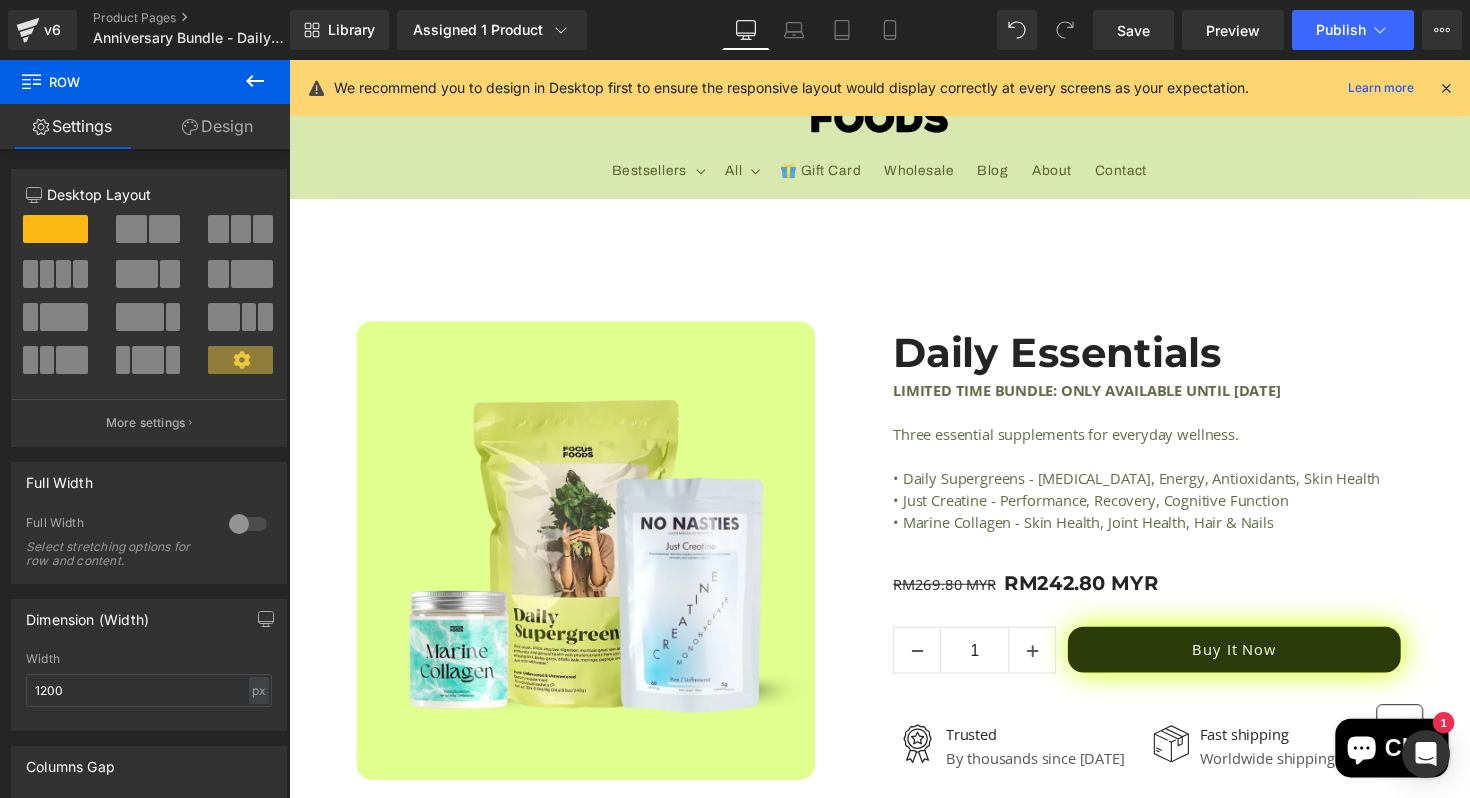 scroll, scrollTop: 0, scrollLeft: 0, axis: both 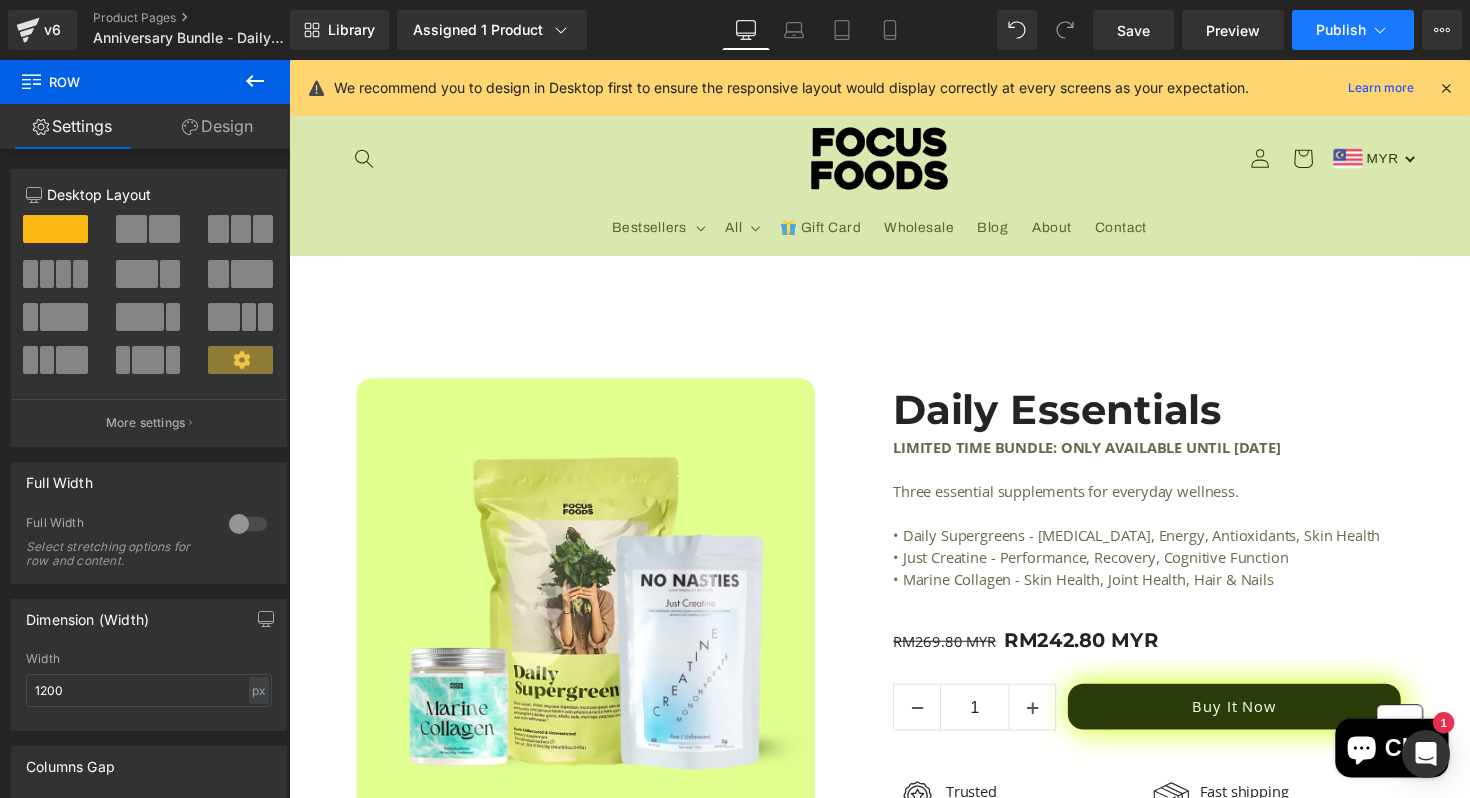 click on "Publish" at bounding box center [1353, 30] 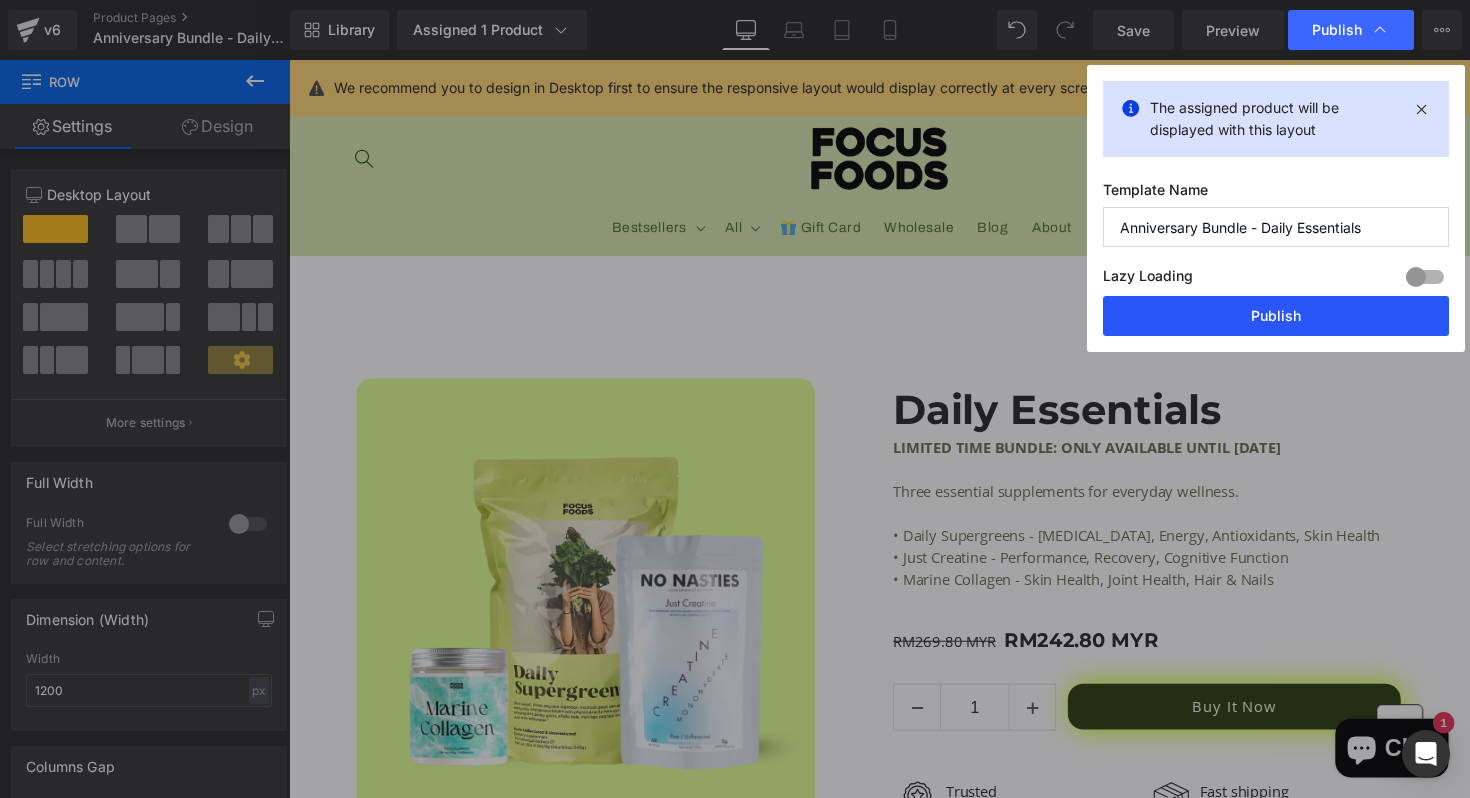 click on "Publish" at bounding box center [1276, 316] 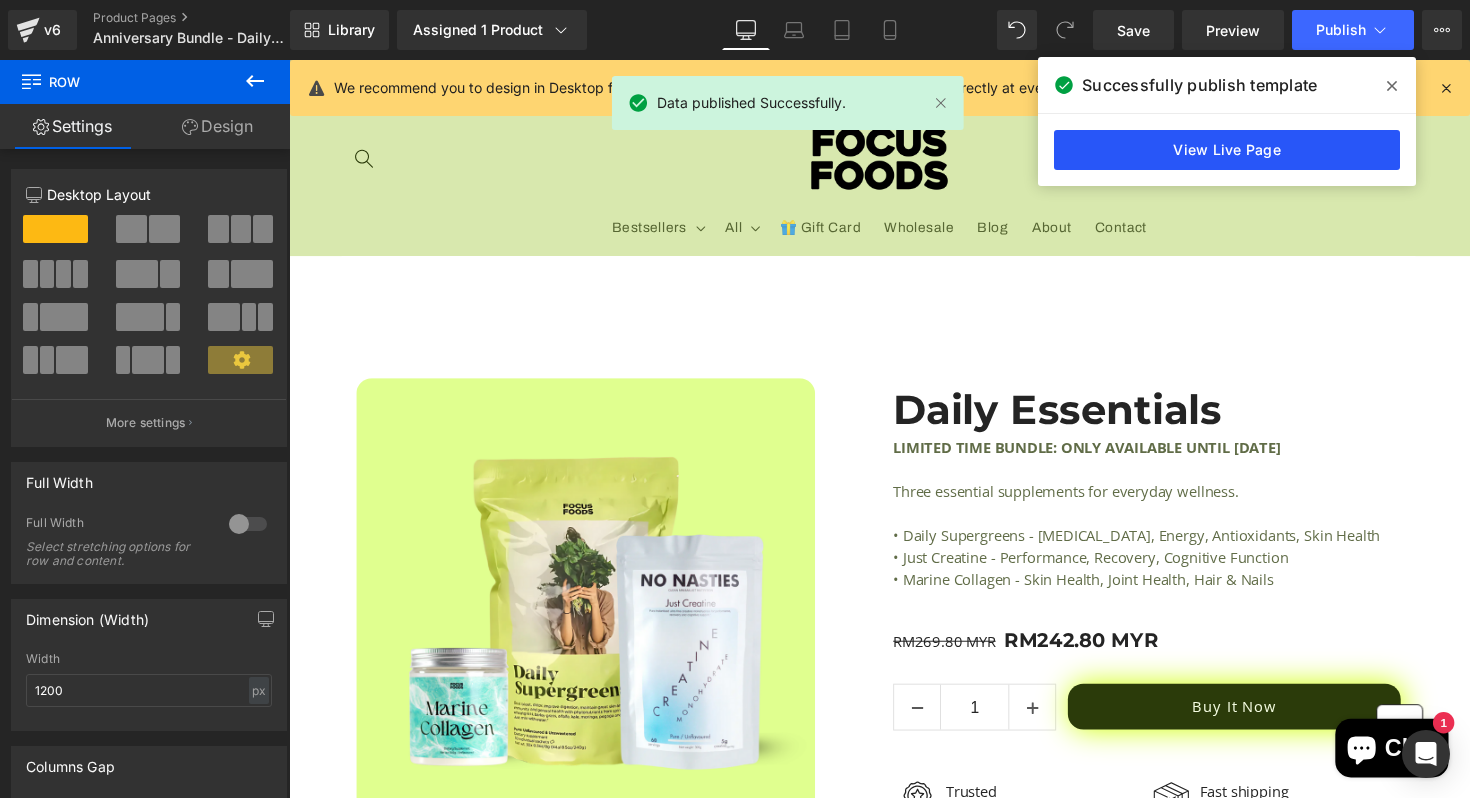 click on "View Live Page" at bounding box center (1227, 150) 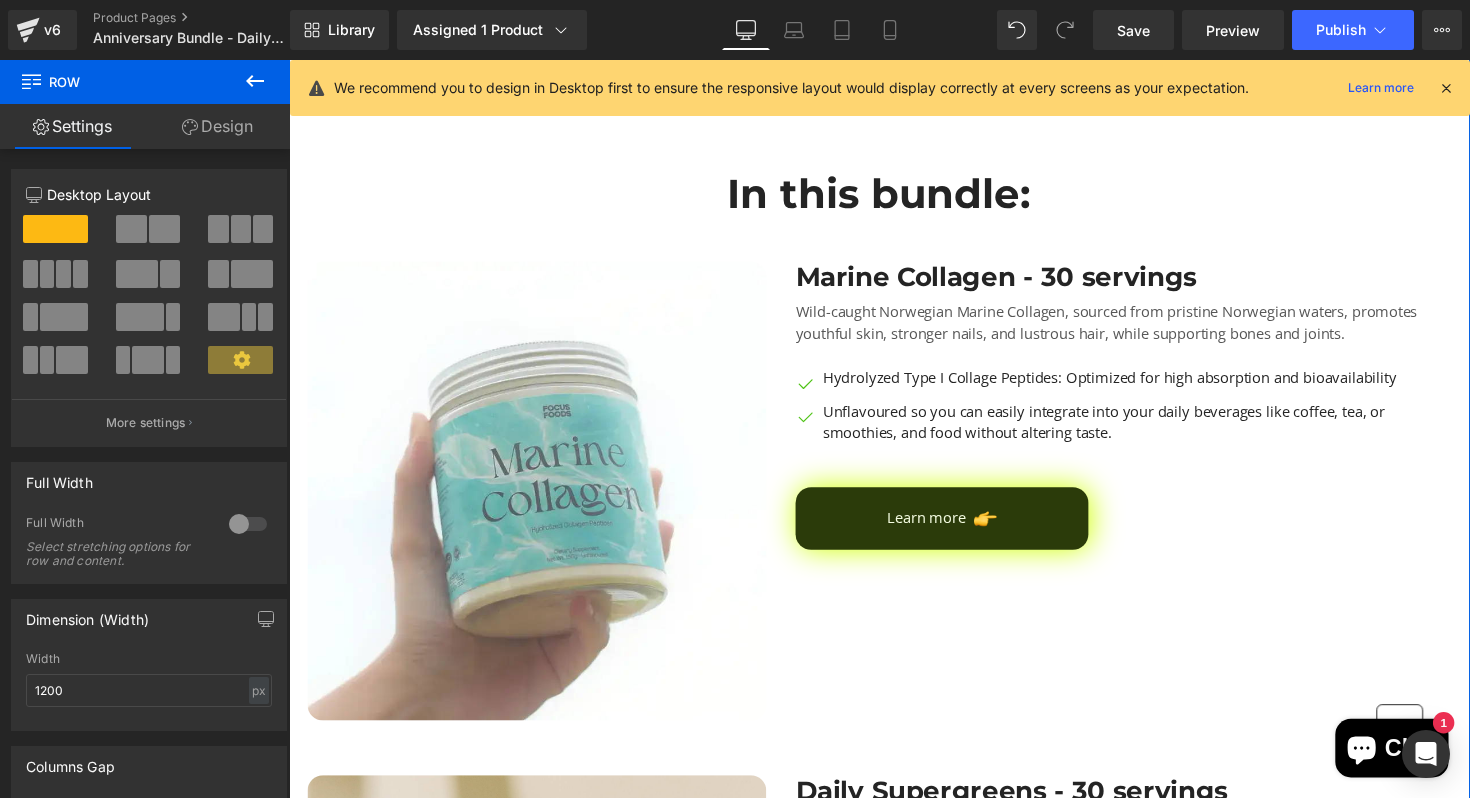 scroll, scrollTop: 1008, scrollLeft: 0, axis: vertical 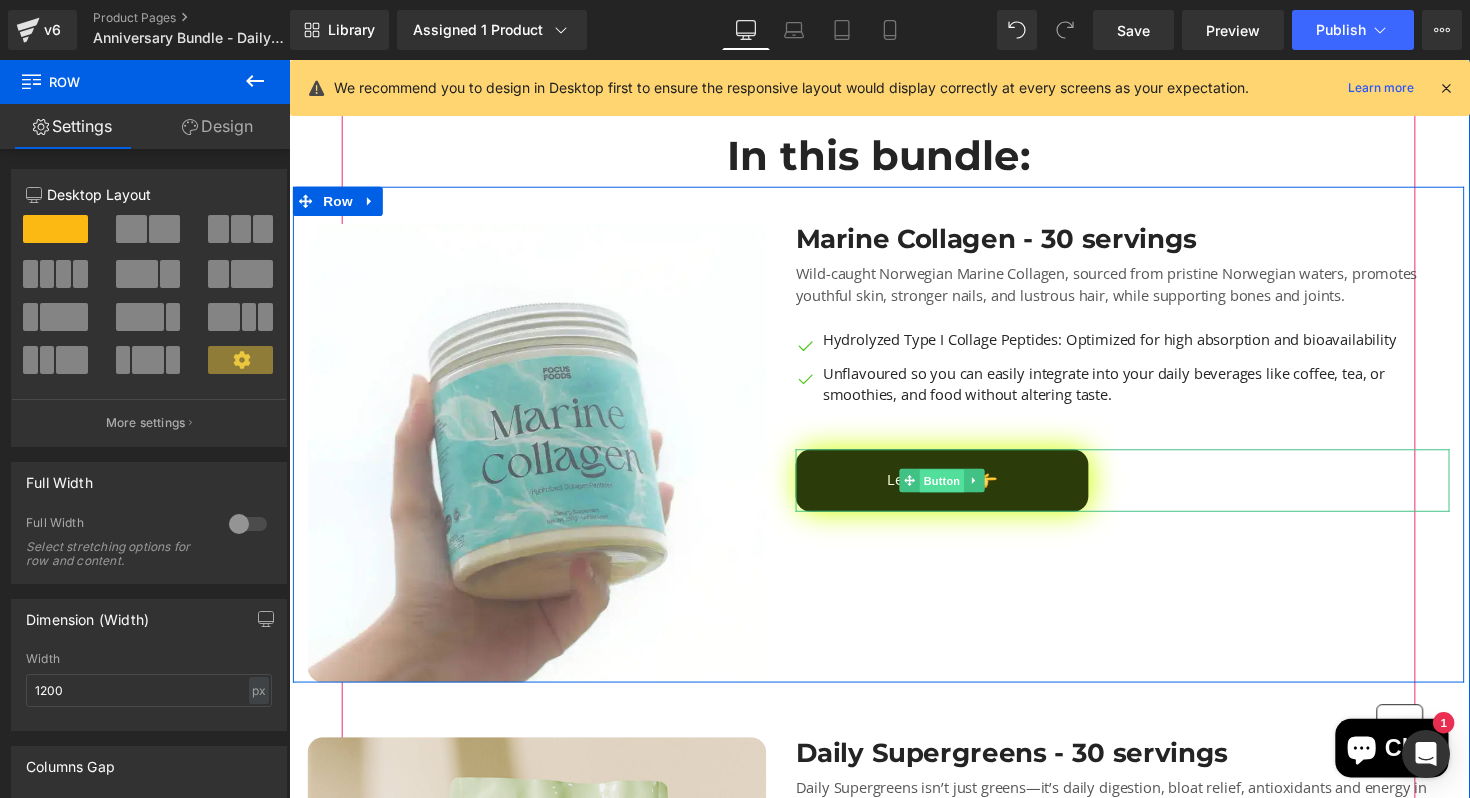 click on "Button" at bounding box center (958, 491) 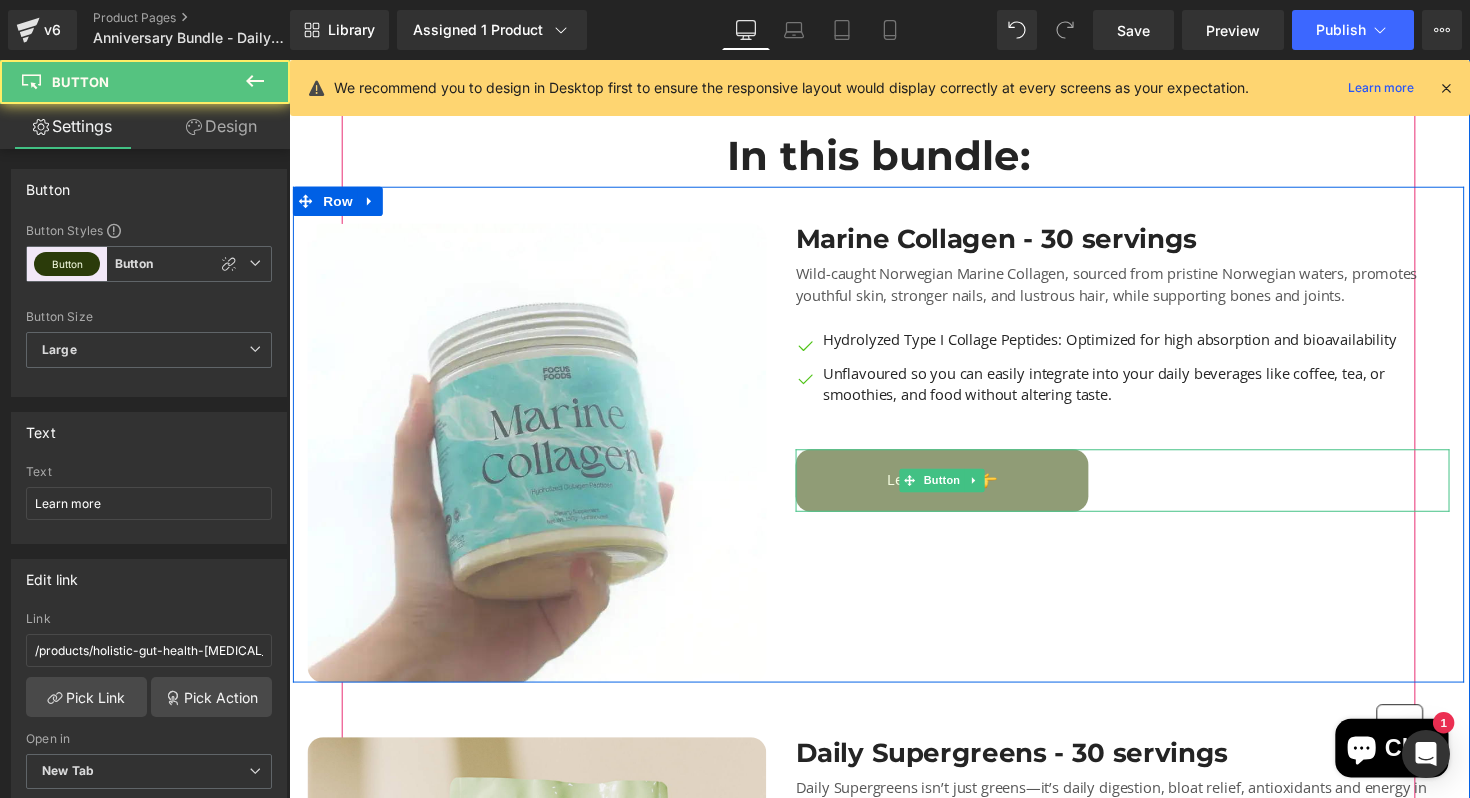 click on "Learn more" at bounding box center (958, 491) 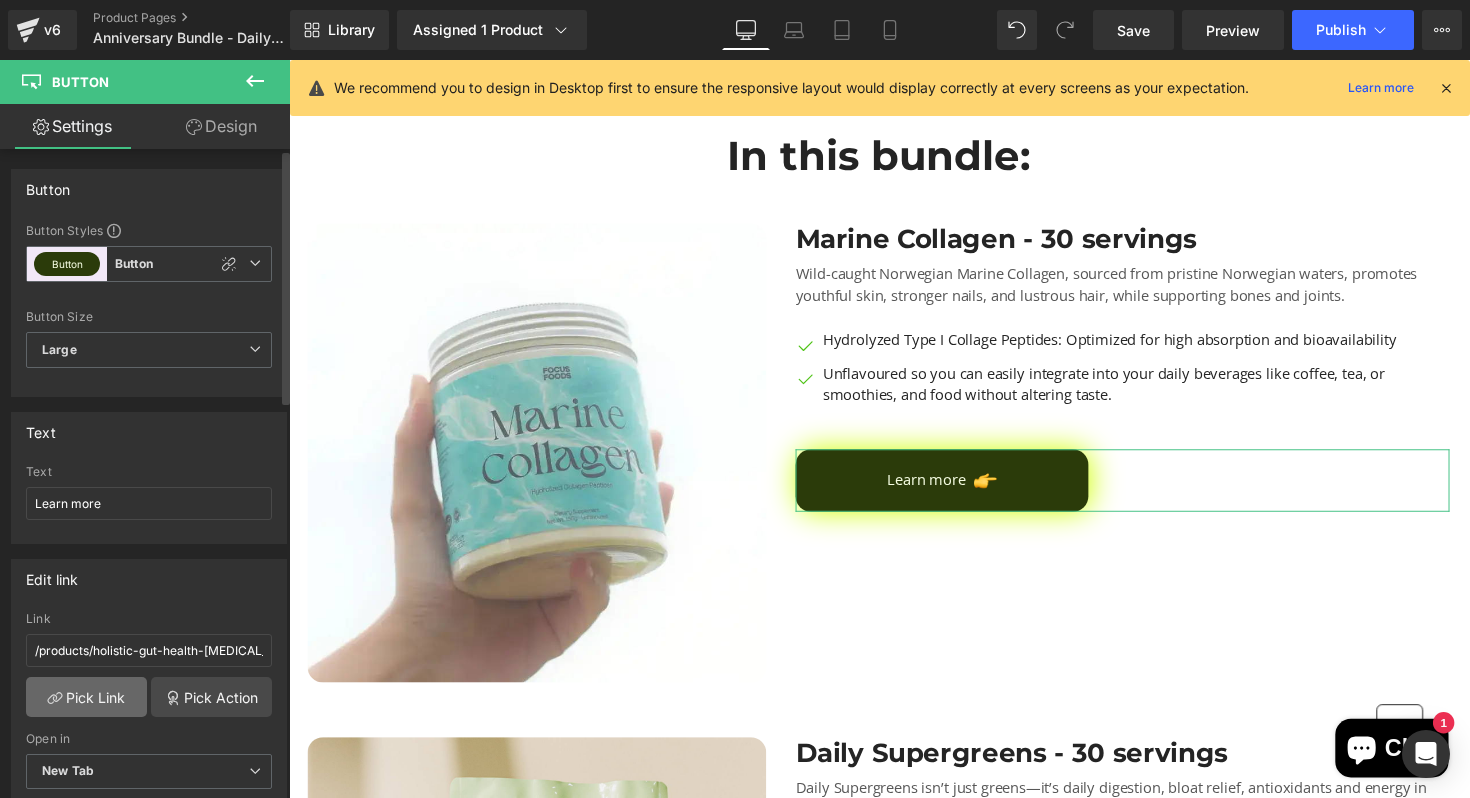 click on "Pick Link" at bounding box center [86, 697] 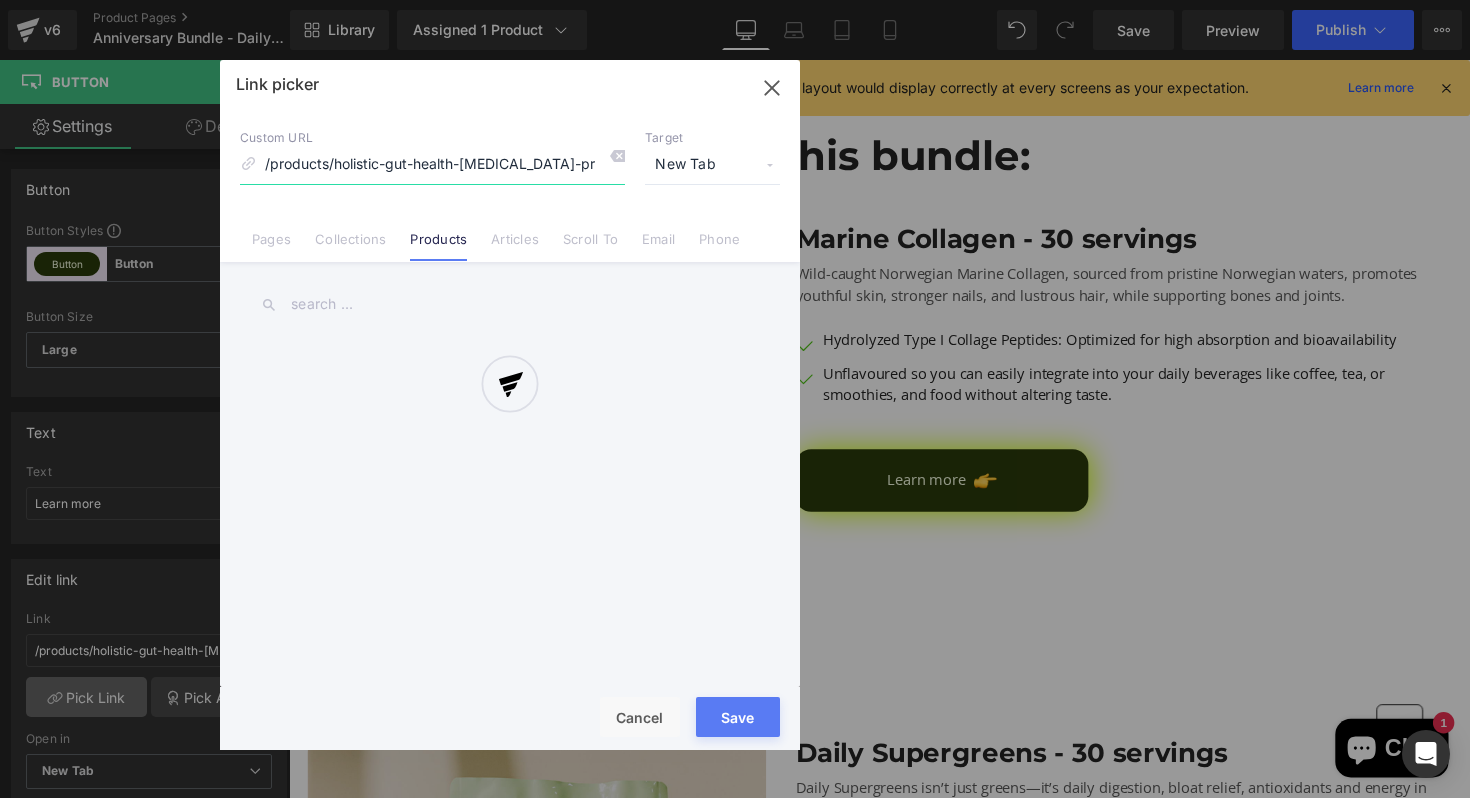 scroll, scrollTop: 0, scrollLeft: 338, axis: horizontal 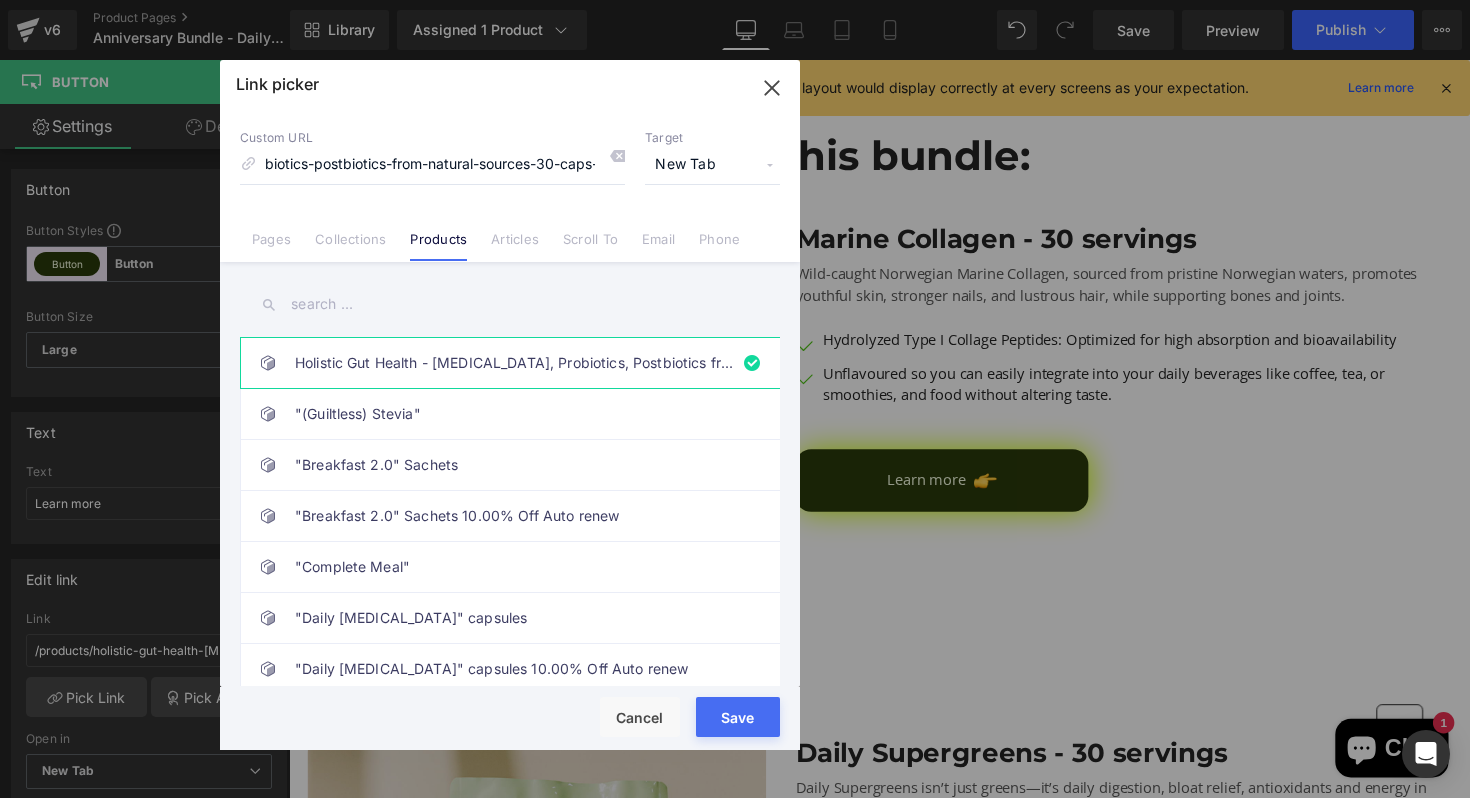 click at bounding box center [510, 304] 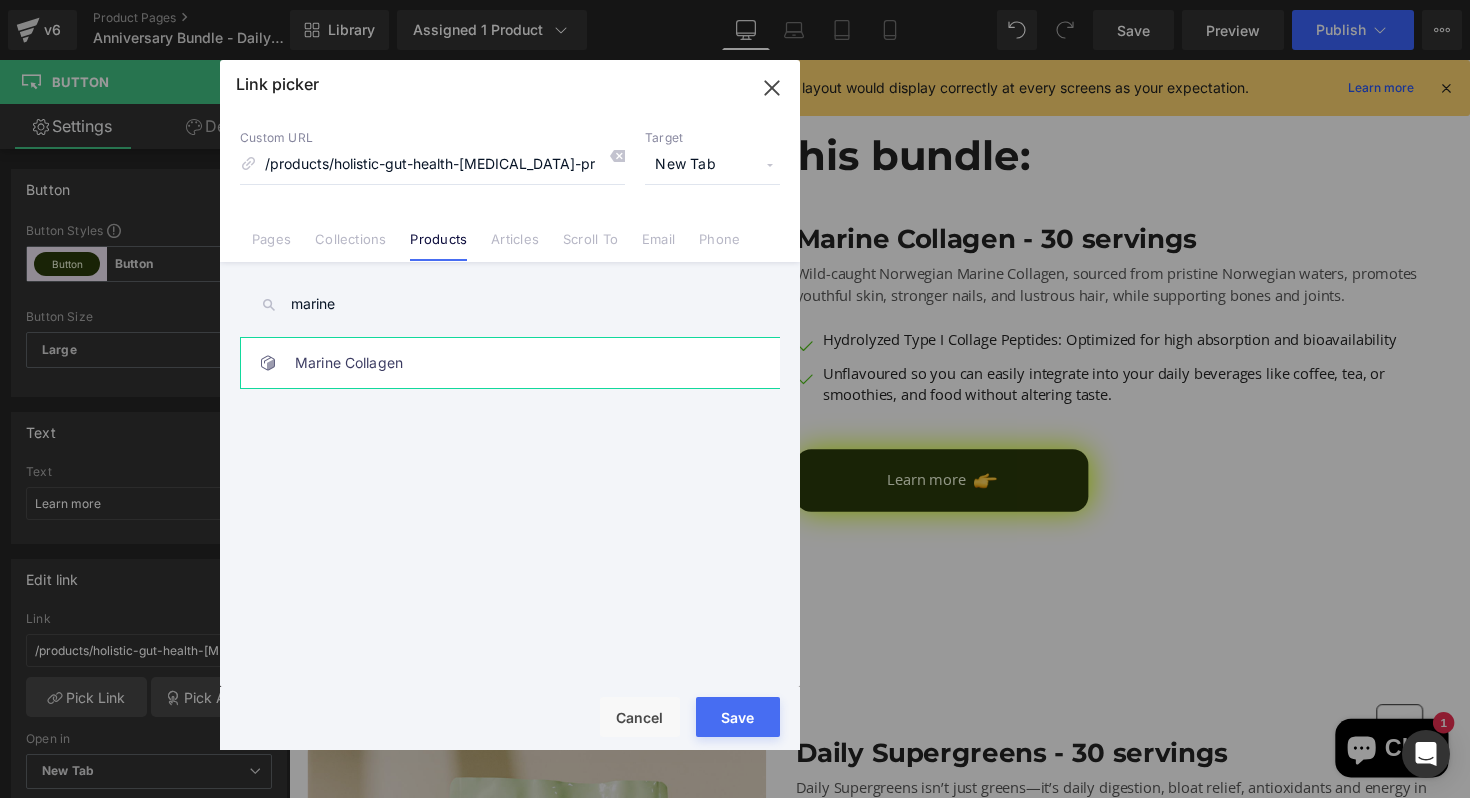 type on "marine" 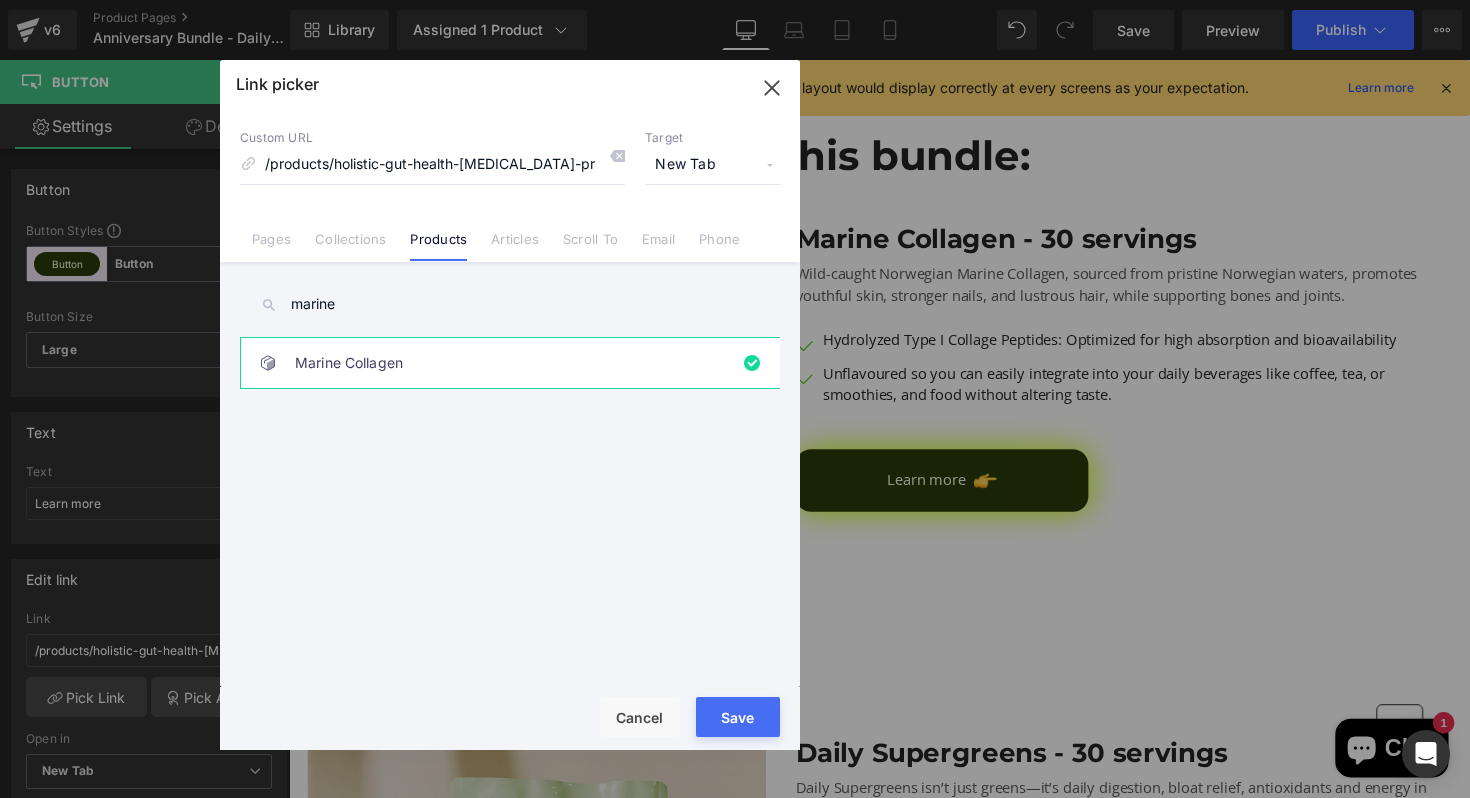 click on "Rendering Content" at bounding box center (735, 719) 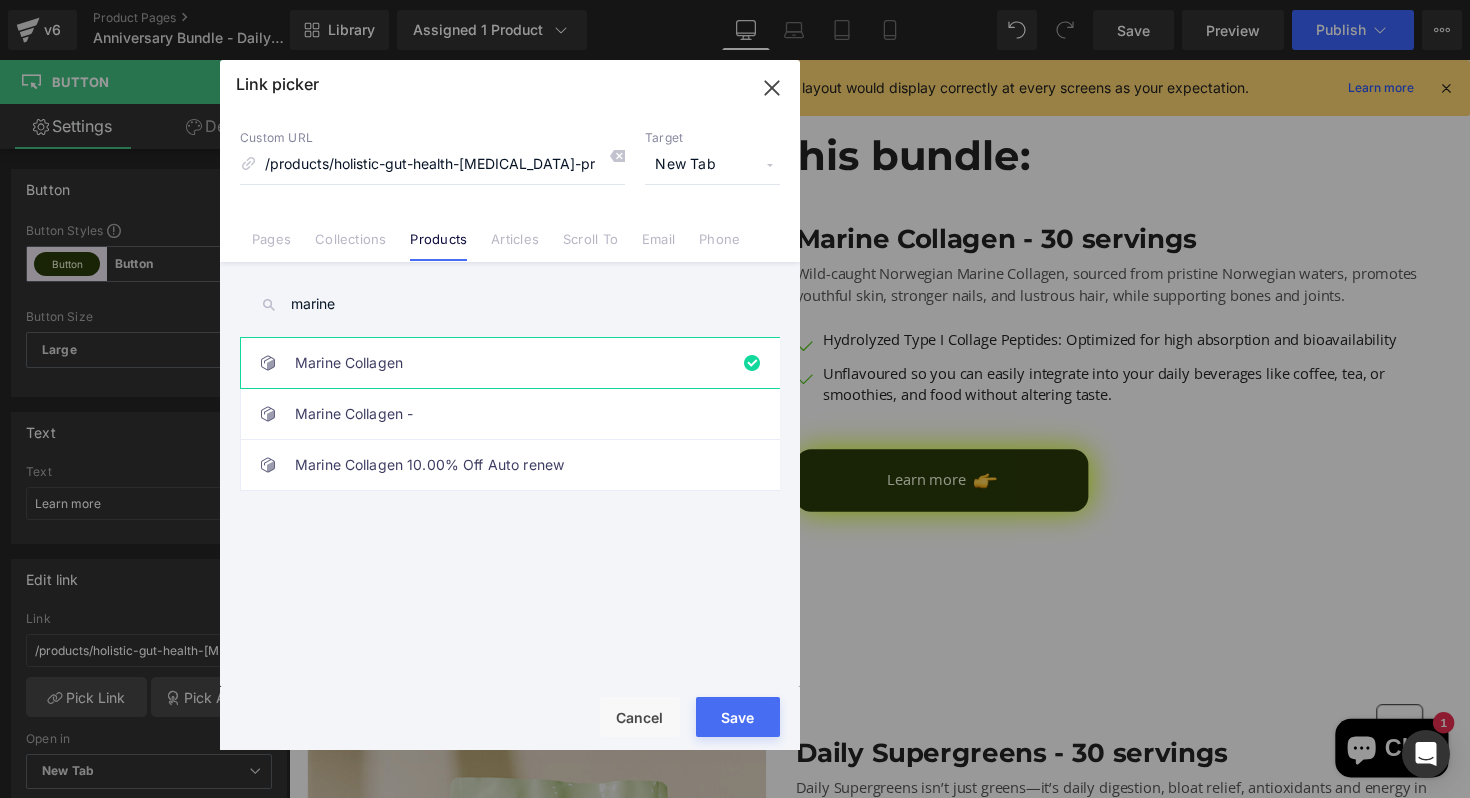 click on "Rendering Content" at bounding box center (735, 719) 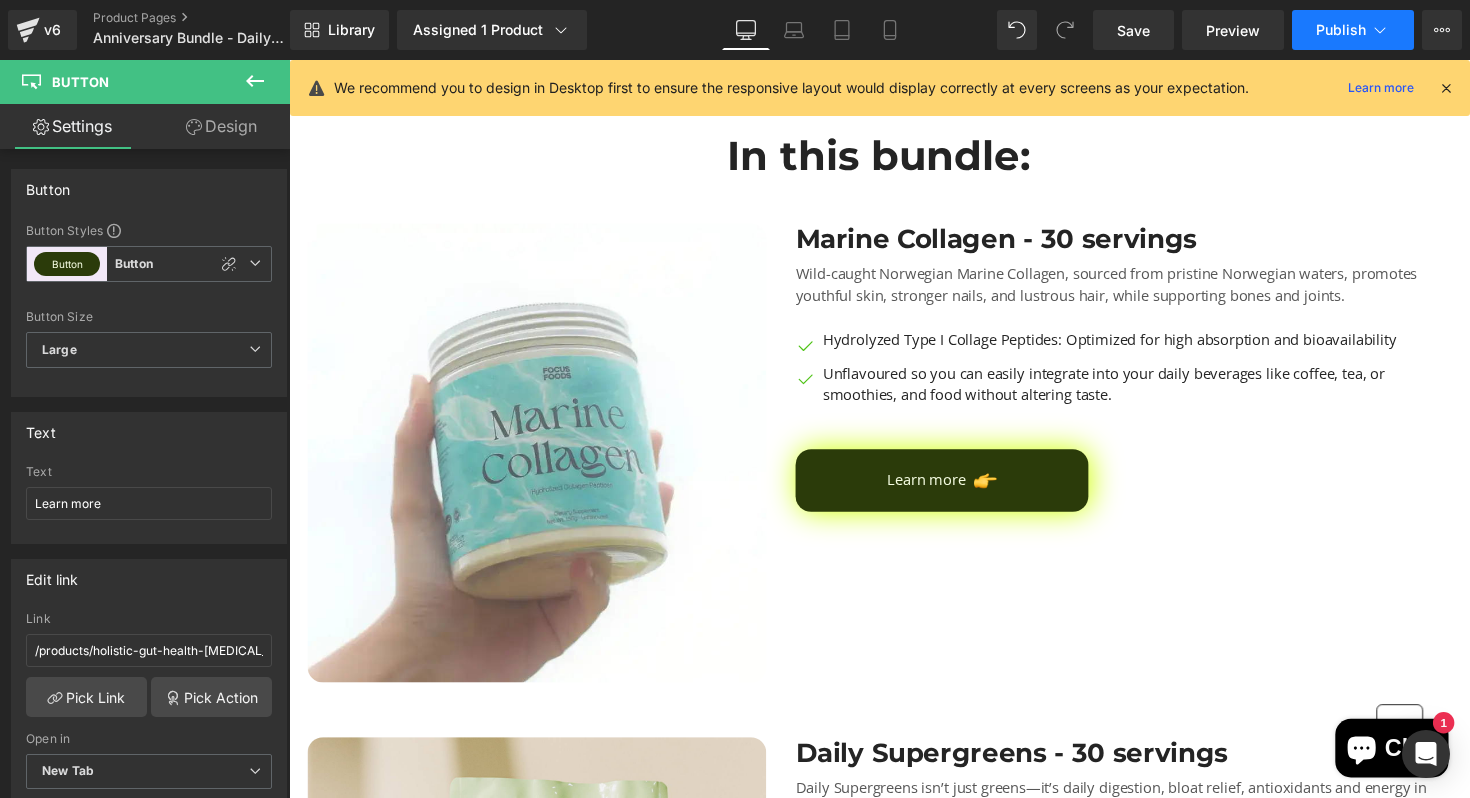 click on "Publish" at bounding box center [1341, 30] 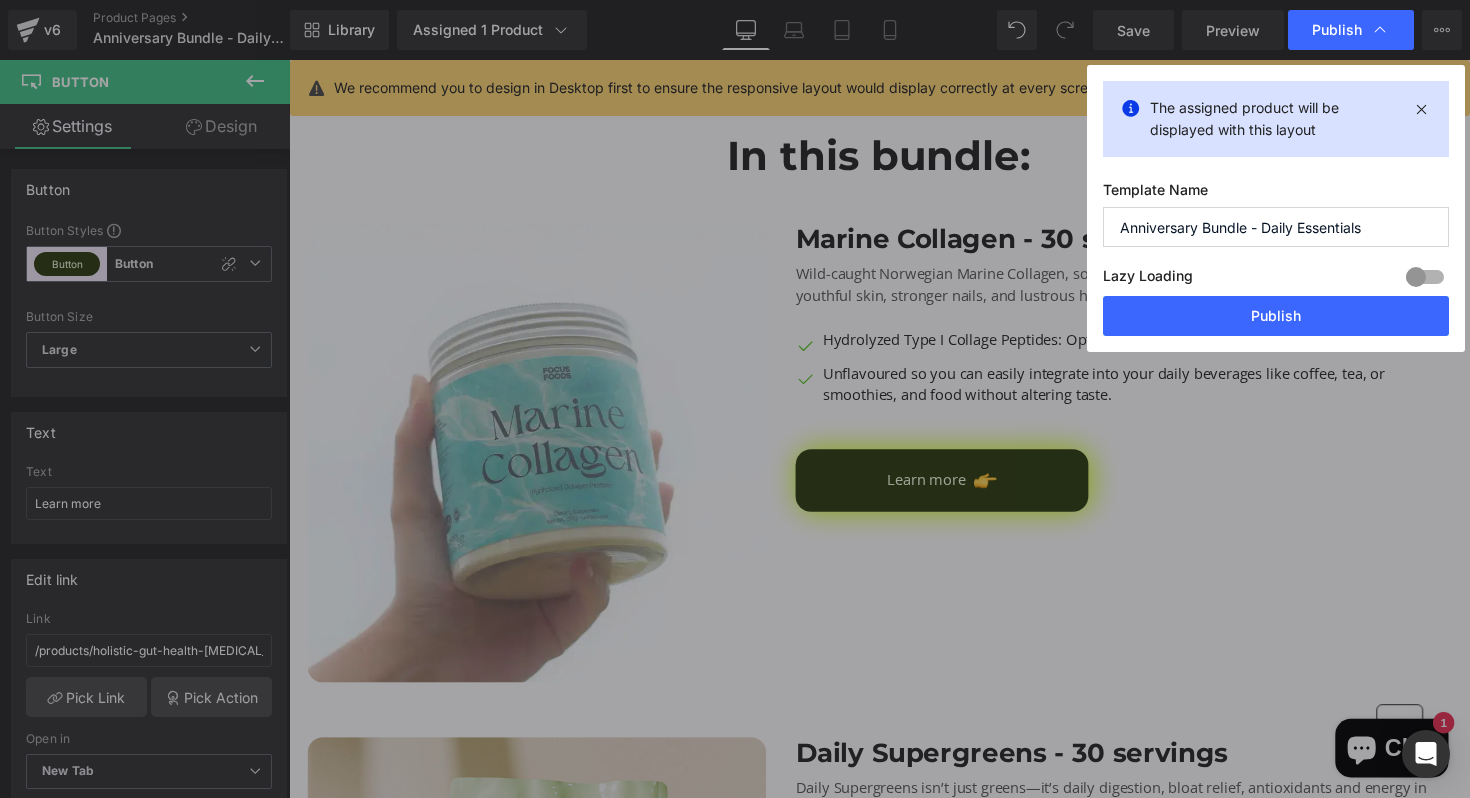 click on "Lazy Loading
Build
Upgrade plan to unlock" at bounding box center [1276, 279] 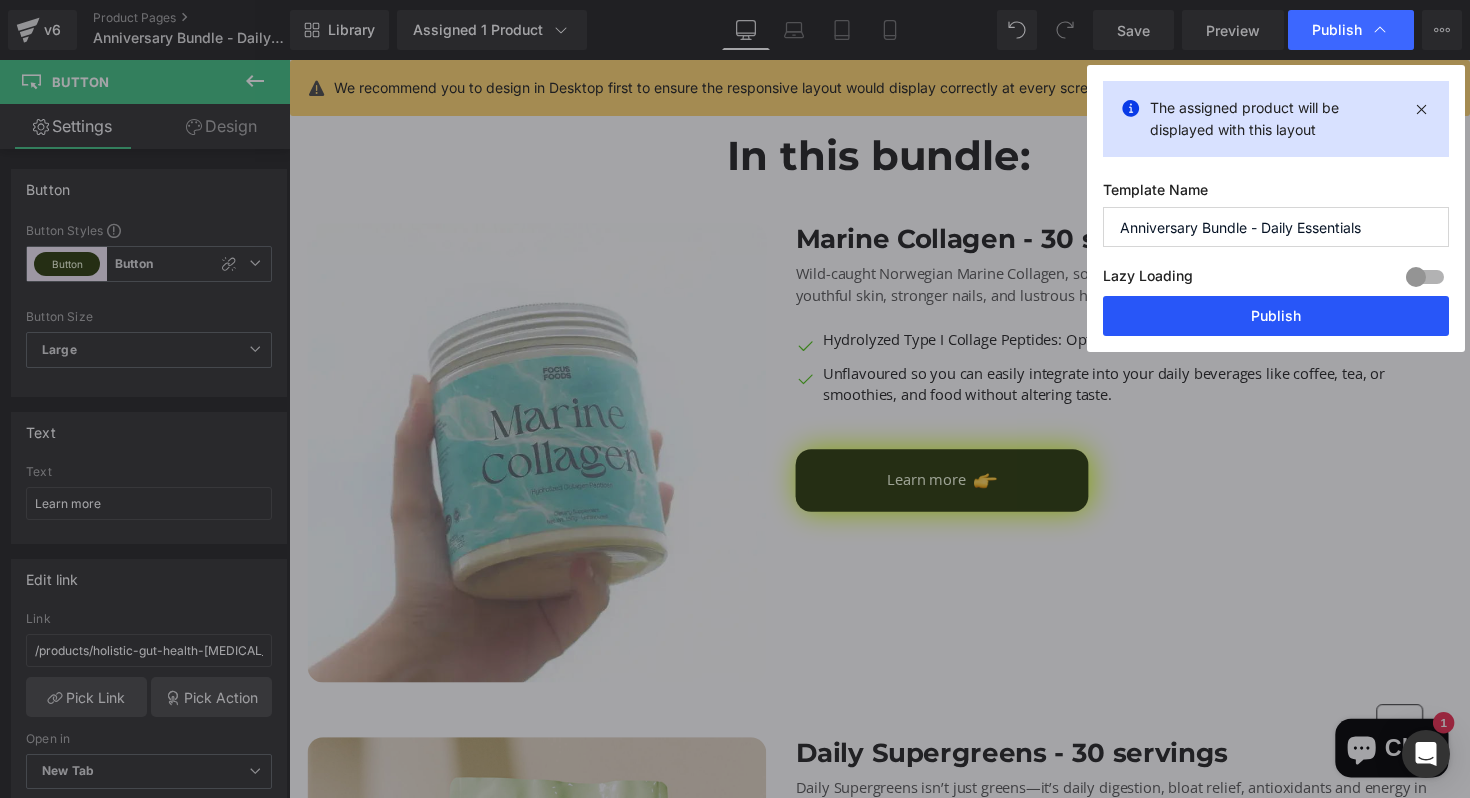 click on "Publish" at bounding box center [1276, 316] 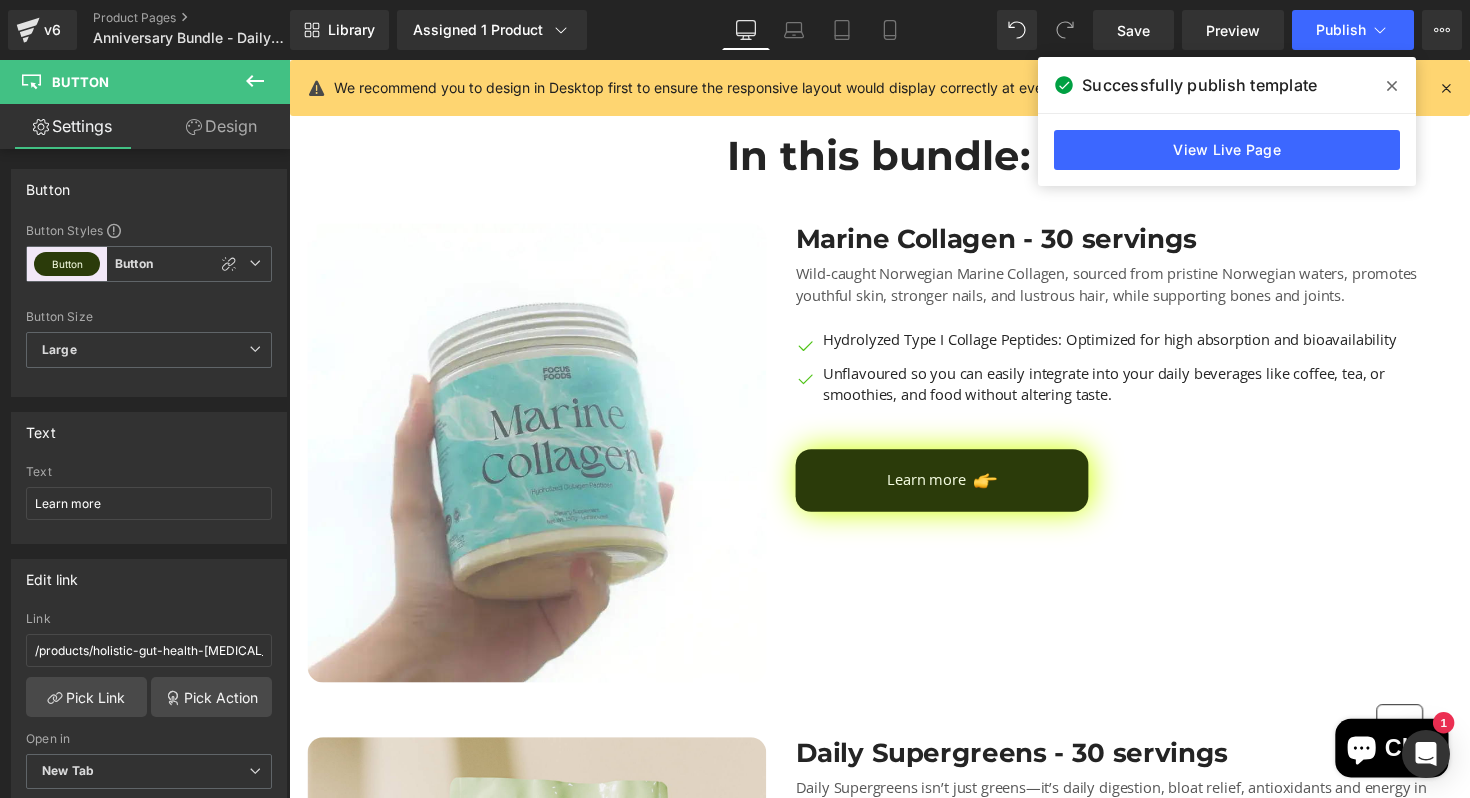 click 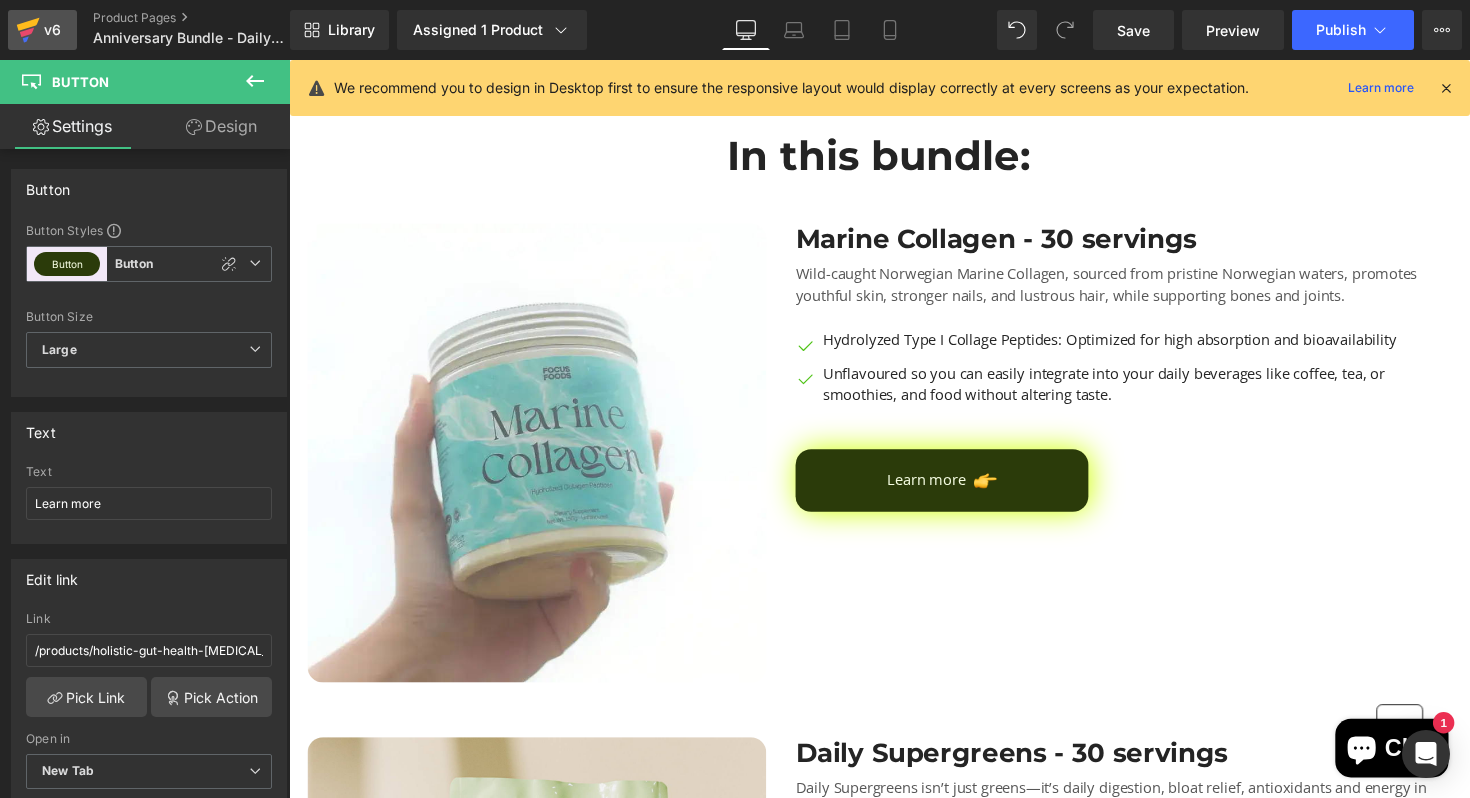 click 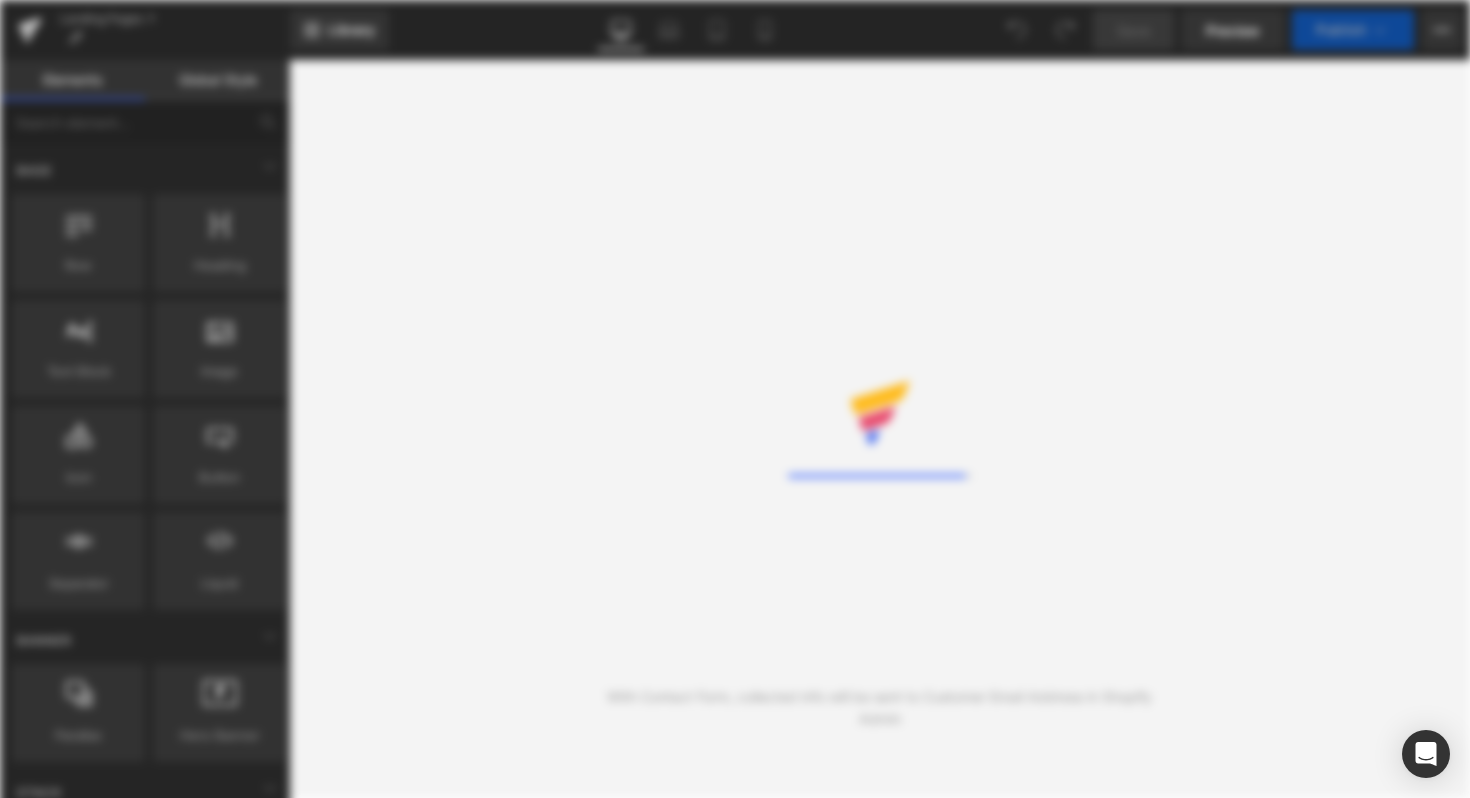 scroll, scrollTop: 0, scrollLeft: 0, axis: both 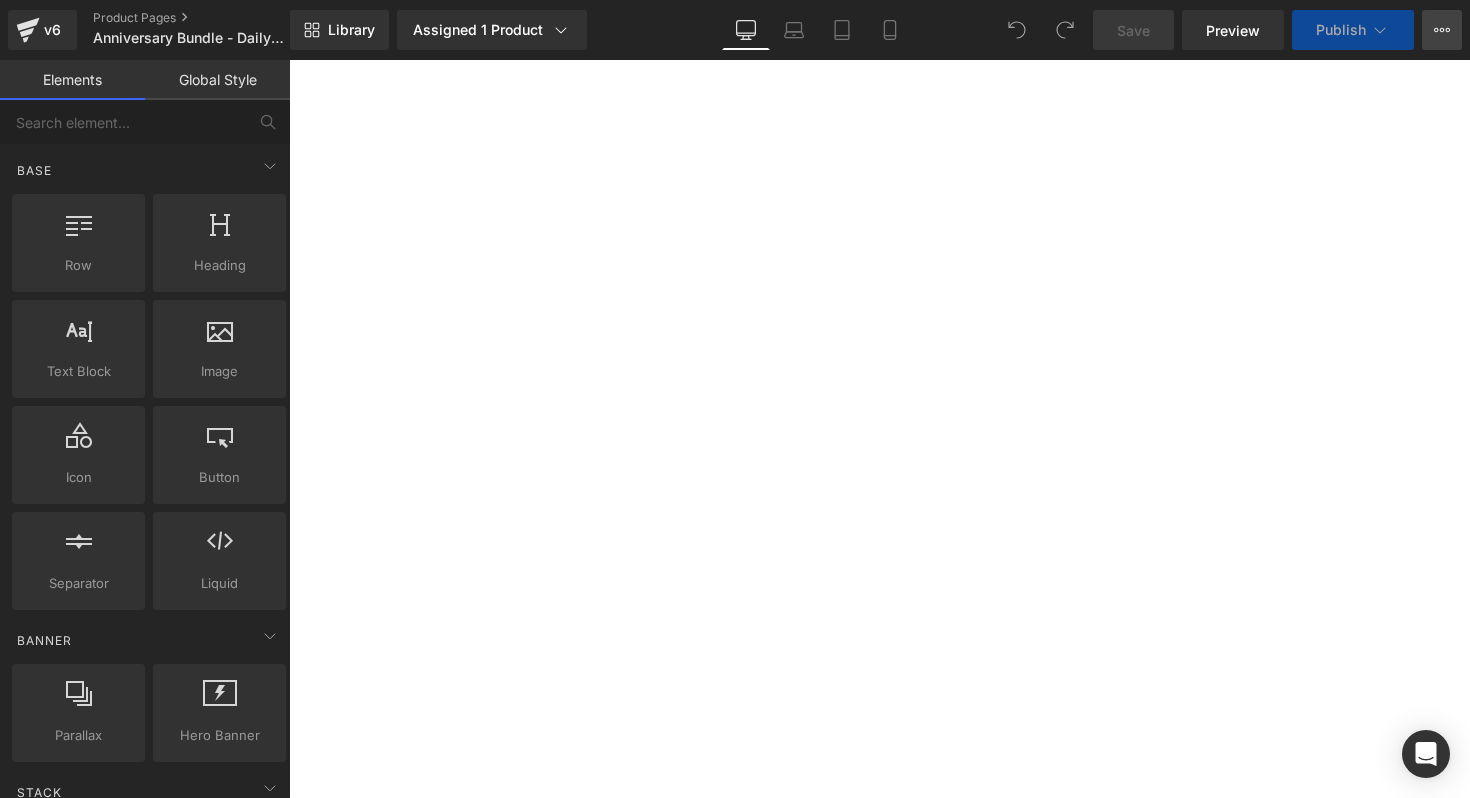 click 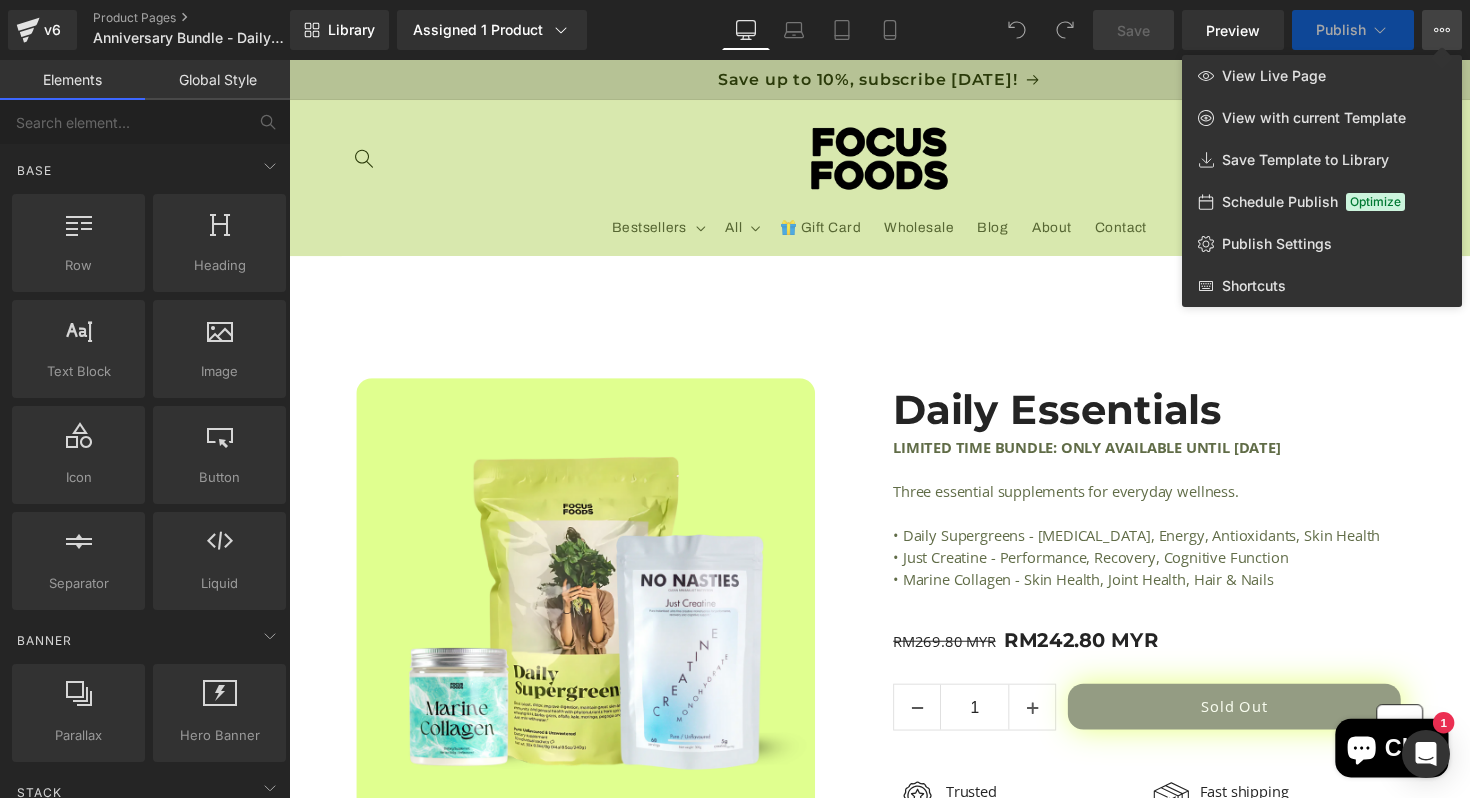 scroll, scrollTop: 0, scrollLeft: 0, axis: both 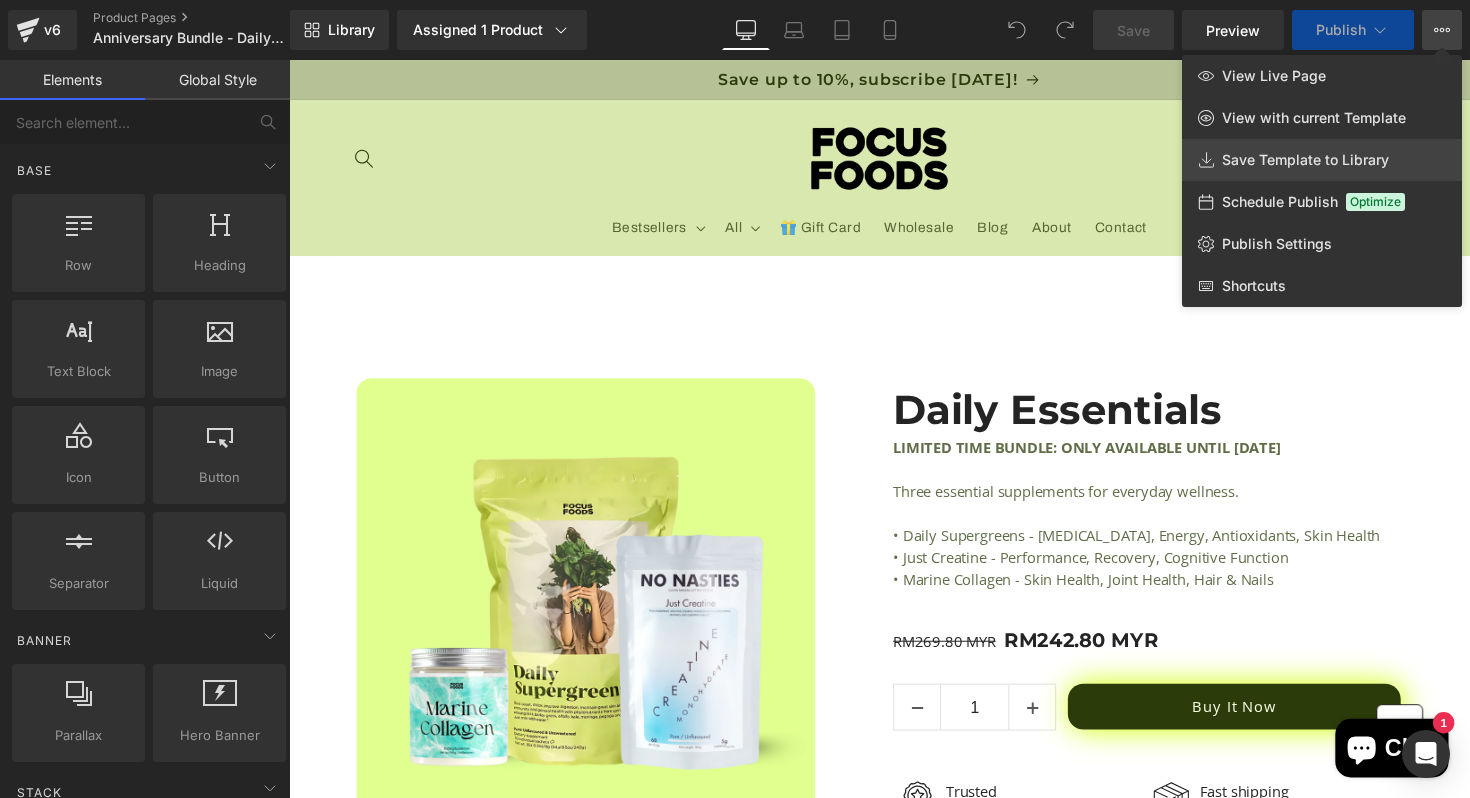 click on "Save Template to Library" at bounding box center [1305, 160] 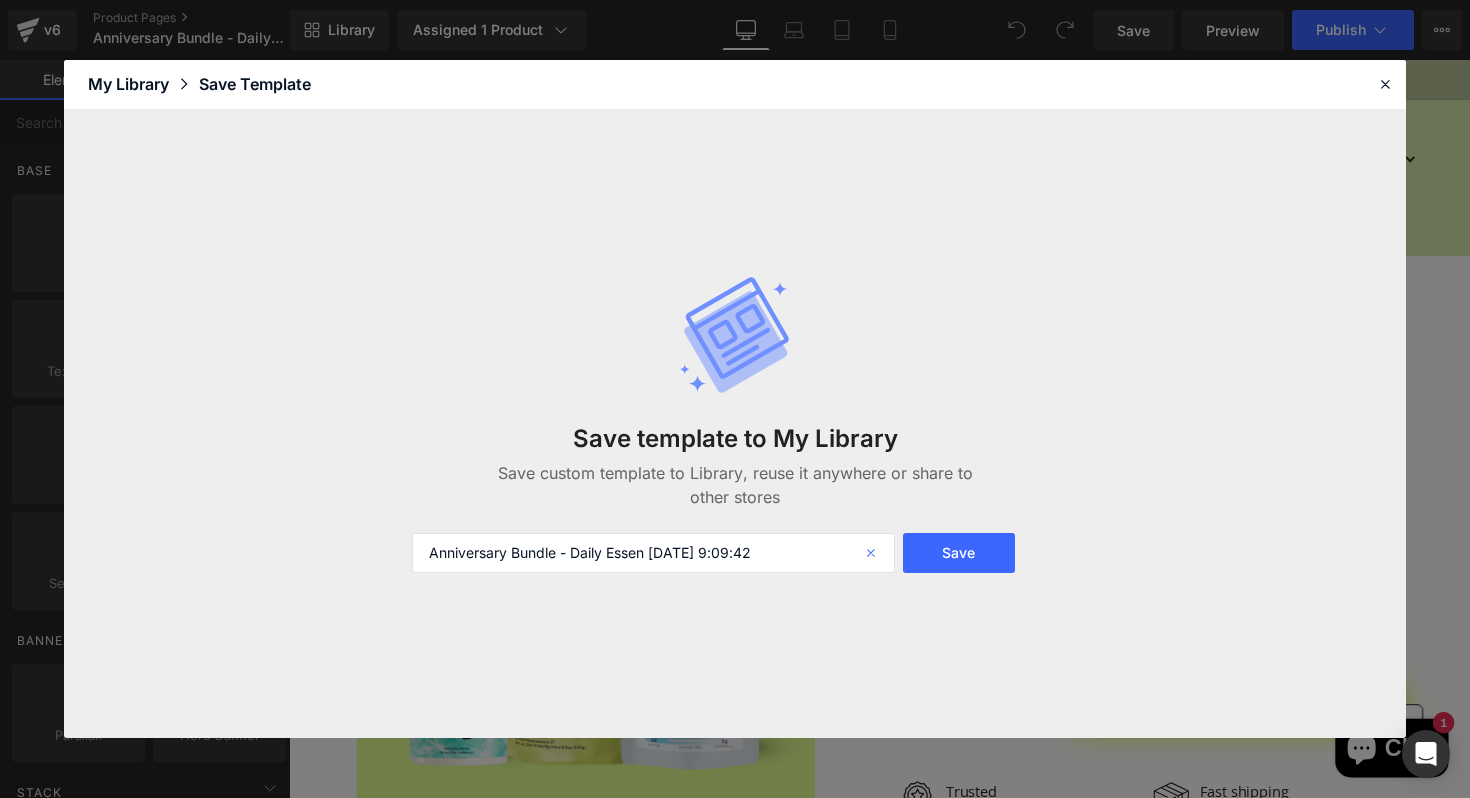 click at bounding box center [873, 553] 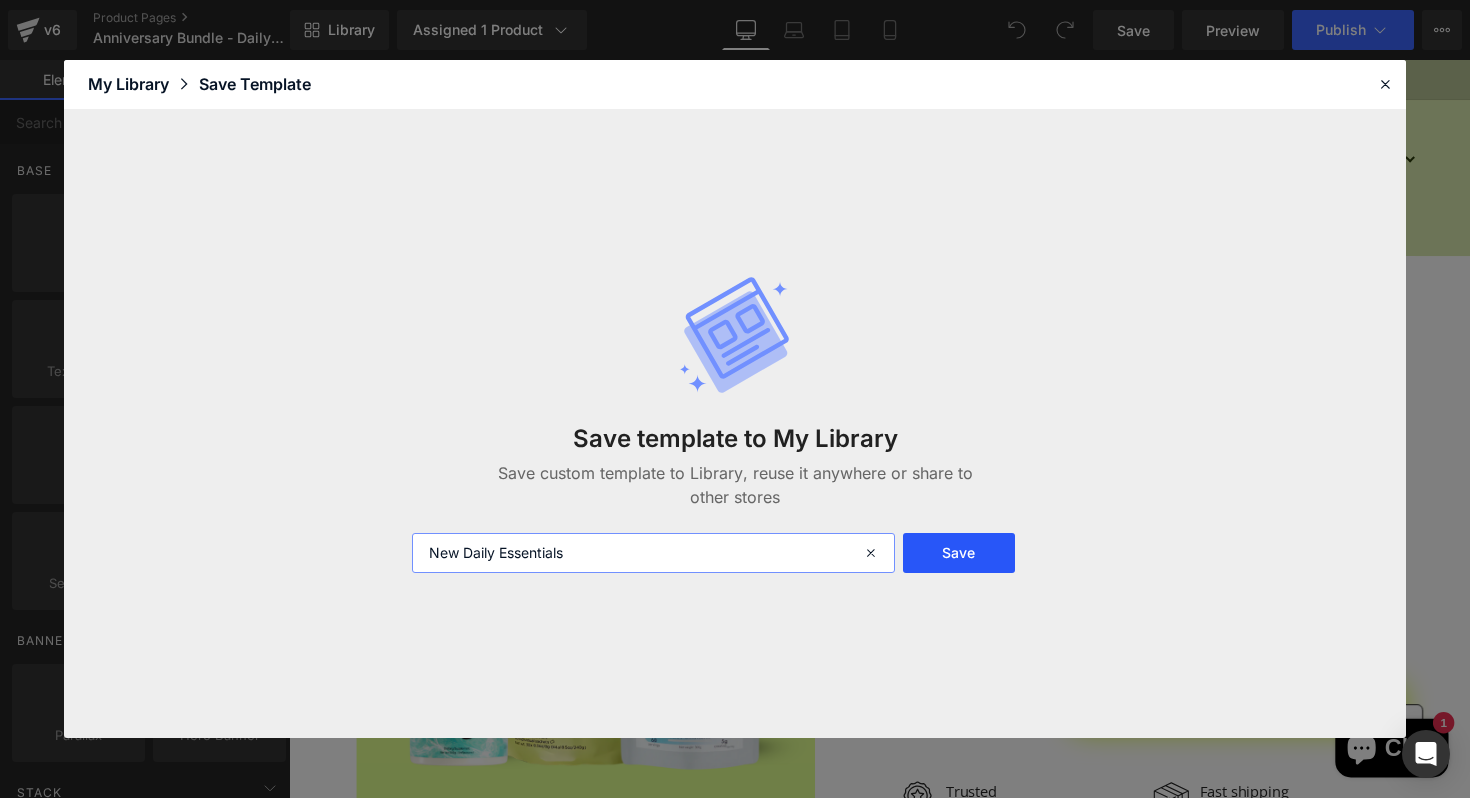 type on "New Daily Essentials" 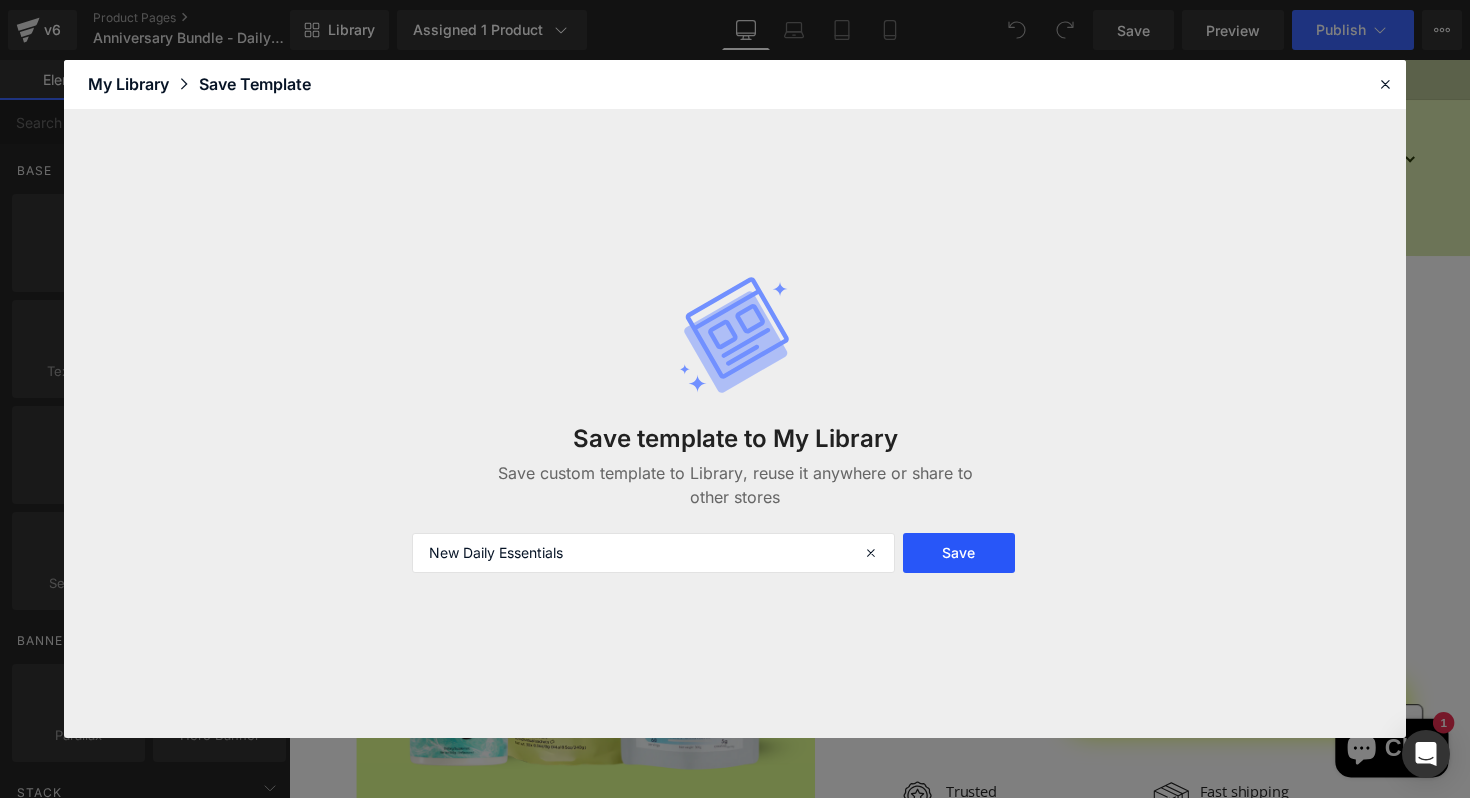 click on "Save" at bounding box center [959, 553] 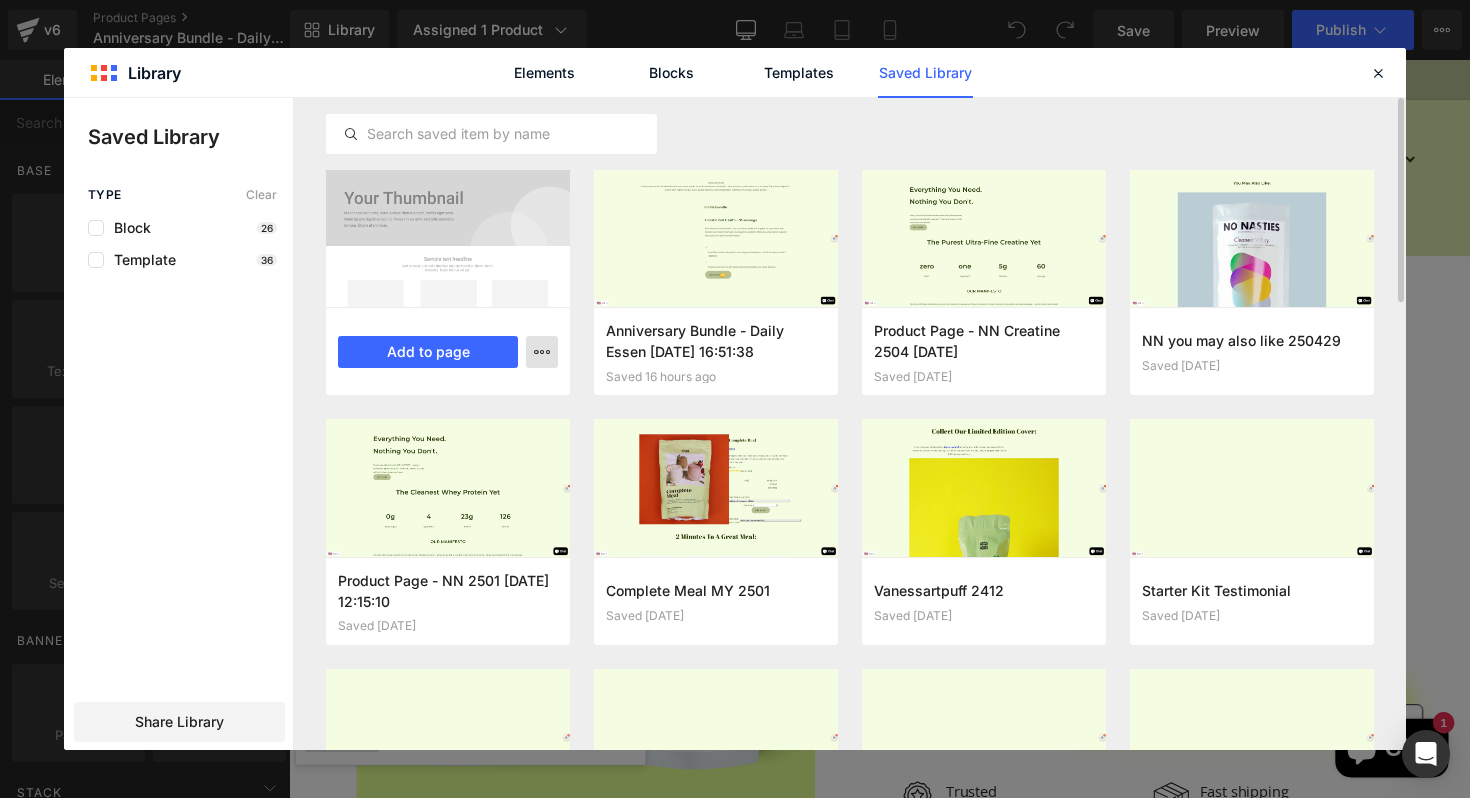 click at bounding box center [542, 352] 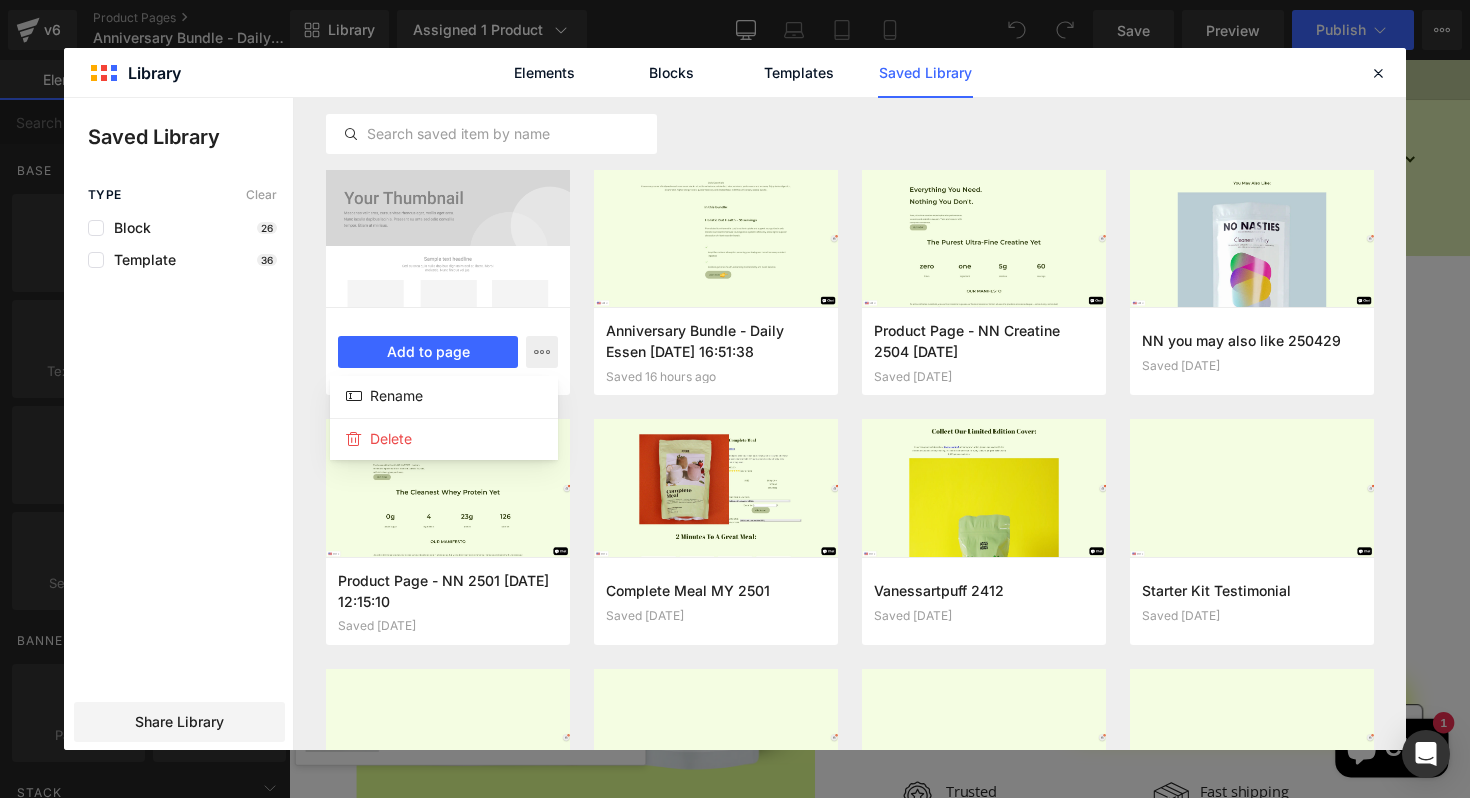 click at bounding box center [735, 424] 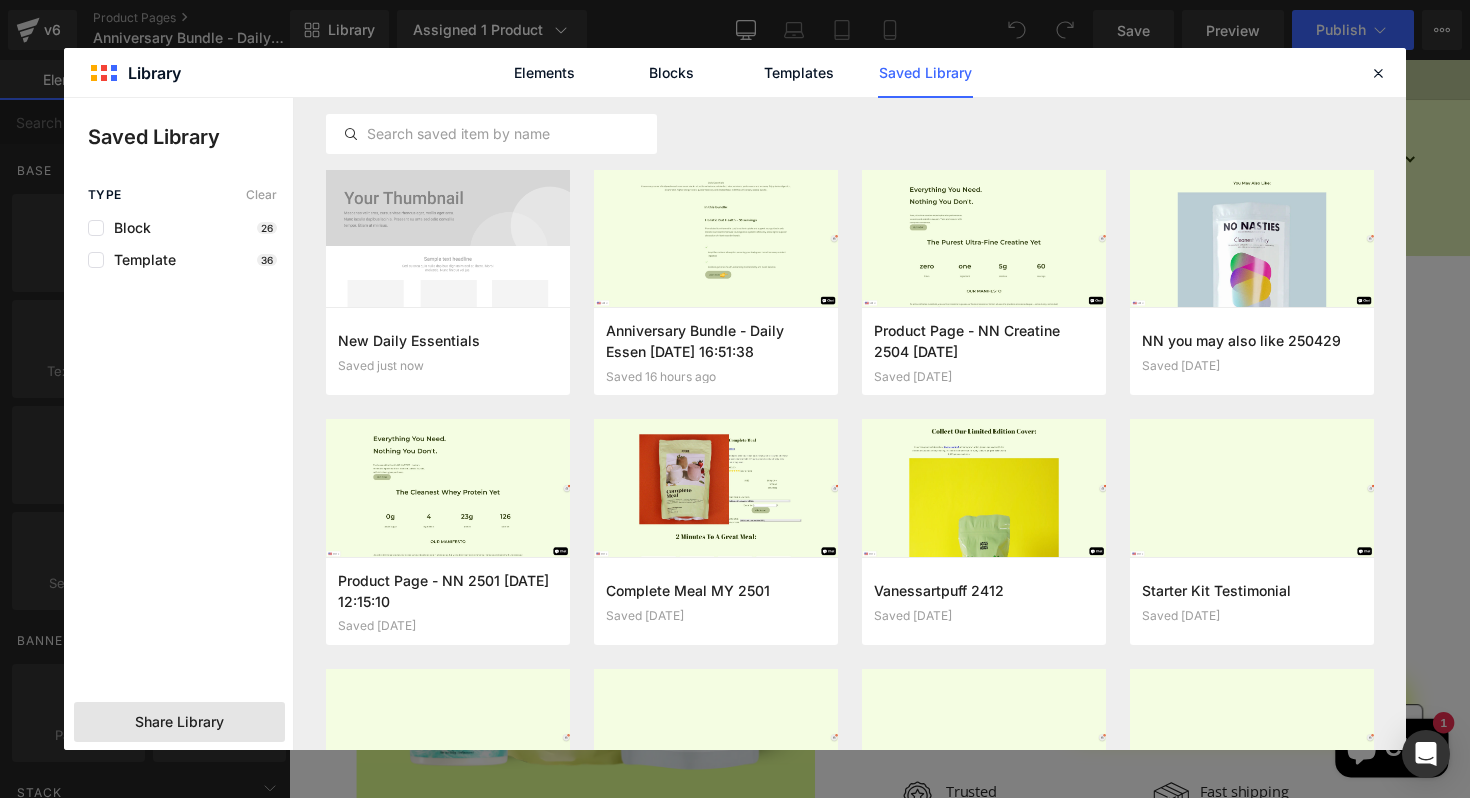 click on "Share Library" at bounding box center [179, 722] 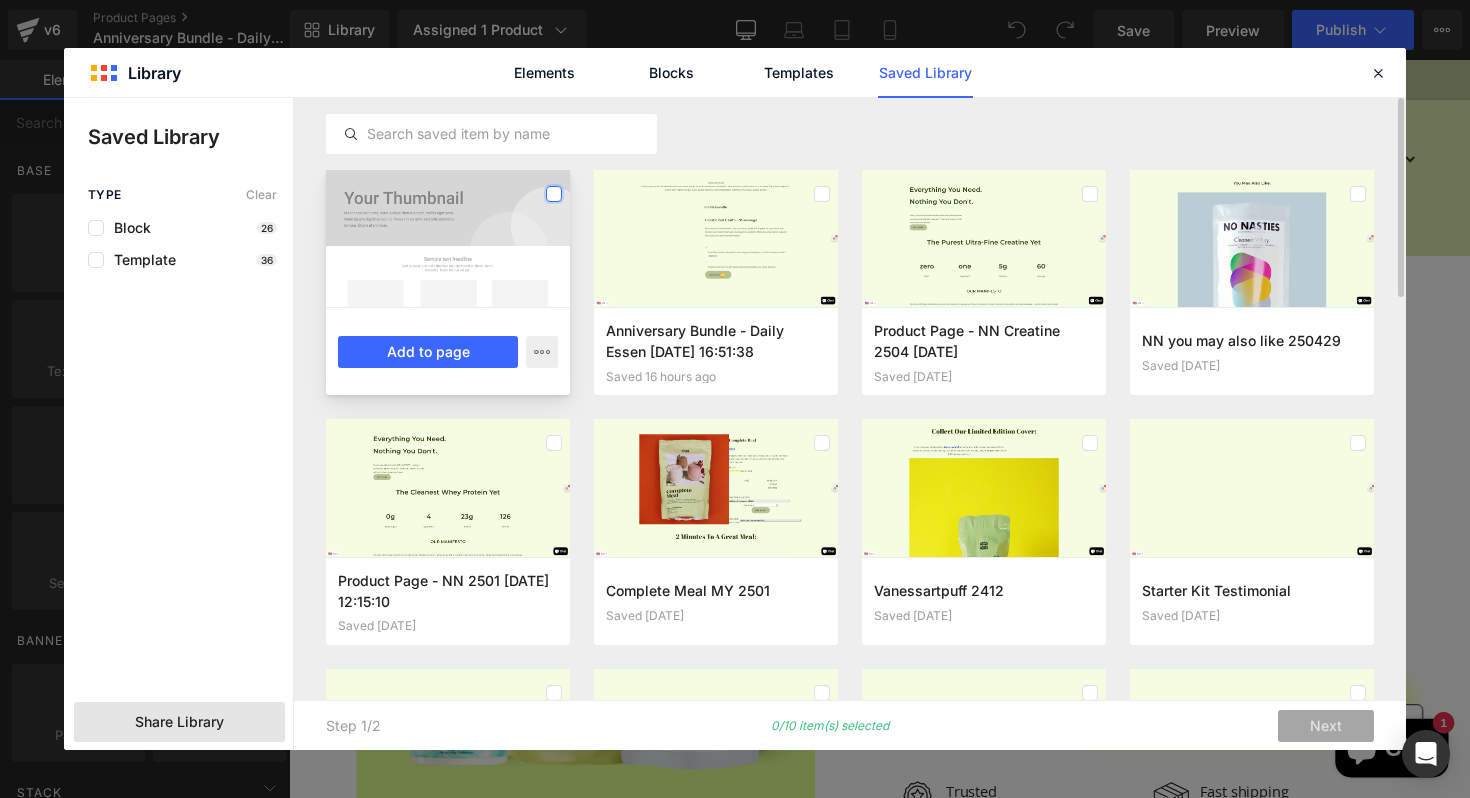 click at bounding box center [554, 194] 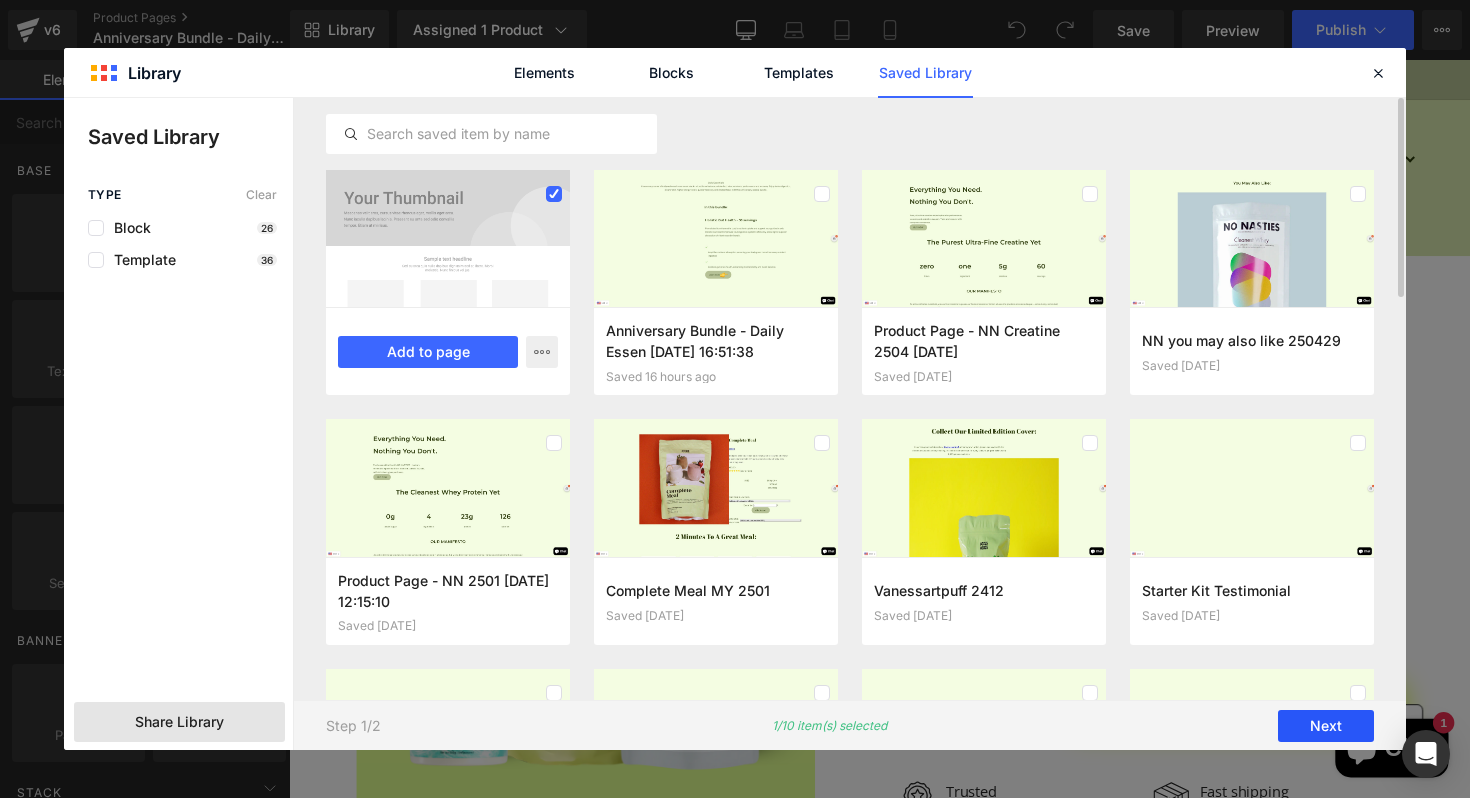 click on "Next" at bounding box center [1326, 726] 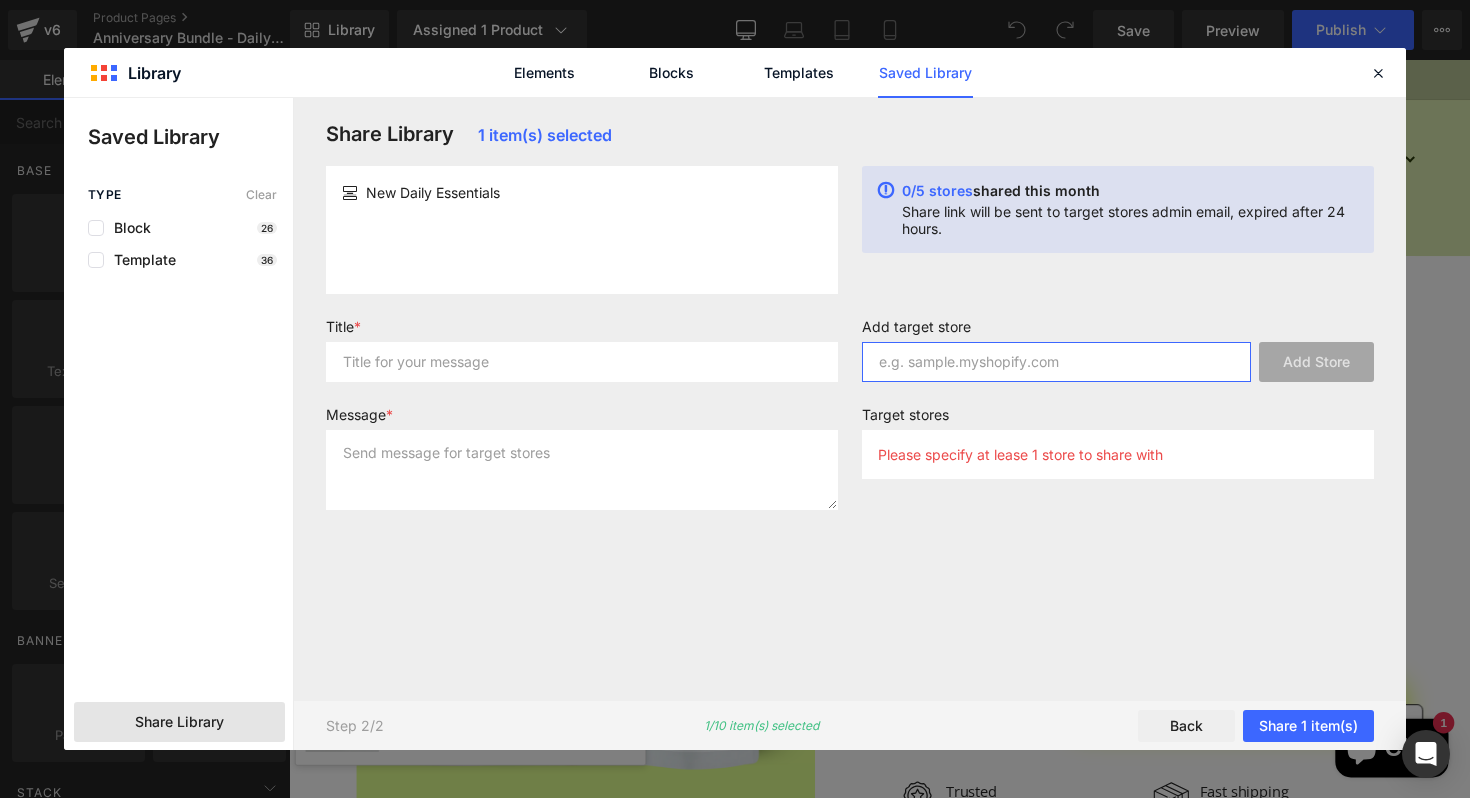 click at bounding box center [1056, 362] 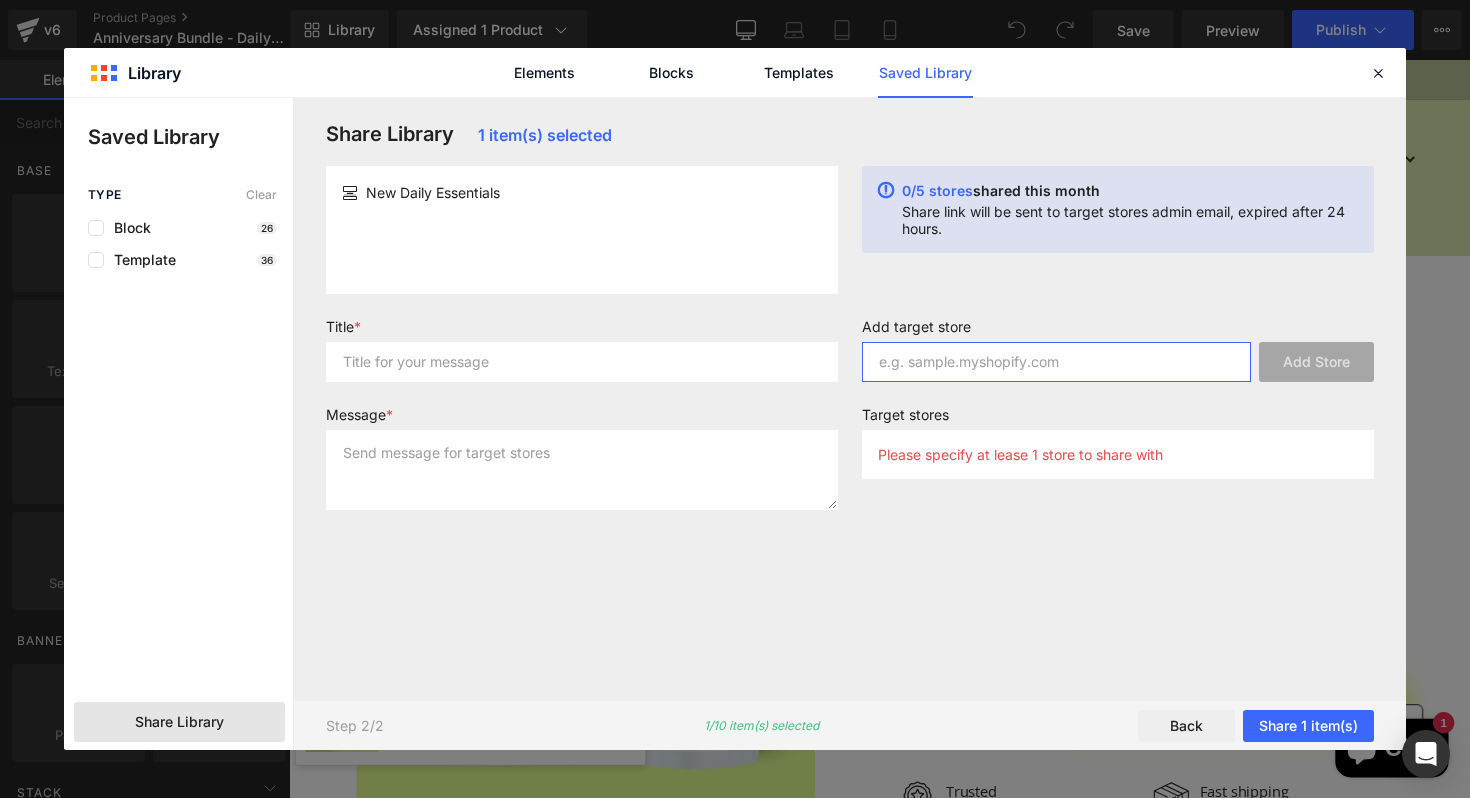paste on "focusfoods-sg" 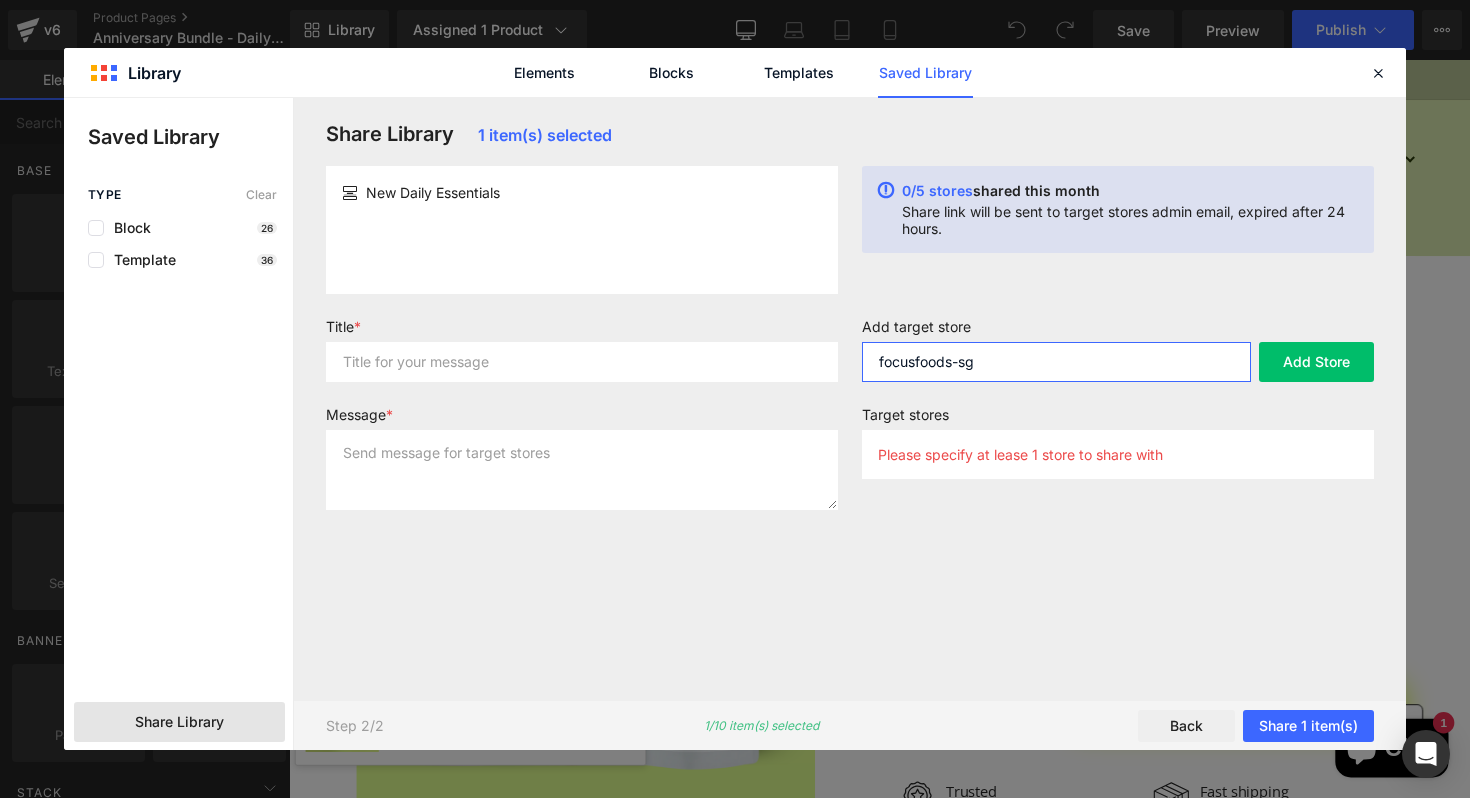 type on "focusfoods-sg" 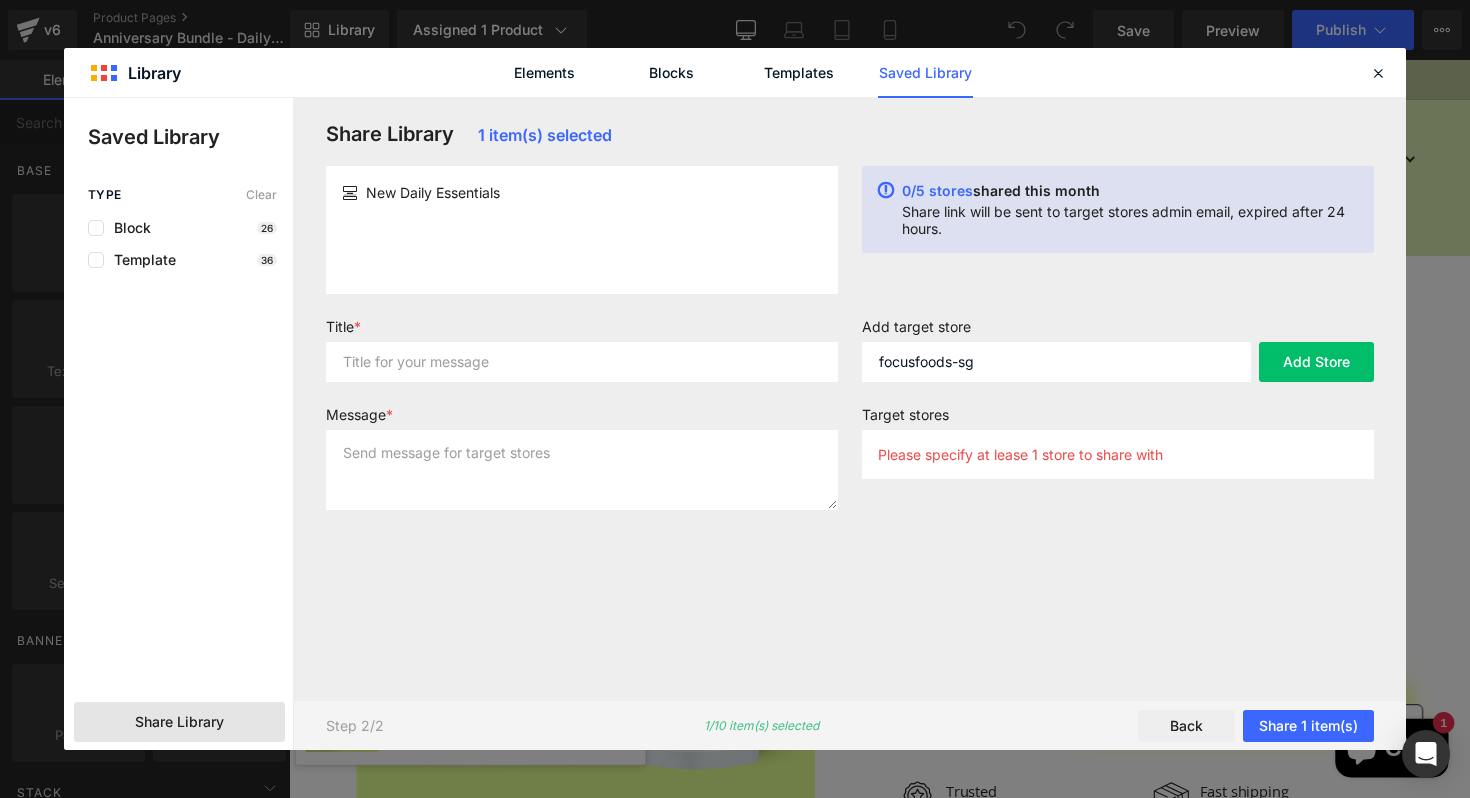 click on "Share Library  1 item(s) selected New Daily Essentials 0/5 stores  shared this month  Share link will be sent to target stores admin email, expired after 24 hours.  Title  * Message  * Add target store focusfoods-sg  Add Store  Target stores Please specify at lease 1 store to share with" at bounding box center [850, 399] 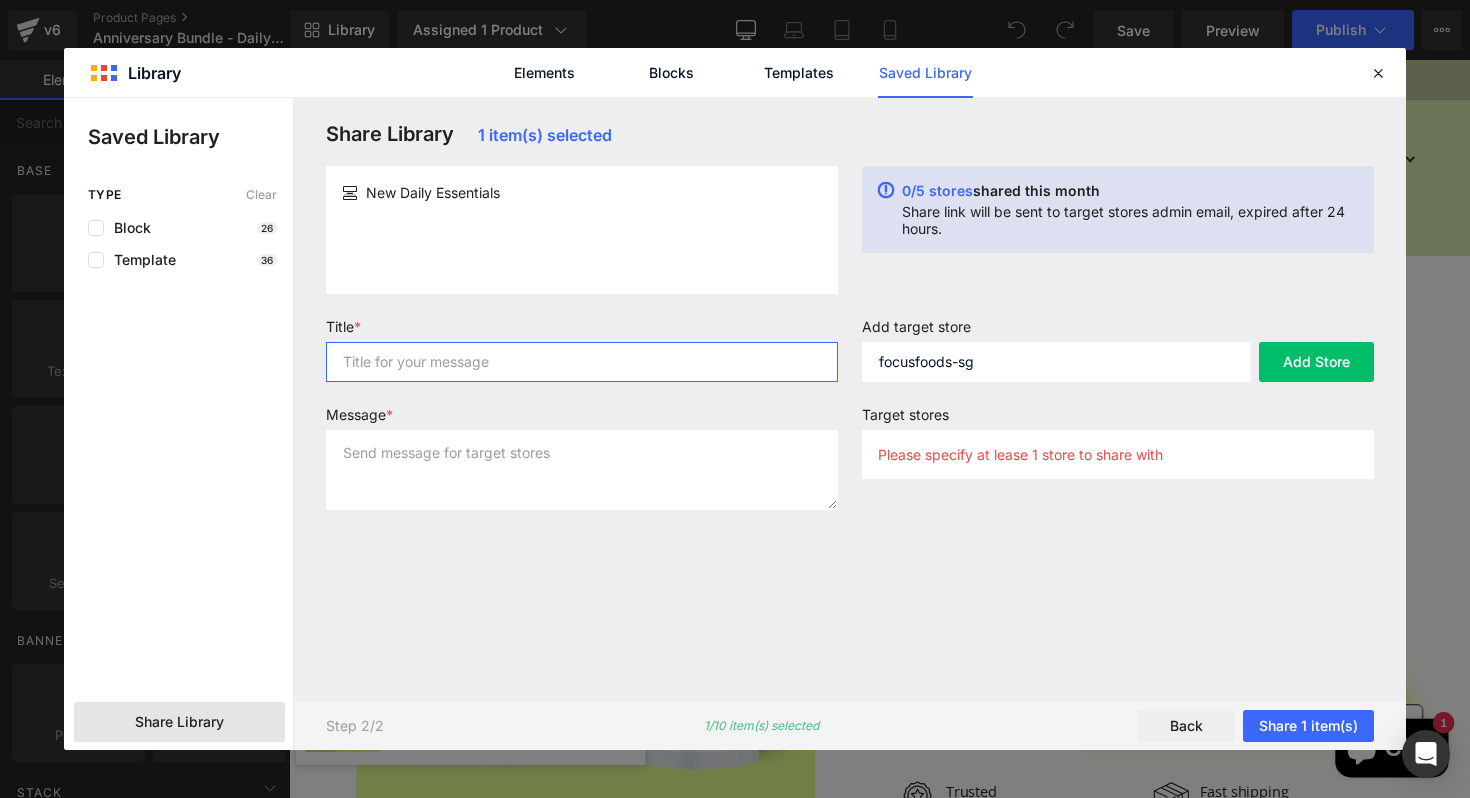 click at bounding box center (582, 362) 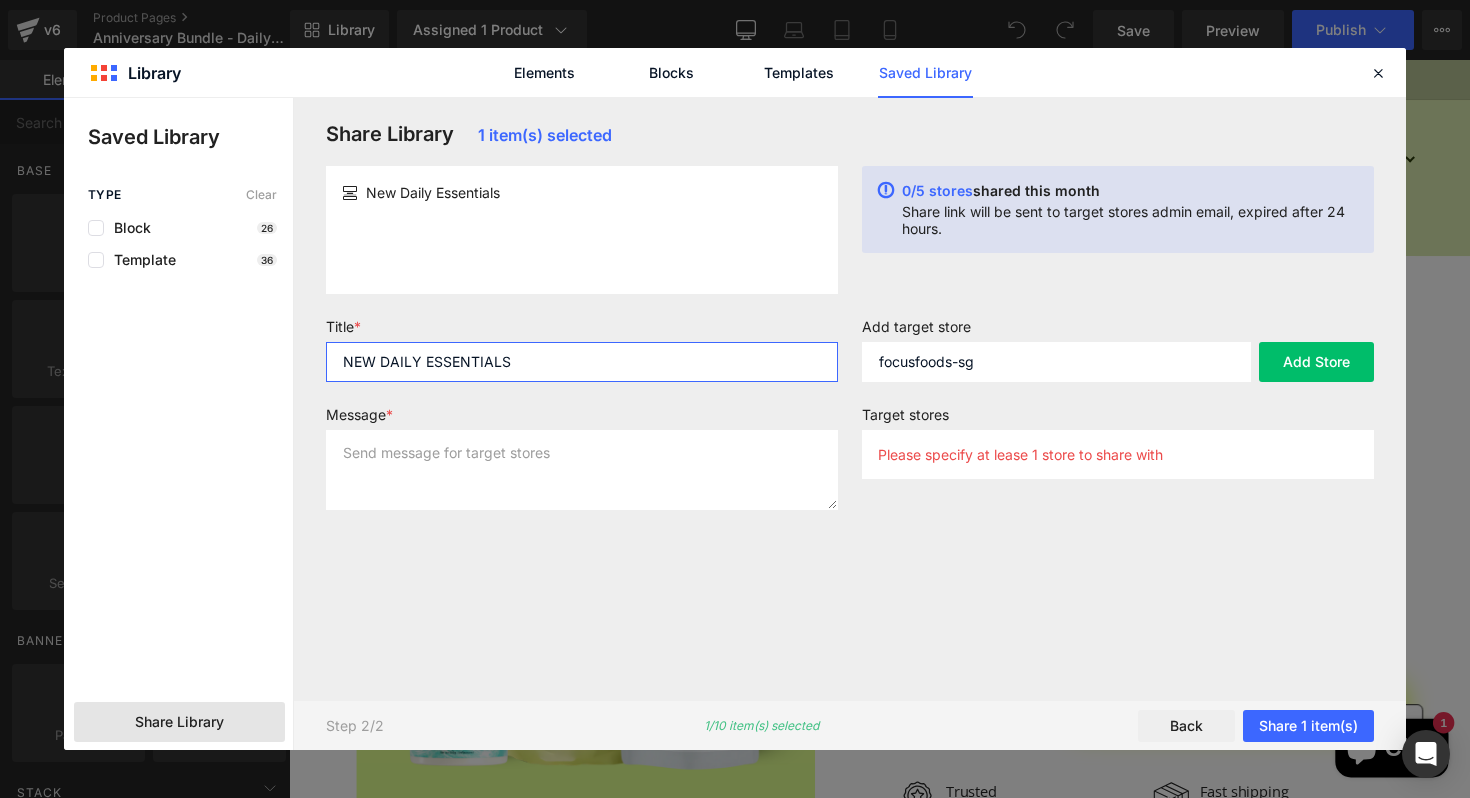 type on "NEW DAILY ESSENTIALS" 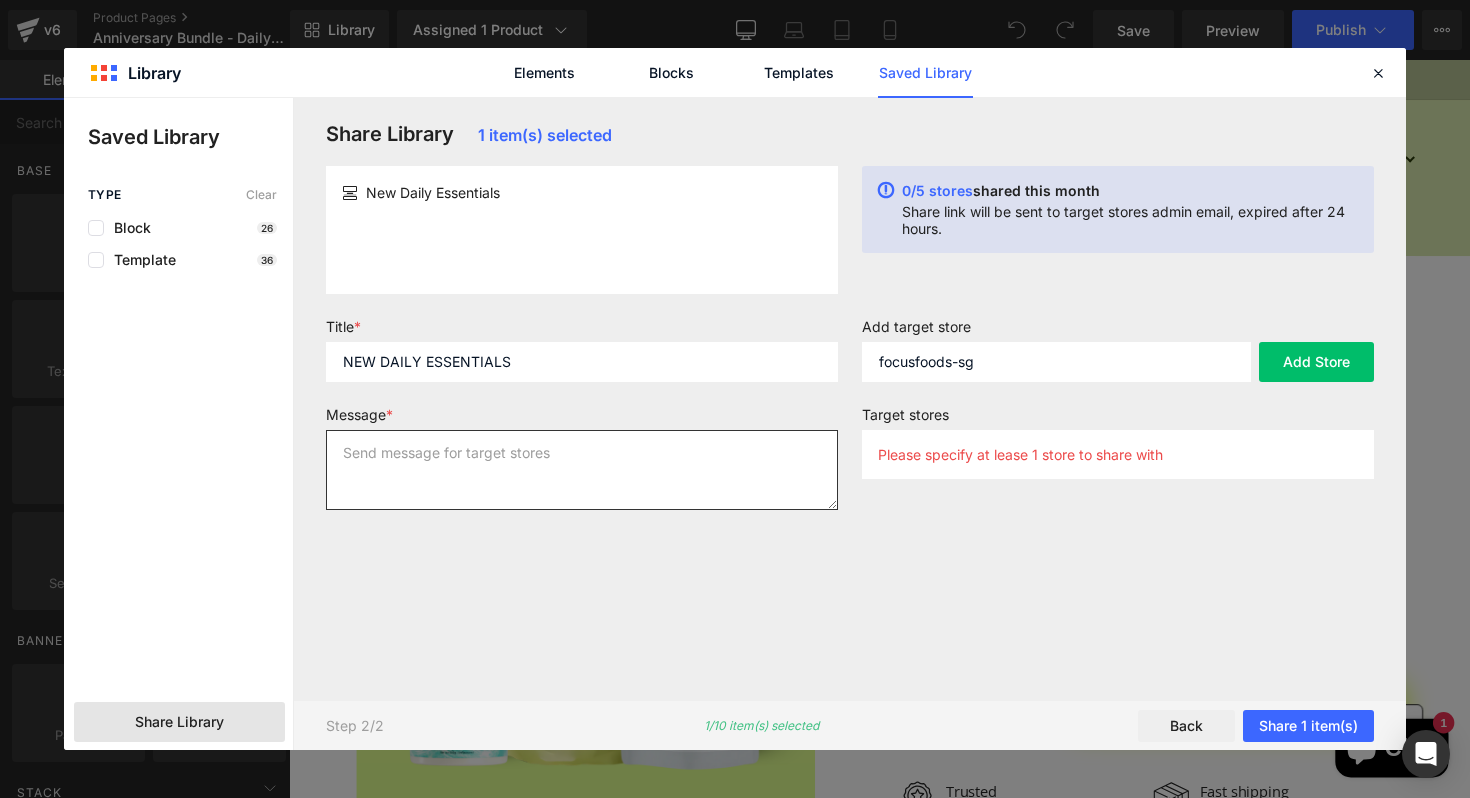click at bounding box center [582, 470] 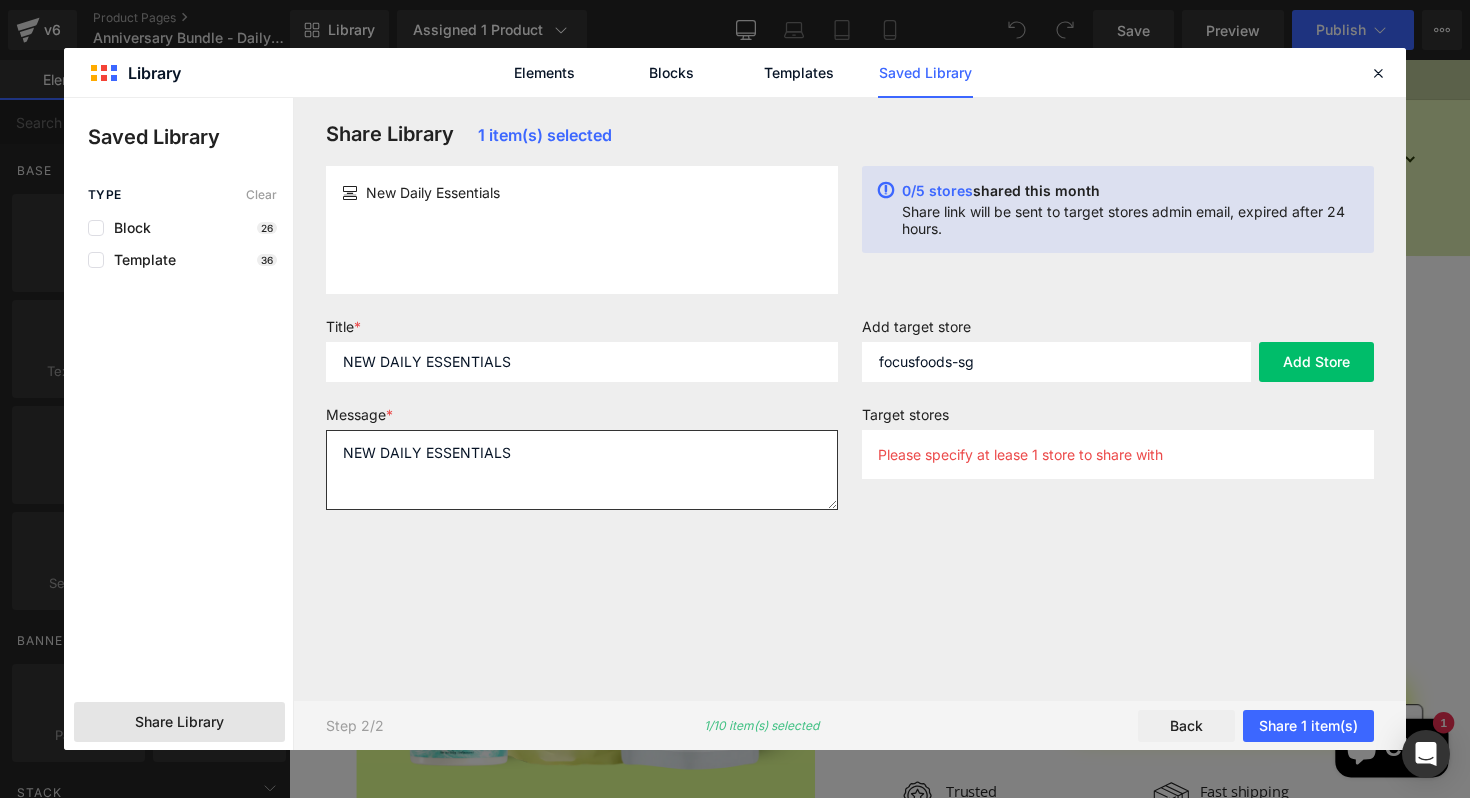 type on "NEW DAILY ESSENTIALS" 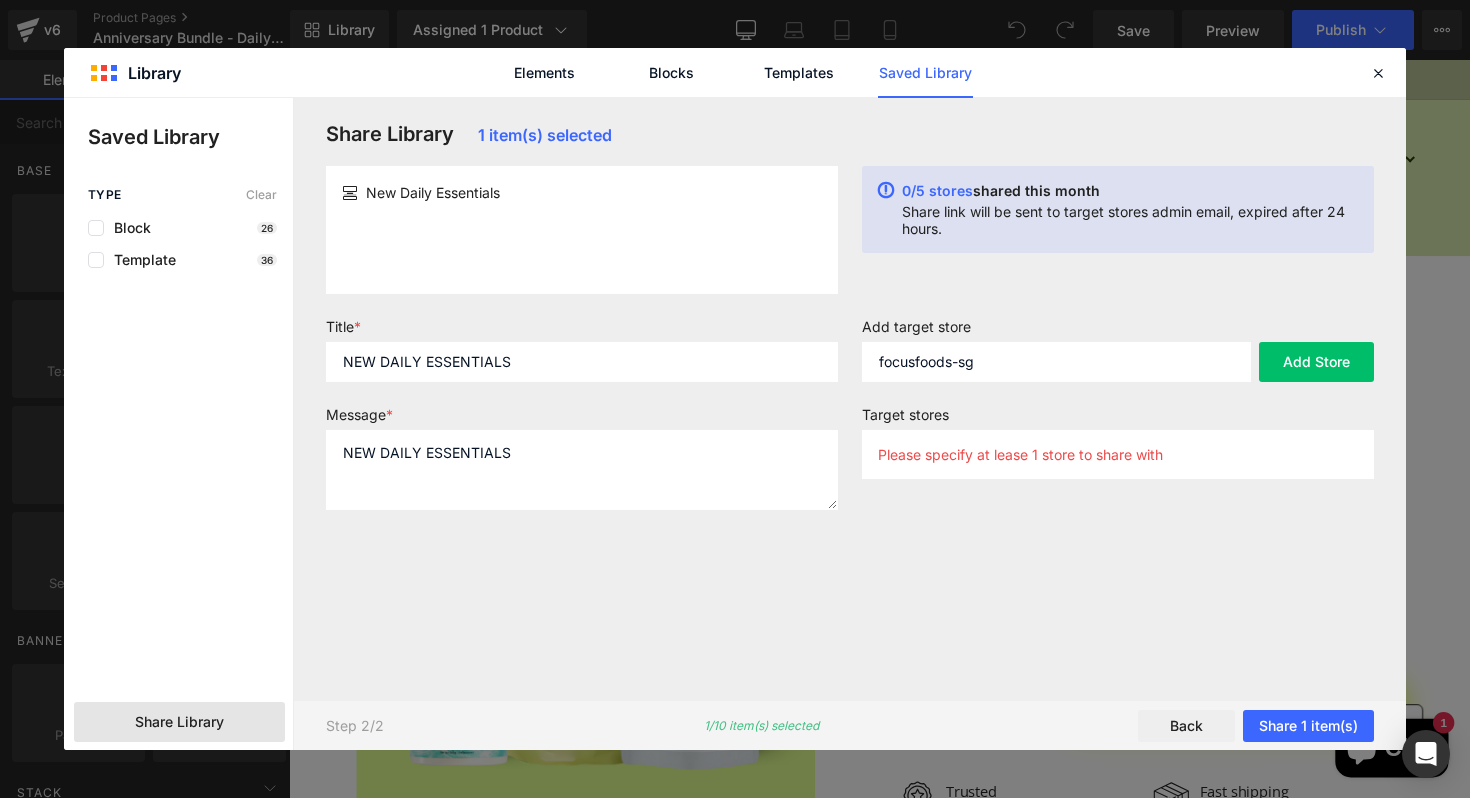 click on "Share Library  1 item(s) selected New Daily Essentials 0/5 stores  shared this month  Share link will be sent to target stores admin email, expired after 24 hours.  Title  * NEW DAILY ESSENTIALS Message  * NEW DAILY ESSENTIALS Add target store focusfoods-sg  Add Store  Target stores Please specify at lease 1 store to share with" at bounding box center [850, 399] 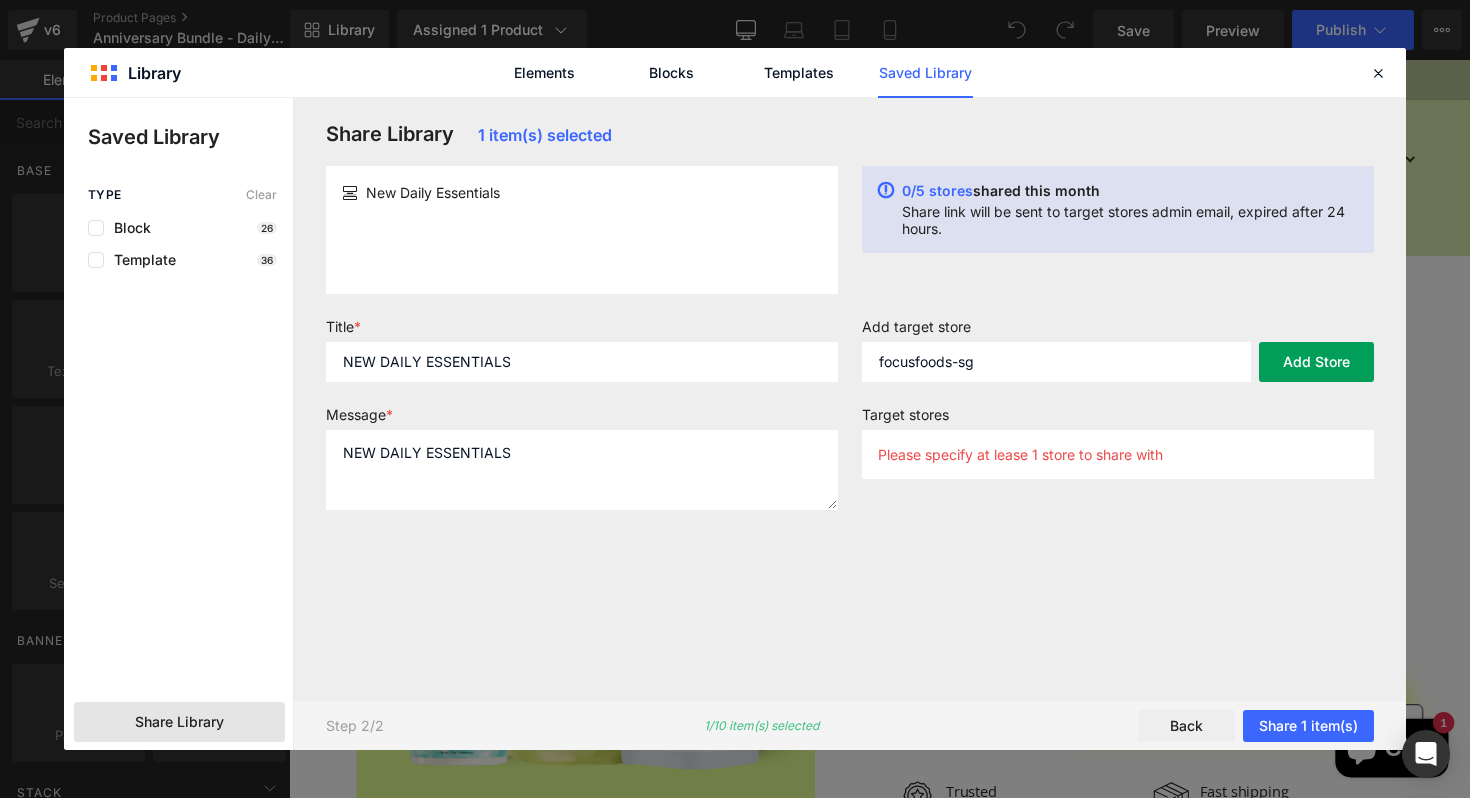 click on "Add Store" at bounding box center (1316, 362) 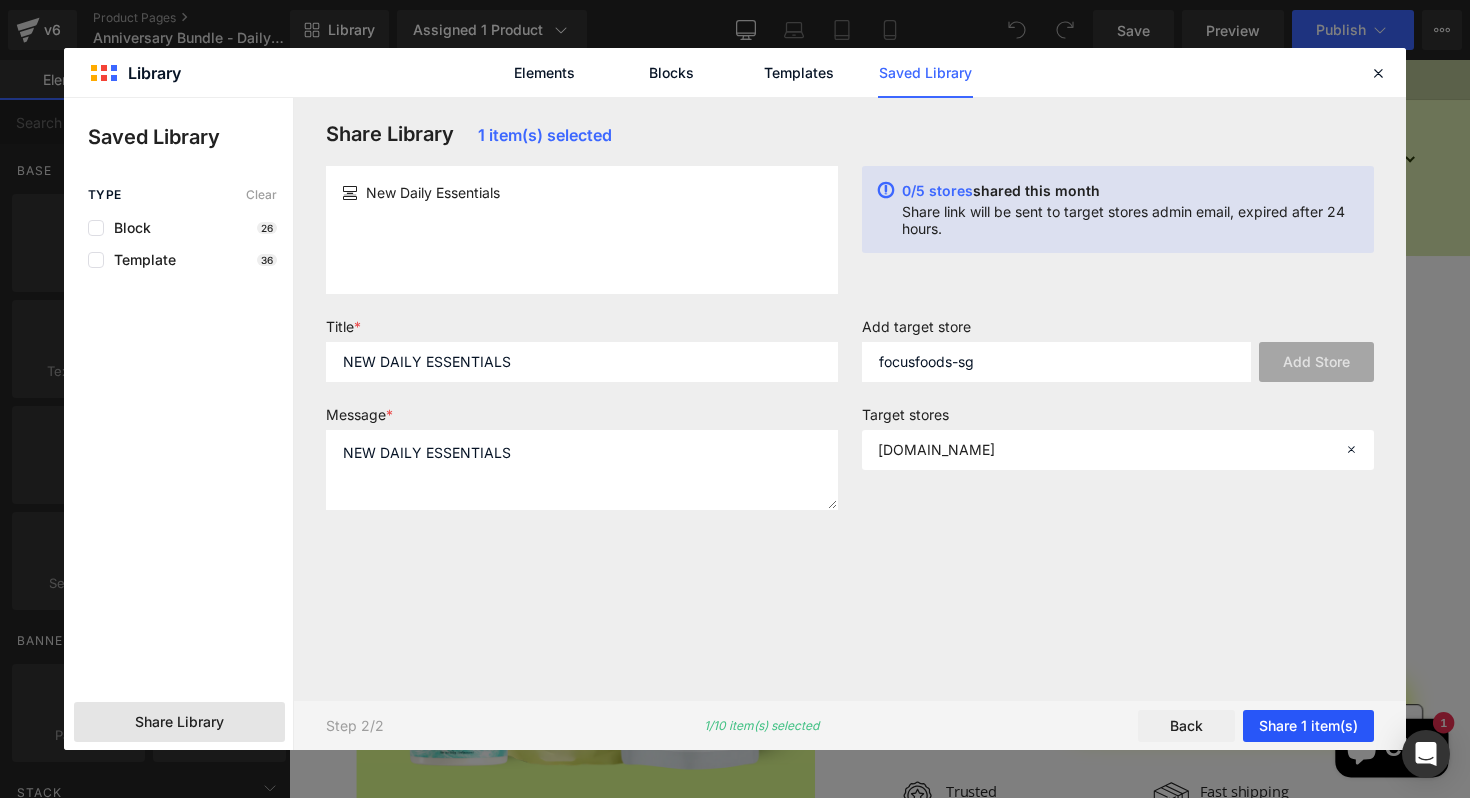 click on "Share 1 item(s)" at bounding box center [1308, 726] 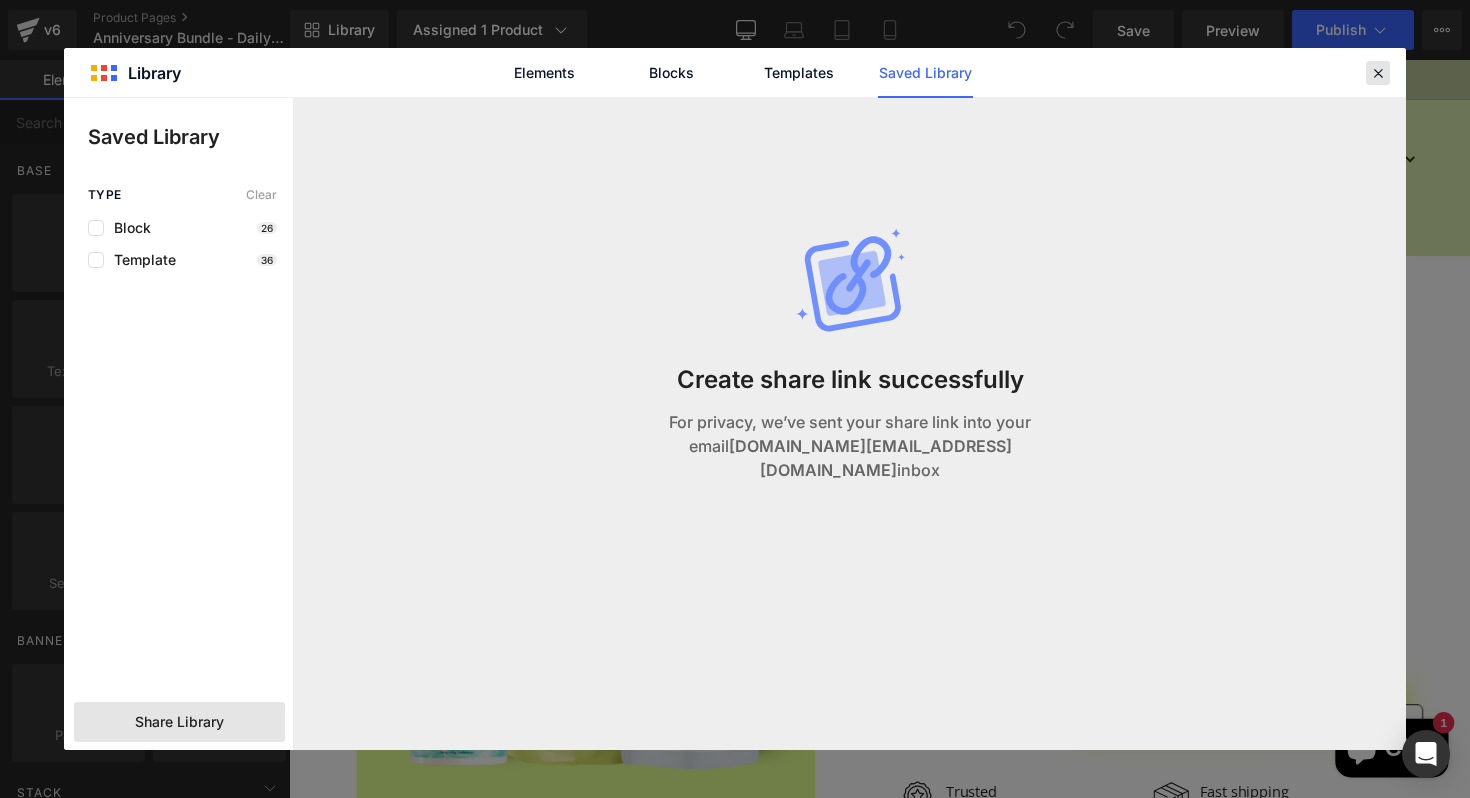 click at bounding box center [1378, 73] 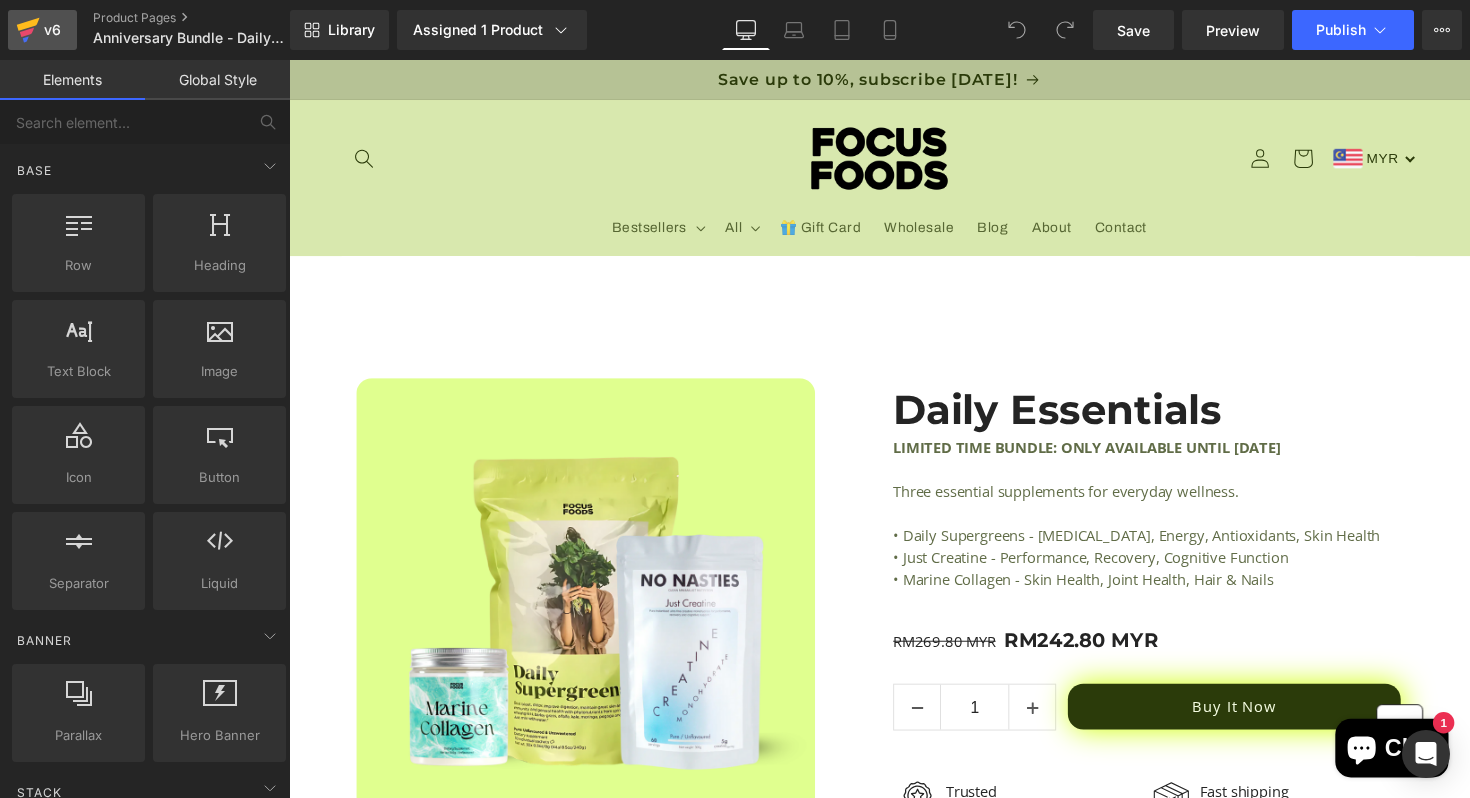 click 